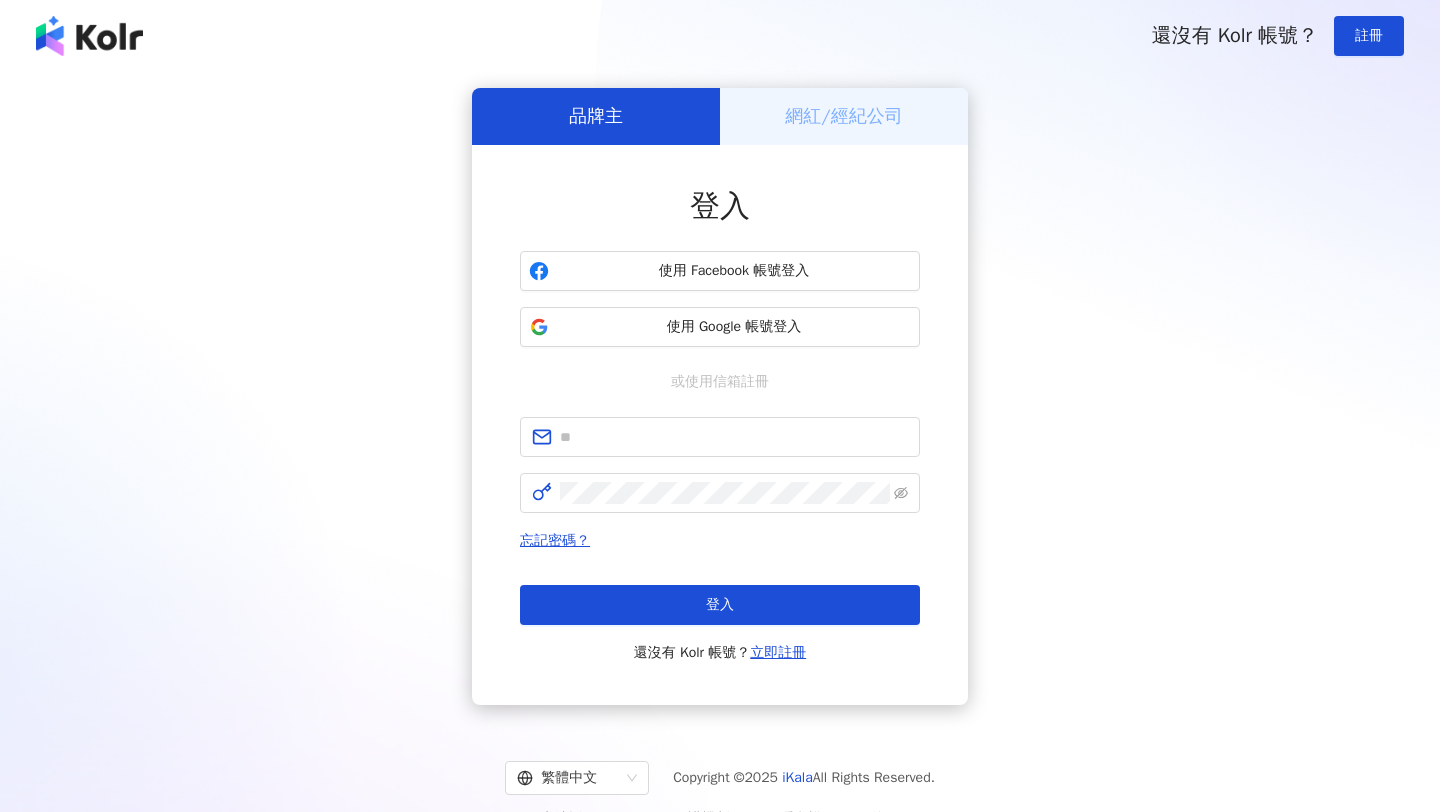 scroll, scrollTop: 0, scrollLeft: 0, axis: both 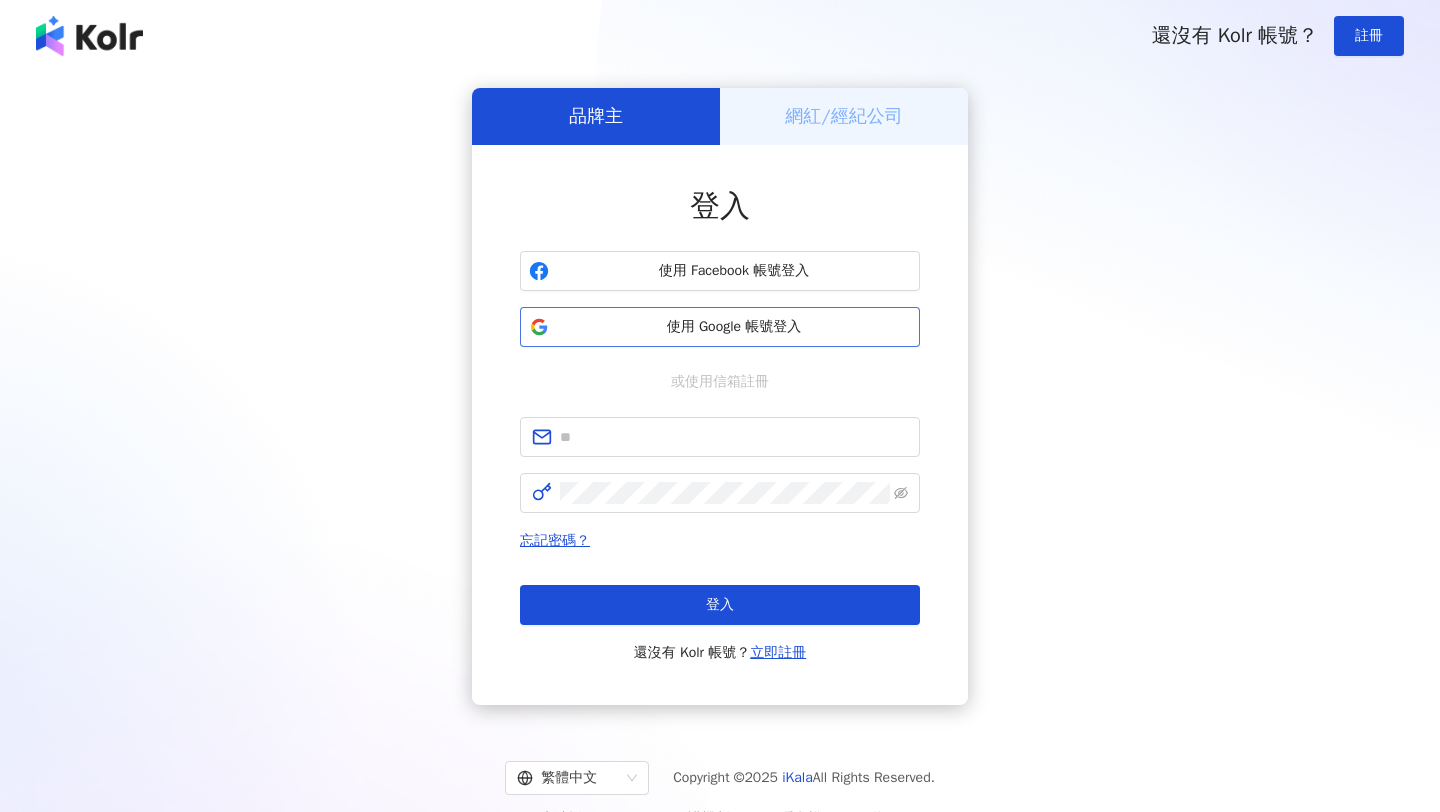 click on "使用 Google 帳號登入" at bounding box center (734, 327) 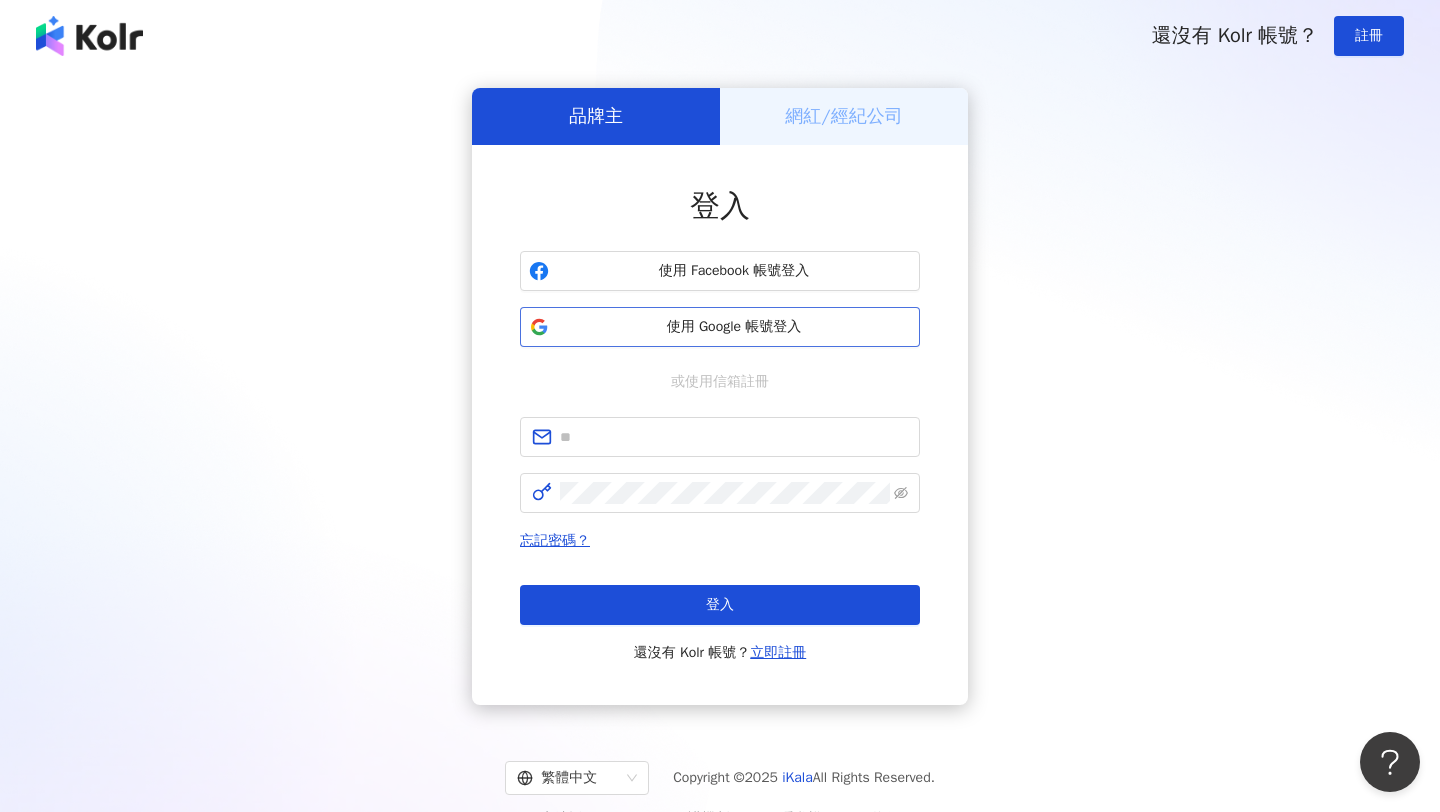scroll, scrollTop: 0, scrollLeft: 0, axis: both 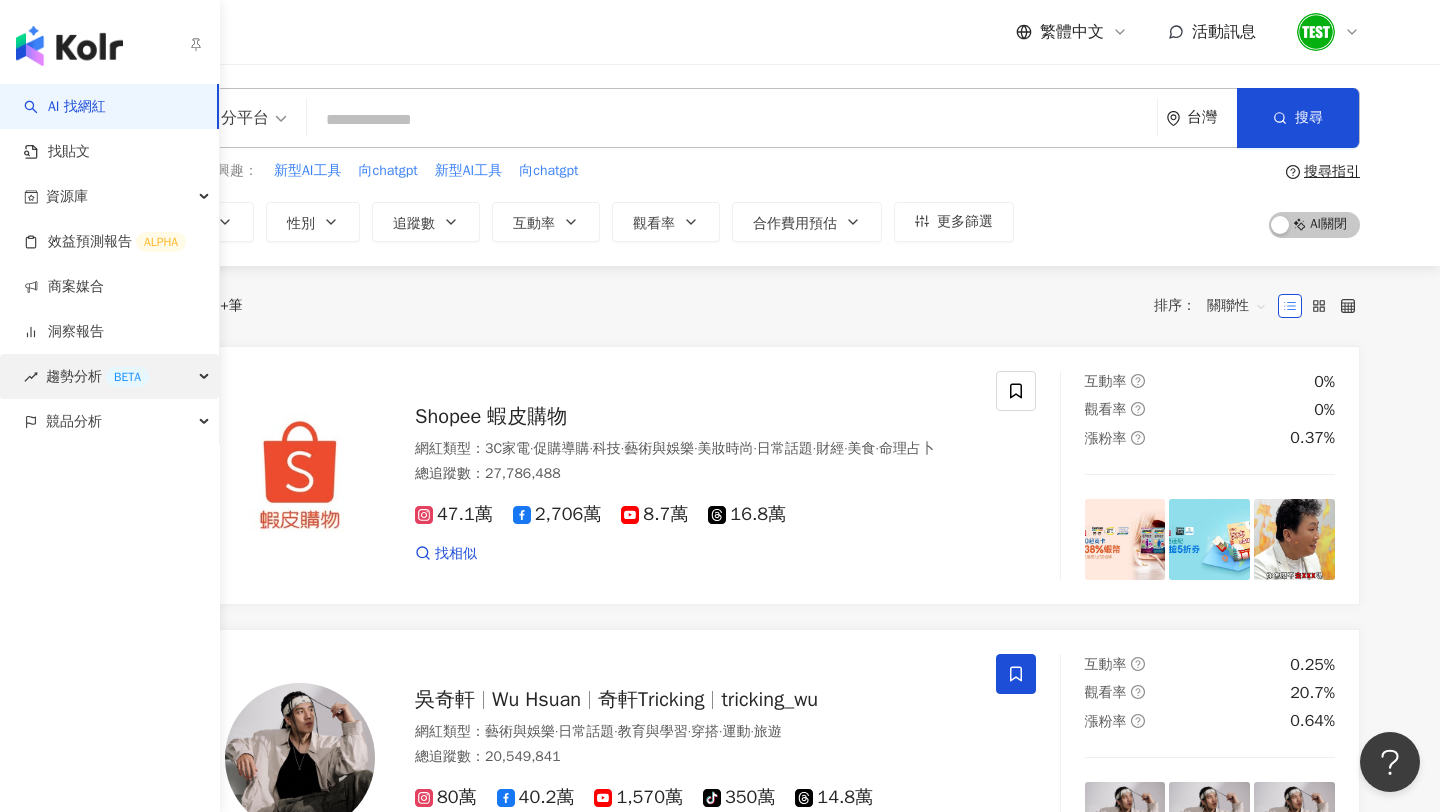 click on "趨勢分析 BETA" at bounding box center (97, 376) 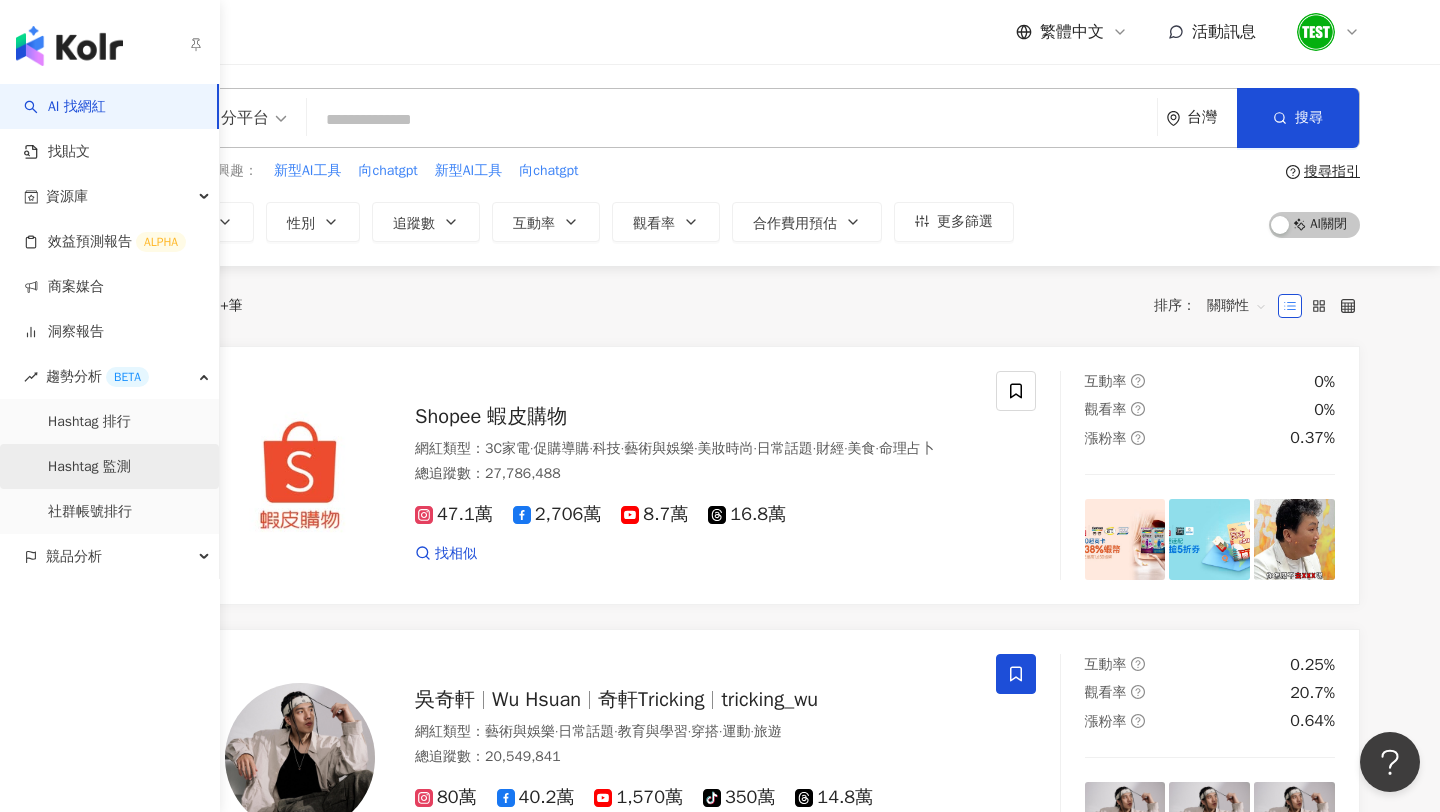 click on "Hashtag 監測" at bounding box center (89, 467) 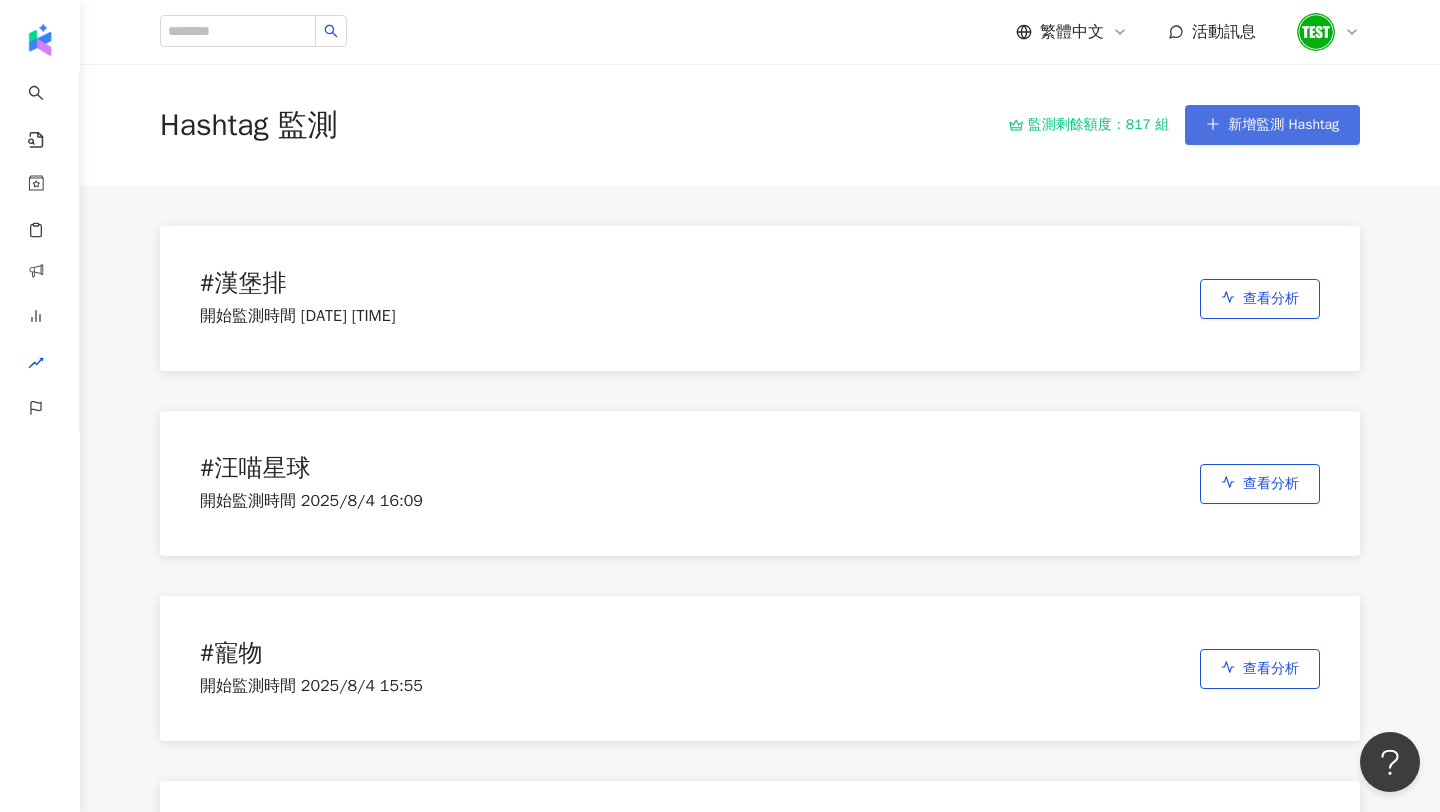 click on "新增監測 Hashtag" at bounding box center [1283, 125] 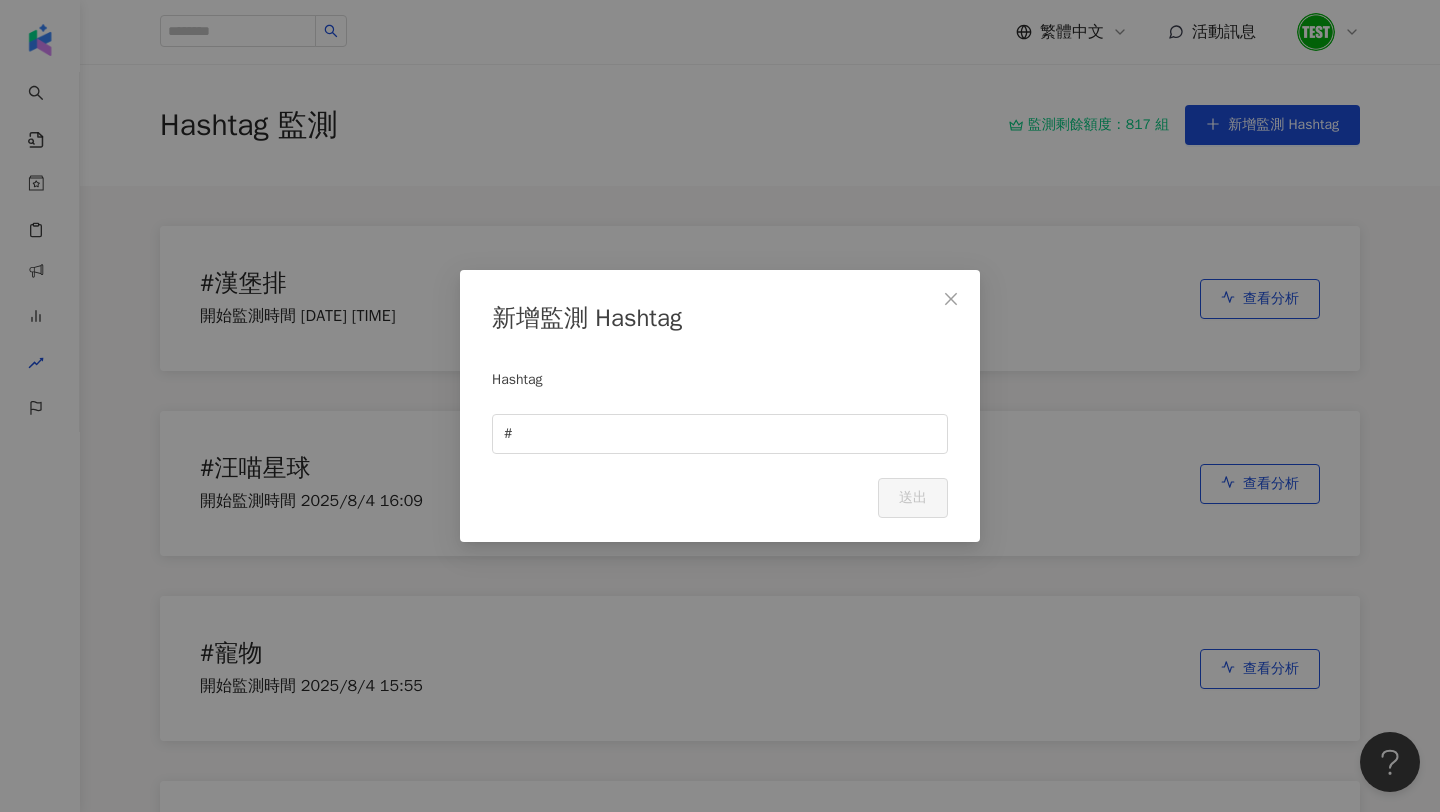 click on "新增監測 Hashtag Hashtag # Cancel 送出" at bounding box center (720, 406) 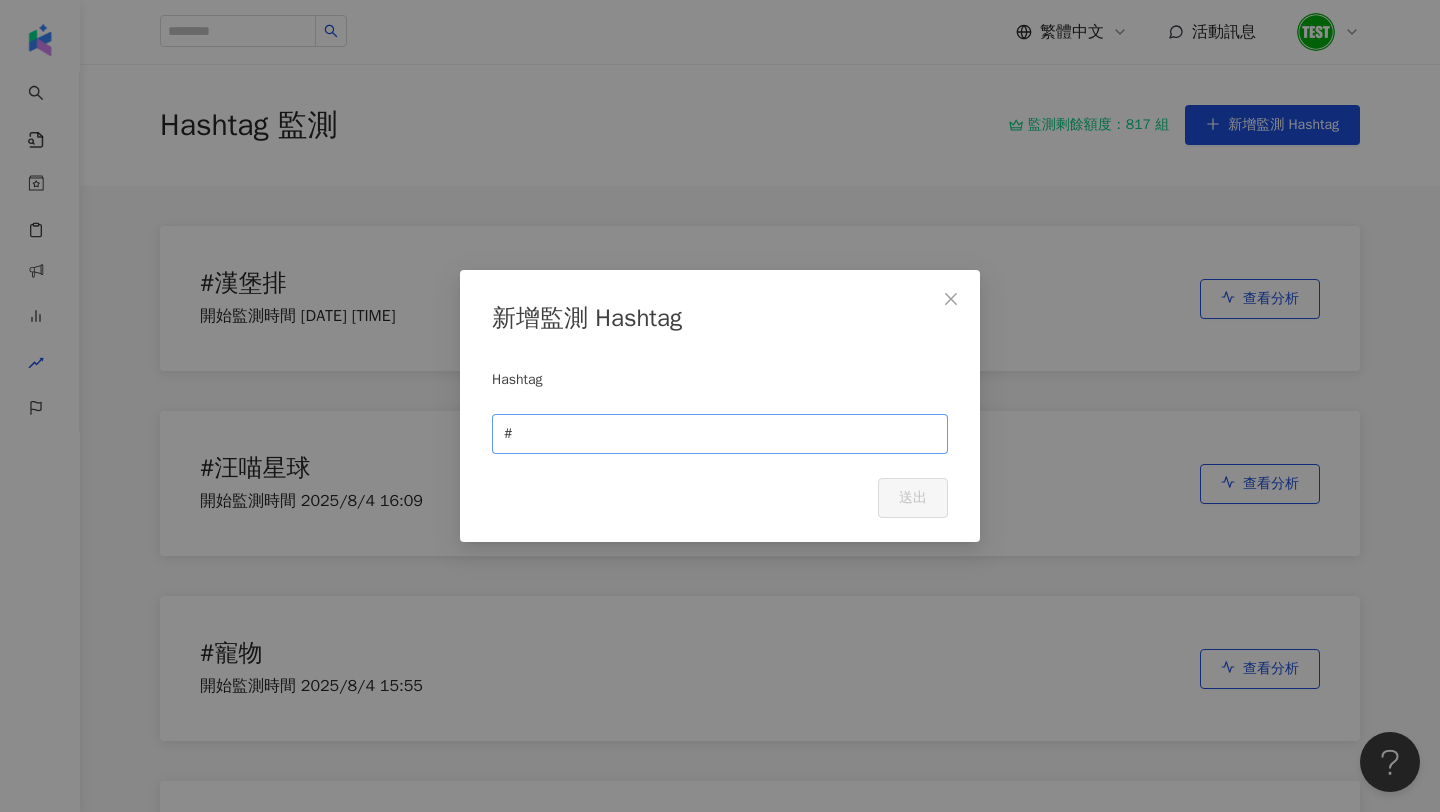click on "#" at bounding box center [720, 434] 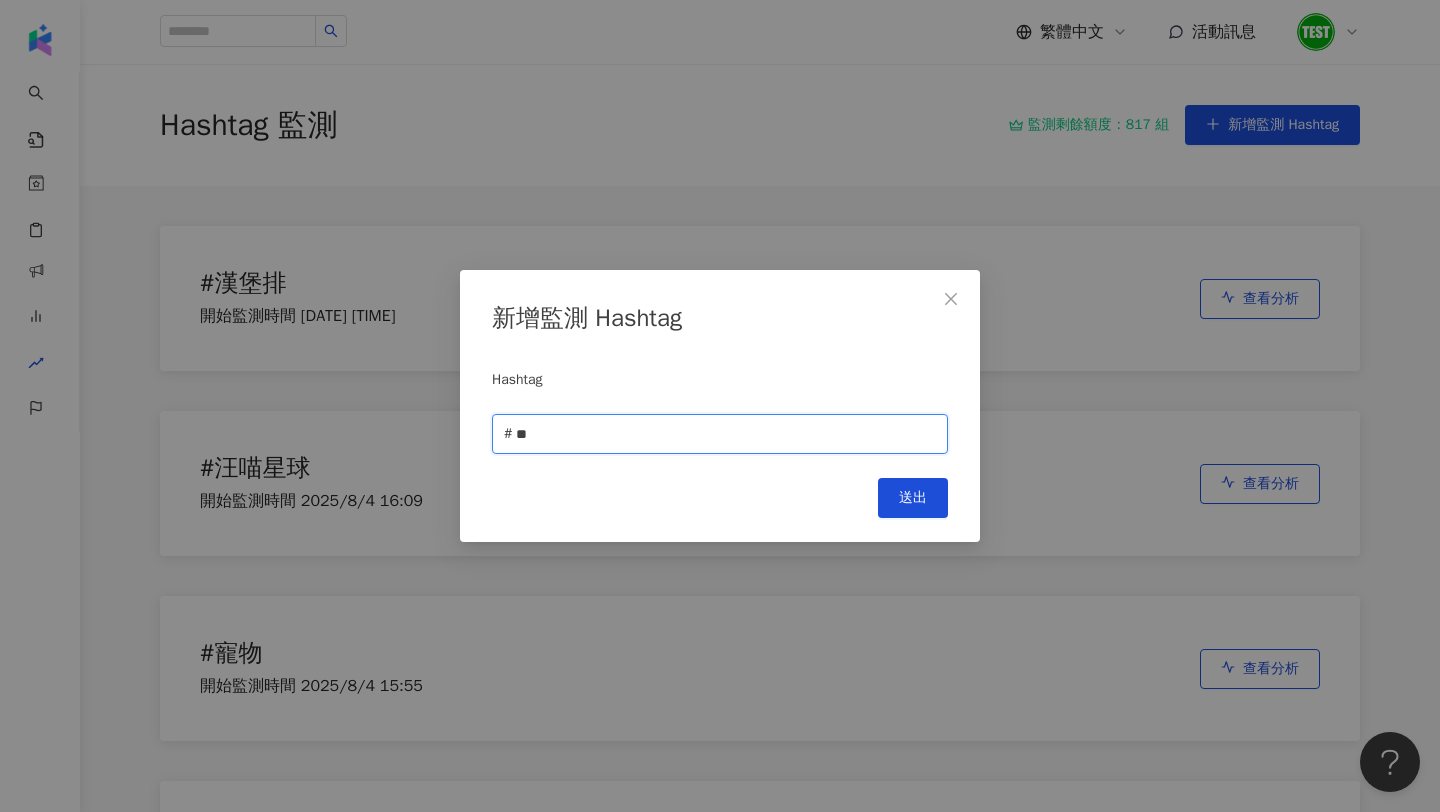 type on "*" 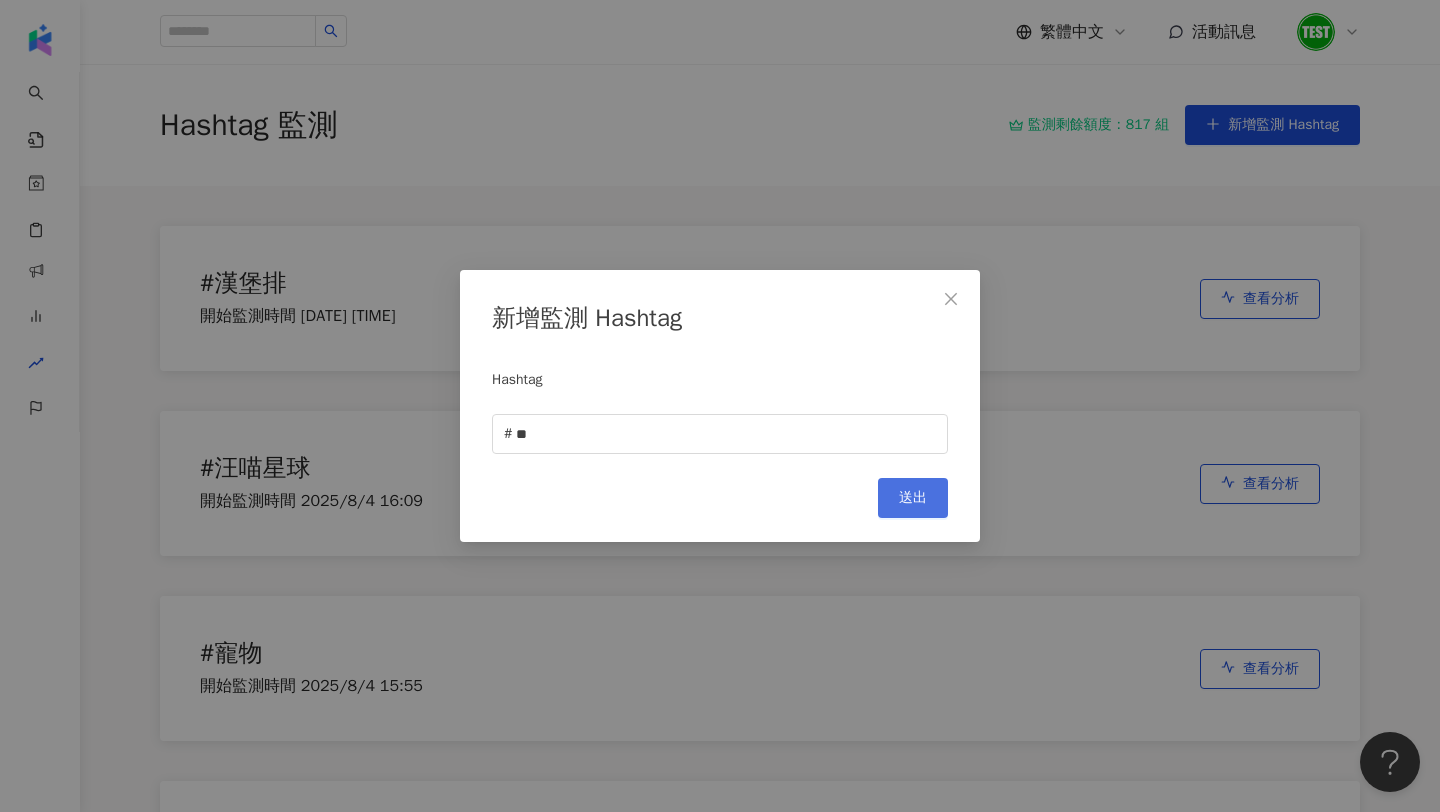 click on "送出" at bounding box center [913, 498] 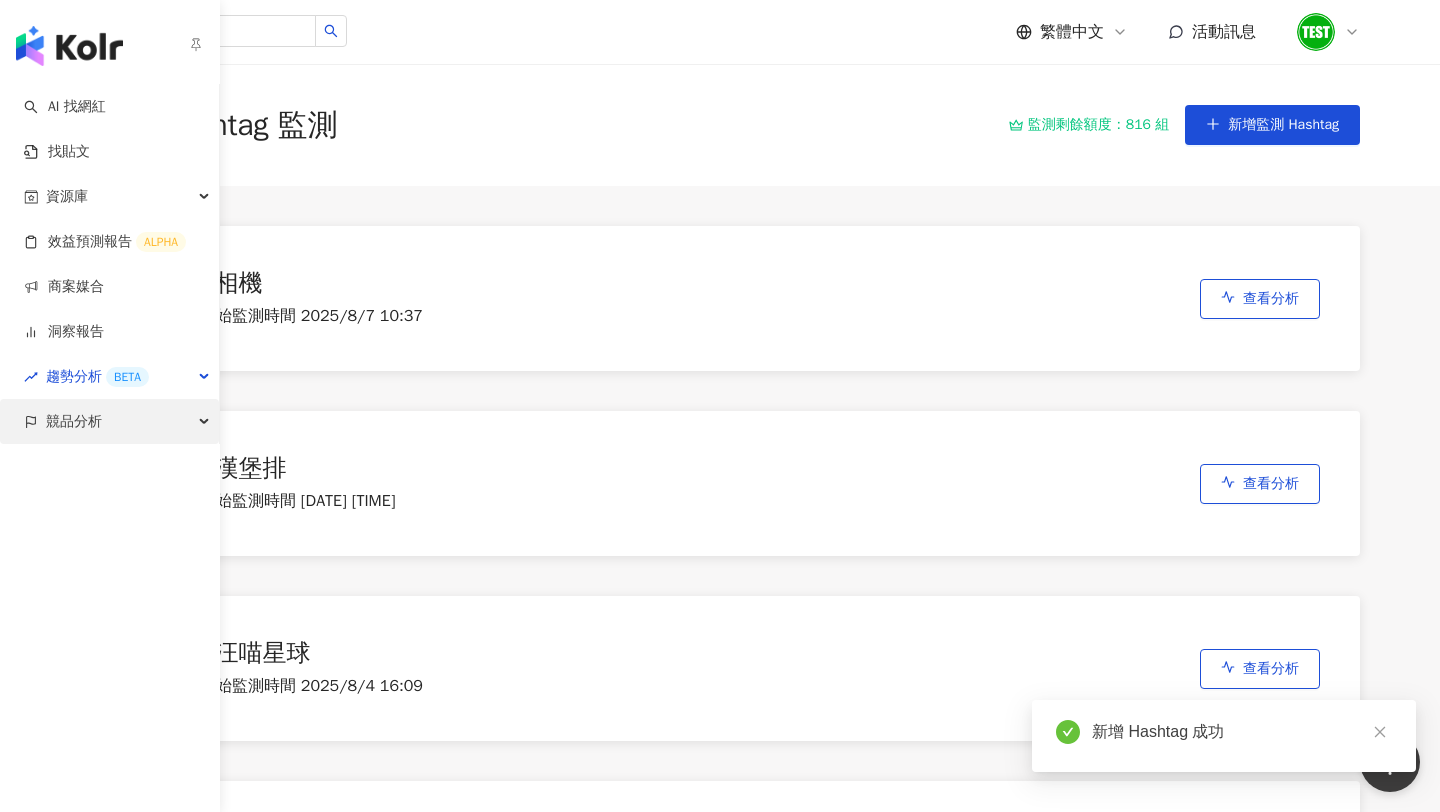 click on "競品分析" at bounding box center [74, 421] 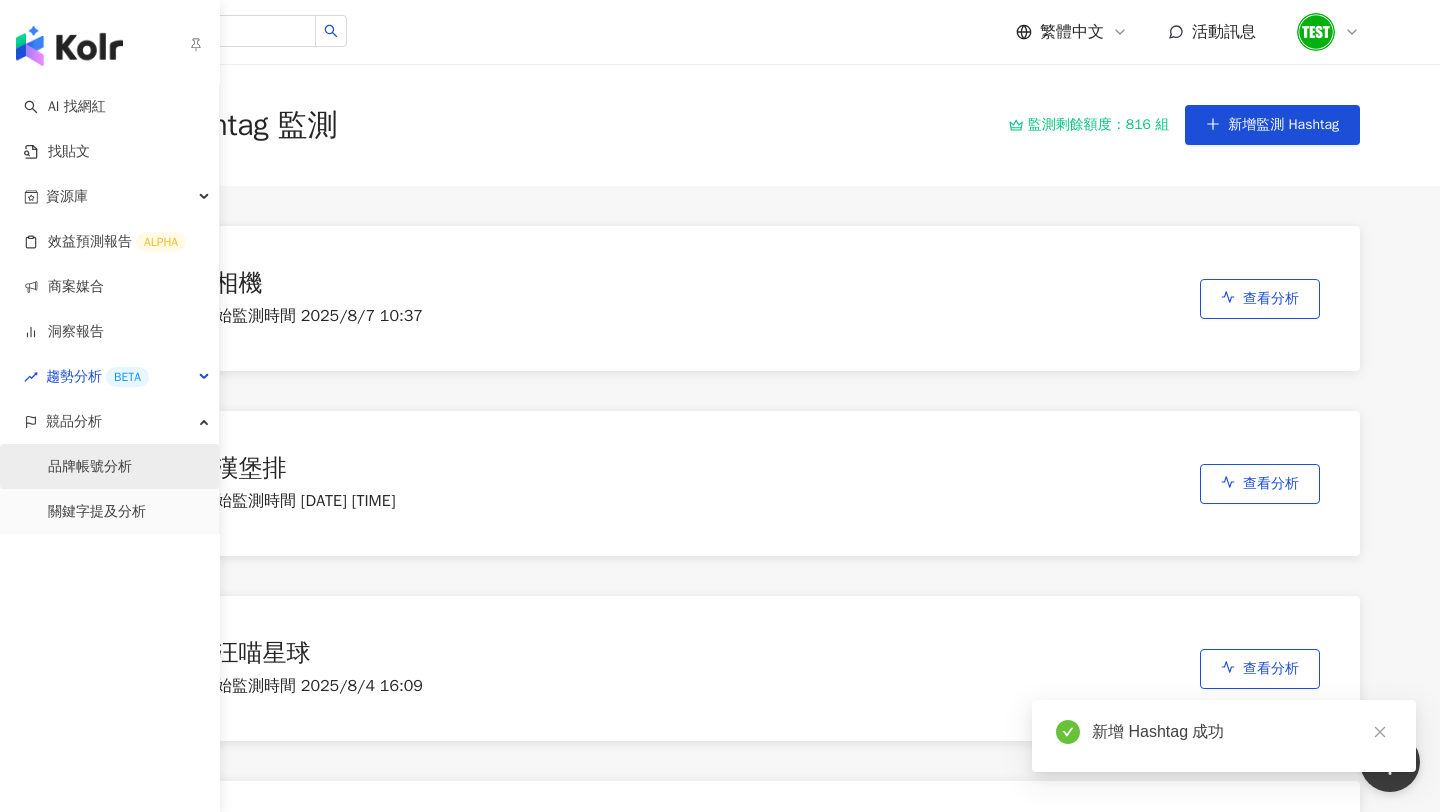 click on "品牌帳號分析" at bounding box center [90, 467] 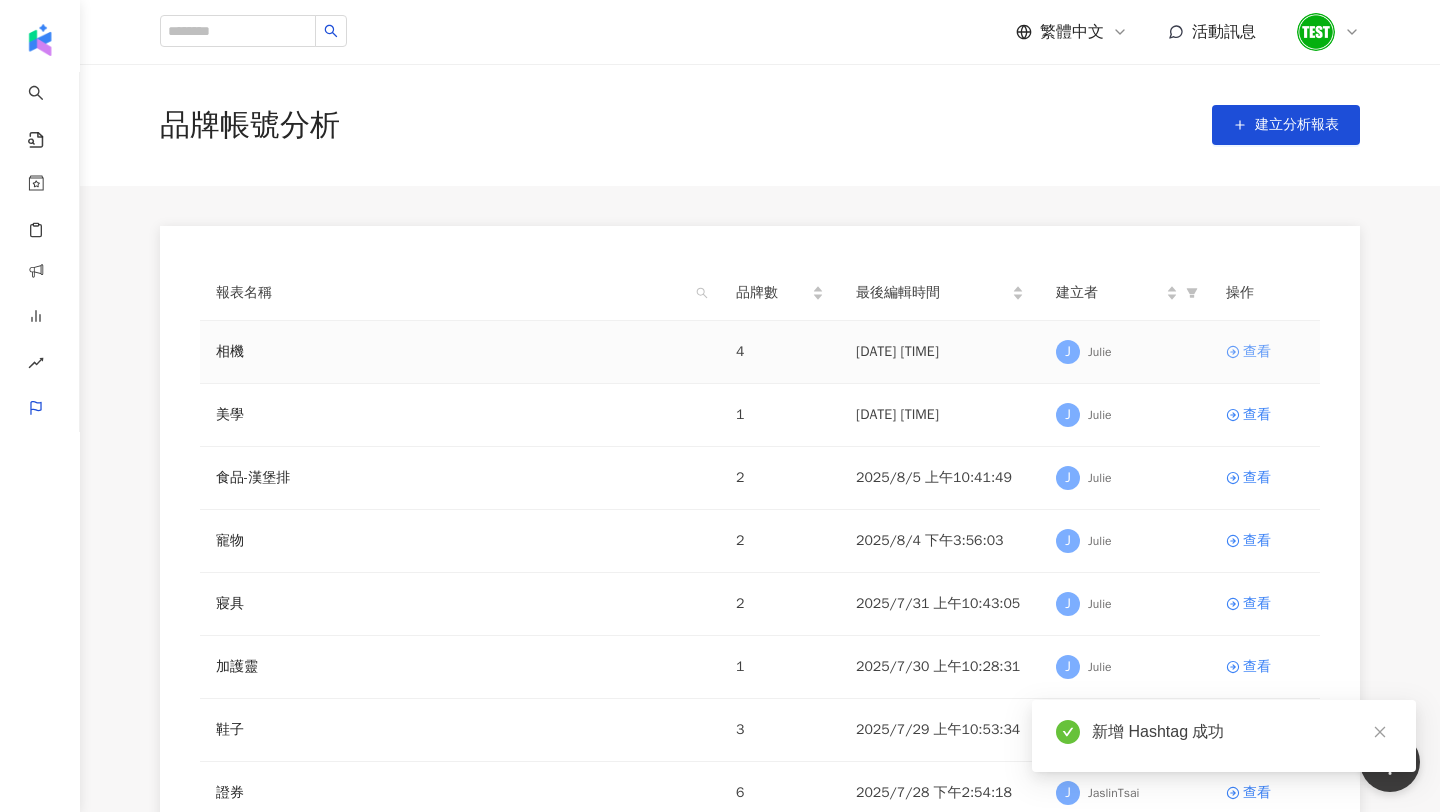 click on "查看" at bounding box center [1257, 352] 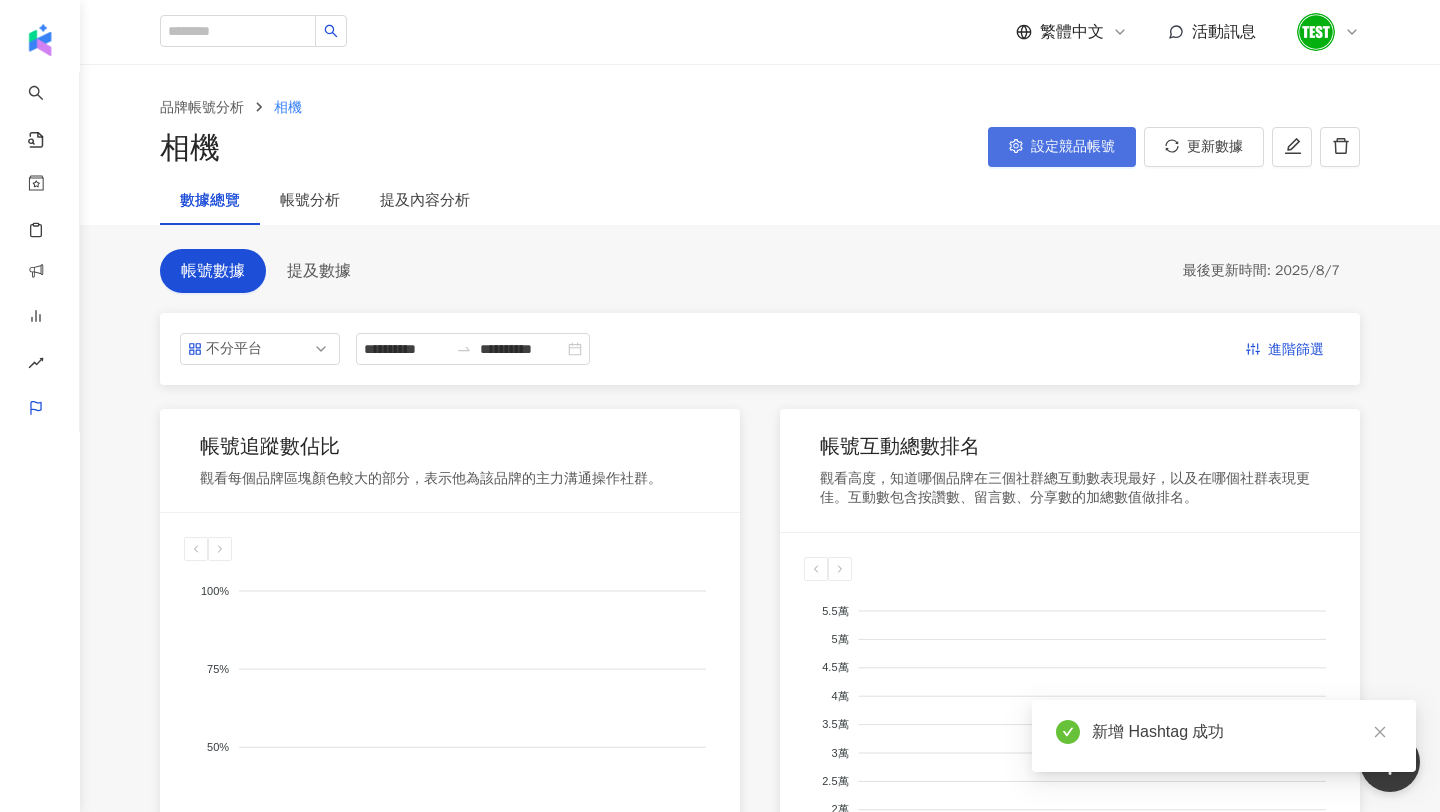 click on "設定競品帳號" at bounding box center [1073, 147] 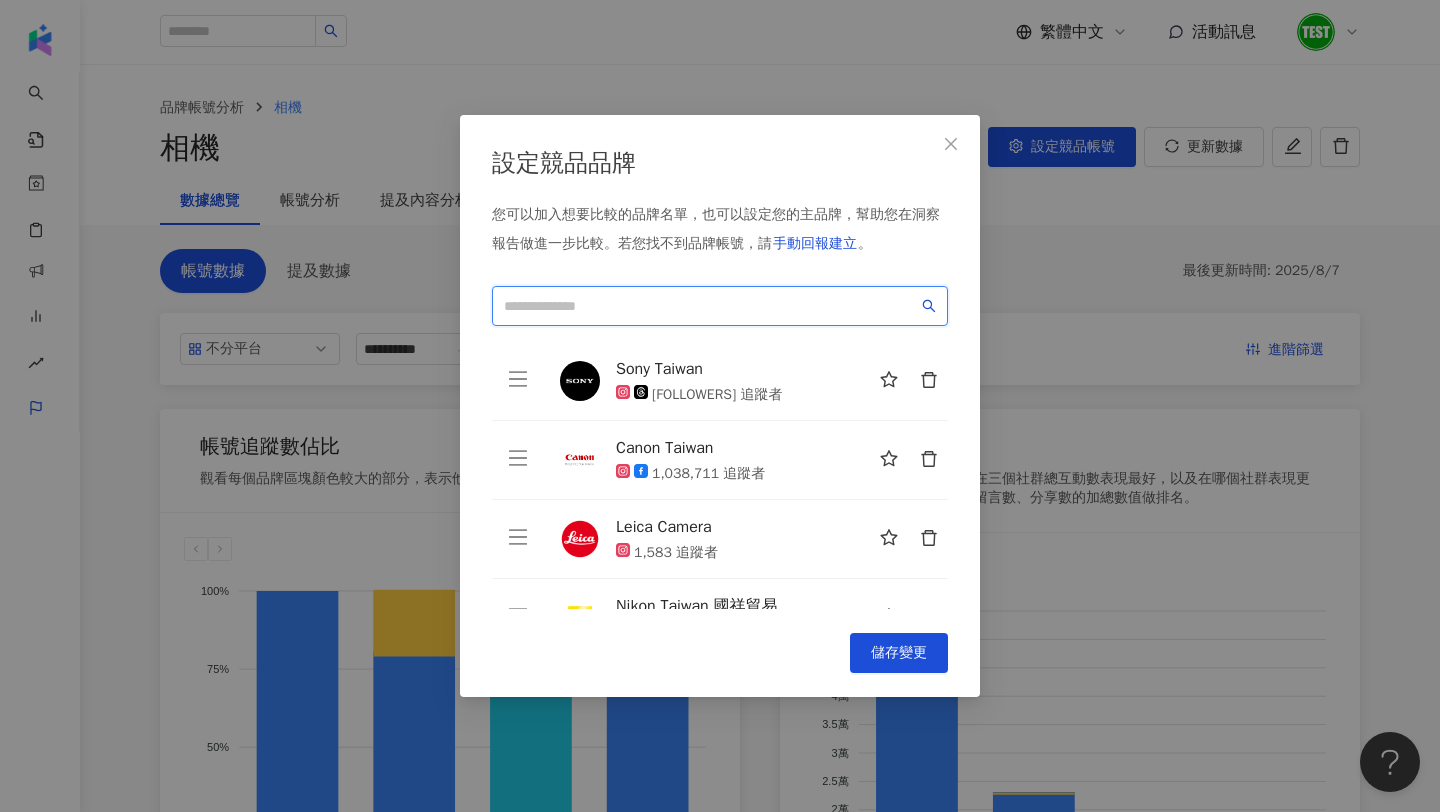 click at bounding box center [711, 306] 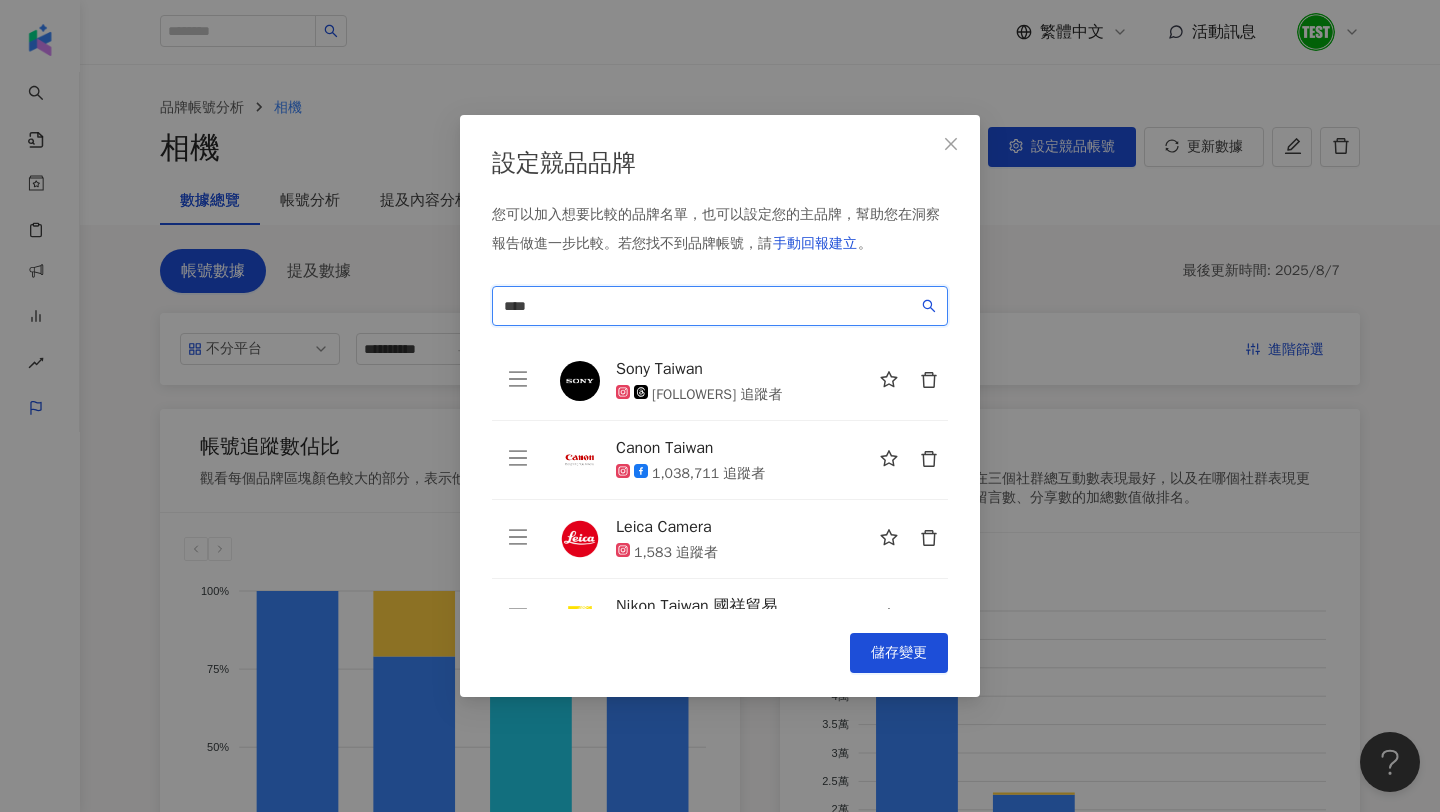 type on "*****" 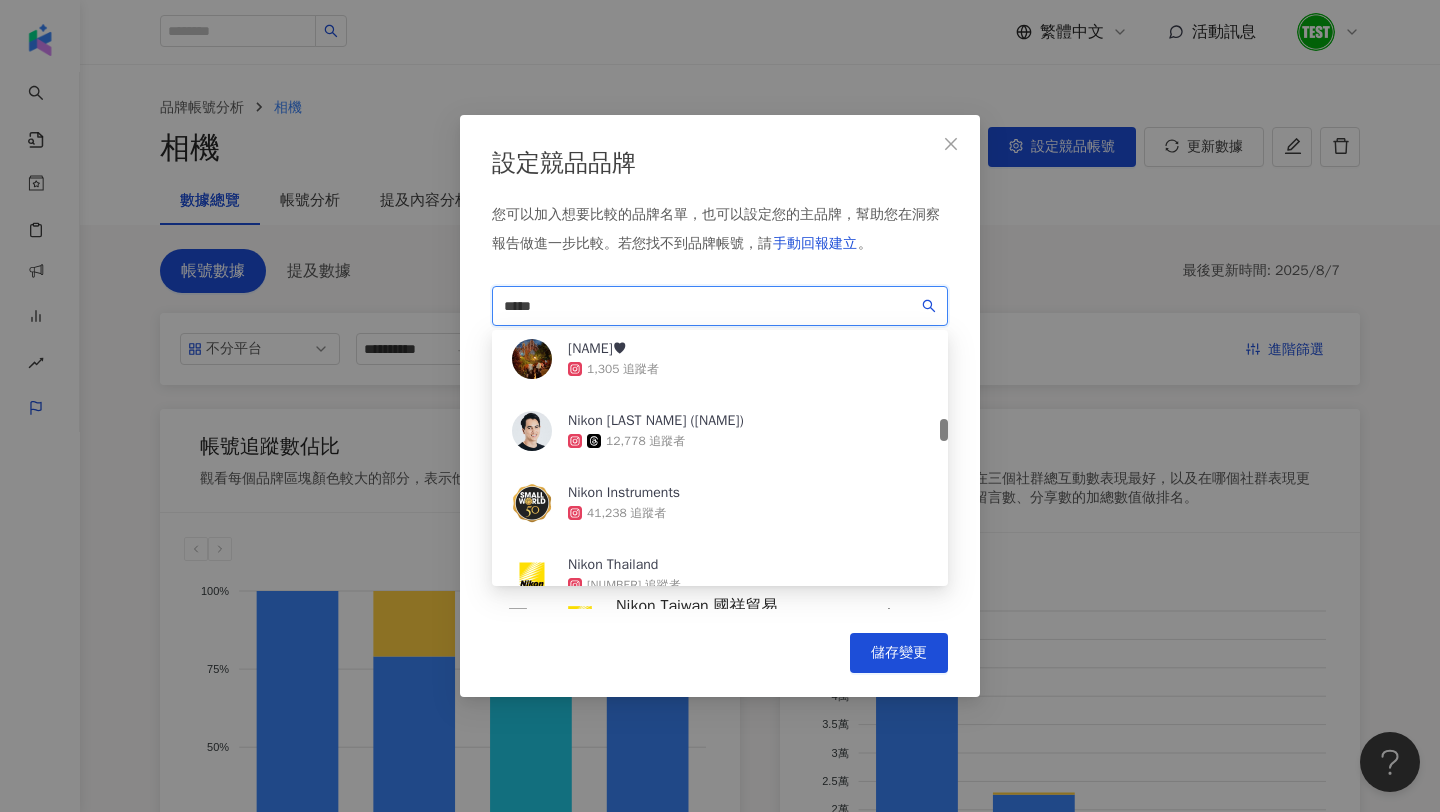 scroll, scrollTop: 1016, scrollLeft: 0, axis: vertical 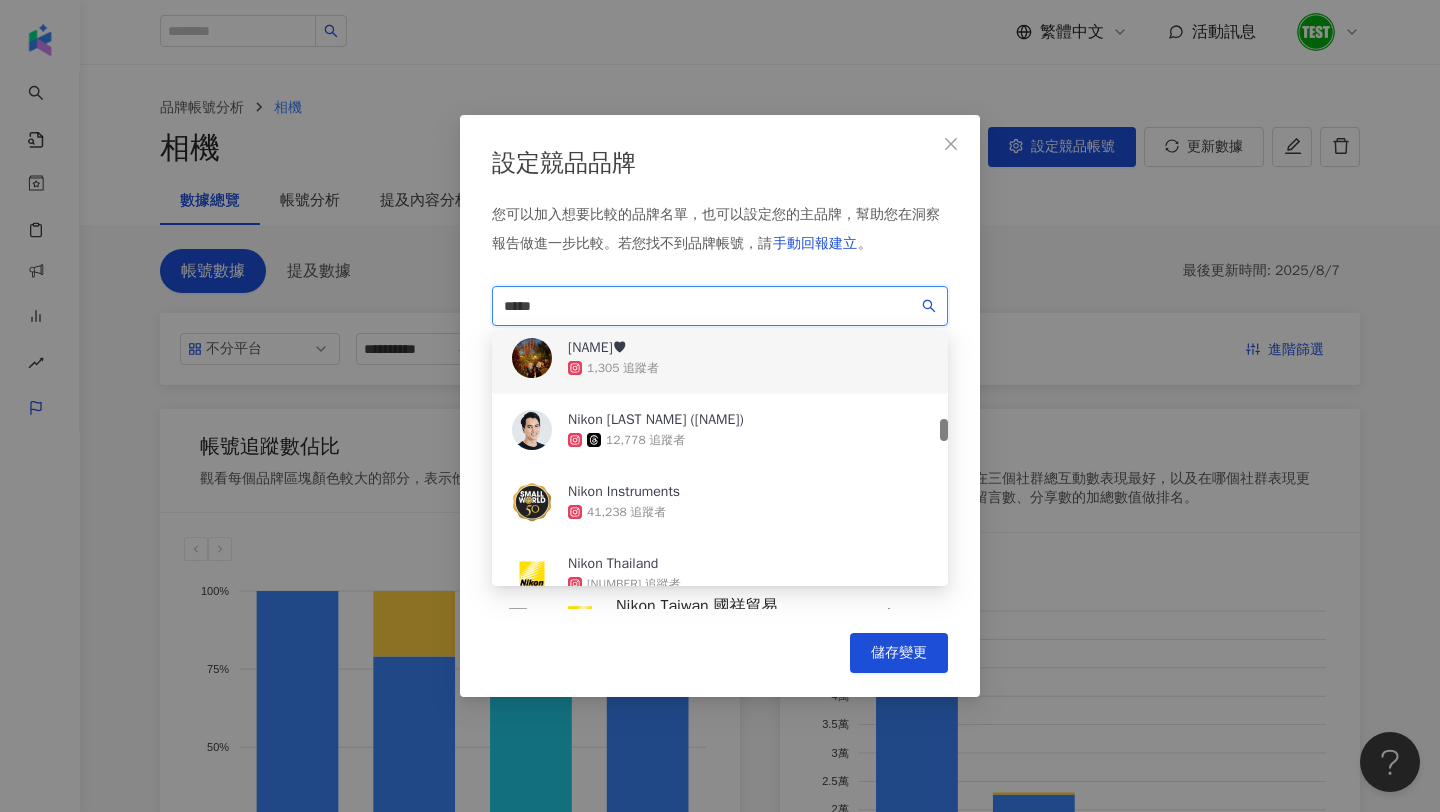 drag, startPoint x: 562, startPoint y: 309, endPoint x: 434, endPoint y: 308, distance: 128.0039 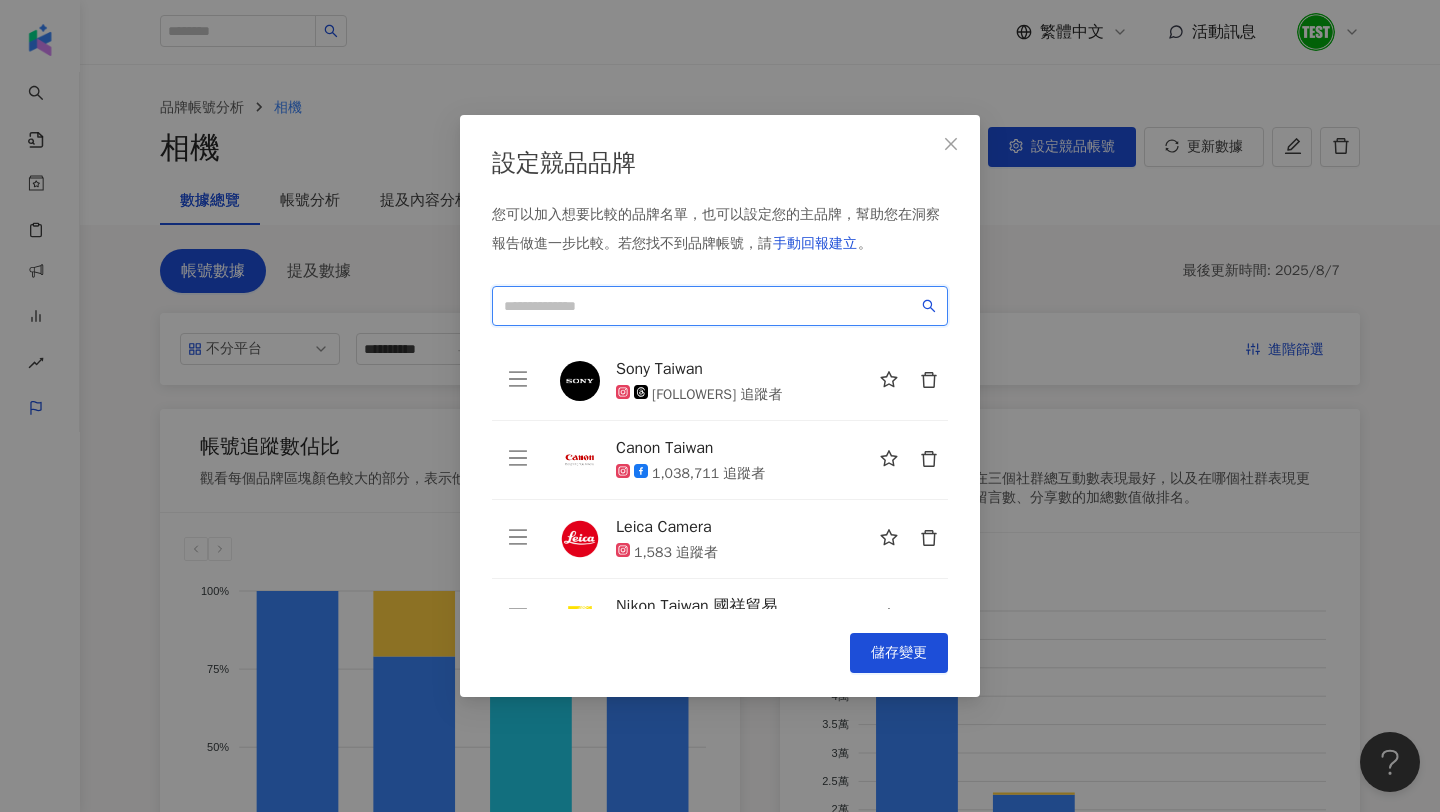 click at bounding box center (711, 306) 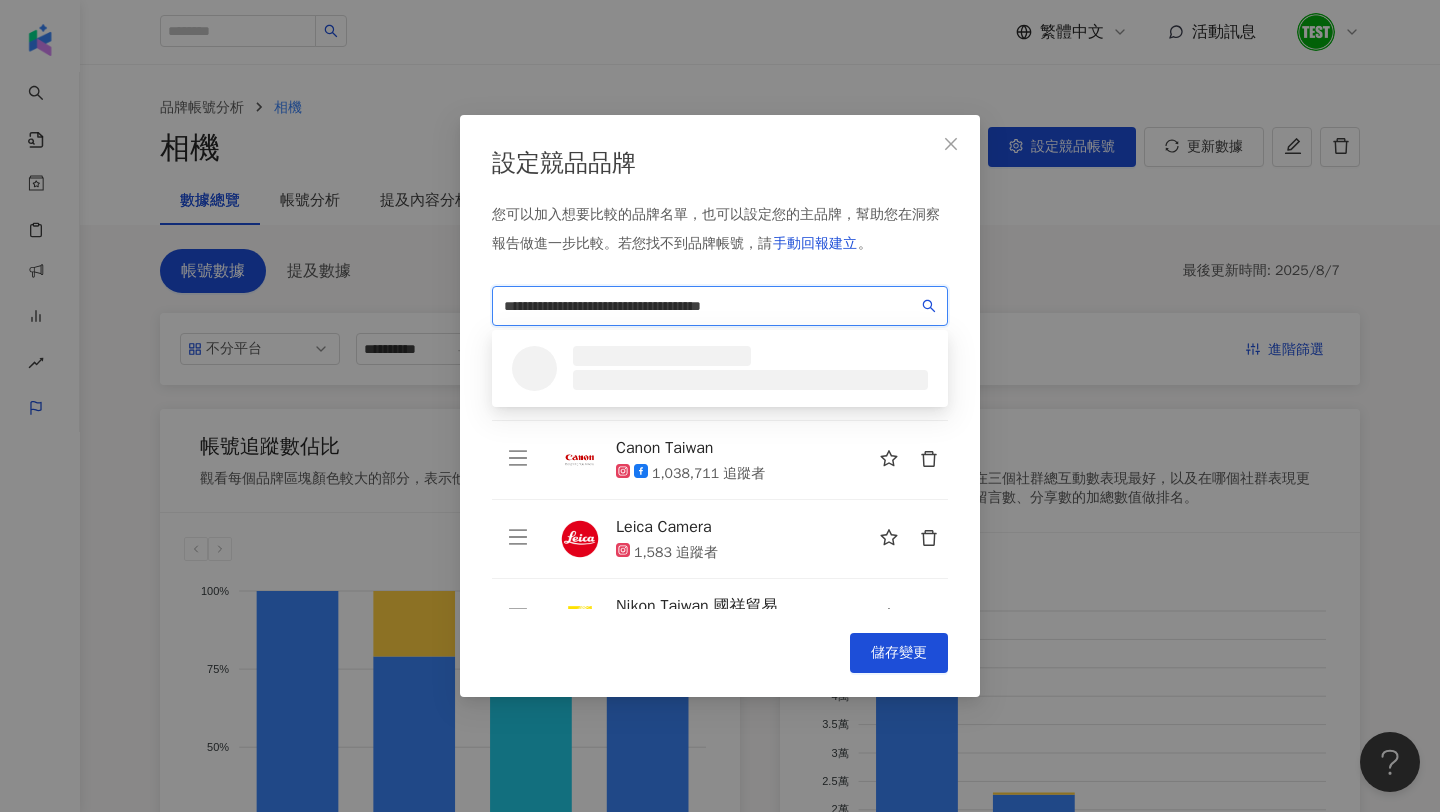 scroll, scrollTop: 0, scrollLeft: 0, axis: both 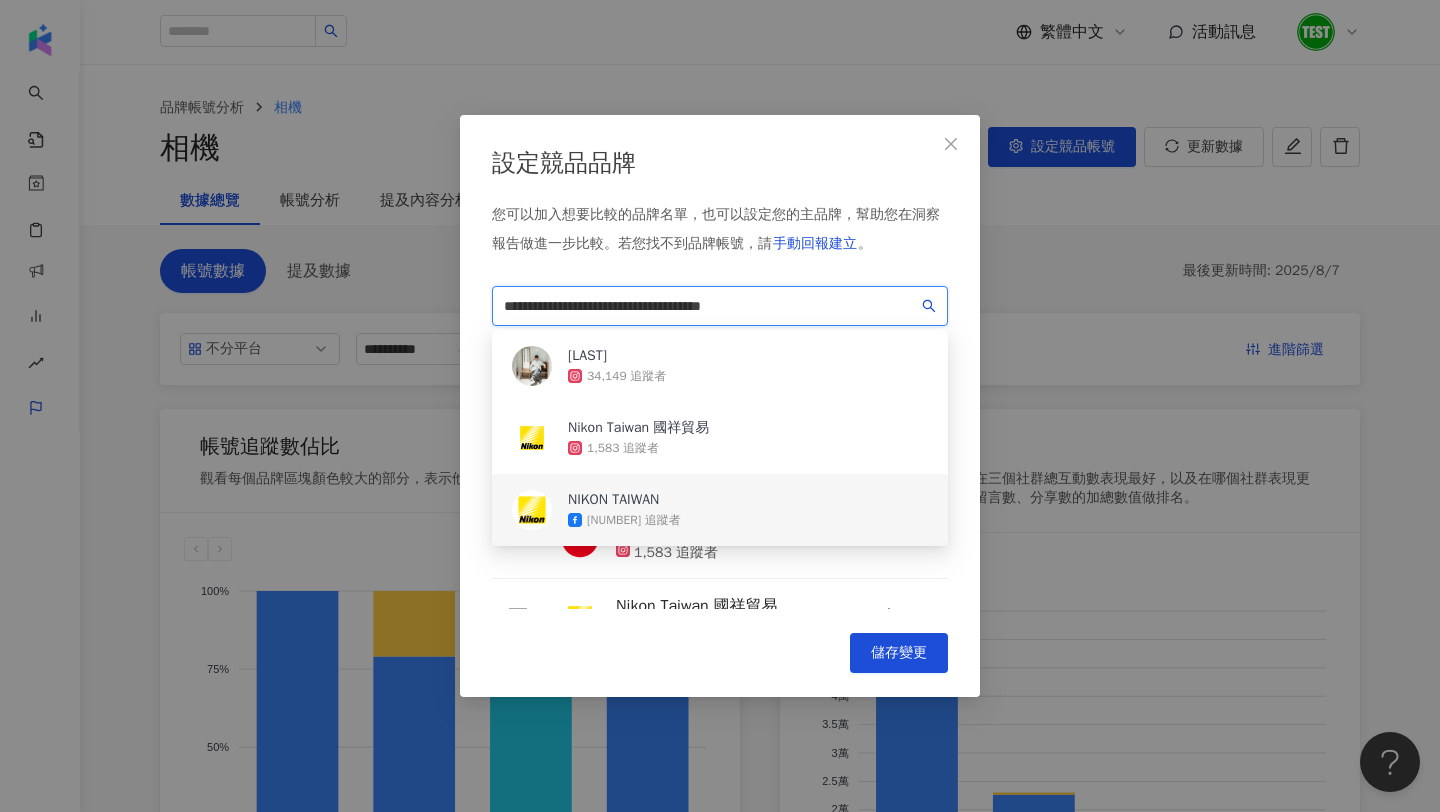 click on "NIKON TAIWAN 135,096   追蹤者" at bounding box center (720, 510) 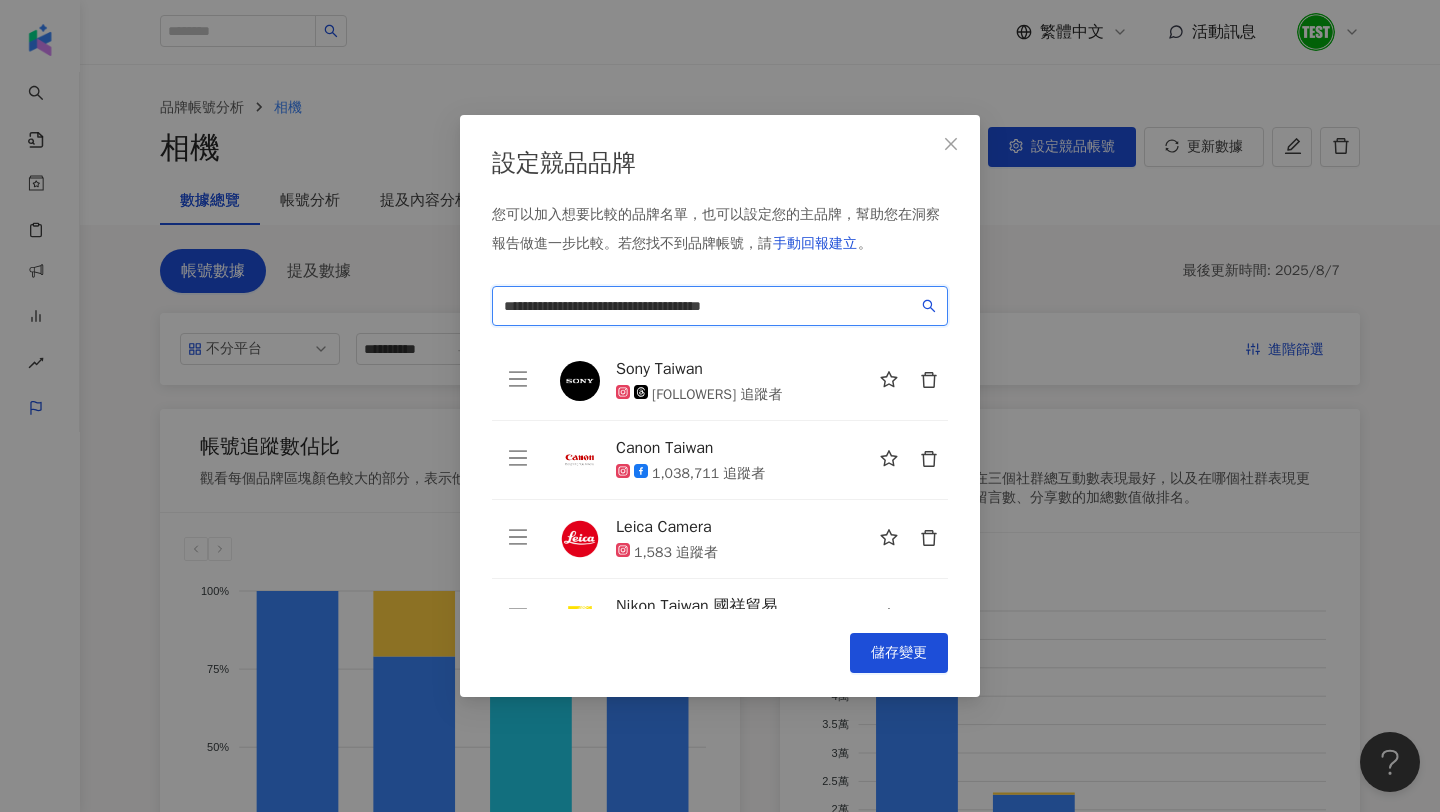 scroll, scrollTop: 128, scrollLeft: 0, axis: vertical 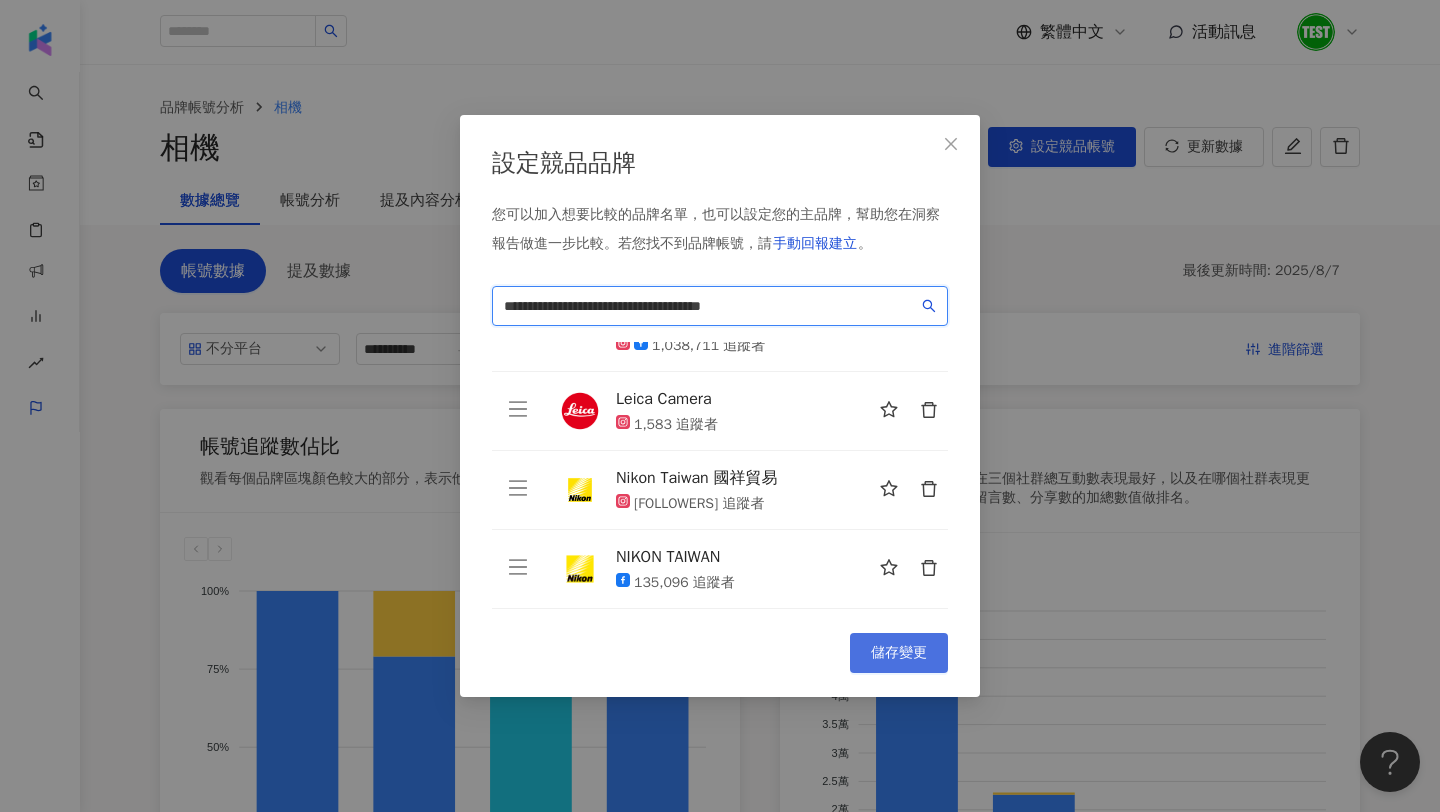 type on "**********" 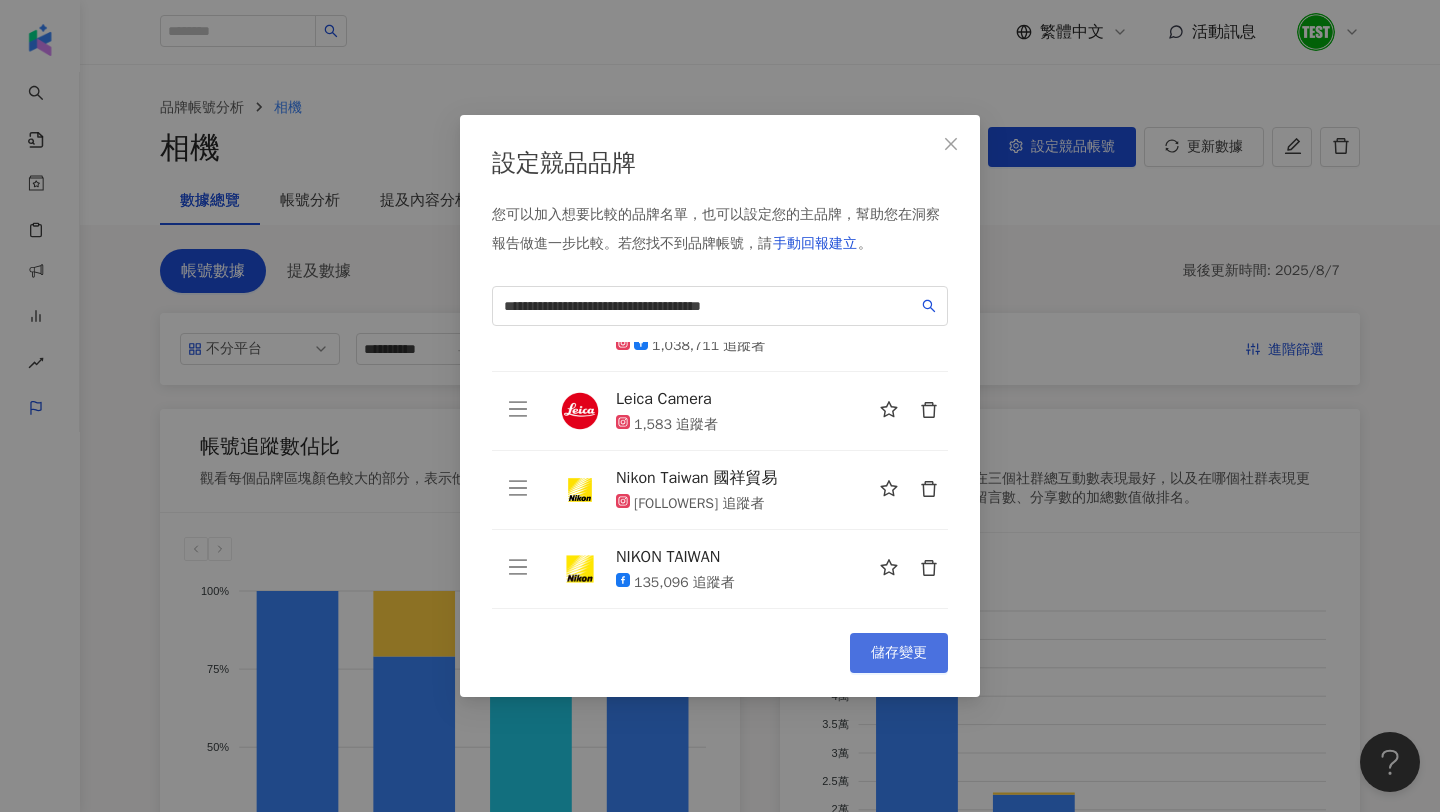 click on "儲存變更" at bounding box center [899, 653] 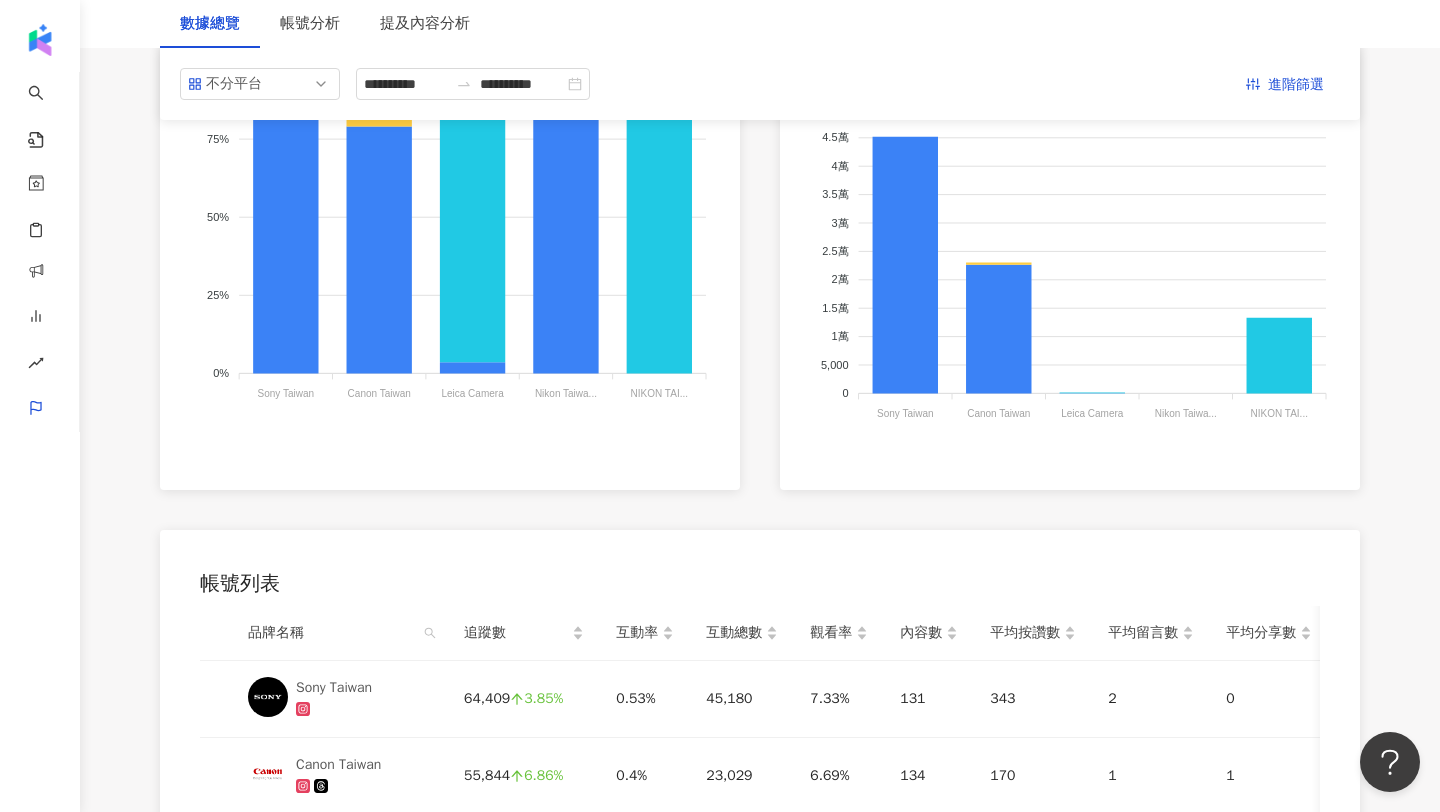 scroll, scrollTop: 0, scrollLeft: 0, axis: both 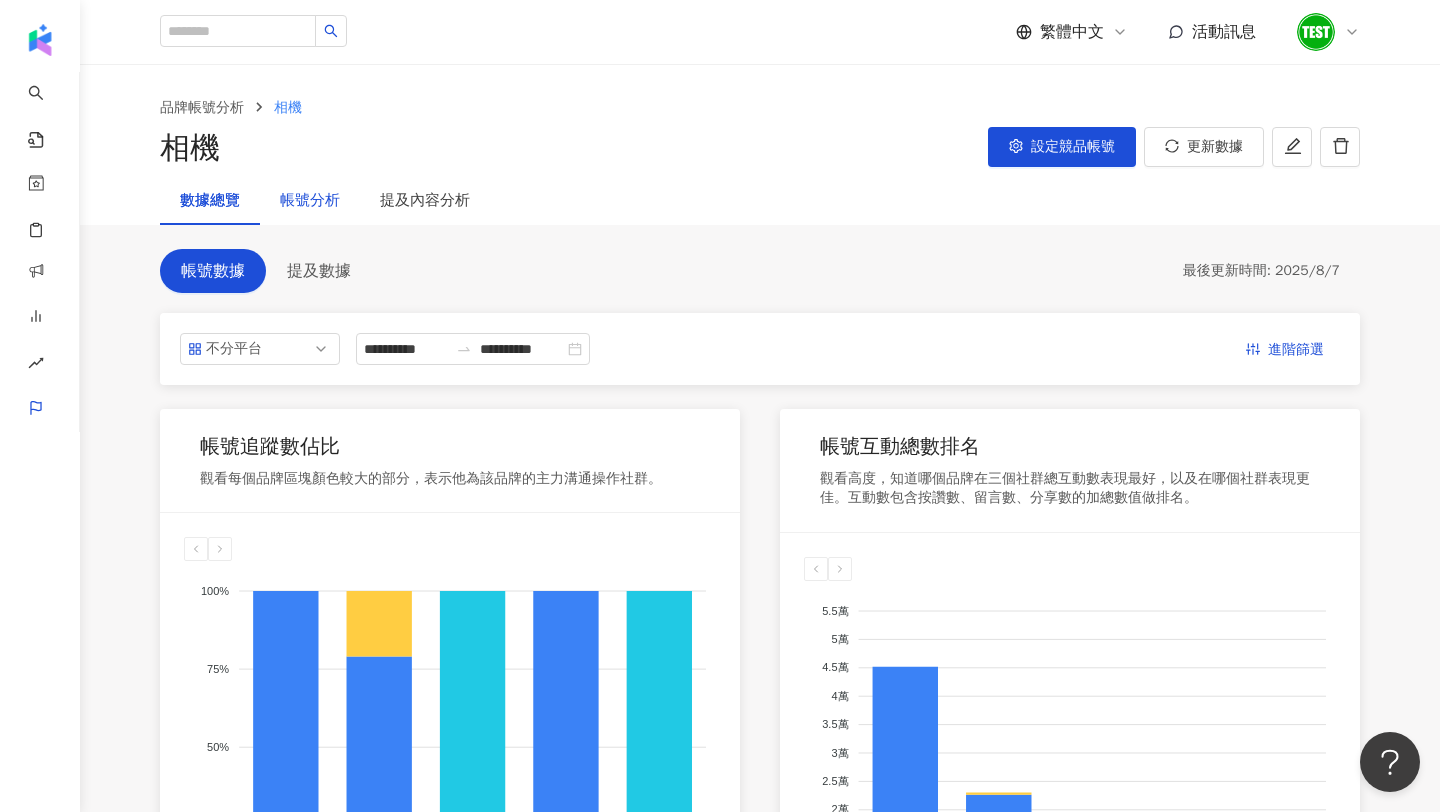 click on "帳號分析" at bounding box center (310, 201) 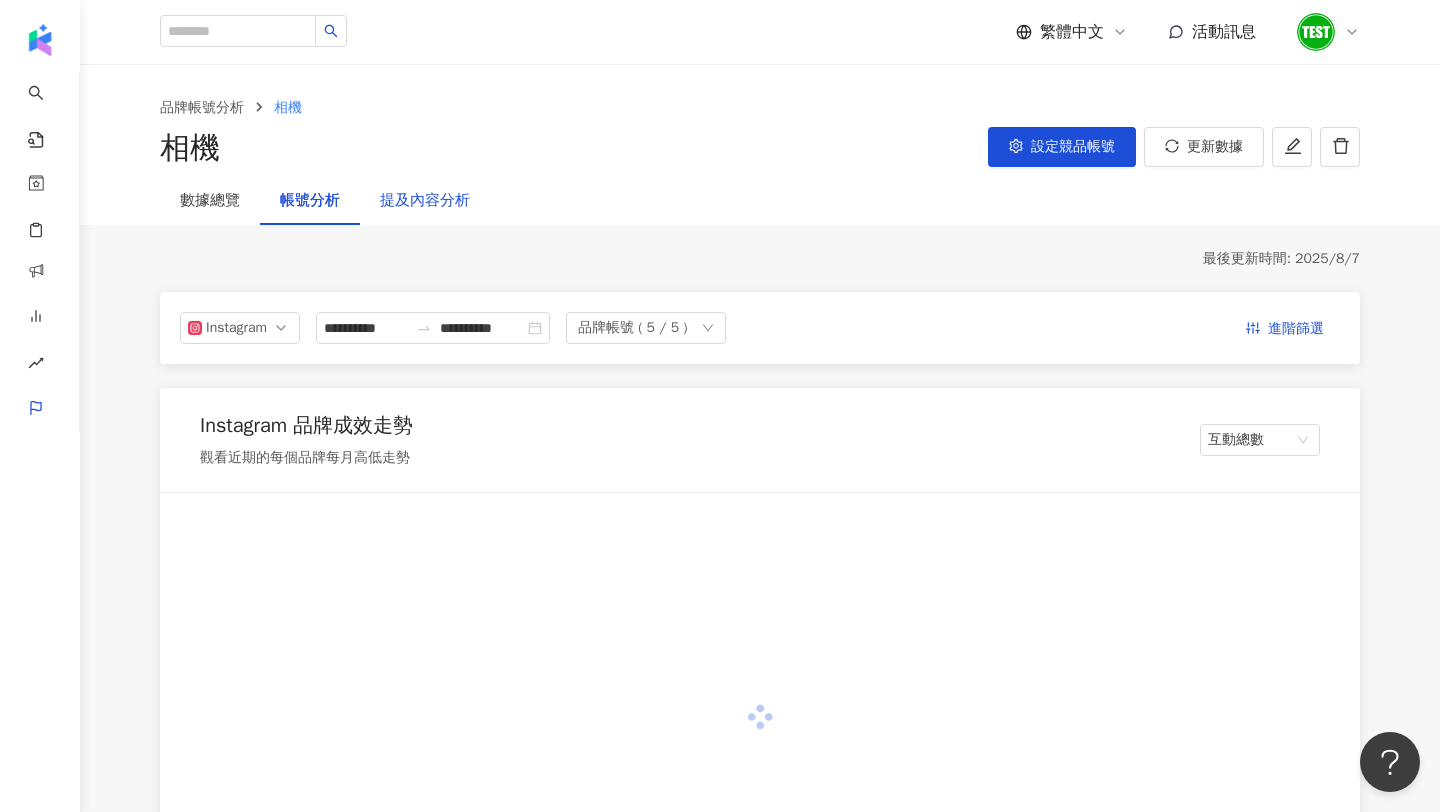 click on "提及內容分析" at bounding box center [425, 201] 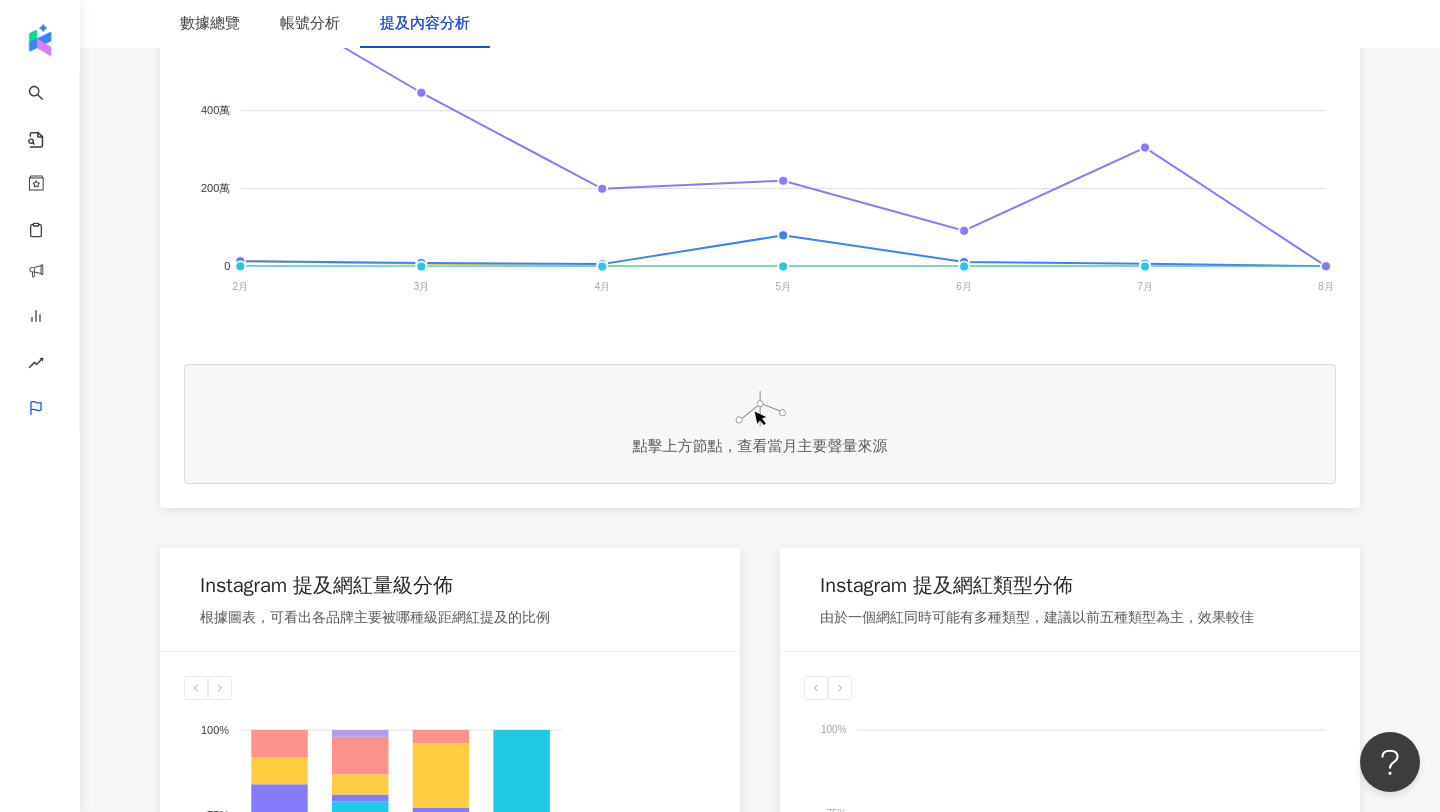 scroll, scrollTop: 951, scrollLeft: 0, axis: vertical 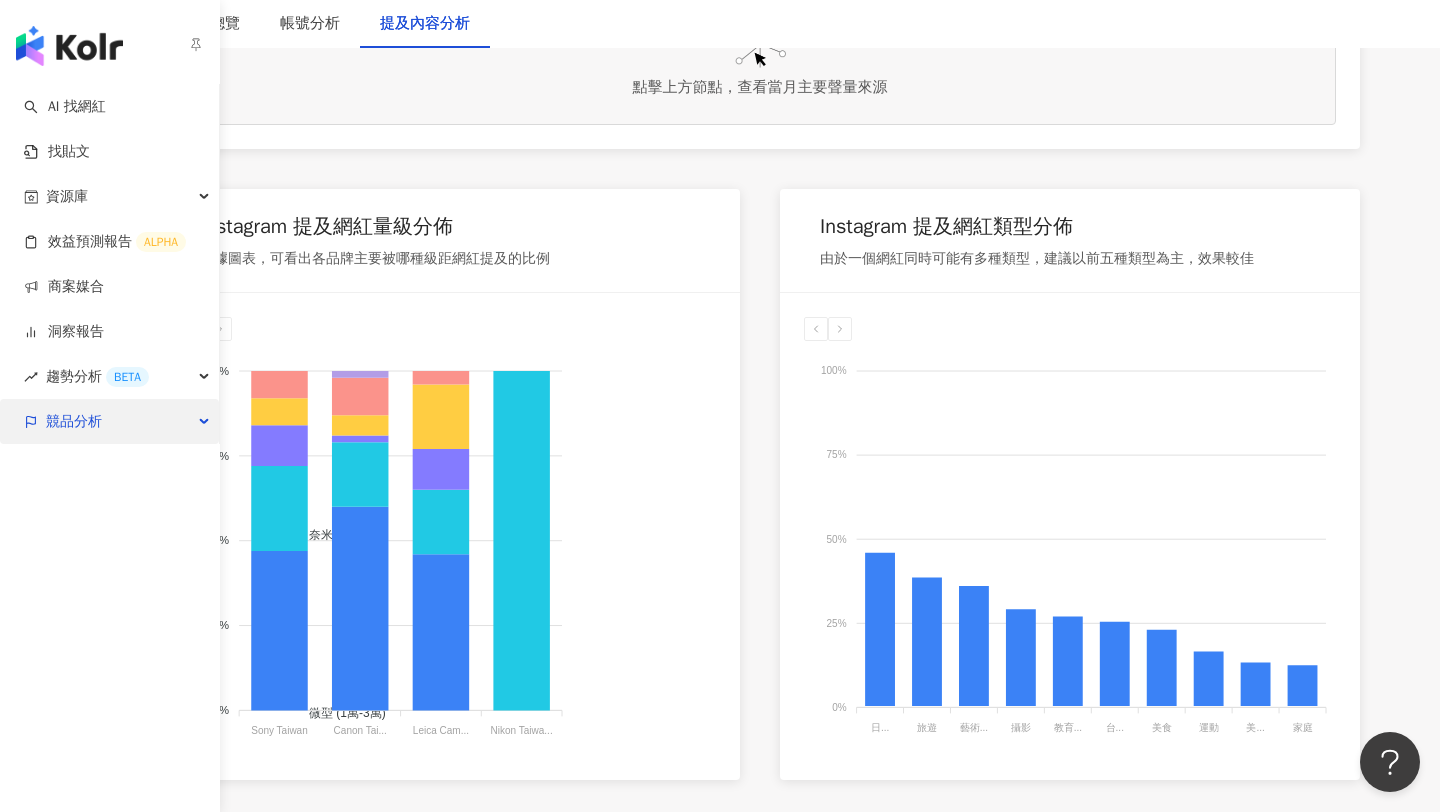 click on "競品分析" at bounding box center [74, 421] 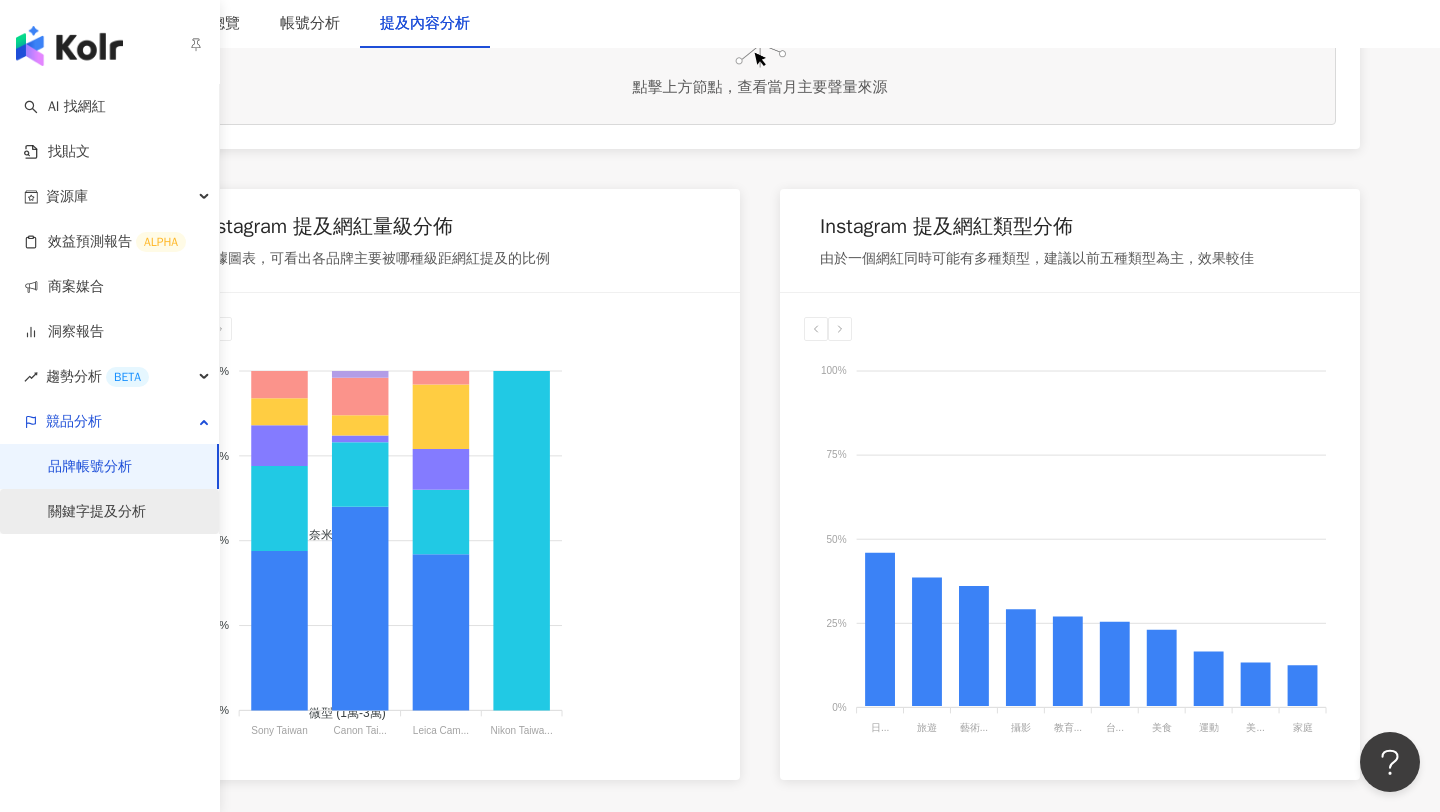 click on "關鍵字提及分析" at bounding box center (97, 512) 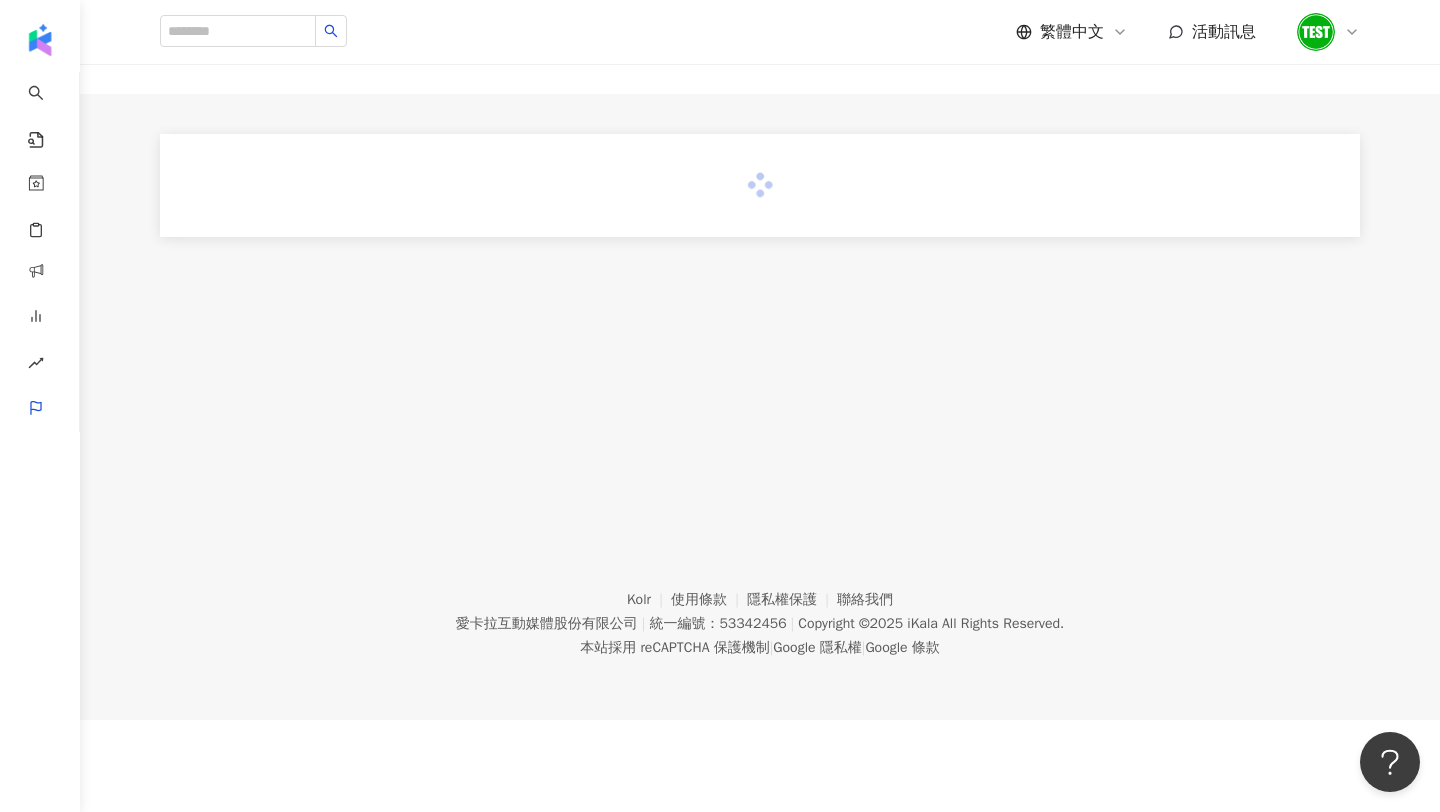 scroll, scrollTop: 0, scrollLeft: 0, axis: both 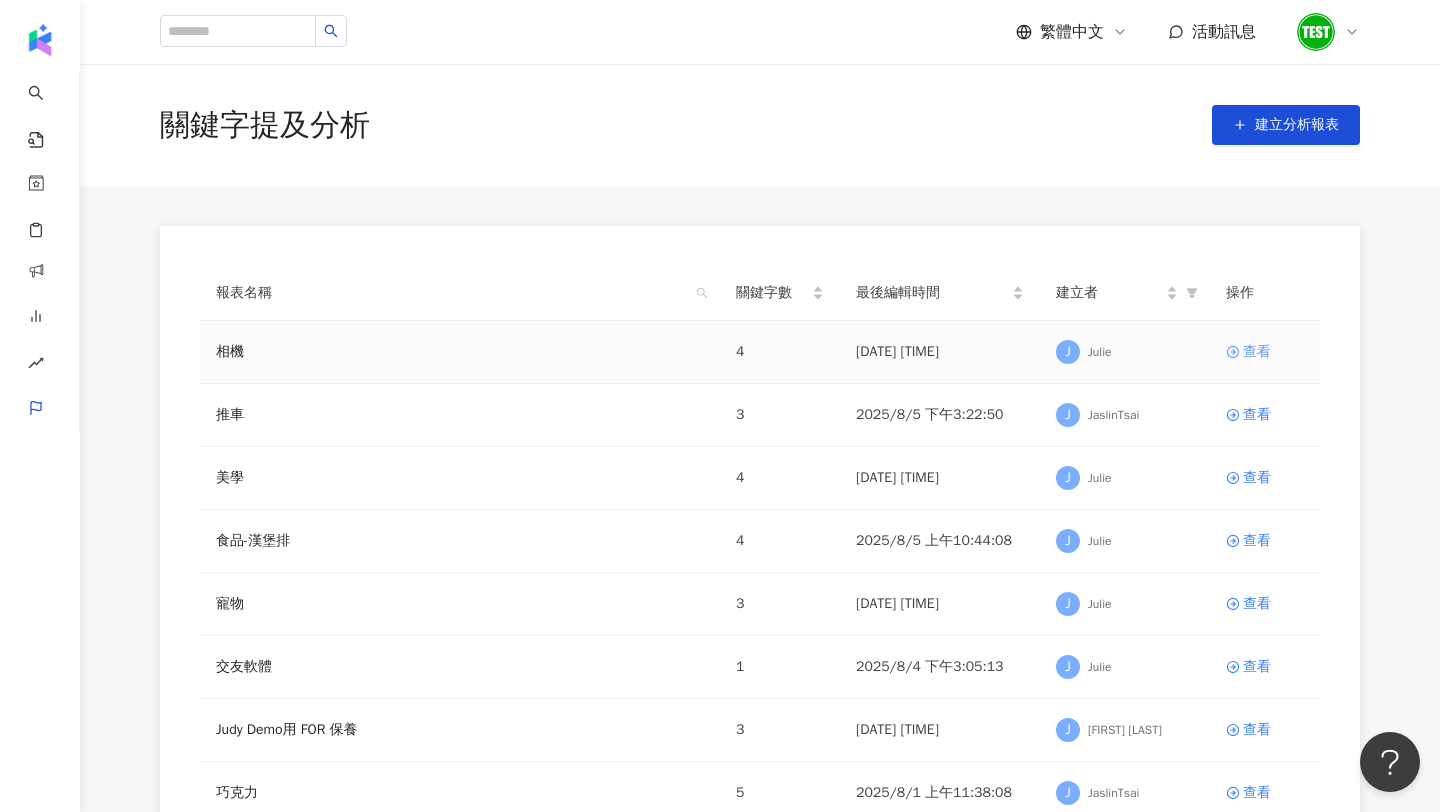 click on "查看" at bounding box center (1257, 352) 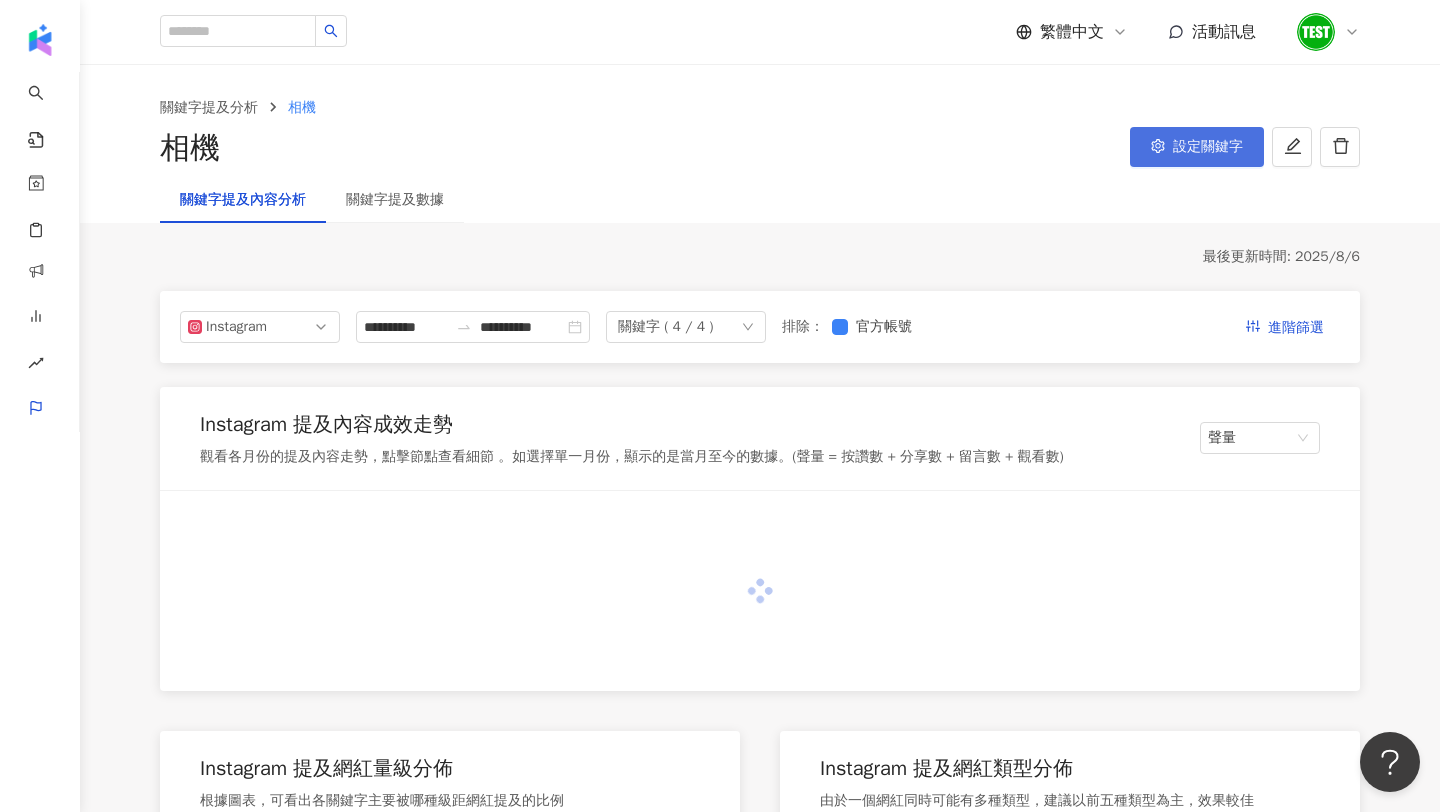 click on "設定關鍵字" at bounding box center [1197, 147] 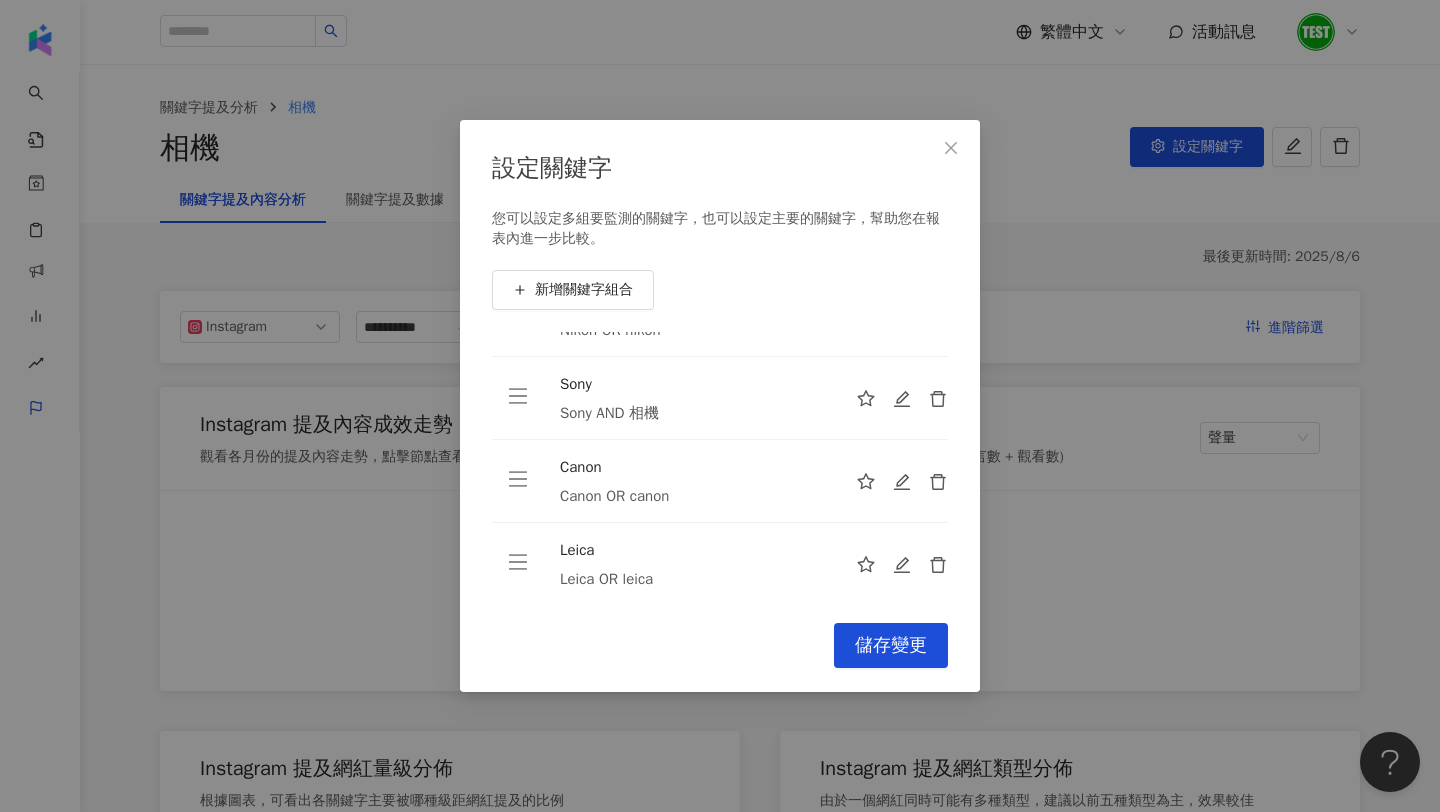 scroll, scrollTop: 65, scrollLeft: 0, axis: vertical 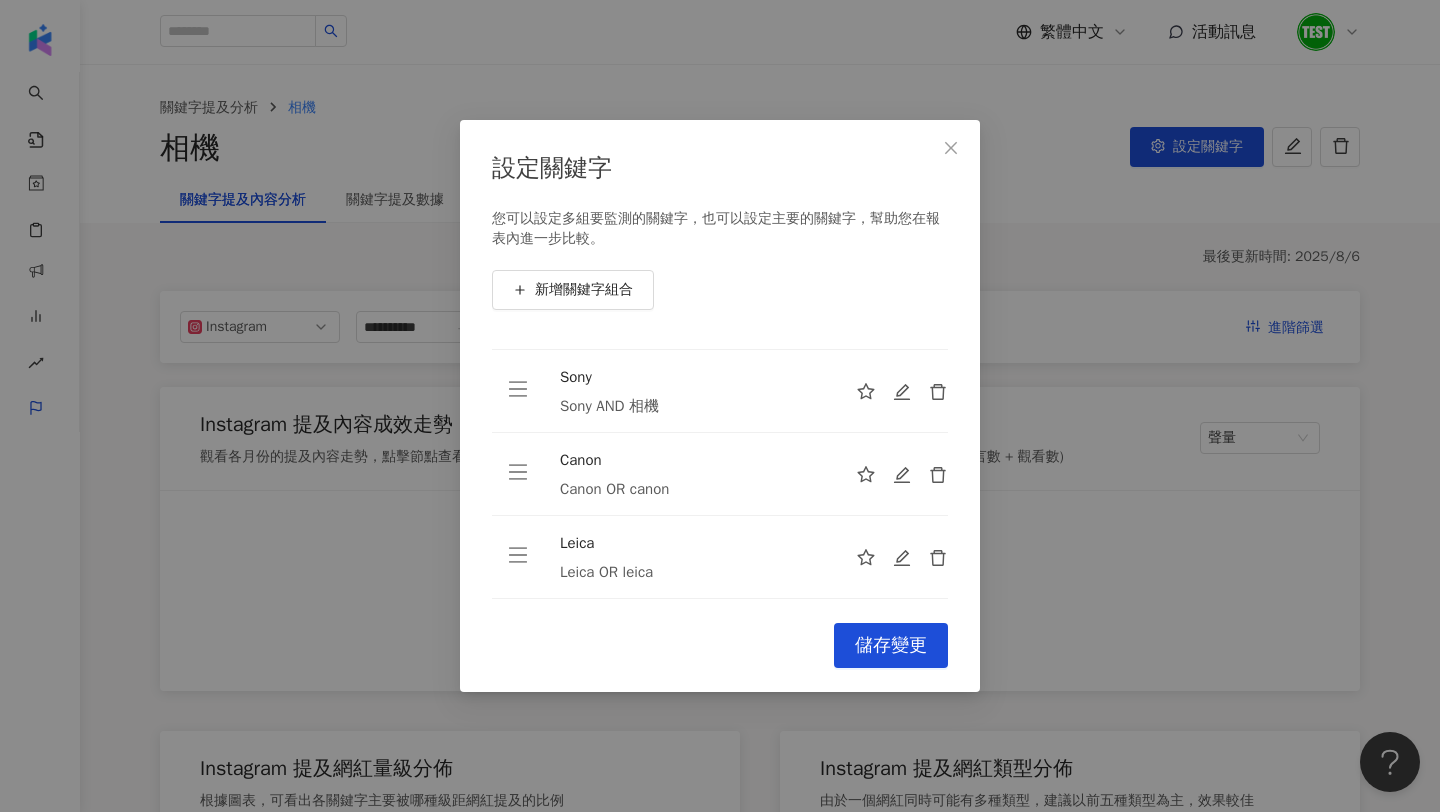 click on "設定關鍵字 您可以設定多組要監測的關鍵字，也可以設定主要的關鍵字，幫助您在報表內進一步比較。 新增關鍵字組合 Nikon Nikon OR nikon Sony Sony AND 相機 Canon Canon OR canon Leica Leica OR leica
To pick up a draggable item, press the space bar.
While dragging, use the arrow keys to move the item.
Press space again to drop the item in its new position, or press escape to cancel.
Cancel 儲存變更" at bounding box center [720, 406] 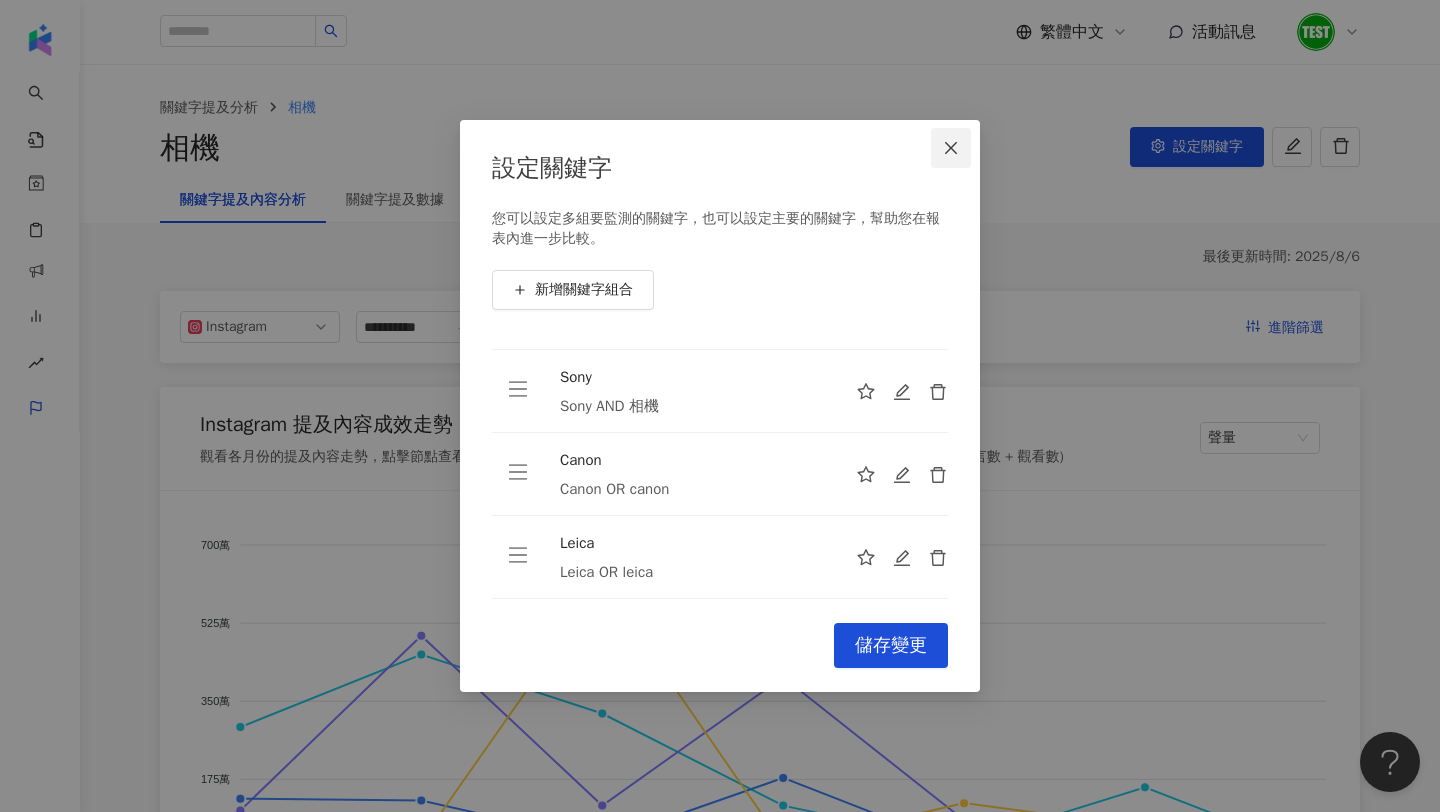click 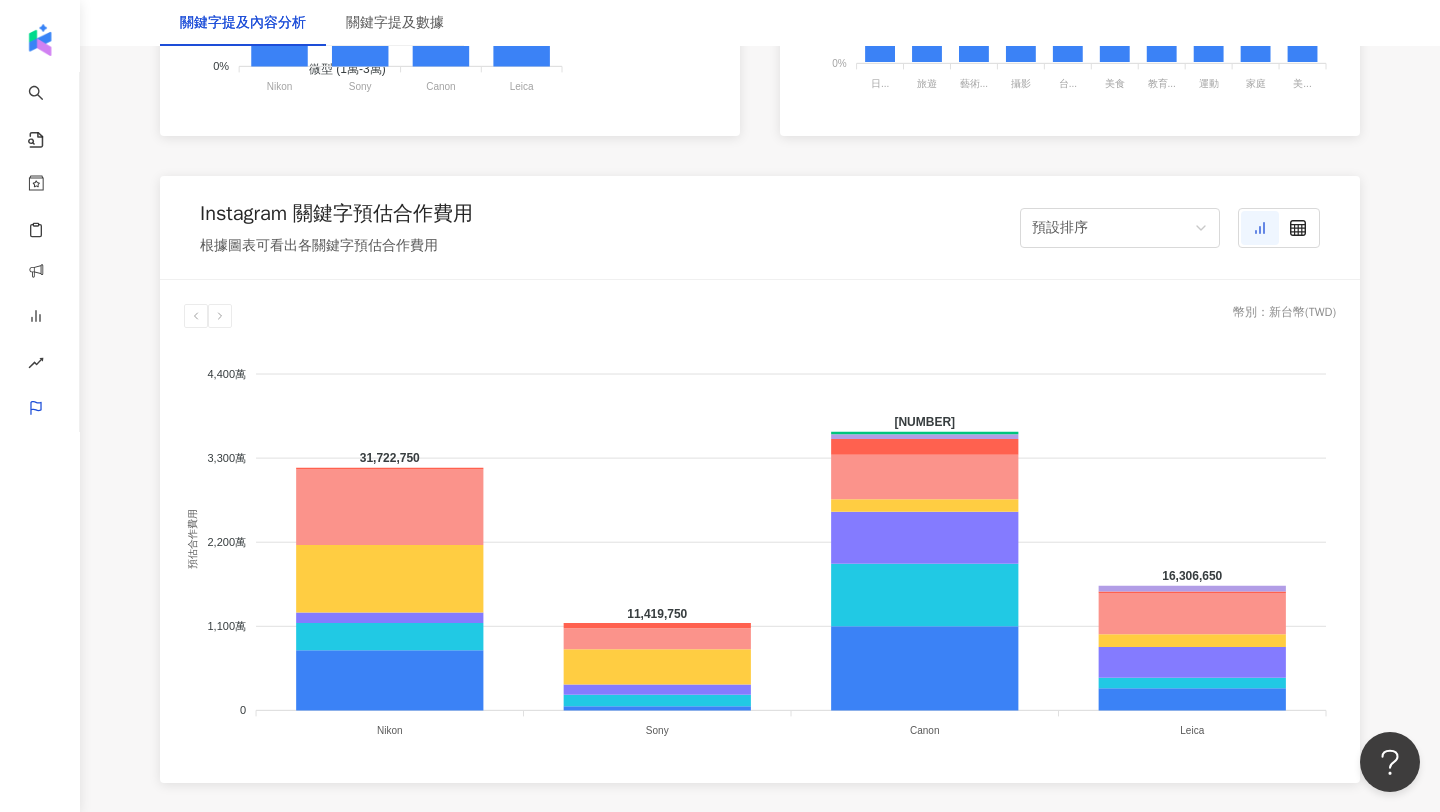 scroll, scrollTop: 1602, scrollLeft: 0, axis: vertical 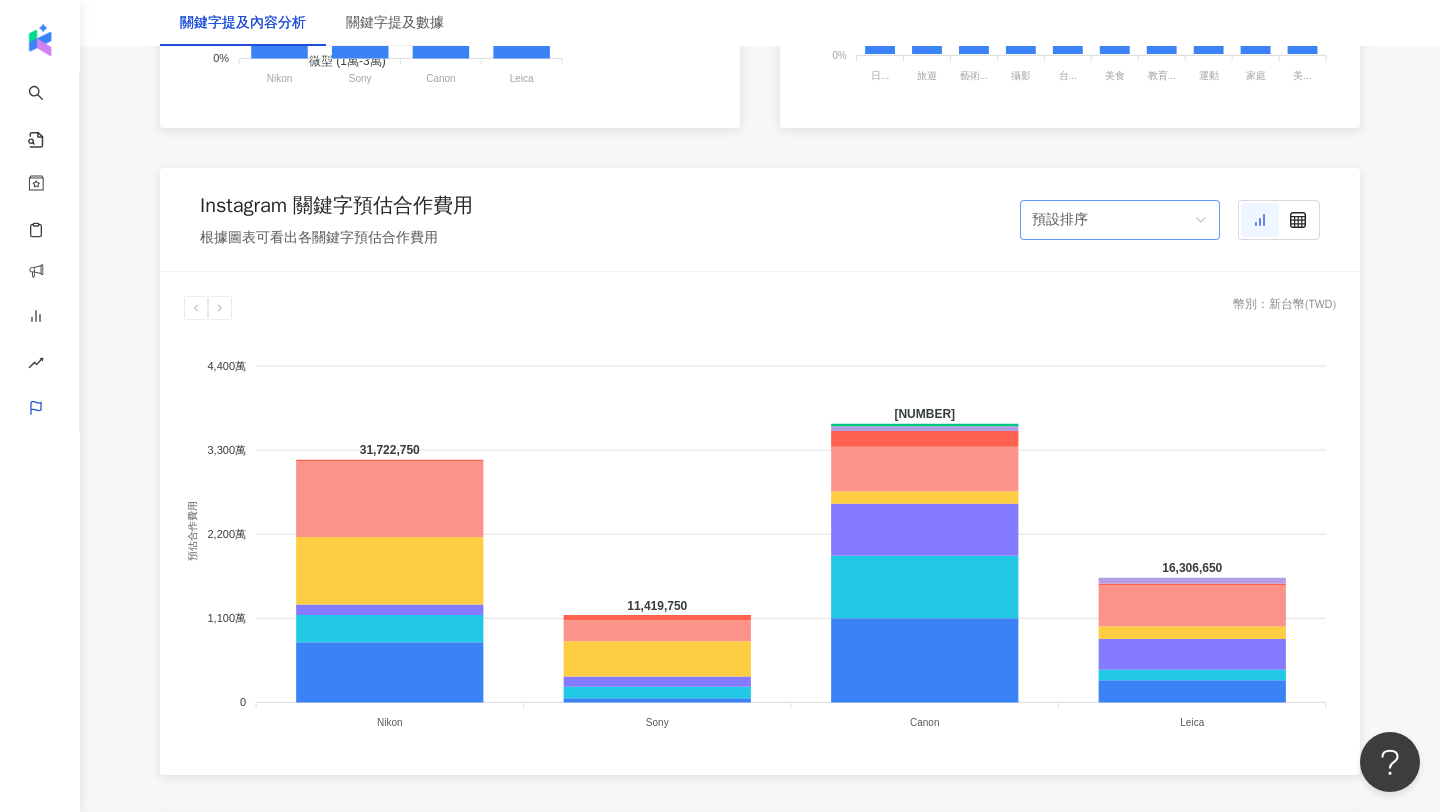 click on "預設排序" at bounding box center [1111, 220] 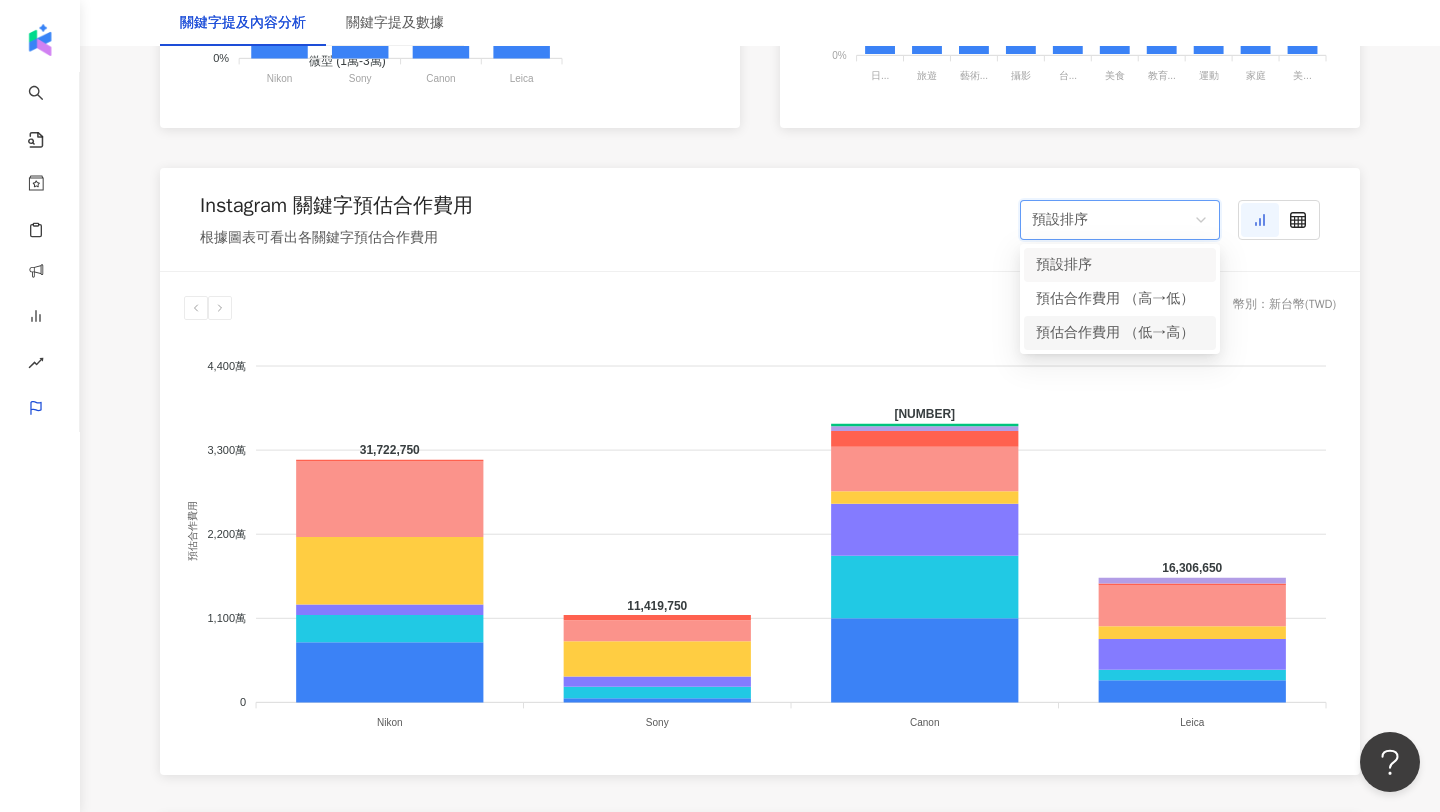 click 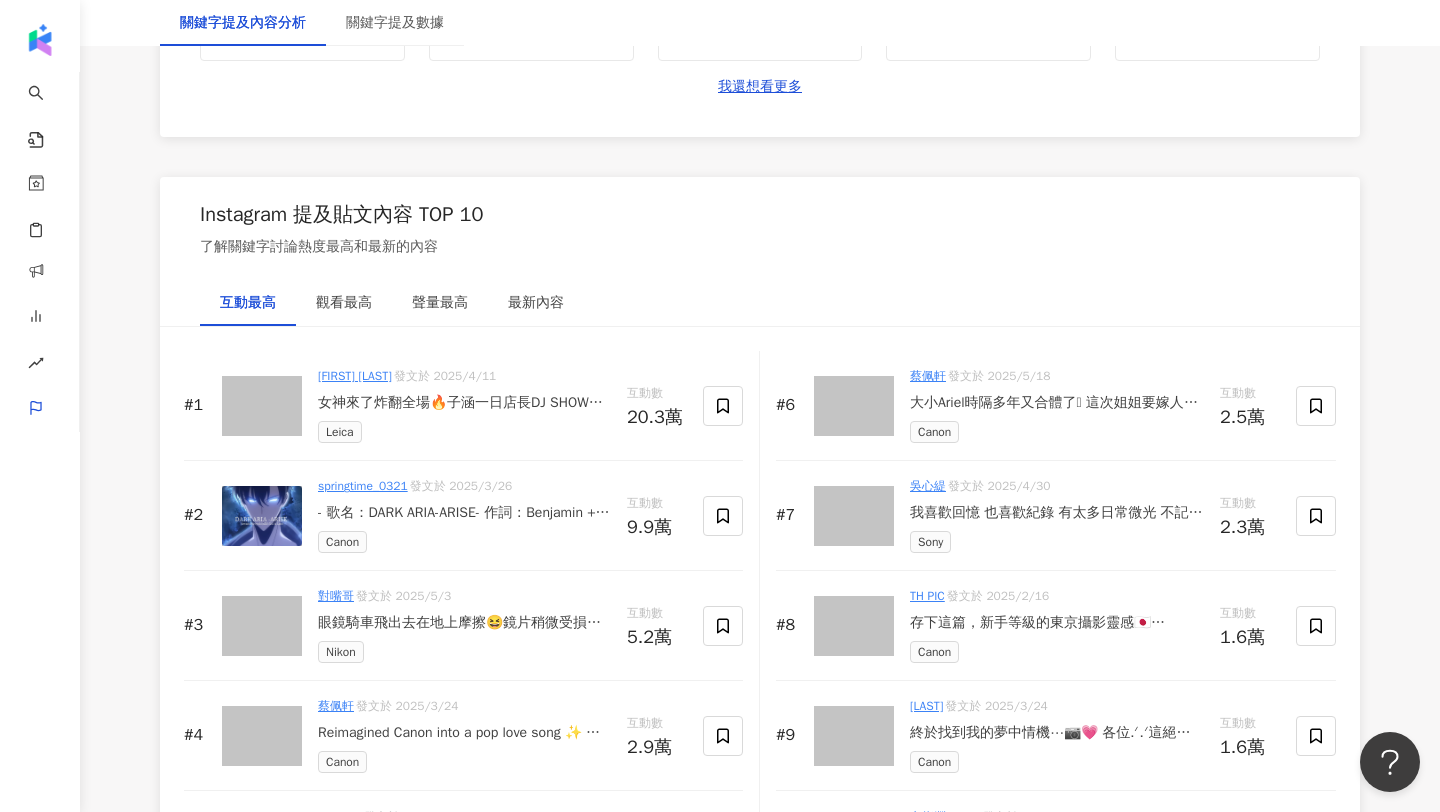 scroll, scrollTop: 2910, scrollLeft: 0, axis: vertical 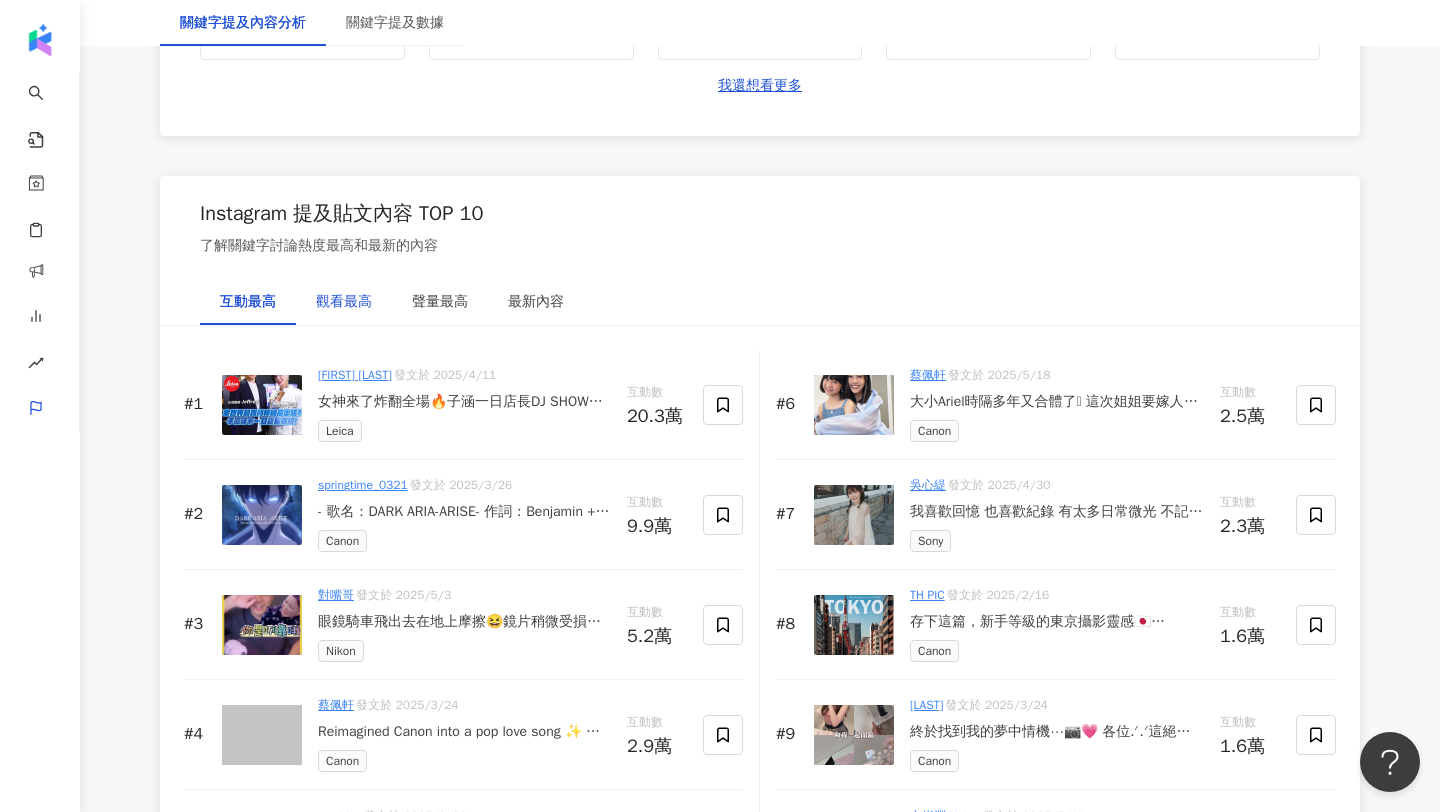 click on "觀看最高" at bounding box center [344, 302] 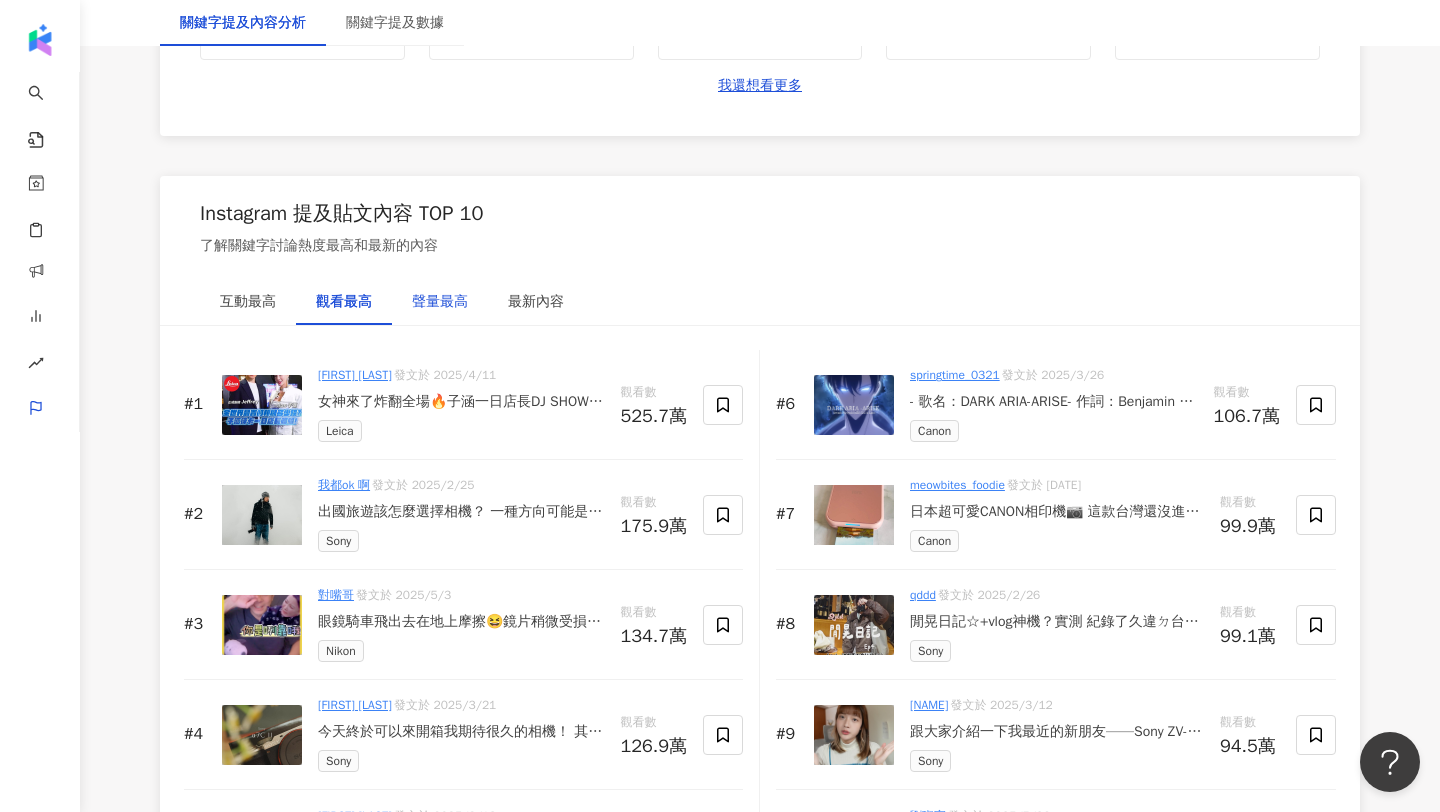 click on "聲量最高" at bounding box center [440, 302] 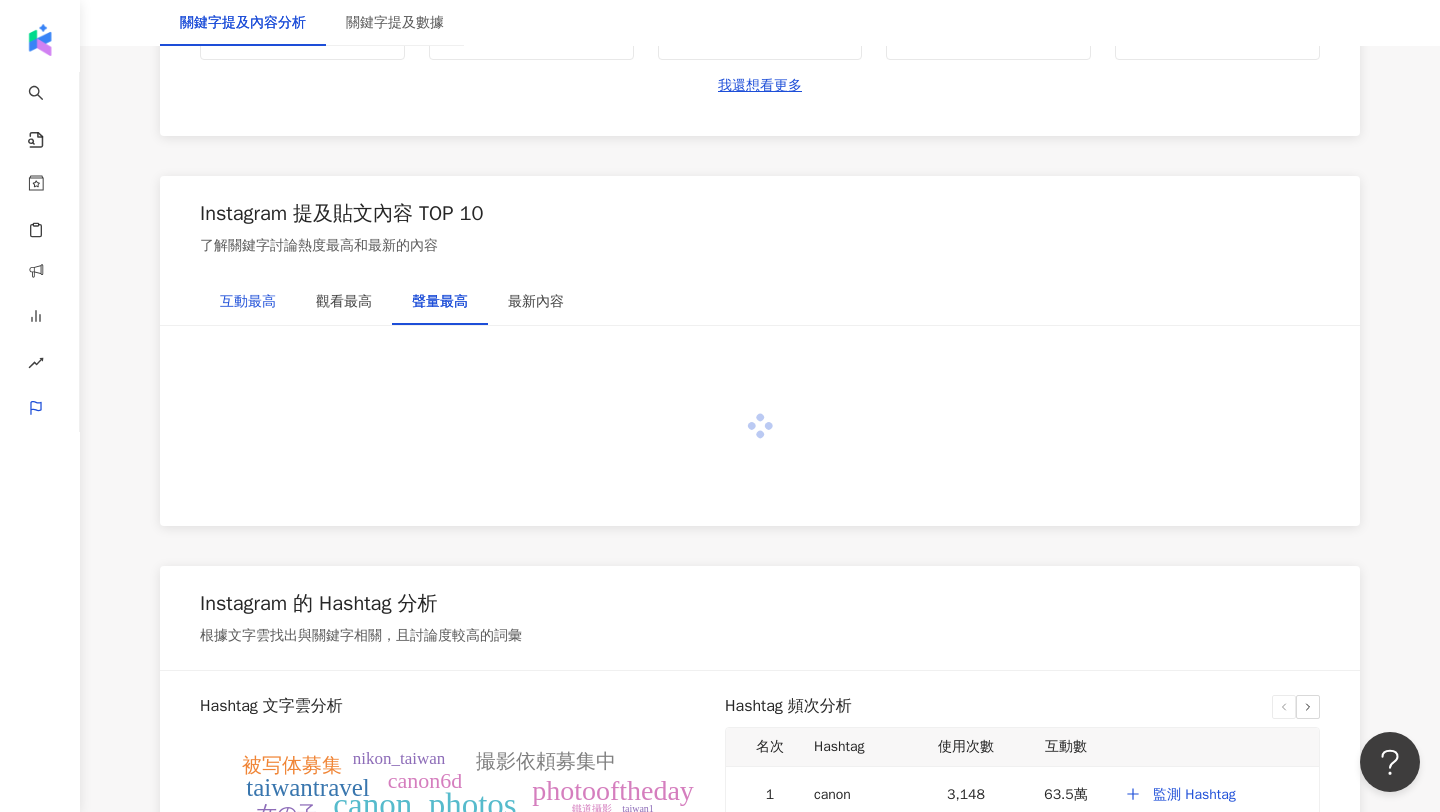 click on "互動最高" at bounding box center [248, 302] 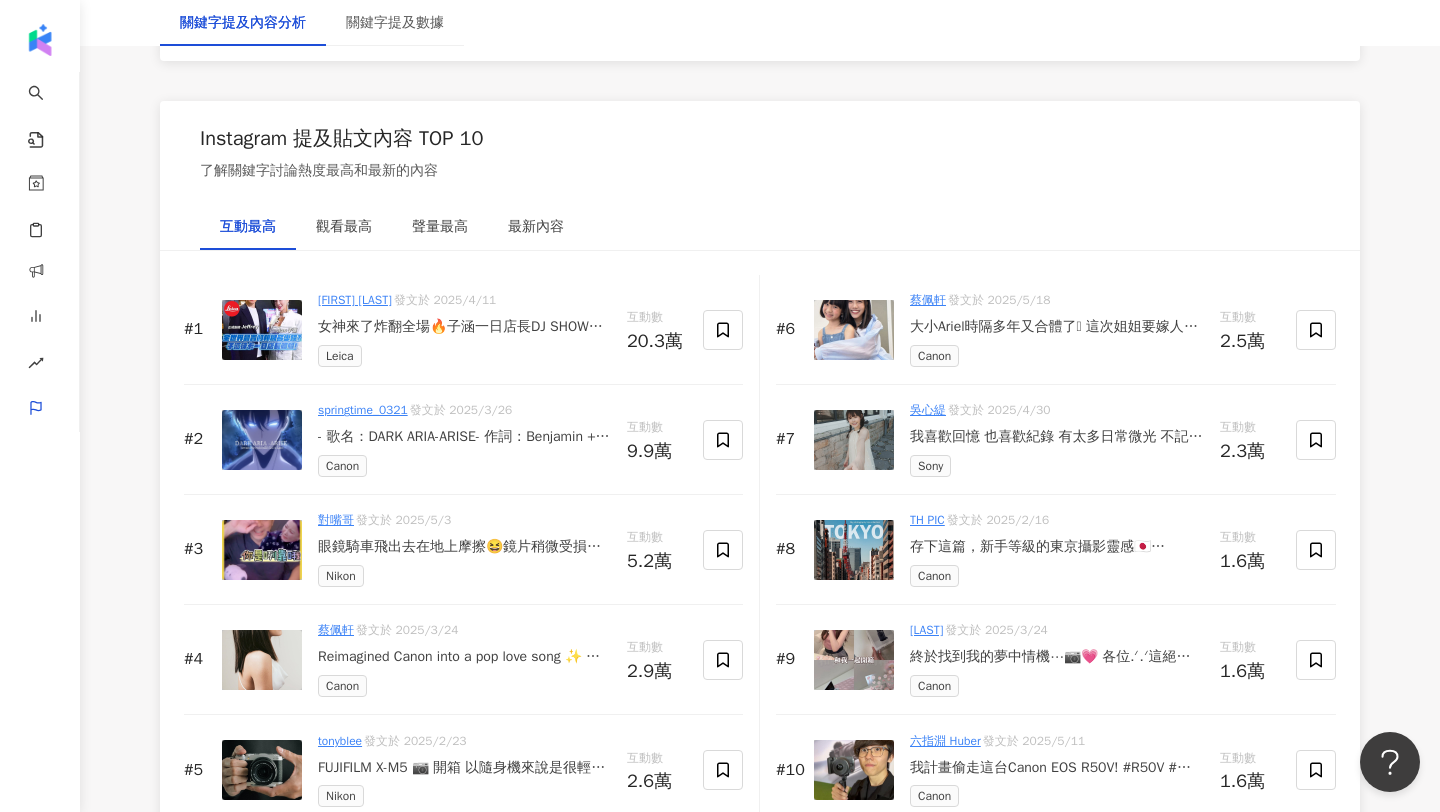 scroll, scrollTop: 3001, scrollLeft: 0, axis: vertical 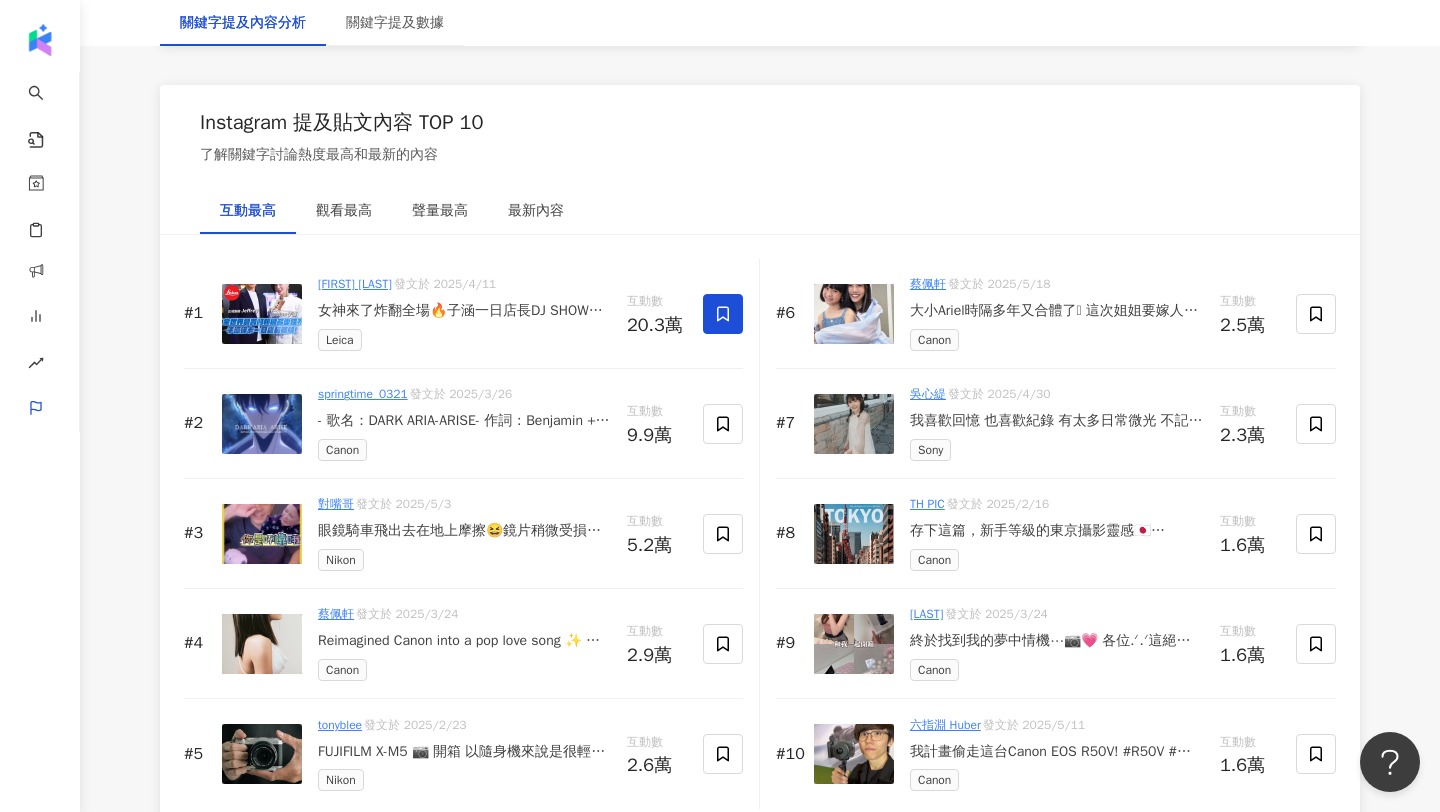 click 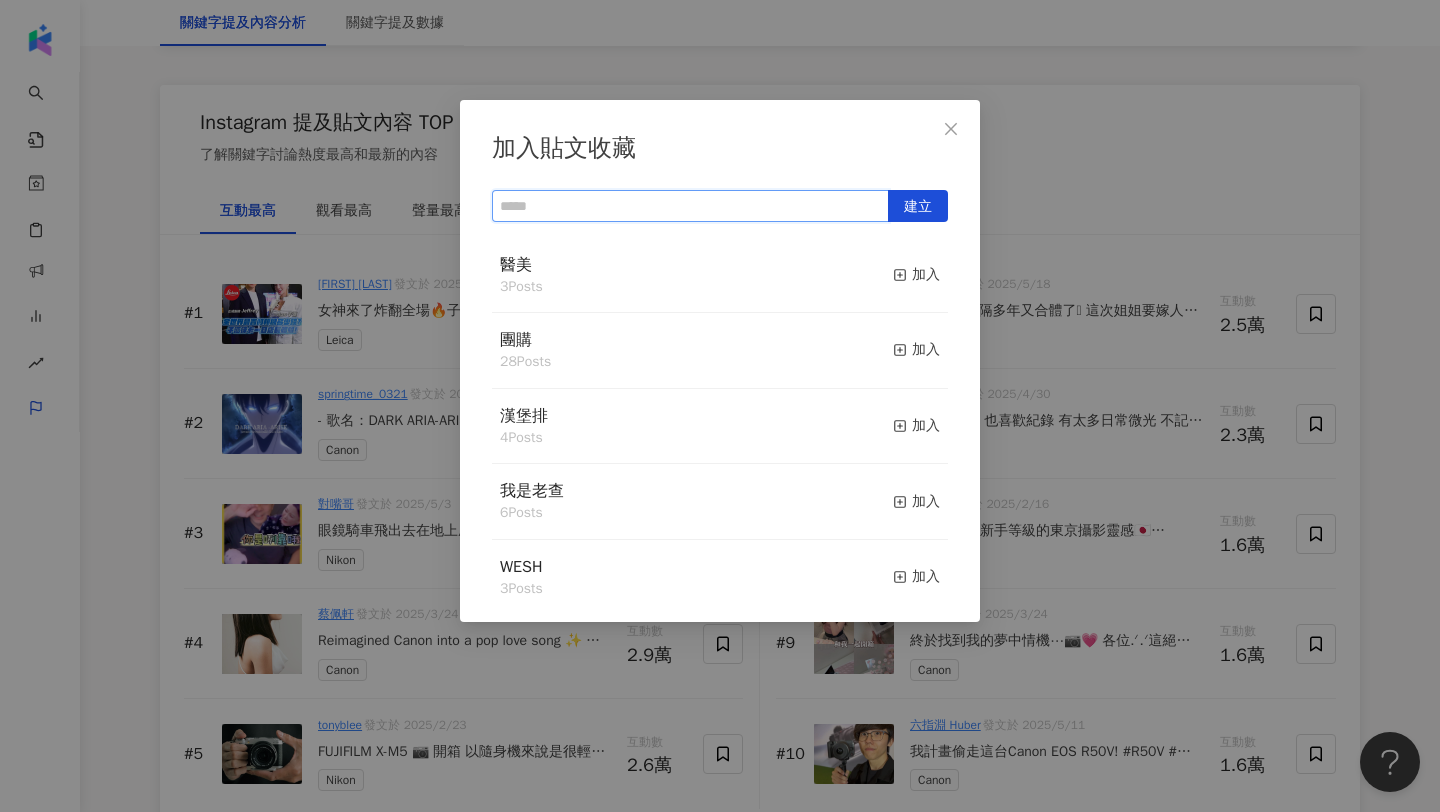 click at bounding box center (690, 206) 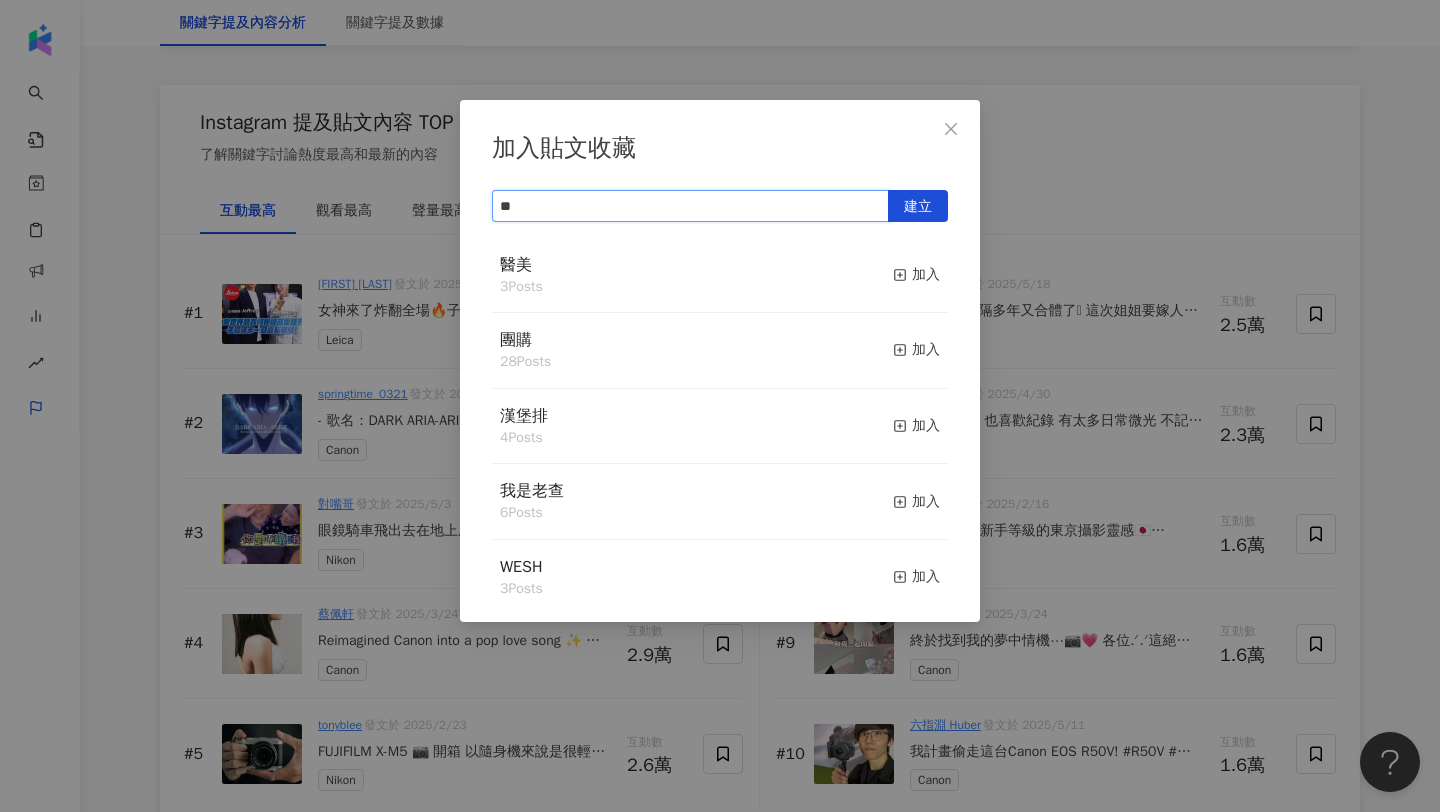 type on "*" 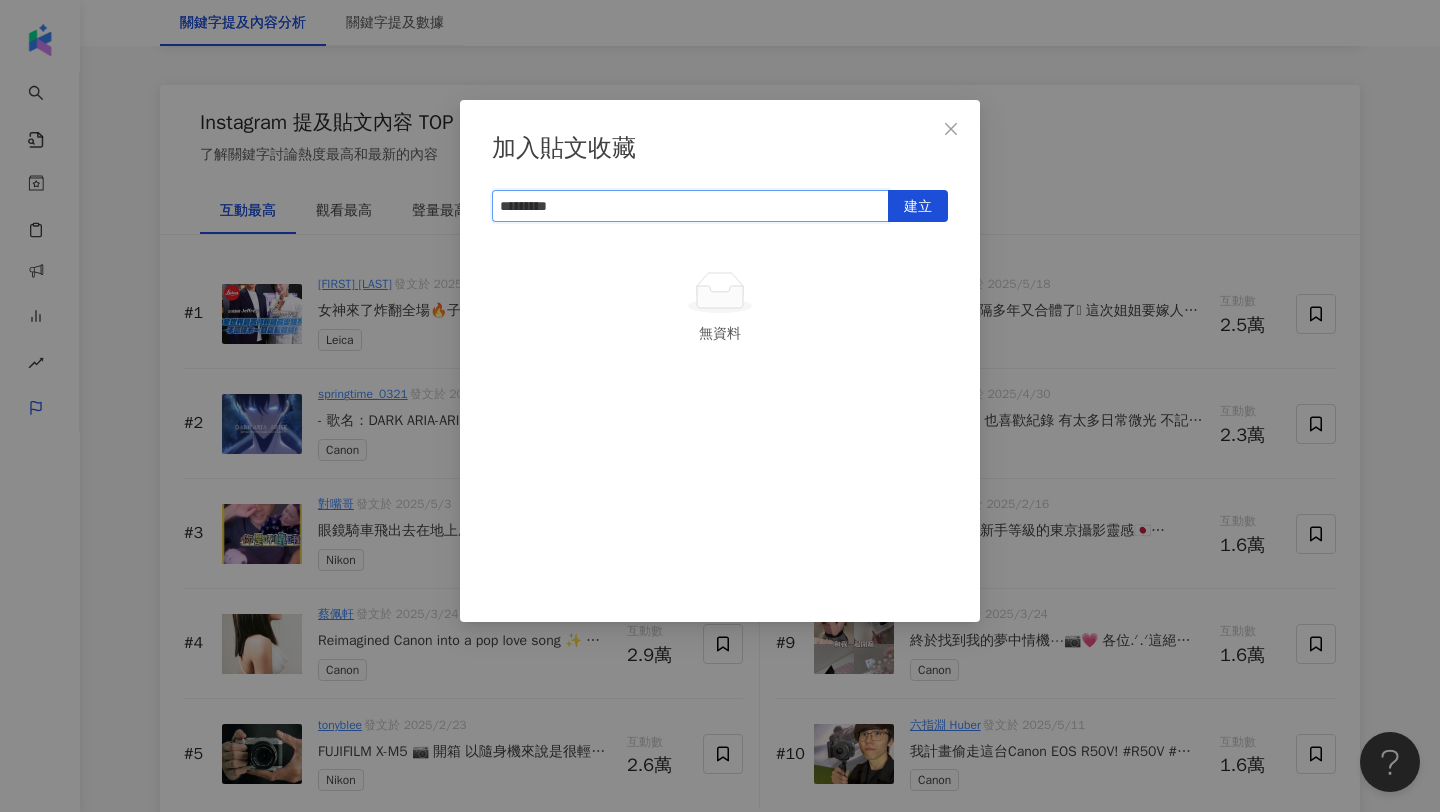 type on "*******" 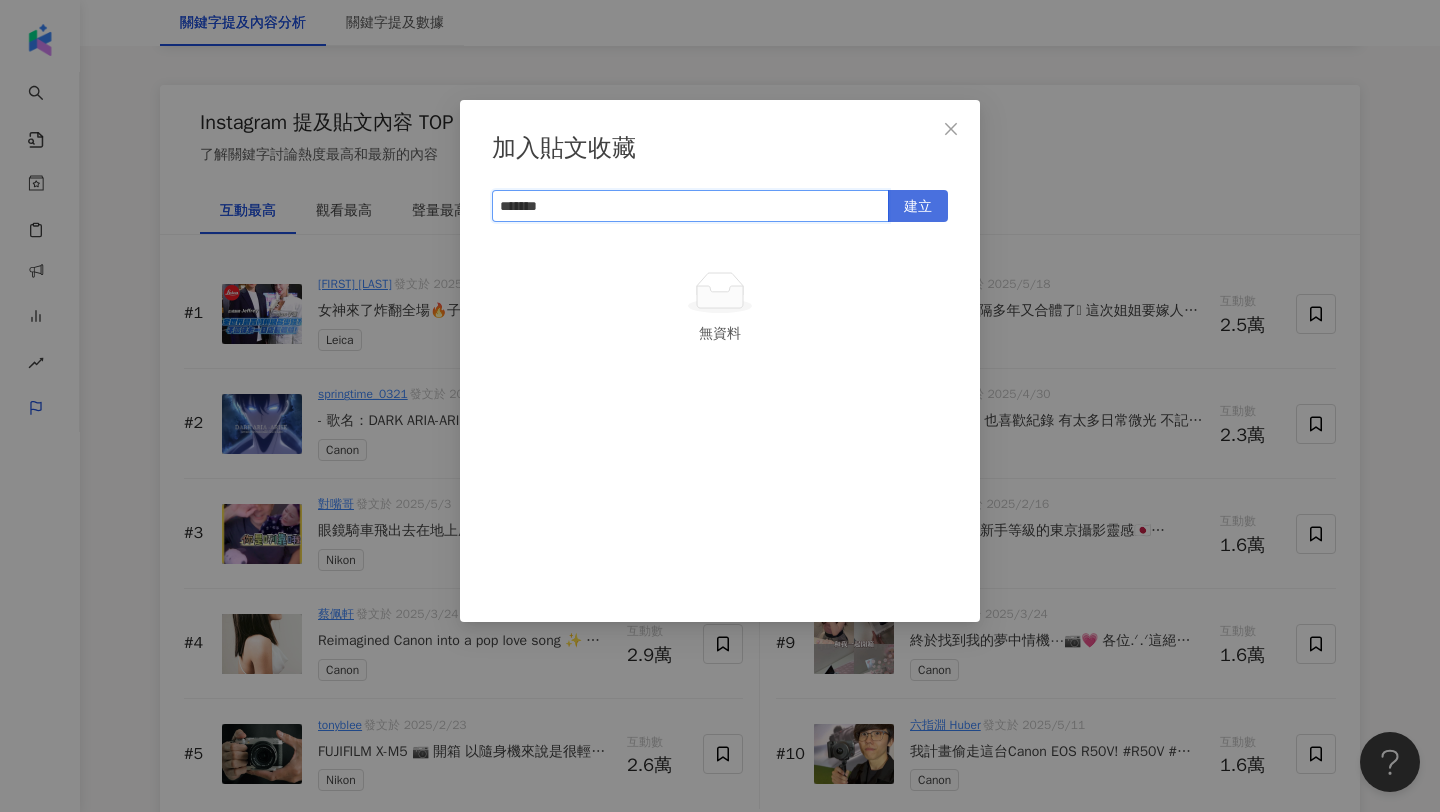 click on "建立" at bounding box center [918, 207] 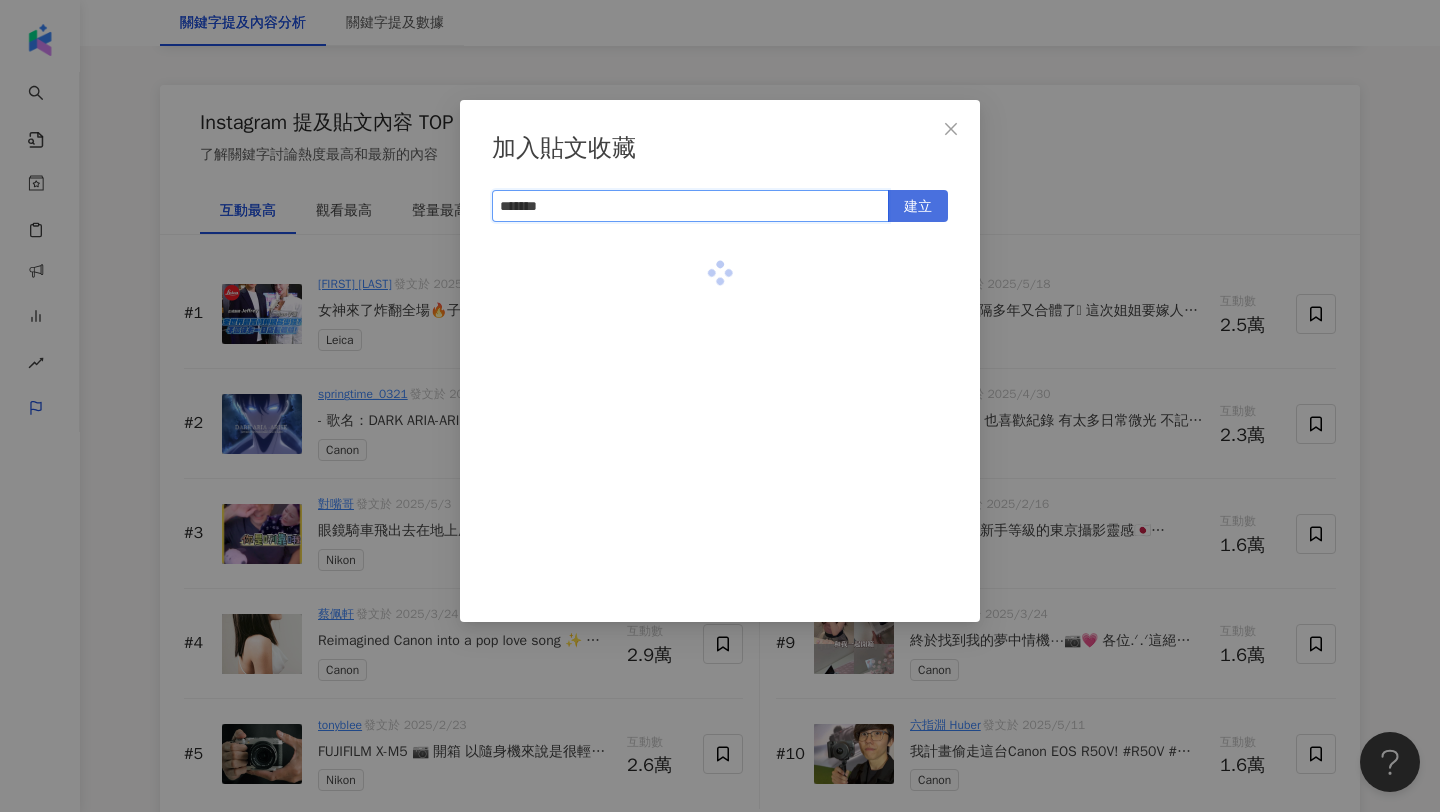 type 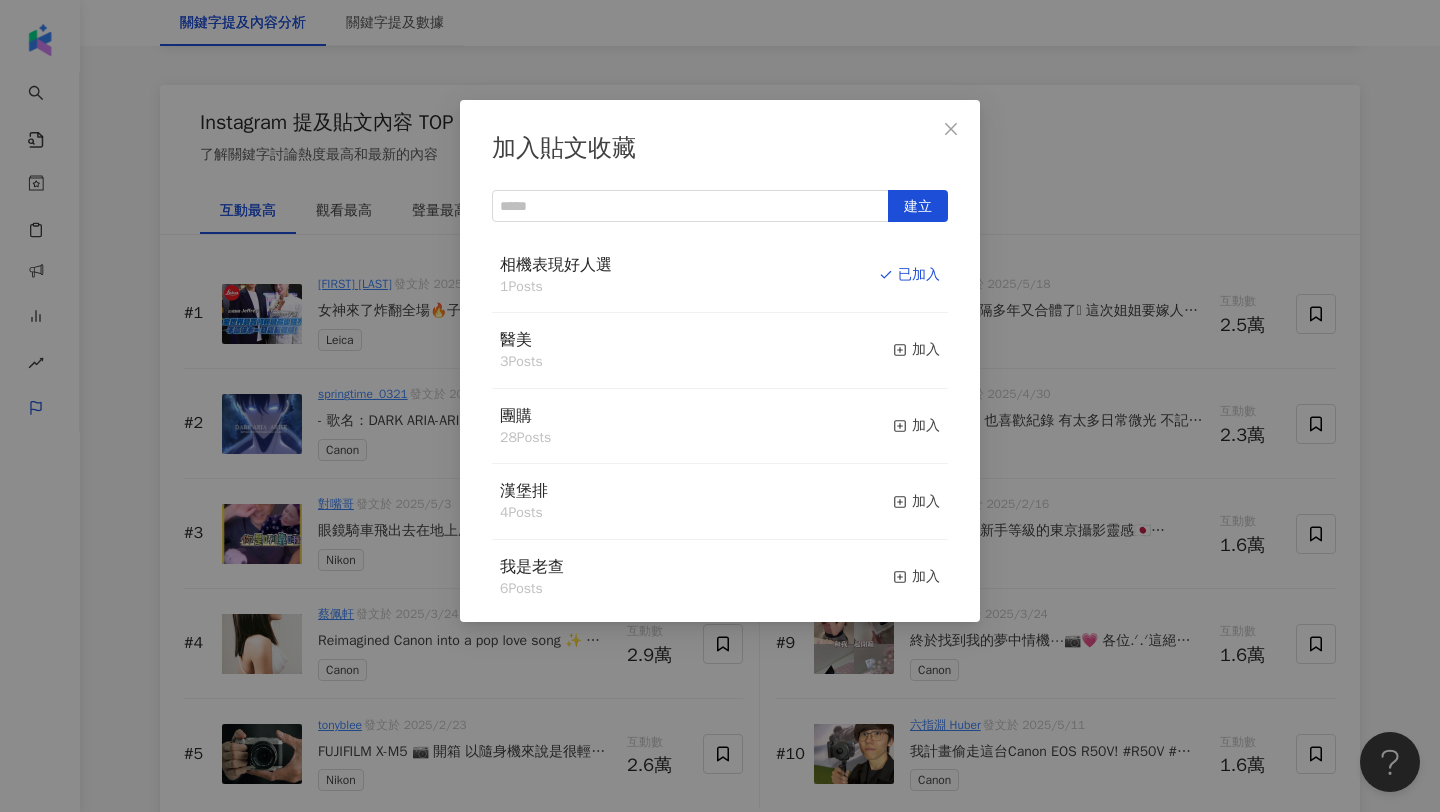 click on "加入貼文收藏 建立 相機表現好人選 1  Posts 已加入 醫美 3  Posts 加入 團購 28  Posts 加入 漢堡排 4  Posts 加入 我是老查 6  Posts 加入 WESH 3  Posts 加入 NBRUN運動體驗店 2  Posts 加入 醫療診所講座 13  Posts 加入 笛森諾 7  Posts 加入 德國Emma床墊 38  Posts 加入 皇朝 2  Posts 加入 曲易 1  Posts 加入 老協珍-酷的夢 4  Posts 加入 母嬰Demo 6  Posts 加入 dior 4  Posts 加入 乳液Demo 1  Posts 加入 科科生醫Demo 1  Posts 加入 Demo 1  Posts 加入 飛航模飾 x 哈利波特 24  Posts 加入 Demo0718 4  Posts 加入 保羅費樂國際 1  Posts 加入 雅德思 1  Posts 加入 kenebo 6  Posts 加入 BVG 1  Posts 加入 D+AF 4  Posts 加入 123 10  Posts 加入 Oneboy 2  Posts 加入 雲數位時代 4  Posts 加入 皮膚乾癢 9  Posts 加入 demo 2  Posts 加入 8591 7  Posts 加入 按摩椅 2  Posts 加入 SonicAAAAAAAAA 13  Posts 加入 Sonic Demo AAA 6  Posts 加入 博東客 4  Posts 加入 testttttt 1  Posts 加入 Demo 2" at bounding box center [720, 406] 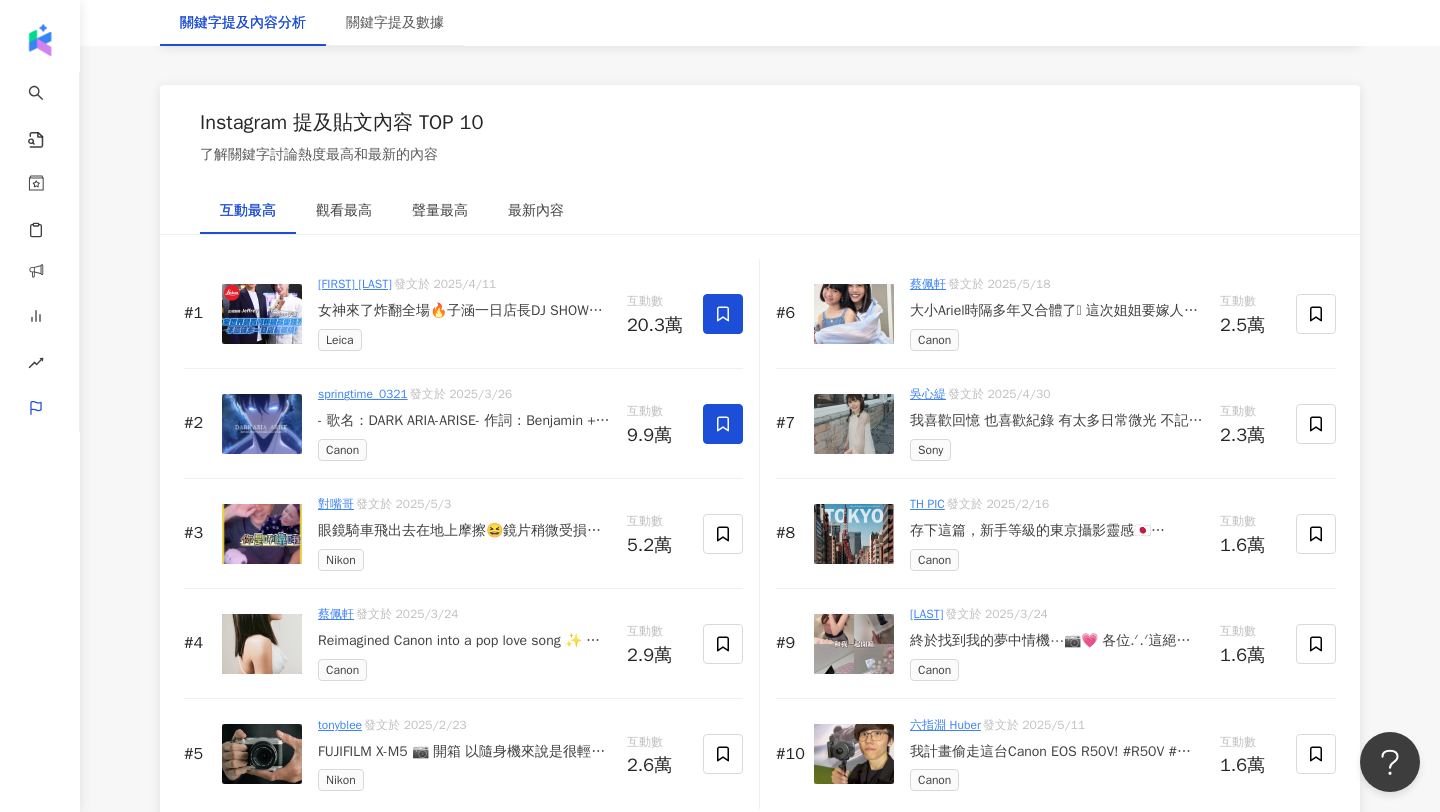 click 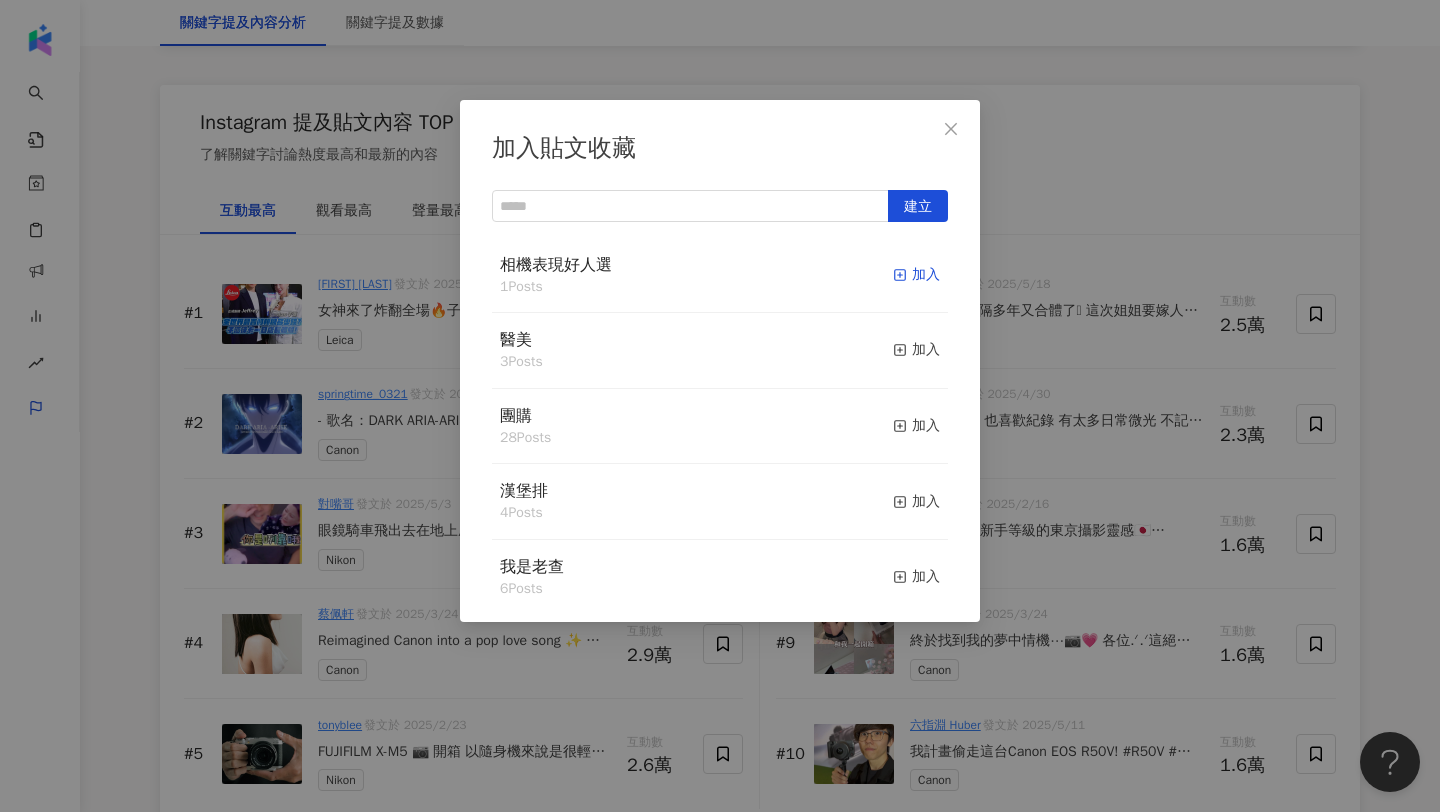 click 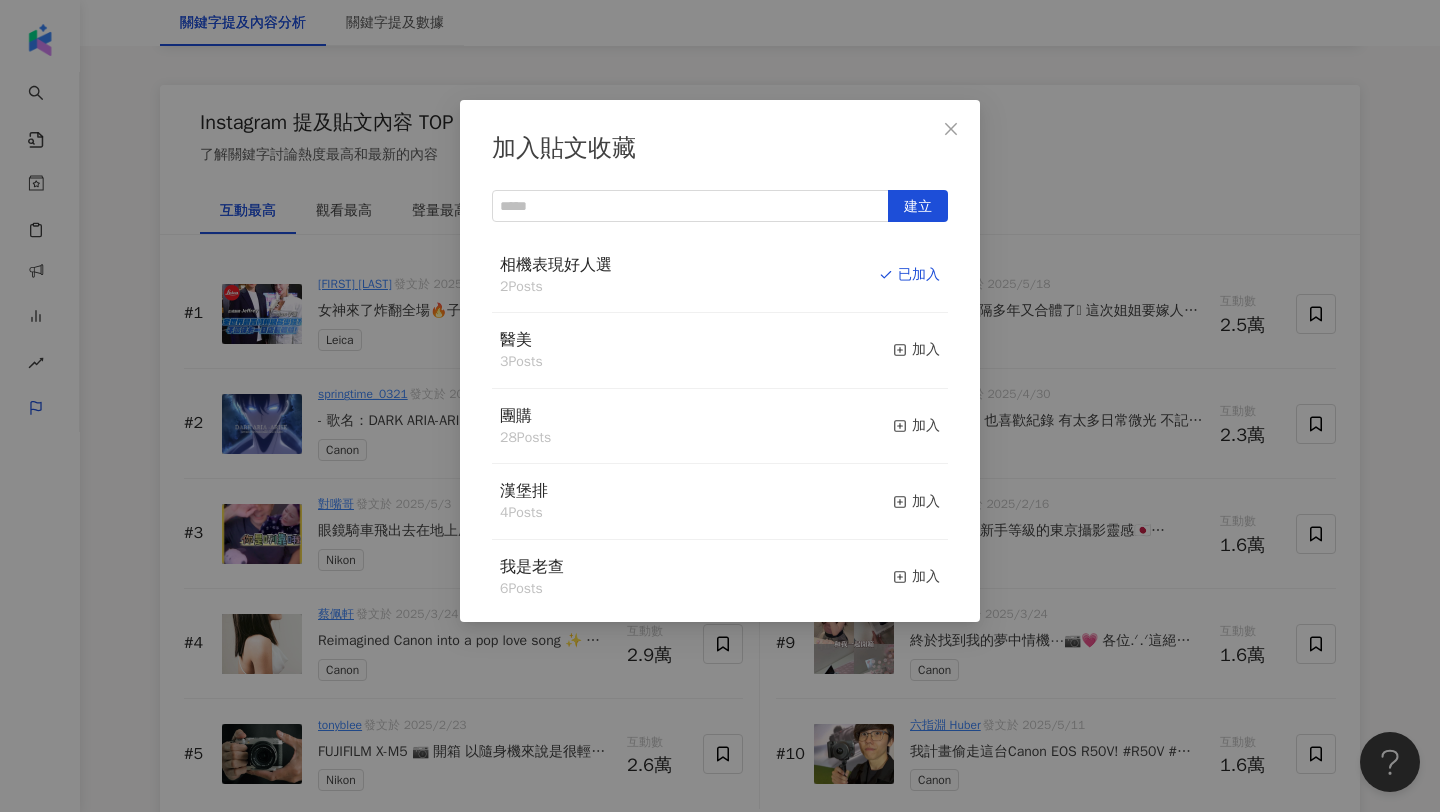 click on "加入貼文收藏 建立 相機表現好人選 2  Posts 已加入 醫美 3  Posts 加入 團購 28  Posts 加入 漢堡排 4  Posts 加入 我是老查 6  Posts 加入 WESH 3  Posts 加入 NBRUN運動體驗店 2  Posts 加入 醫療診所講座 13  Posts 加入 笛森諾 7  Posts 加入 德國Emma床墊 38  Posts 加入 皇朝 2  Posts 加入 曲易 1  Posts 加入 老協珍-酷的夢 4  Posts 加入 母嬰Demo 6  Posts 加入 dior 4  Posts 加入 乳液Demo 1  Posts 加入 科科生醫Demo 1  Posts 加入 Demo 1  Posts 加入 飛航模飾 x 哈利波特 24  Posts 加入 Demo0718 4  Posts 加入 保羅費樂國際 1  Posts 加入 雅德思 1  Posts 加入 kenebo 6  Posts 加入 BVG 1  Posts 加入 D+AF 4  Posts 加入 123 10  Posts 加入 Oneboy 2  Posts 加入 雲數位時代 4  Posts 加入 皮膚乾癢 9  Posts 加入 demo 2  Posts 加入 8591 7  Posts 加入 按摩椅 2  Posts 加入 SonicAAAAAAAAA 13  Posts 加入 Sonic Demo AAA 6  Posts 加入 博東客 4  Posts 加入 testttttt 1  Posts 加入 Demo 2" at bounding box center (720, 406) 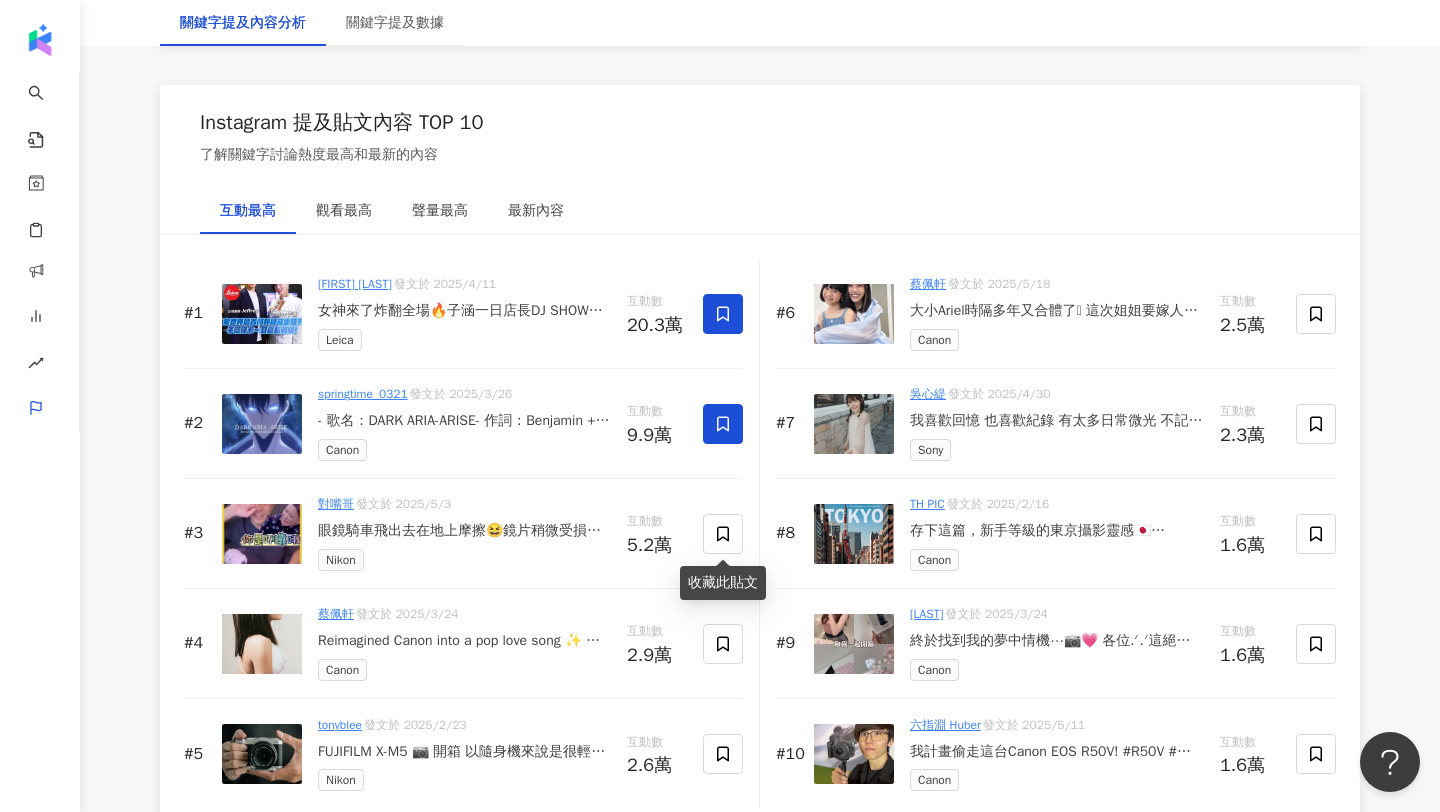 click on "#3 對嘴哥 發文於 2025/5/3 眼鏡騎車飛出去在地上摩擦😆鏡片稍微受損，不知道要雷射眼睛，還是要配眼鏡 #nikon鏡片 #卡爾蔡司 #萬寶龍眼鏡 #真香 #真冰涼 #嘉義 Nikon 互動數 5.2萬" at bounding box center [463, 534] 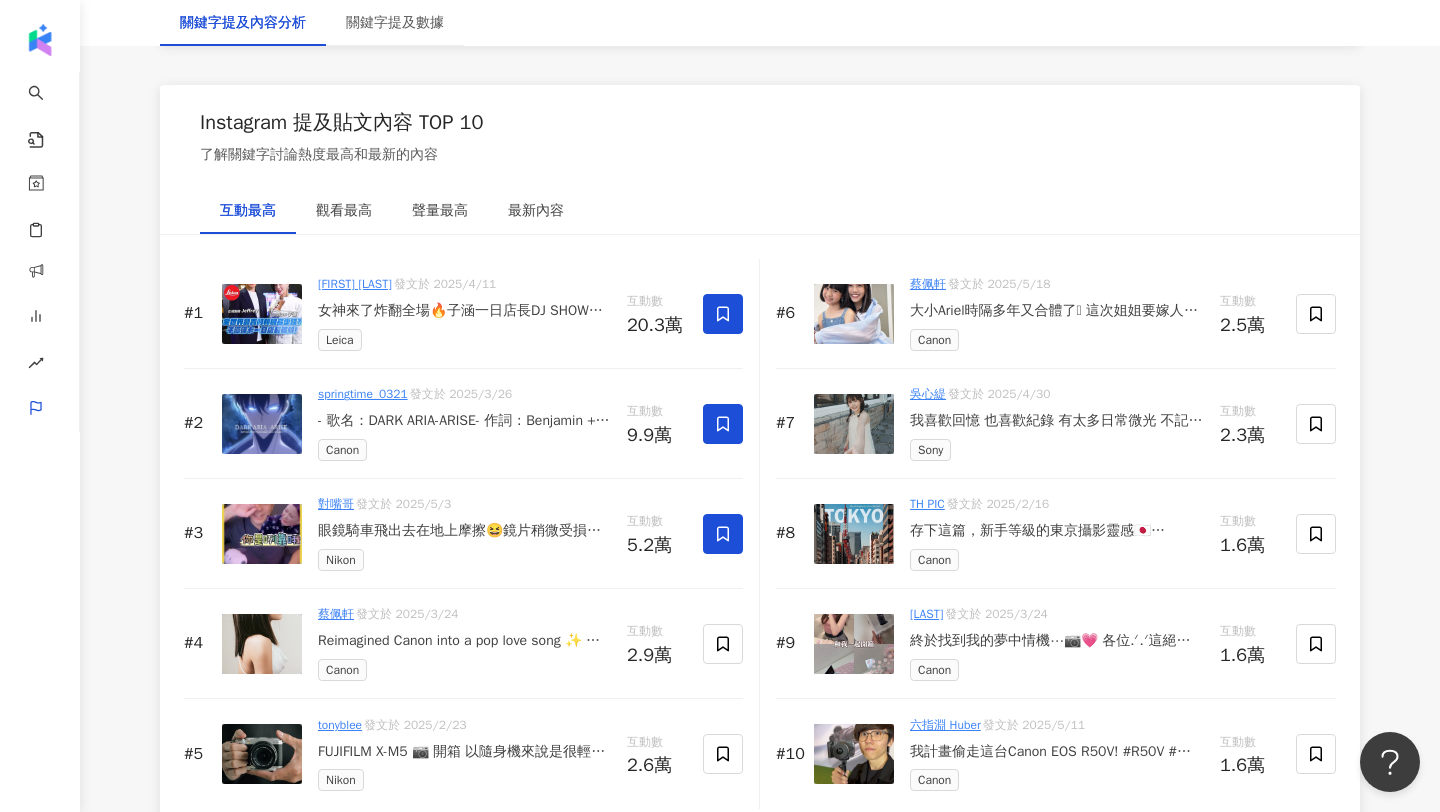 click 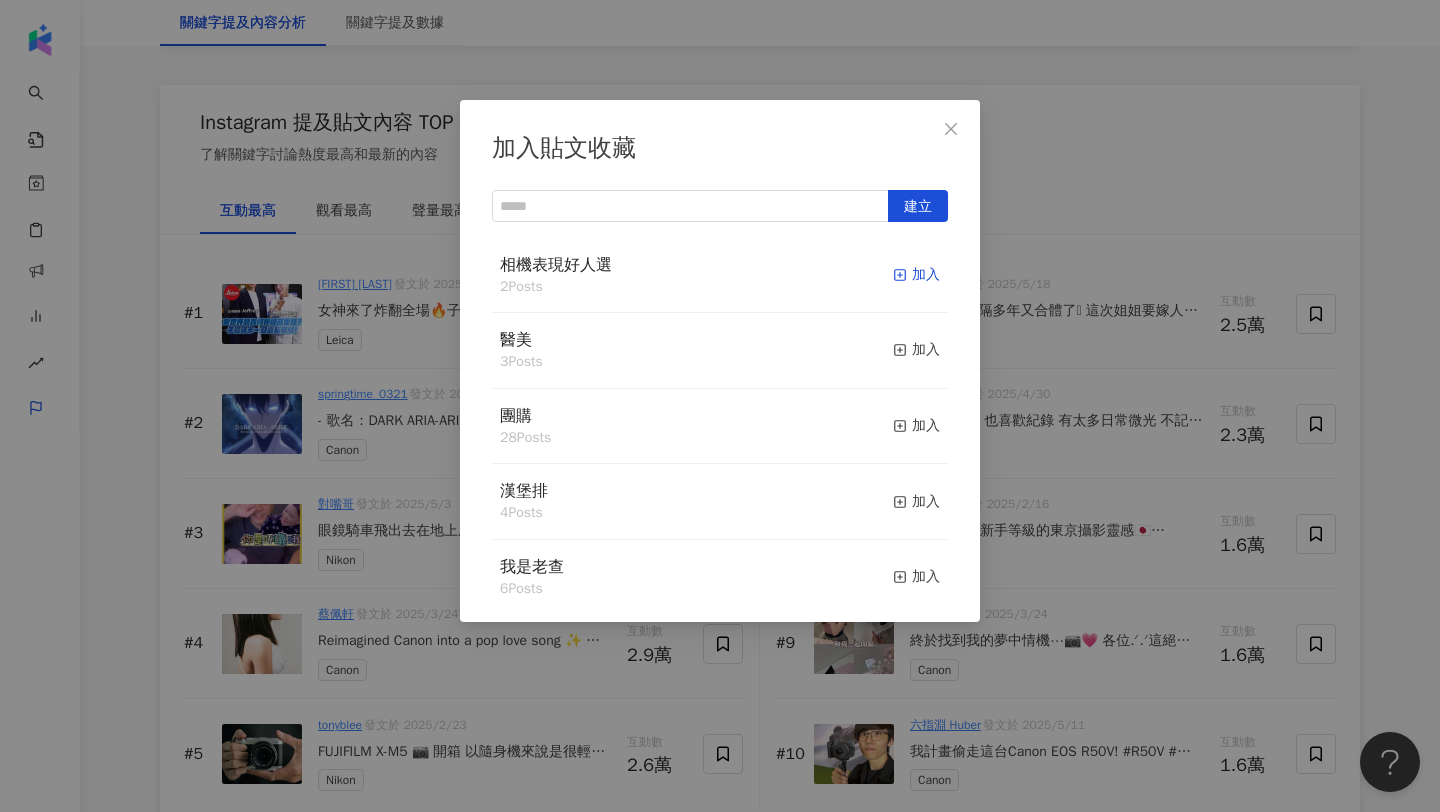 click on "加入" at bounding box center (916, 275) 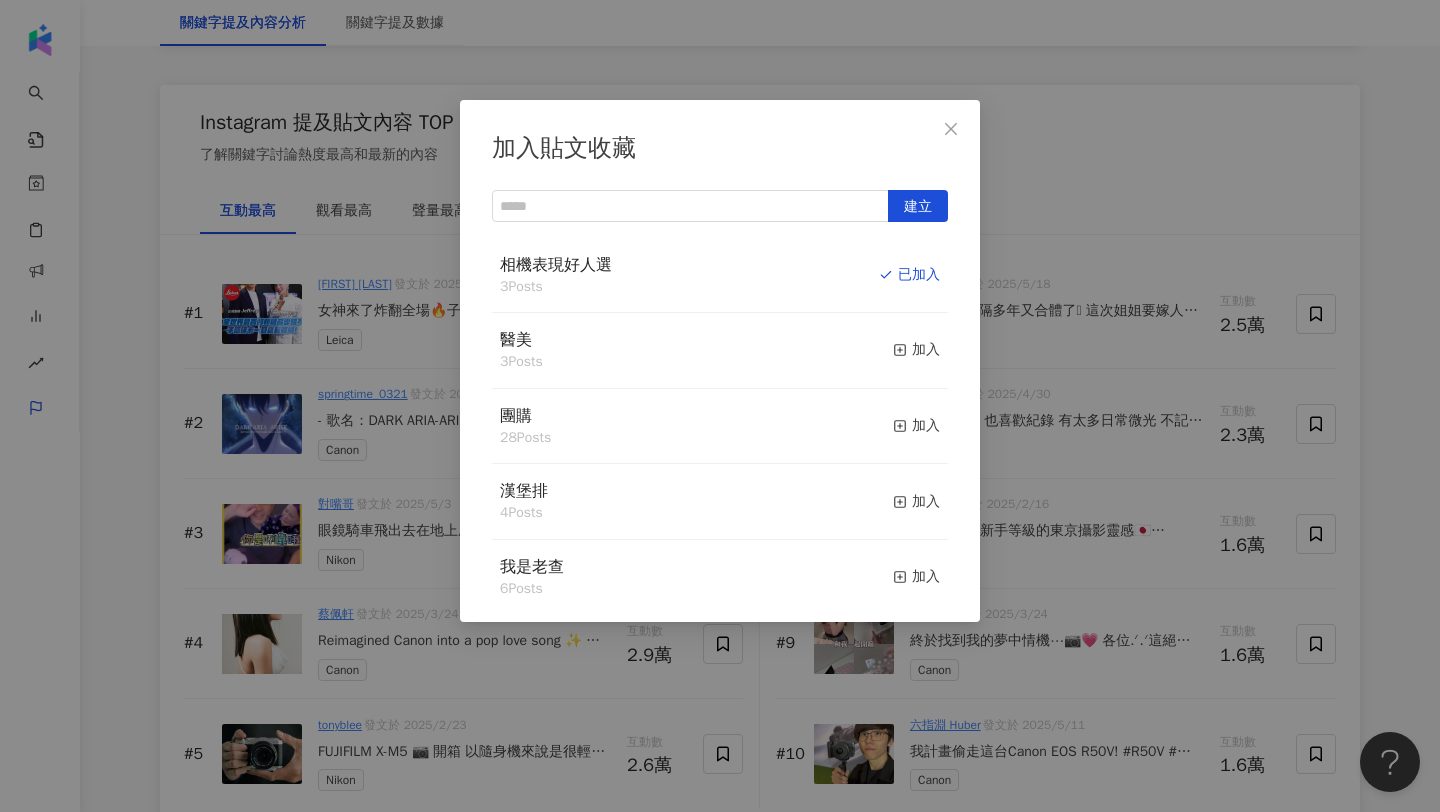 click on "加入貼文收藏 建立 相機表現好人選 3  Posts 已加入 醫美 3  Posts 加入 團購 28  Posts 加入 漢堡排 4  Posts 加入 我是老查 6  Posts 加入 WESH 3  Posts 加入 NBRUN運動體驗店 2  Posts 加入 醫療診所講座 13  Posts 加入 笛森諾 7  Posts 加入 德國Emma床墊 38  Posts 加入 皇朝 2  Posts 加入 曲易 1  Posts 加入 老協珍-酷的夢 4  Posts 加入 母嬰Demo 6  Posts 加入 dior 4  Posts 加入 乳液Demo 1  Posts 加入 科科生醫Demo 1  Posts 加入 Demo 1  Posts 加入 飛航模飾 x 哈利波特 24  Posts 加入 Demo0718 4  Posts 加入 保羅費樂國際 1  Posts 加入 雅德思 1  Posts 加入 kenebo 6  Posts 加入 BVG 1  Posts 加入 D+AF 4  Posts 加入 123 10  Posts 加入 Oneboy 2  Posts 加入 雲數位時代 4  Posts 加入 皮膚乾癢 9  Posts 加入 demo 2  Posts 加入 8591 7  Posts 加入 按摩椅 2  Posts 加入 SonicAAAAAAAAA 13  Posts 加入 Sonic Demo AAA 6  Posts 加入 博東客 4  Posts 加入 testttttt 1  Posts 加入 Demo 2" at bounding box center (720, 406) 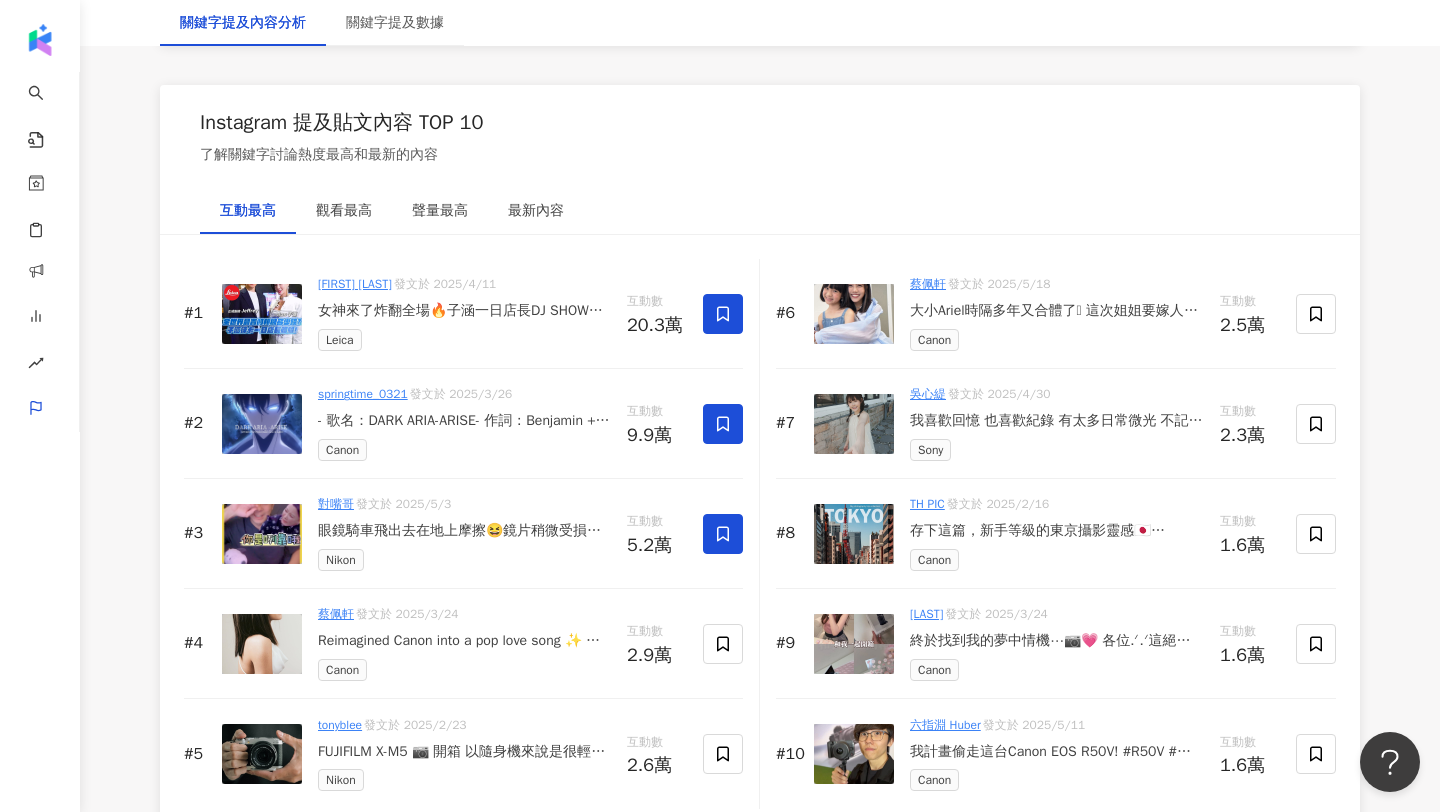 click at bounding box center (262, 314) 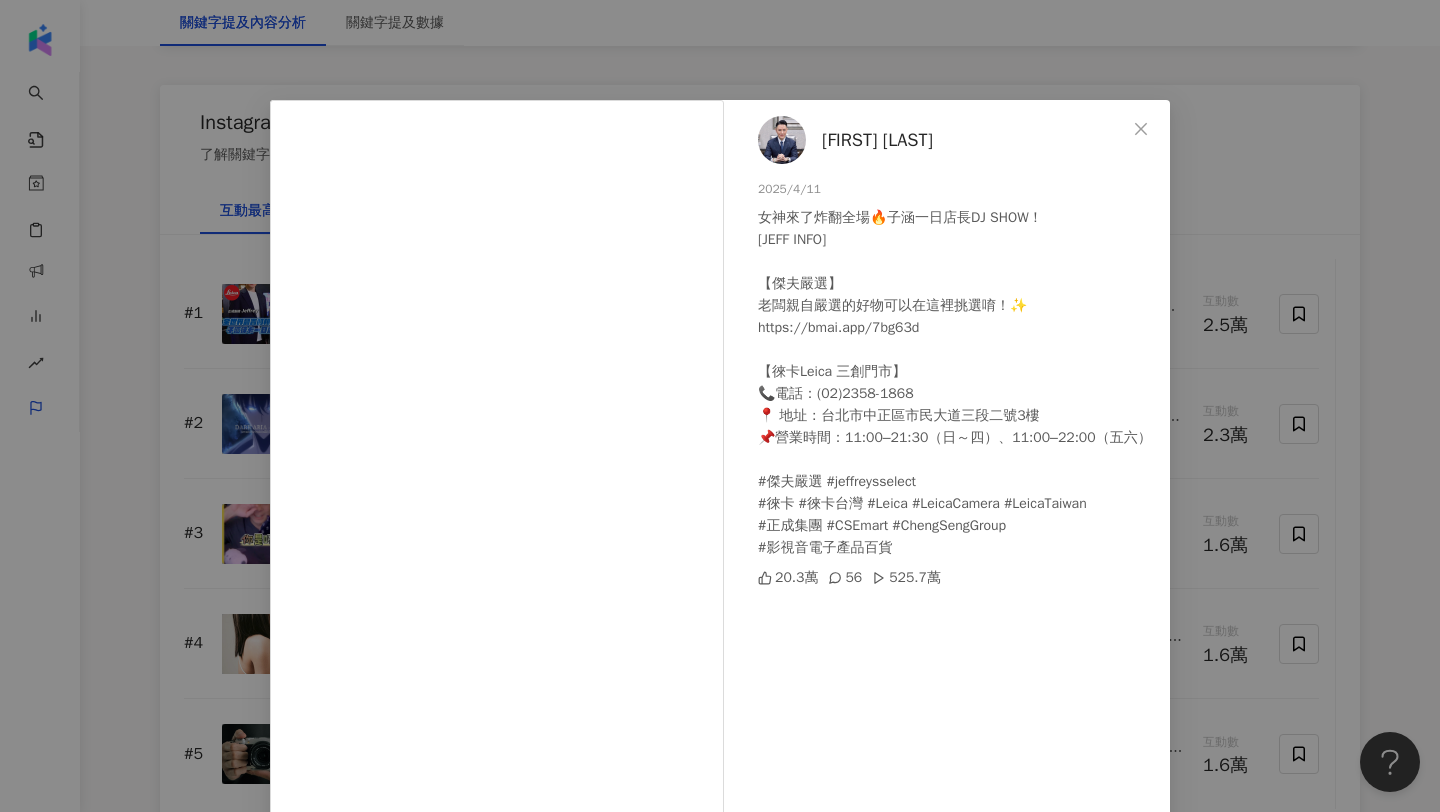 click at bounding box center [782, 140] 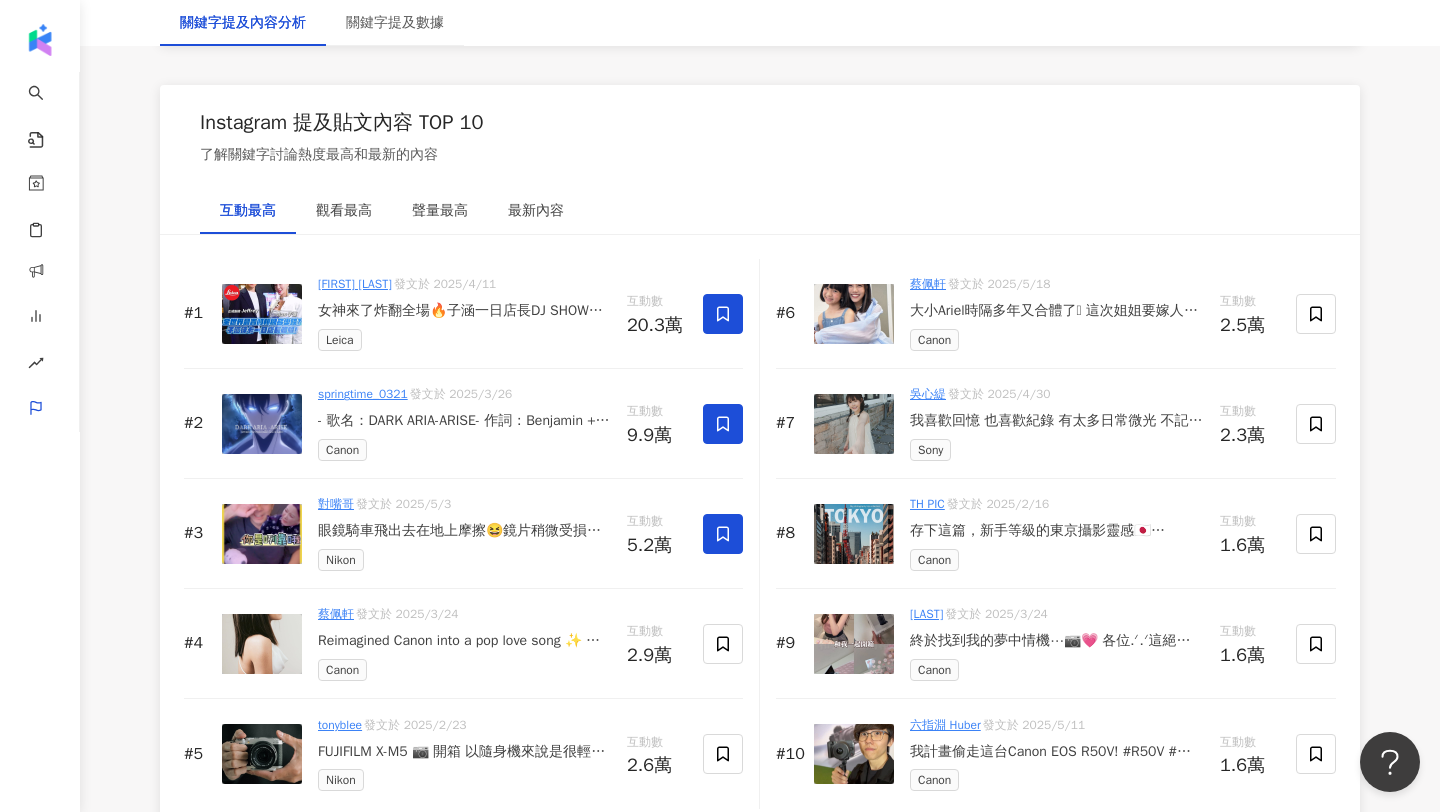 click at bounding box center [262, 534] 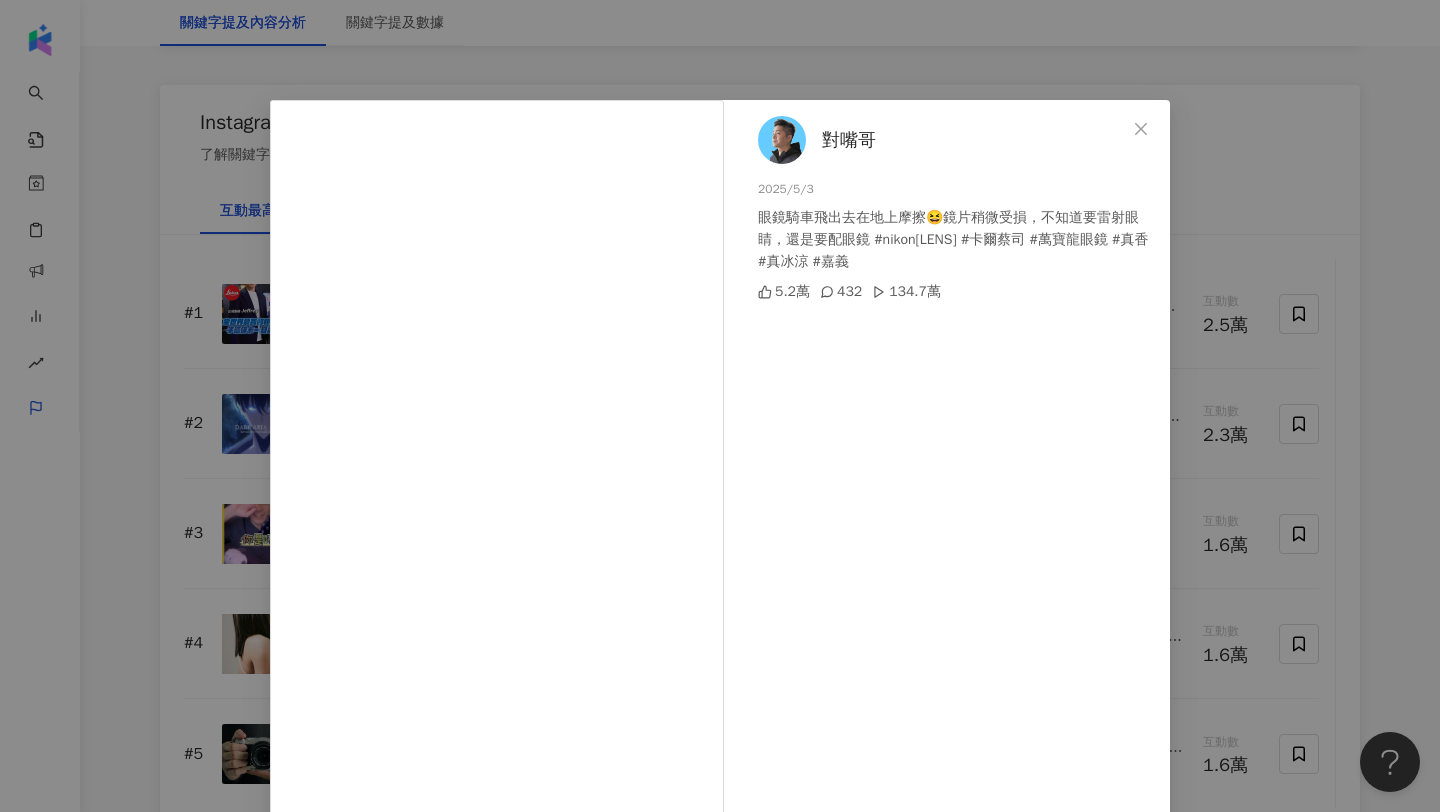 click at bounding box center (782, 140) 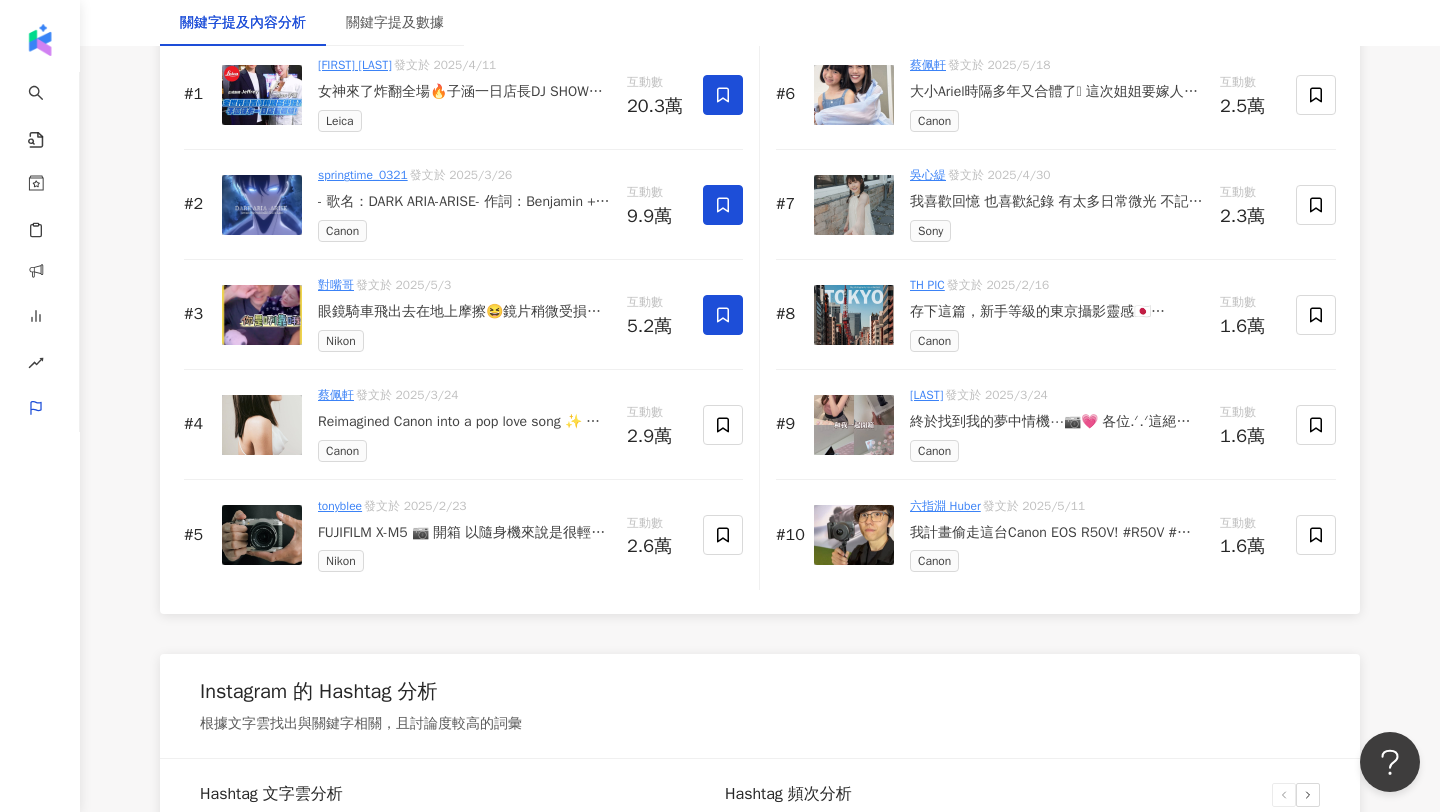scroll, scrollTop: 3223, scrollLeft: 0, axis: vertical 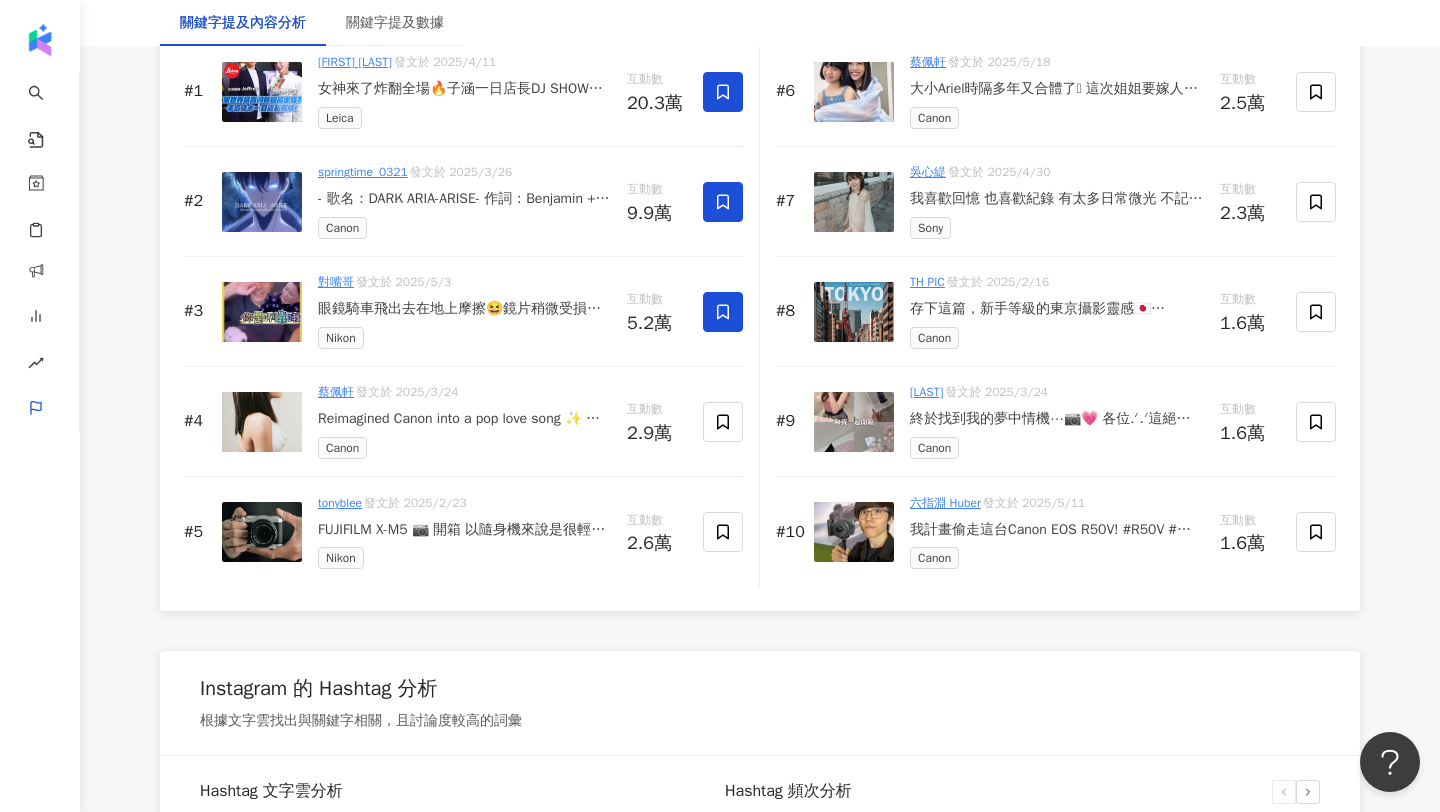 click at bounding box center [262, 422] 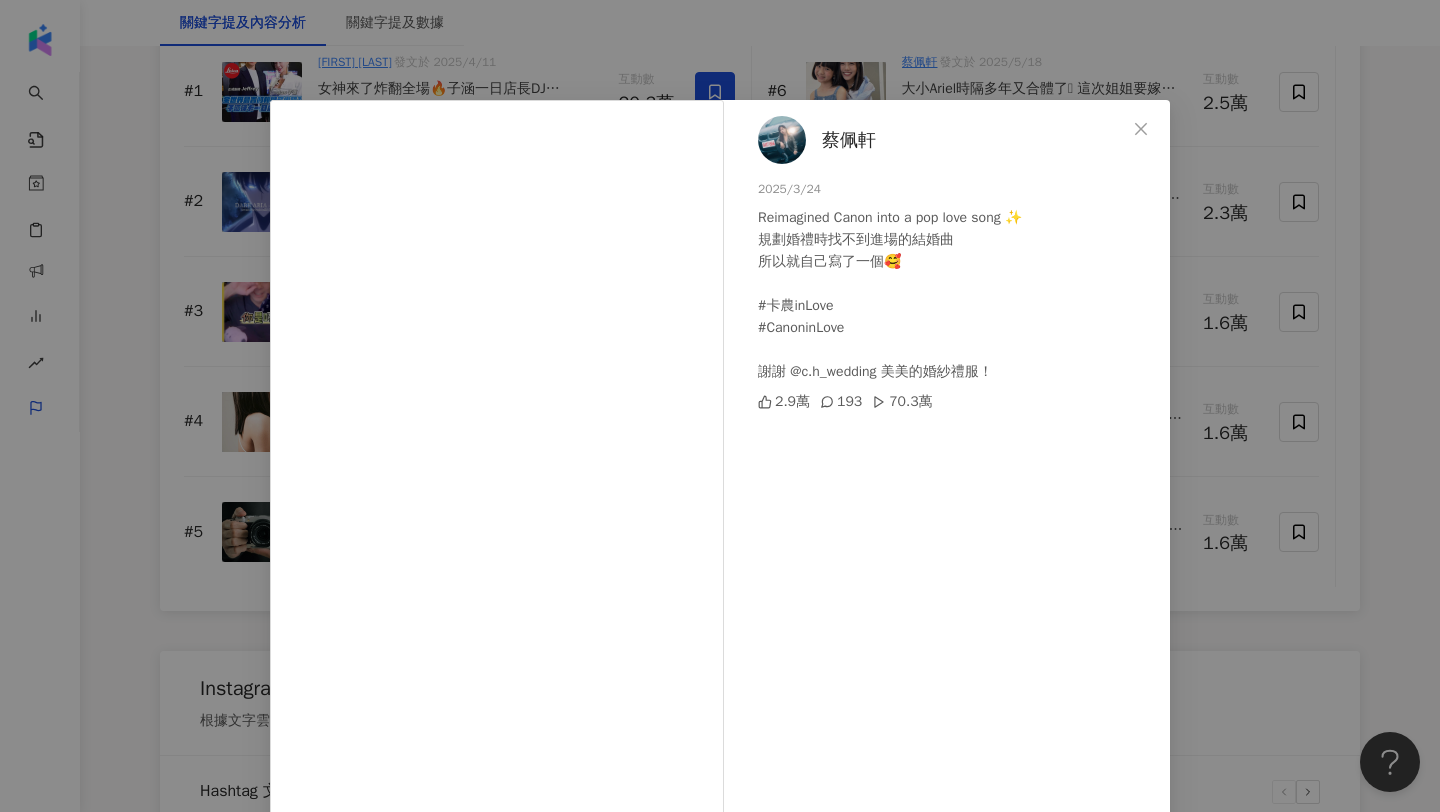 click at bounding box center (782, 140) 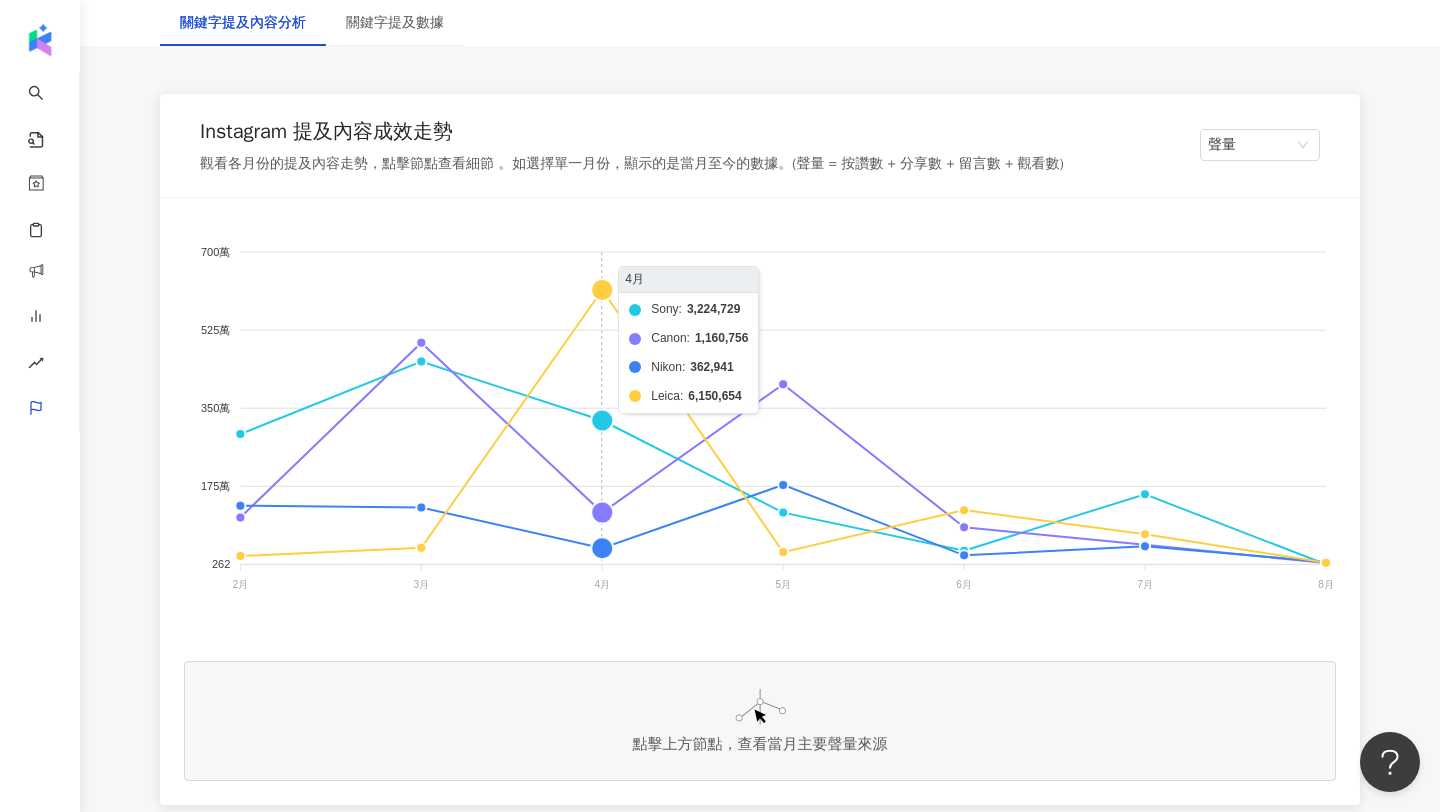 scroll, scrollTop: 297, scrollLeft: 0, axis: vertical 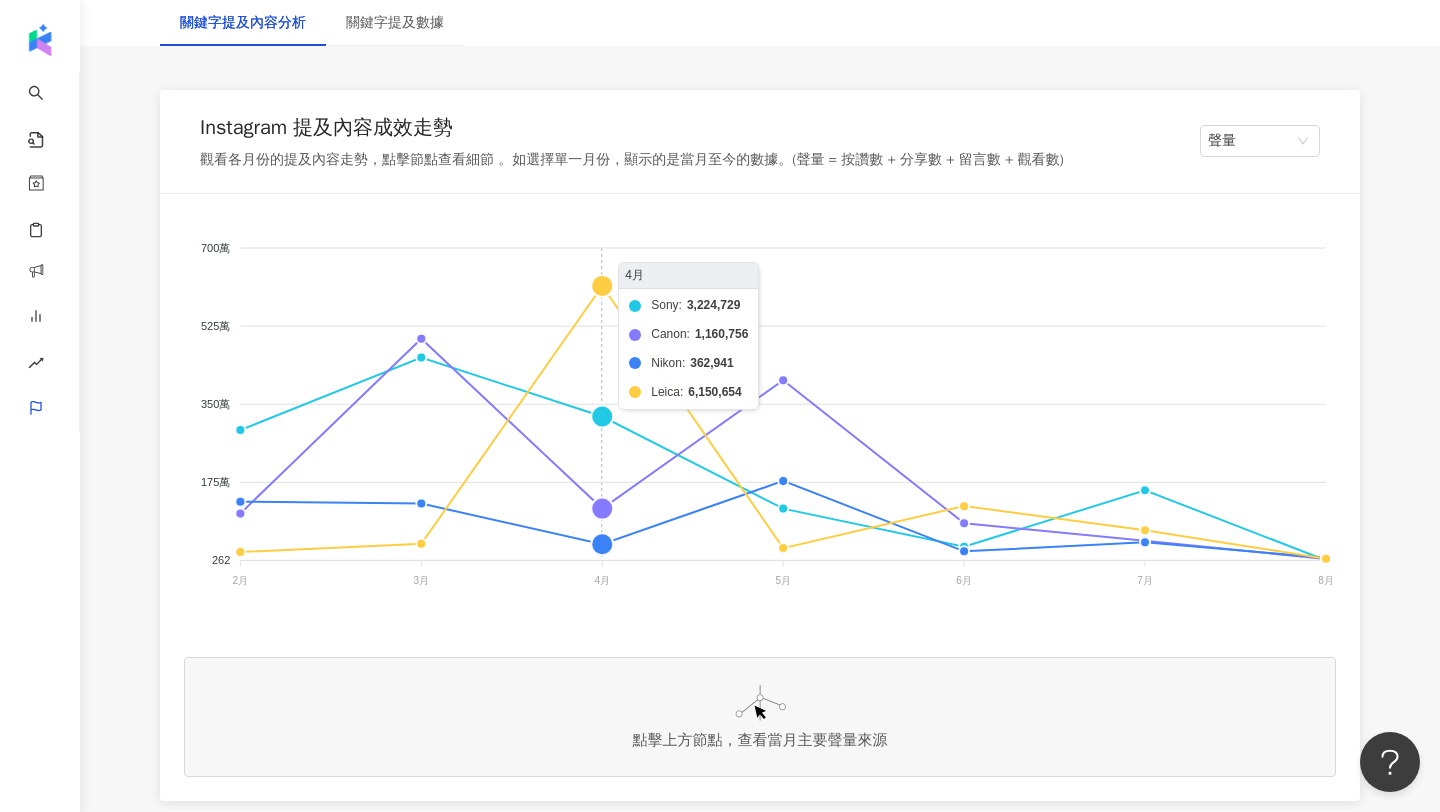 click on "Sony Canon Nikon Leica" 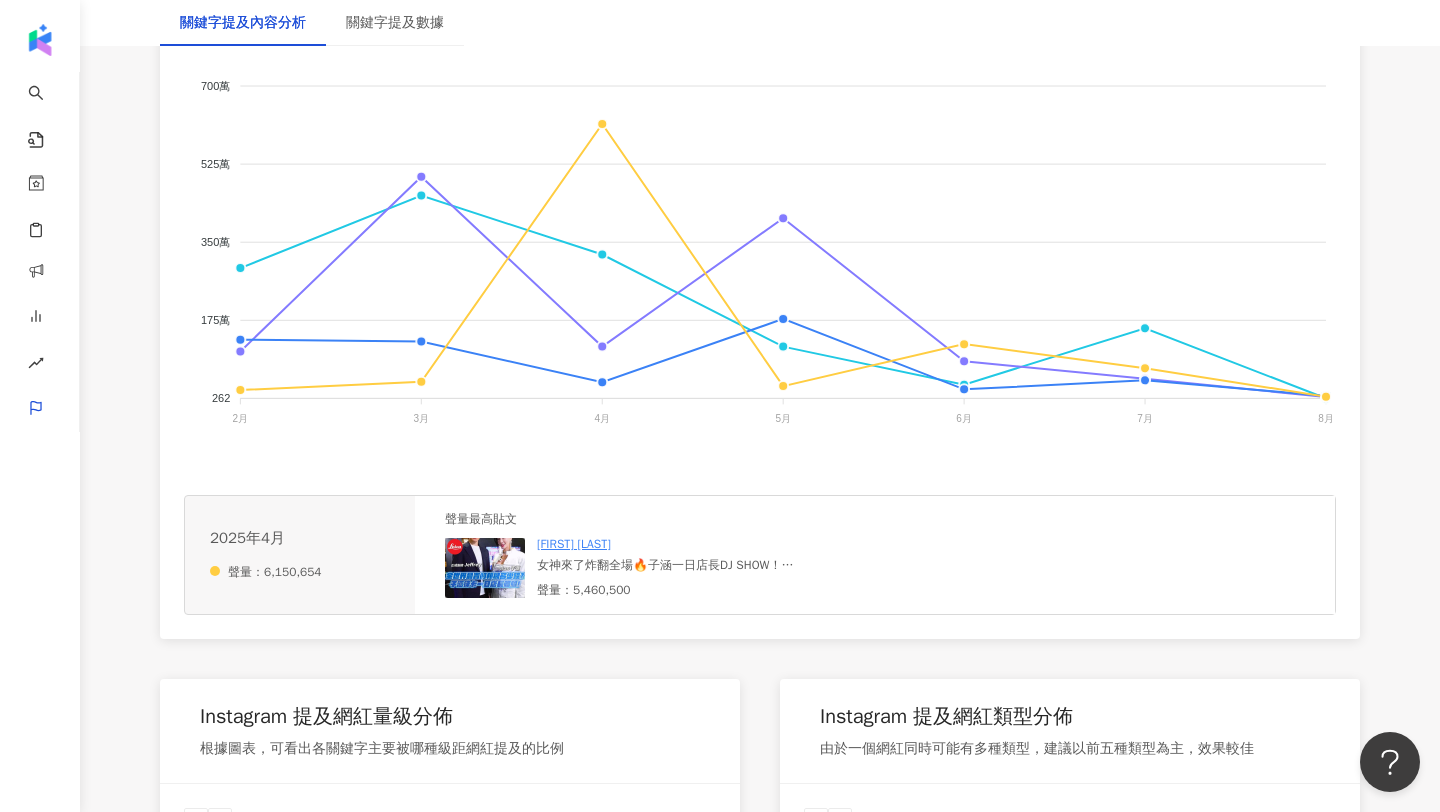 scroll, scrollTop: 461, scrollLeft: 0, axis: vertical 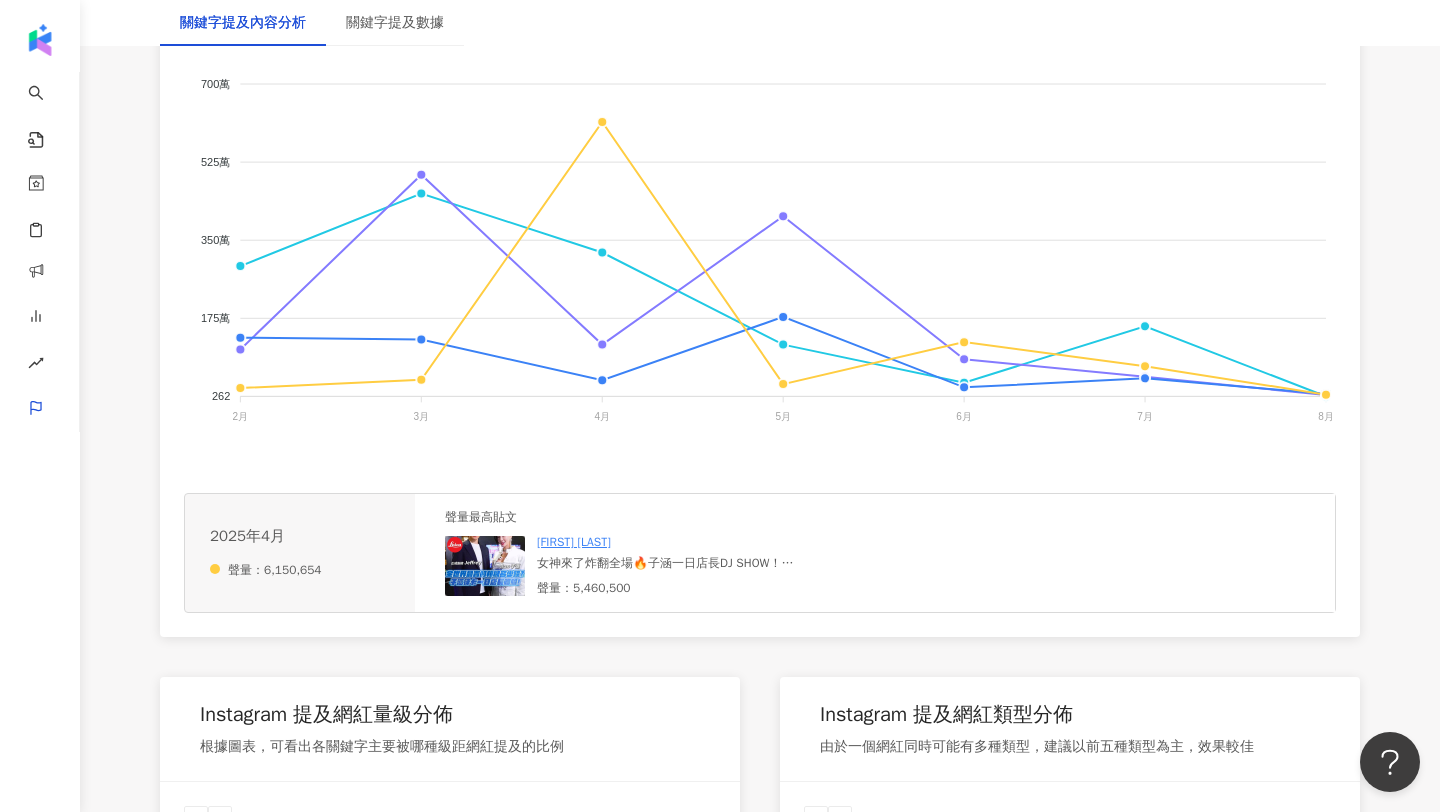 click at bounding box center [485, 566] 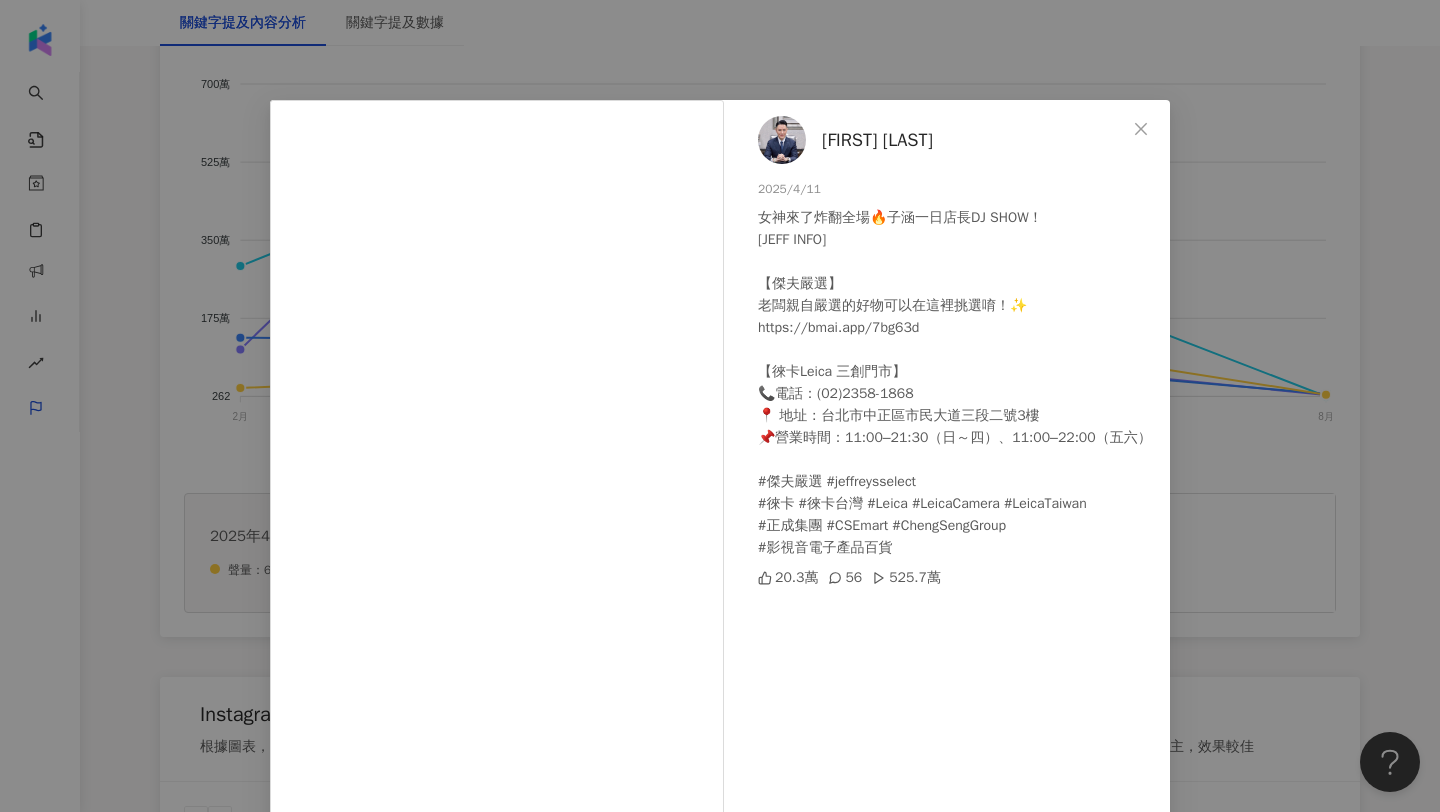 click on "Jeffrey Chiu 2025/4/11 女神來了炸翻全場🔥子涵一日店長DJ SHOW！
[傑夫知識加]你不知道的相機冷知識！
【傑夫嚴選】
老闆親自嚴選的好物可以在這裡挑選唷！✨
https://bmai.app/7bg63d
【徠卡Leica 三創門市】
📞電話：(02)2358-1868
📍 地址：台北市中正區市民大道三段二號3樓
📌營業時間：11:00–21:30（日～四）、11:00–22:00（五六）
#傑夫嚴選 #jeffreysselect
#徠卡 #徠卡台灣 #Leica #LeicaCamera #LeicaTaiwan
#正成集團 #CSEmart #ChengSengGroup
#影視音電子產品百貨 20.3萬 56 525.7萬 查看原始貼文" at bounding box center (720, 406) 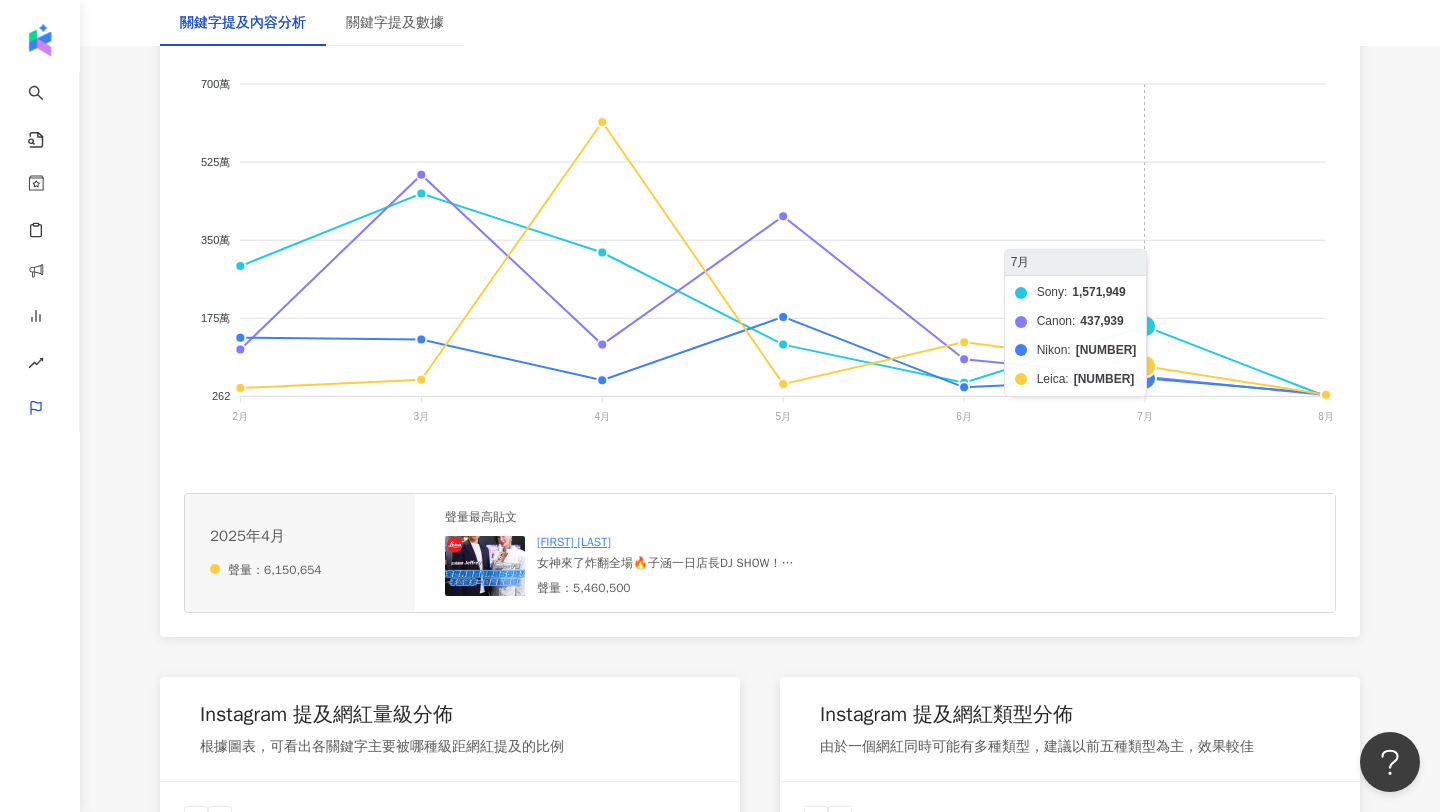 click on "Sony Canon Nikon Leica" 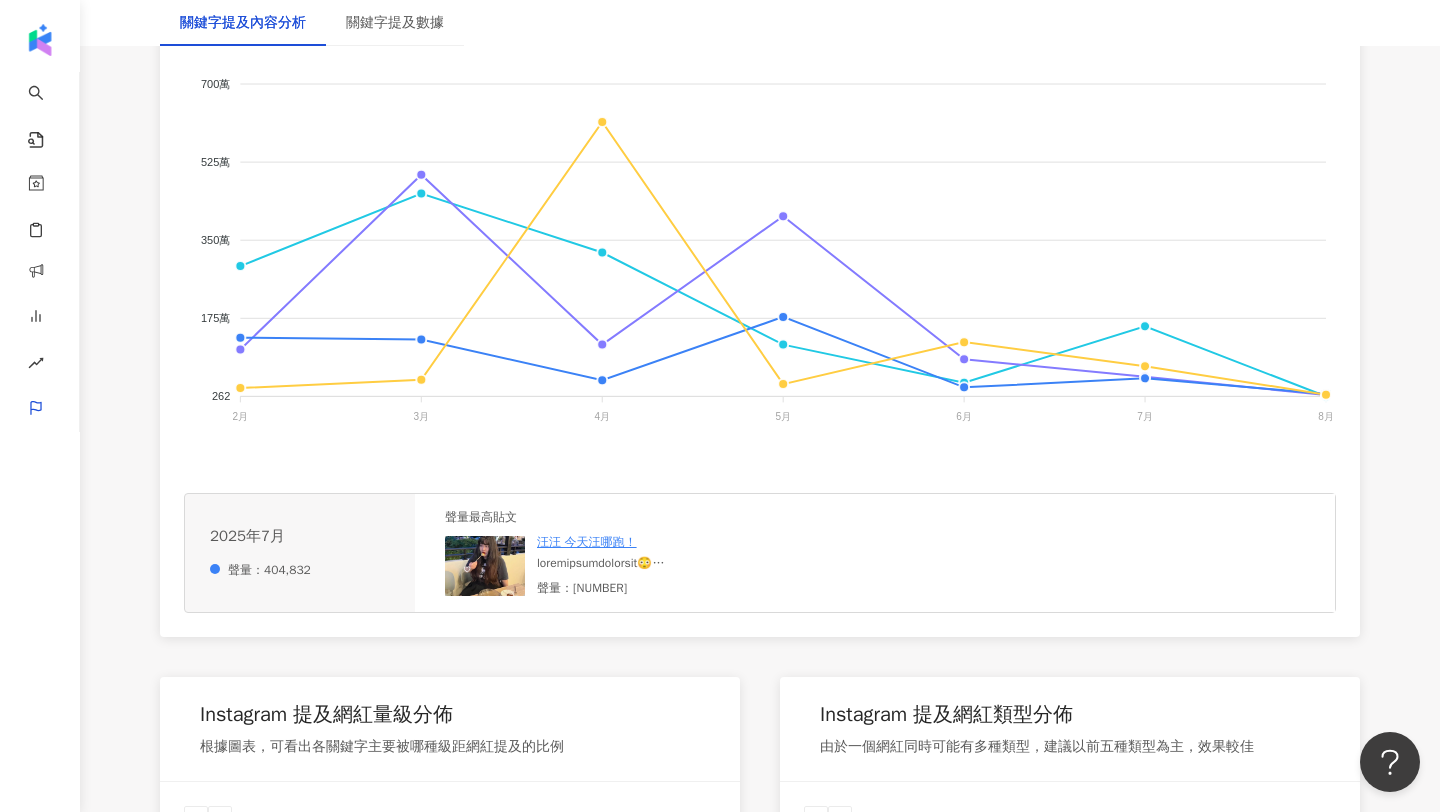 click at bounding box center (485, 566) 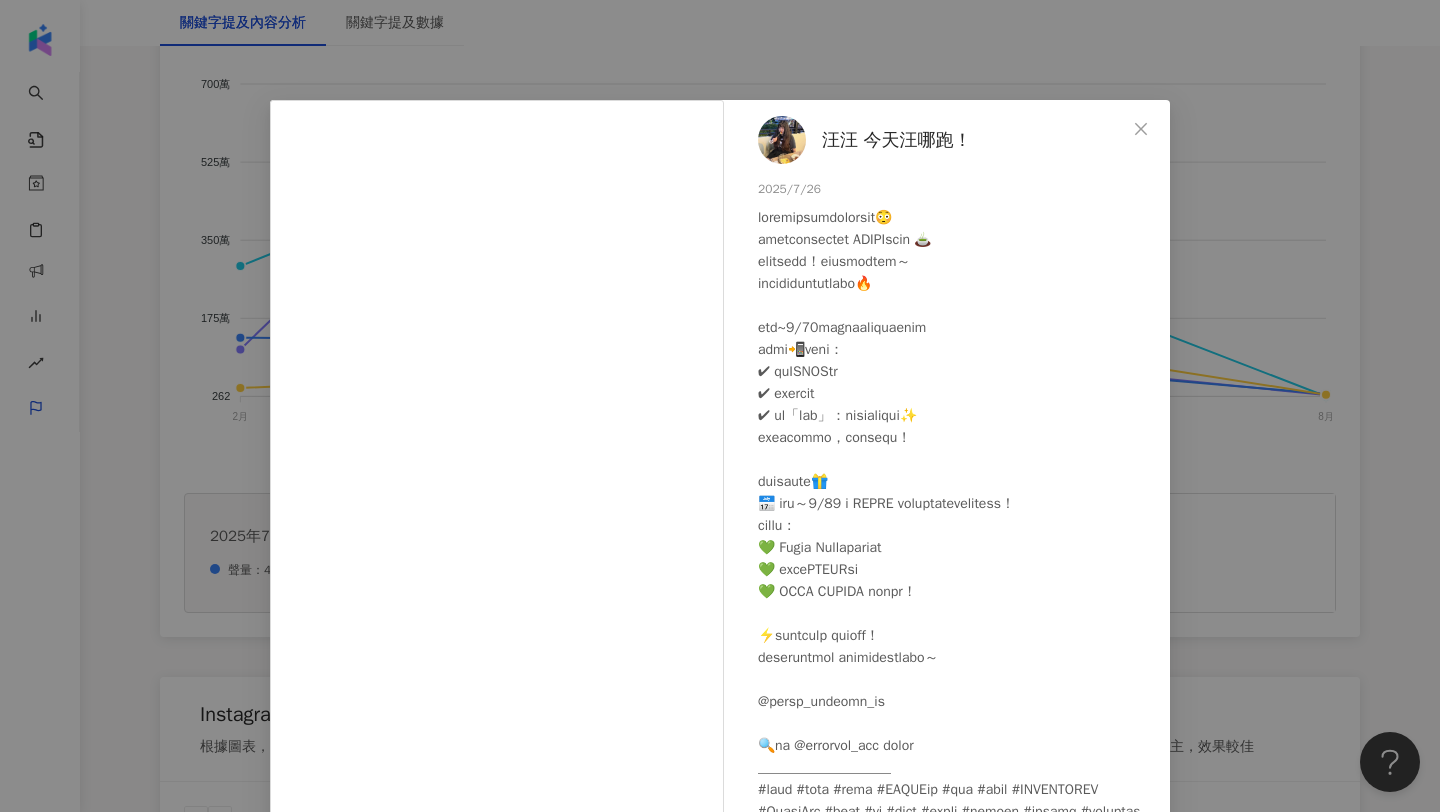 scroll, scrollTop: 103, scrollLeft: 0, axis: vertical 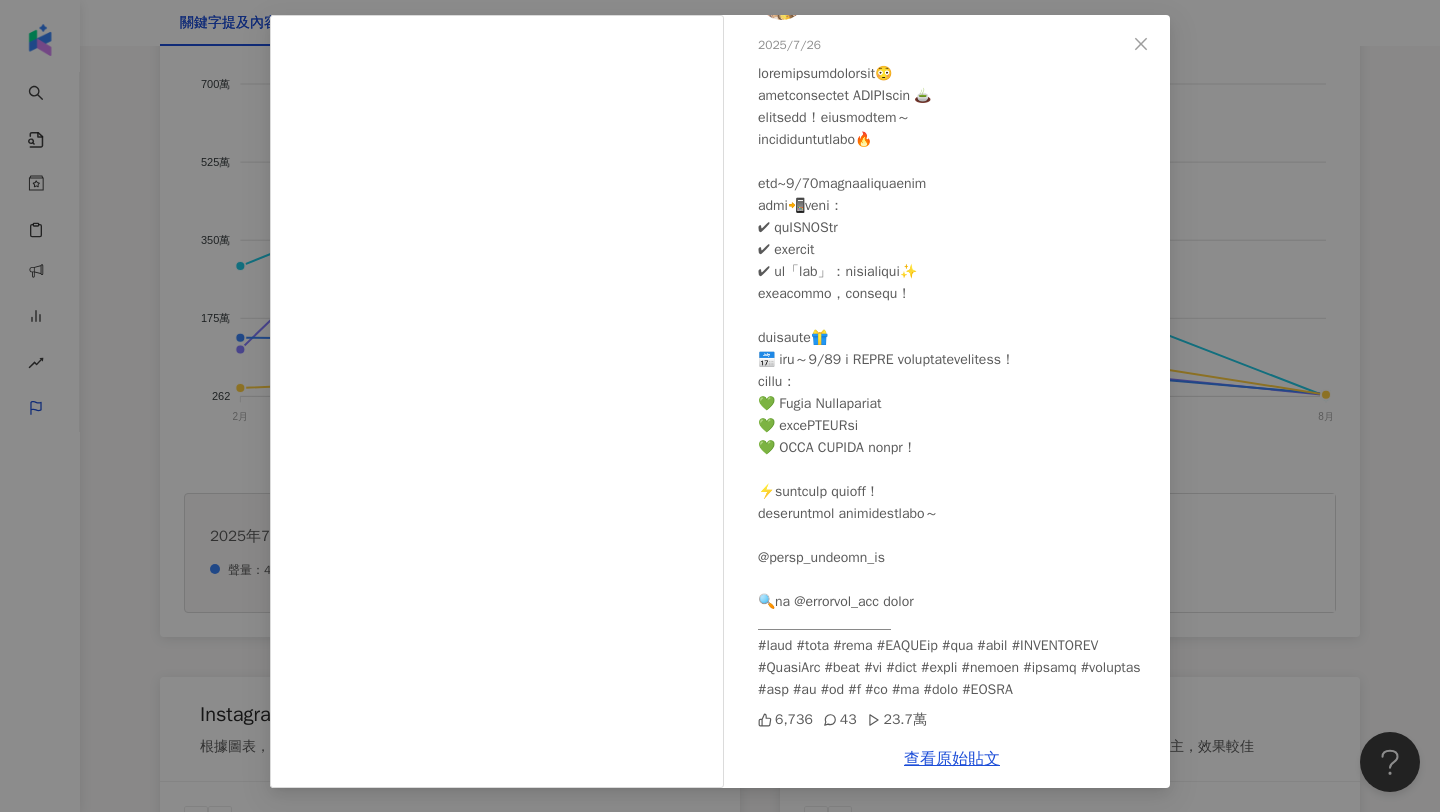 click on "汪汪  今天汪哪跑！ 2025/7/26 6,736 43 23.7萬 查看原始貼文" at bounding box center (720, 406) 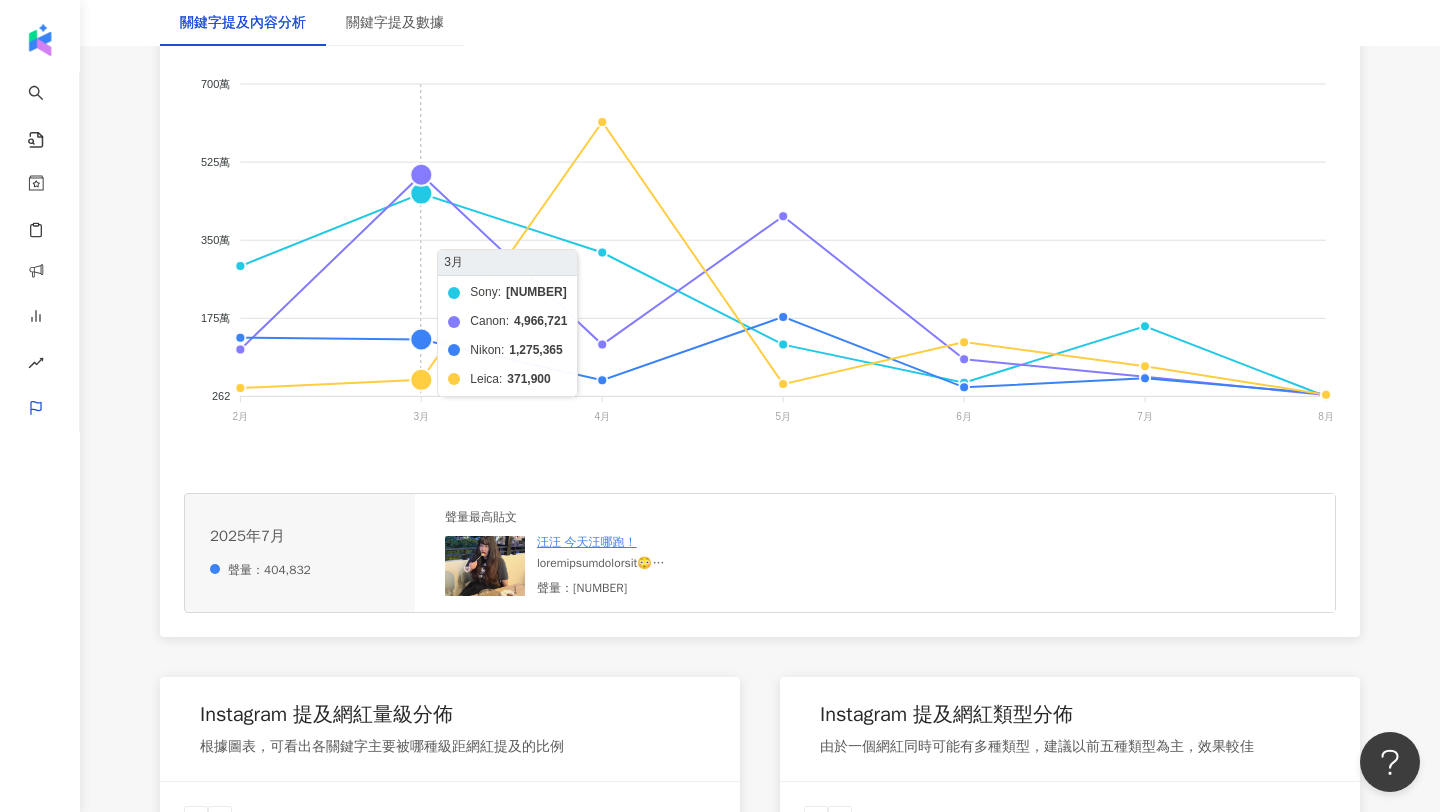 click on "Sony Canon Nikon Leica" 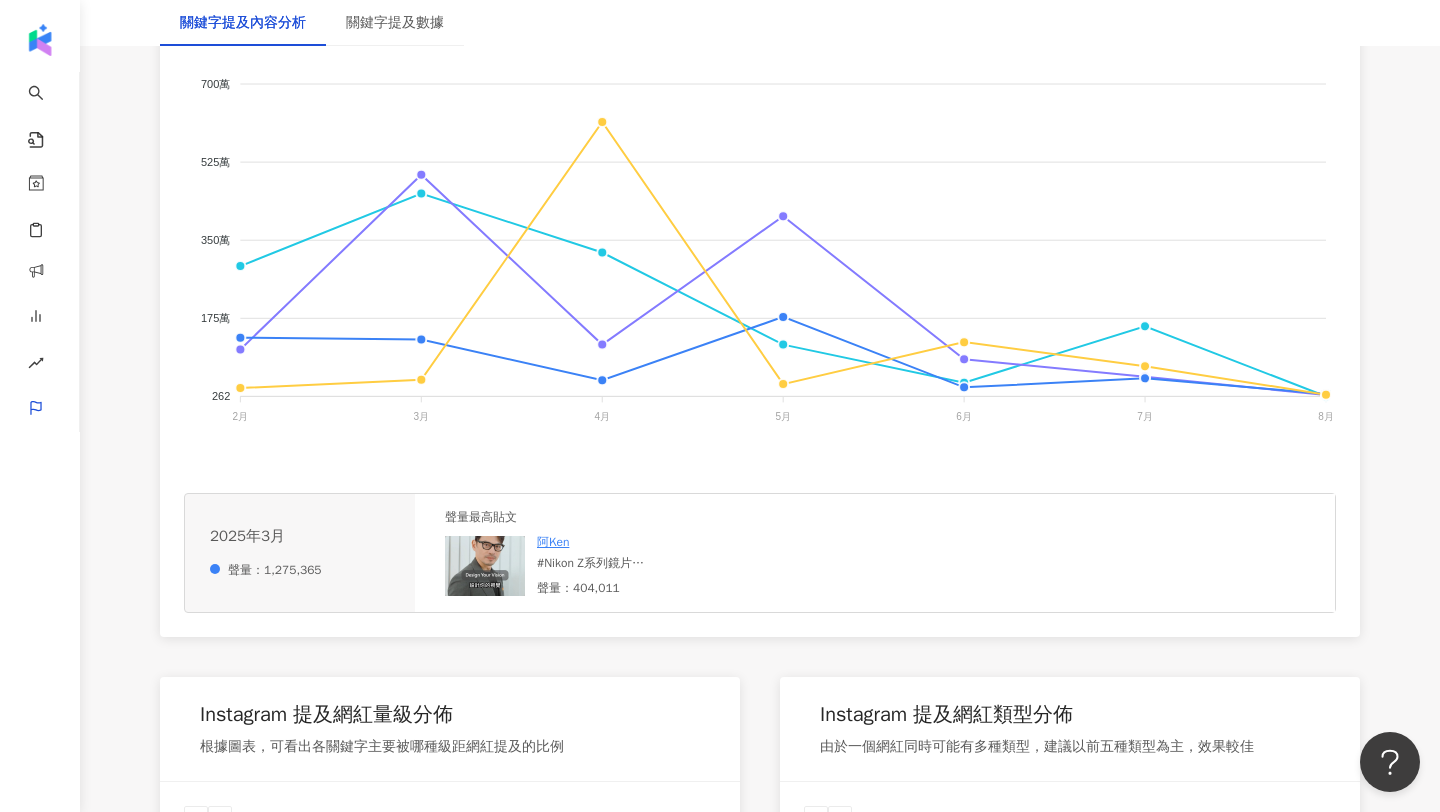 click at bounding box center [485, 566] 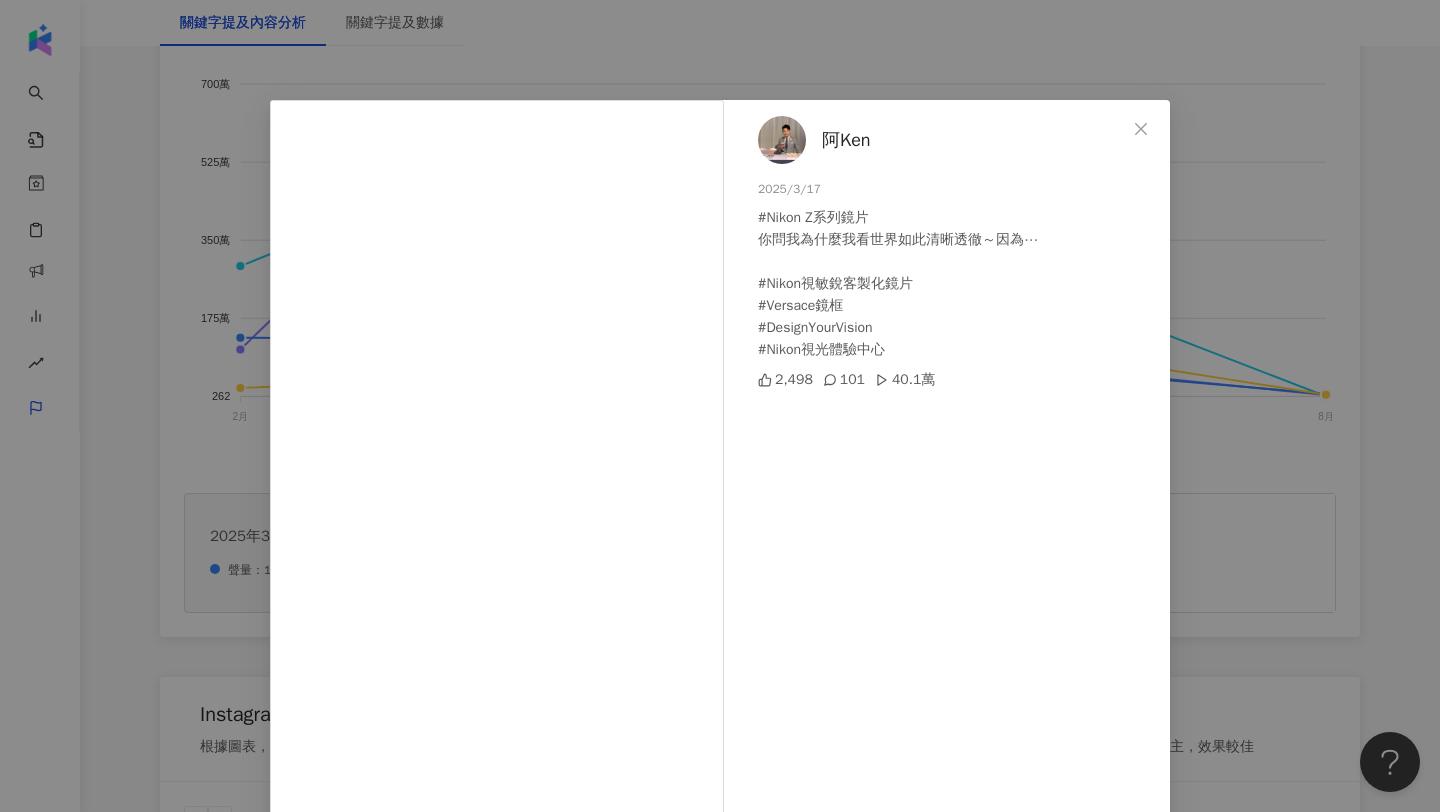 click on "阿Ken 2025/3/17 #Nikon Z系列鏡片
你問我為什麼我看世界如此清晰透徹～因為⋯
#Nikon視敏銳客製化鏡片
#Versace鏡框
#DesignYourVision
#Nikon視光體驗中心 2,498 101 40.1萬 查看原始貼文" at bounding box center (720, 406) 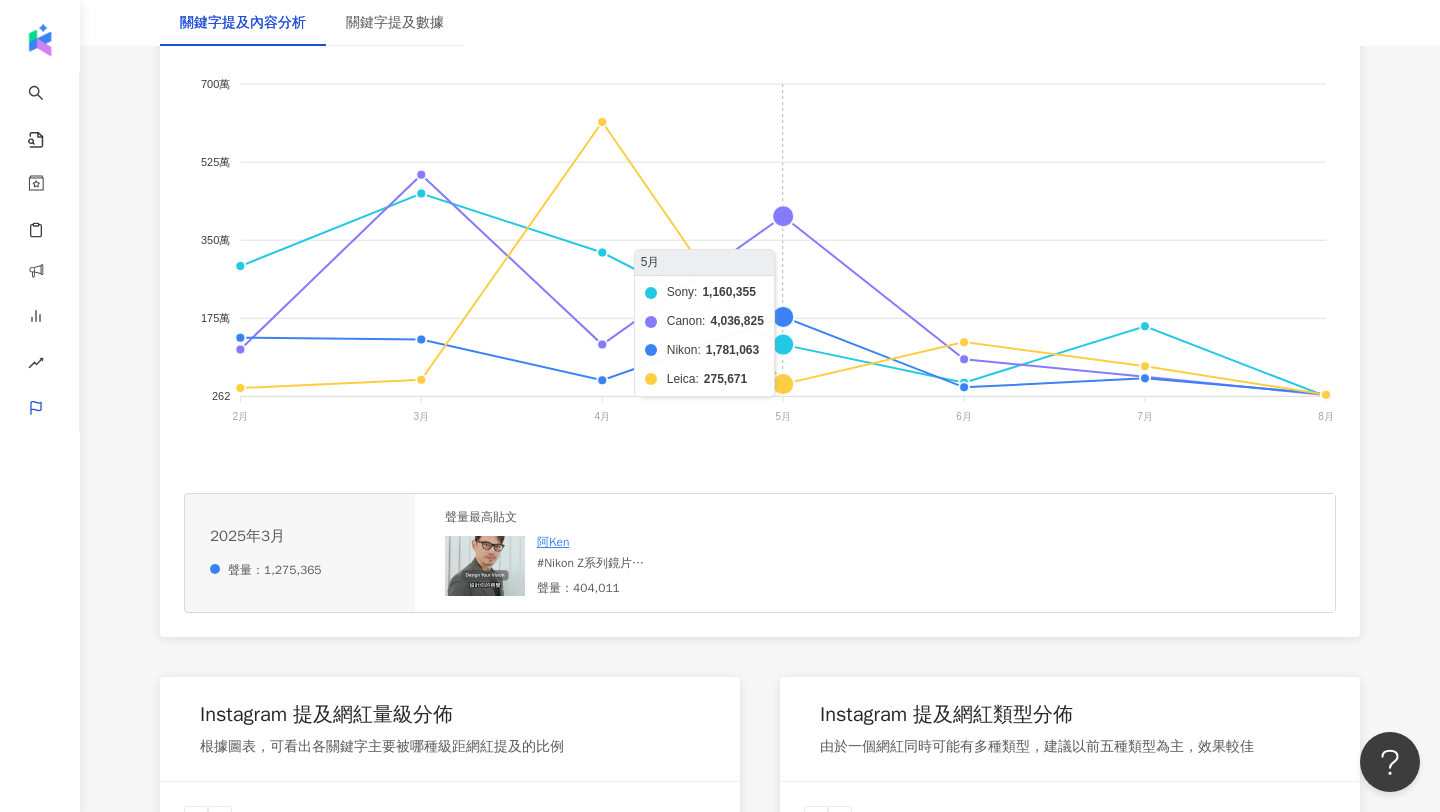 scroll, scrollTop: 0, scrollLeft: 0, axis: both 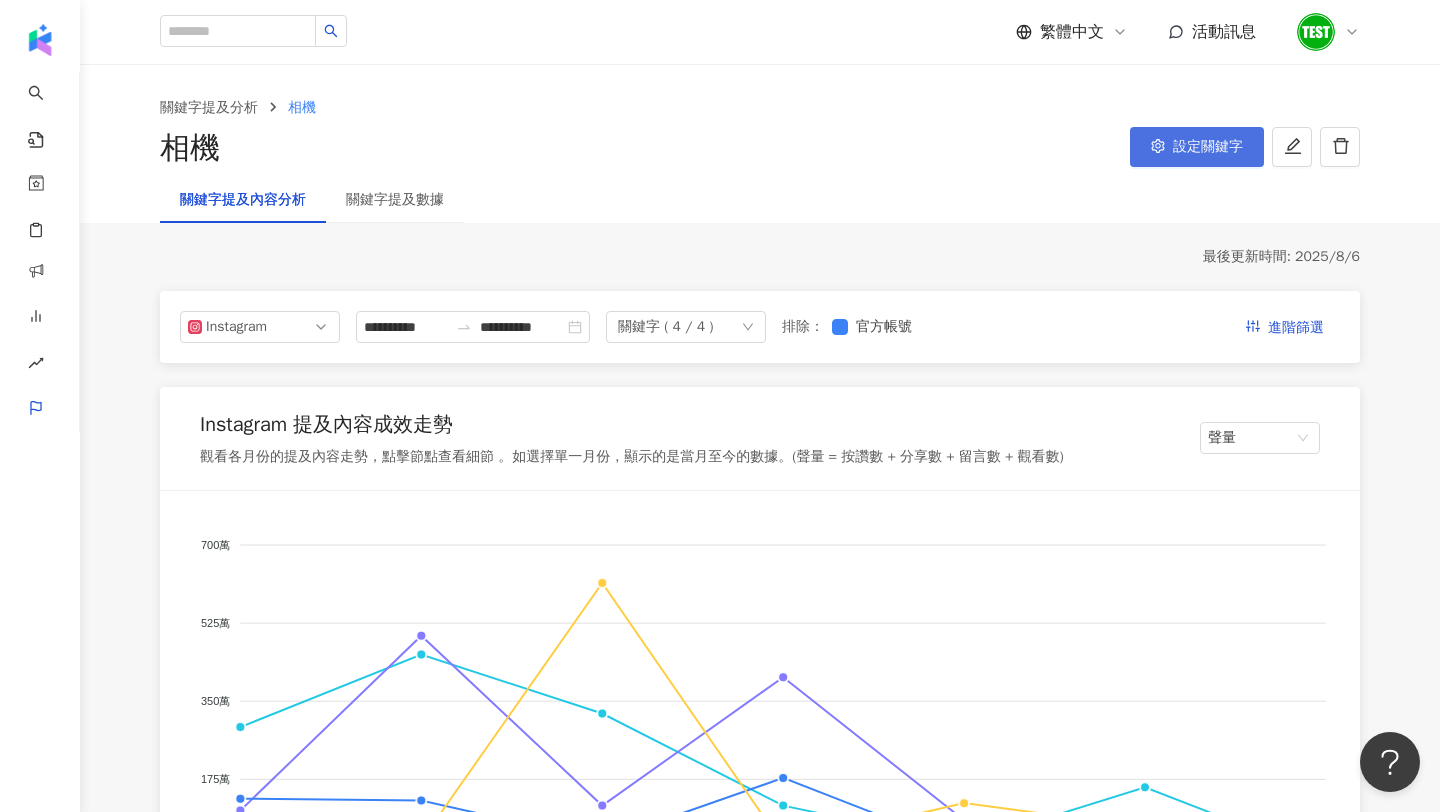 click on "設定關鍵字" at bounding box center [1197, 147] 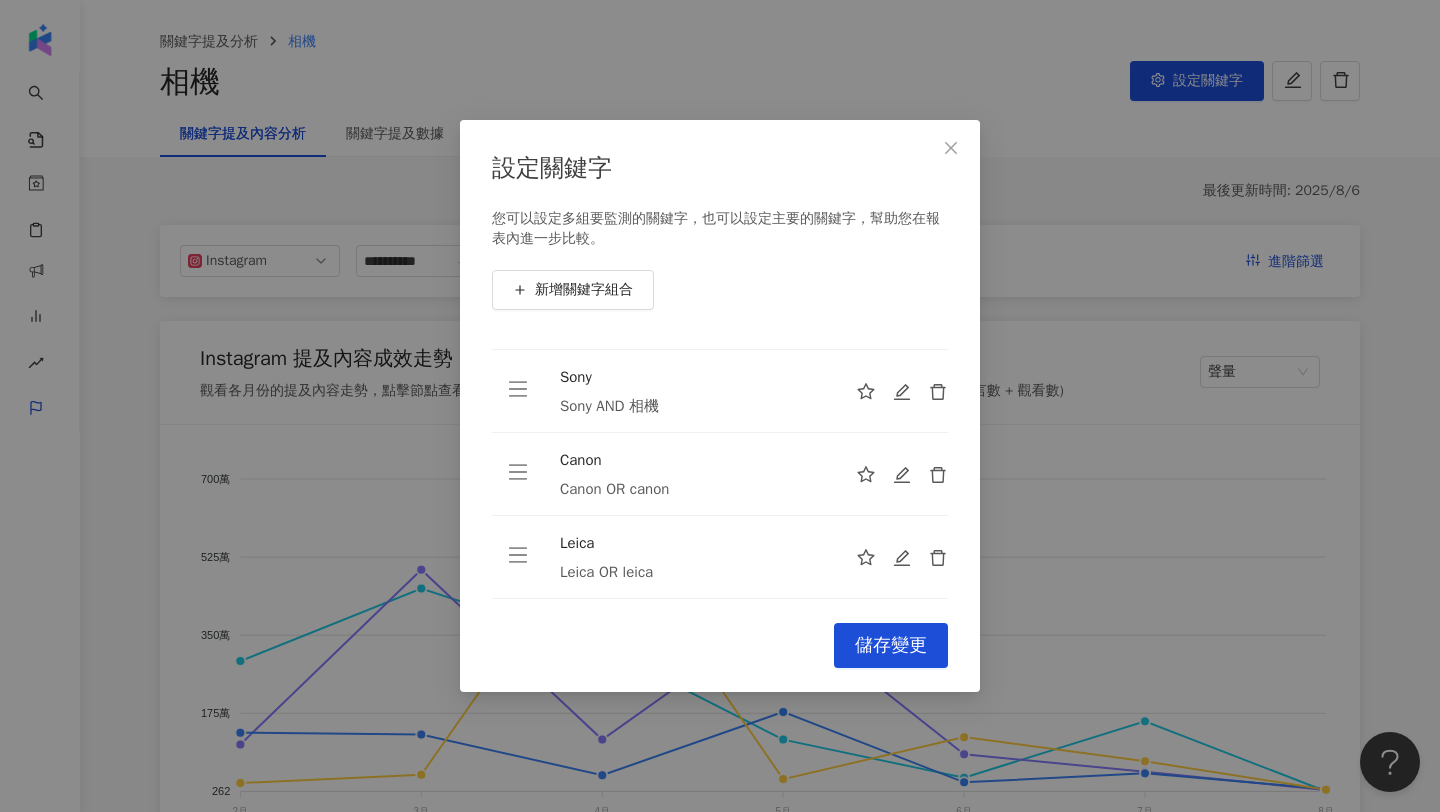 scroll, scrollTop: 542, scrollLeft: 0, axis: vertical 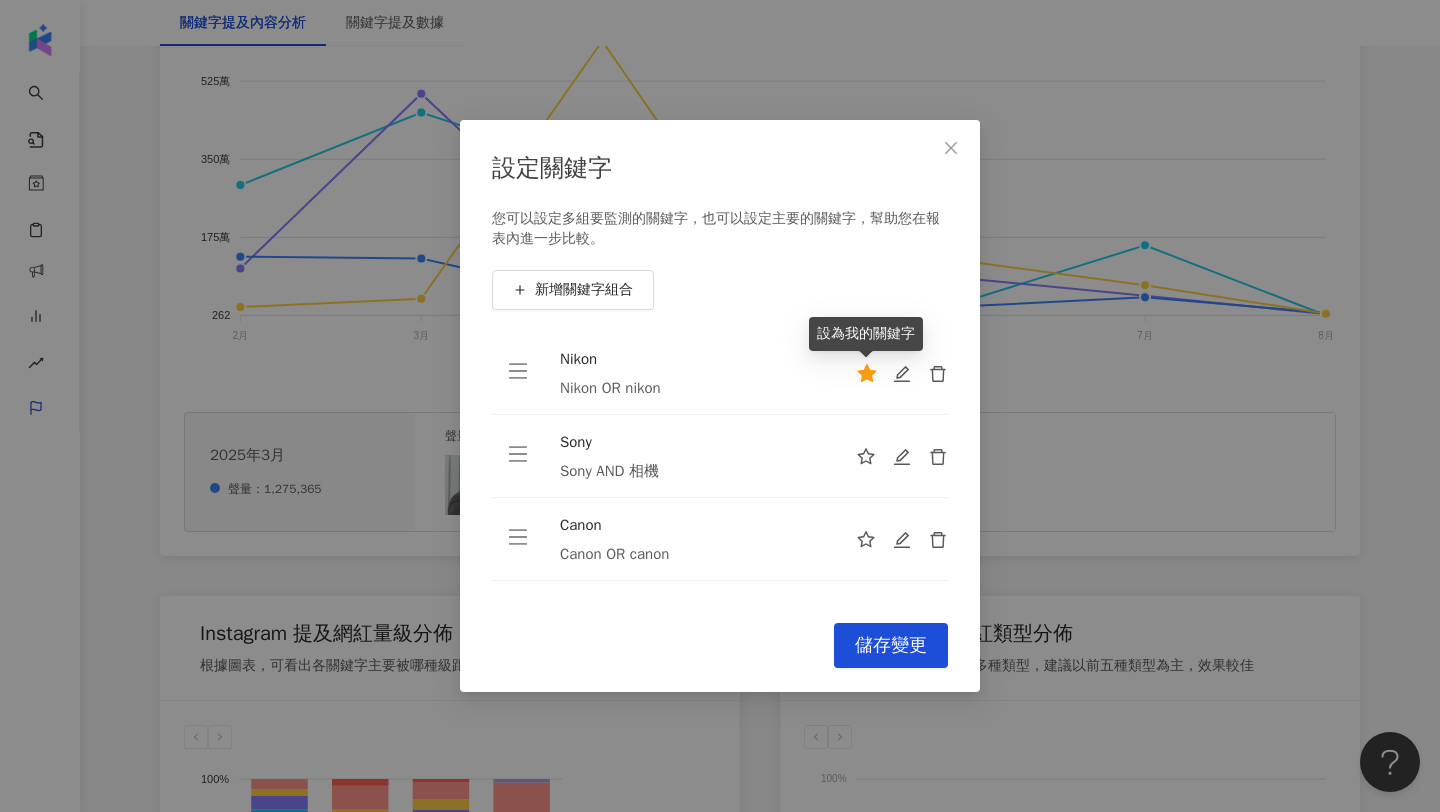 click 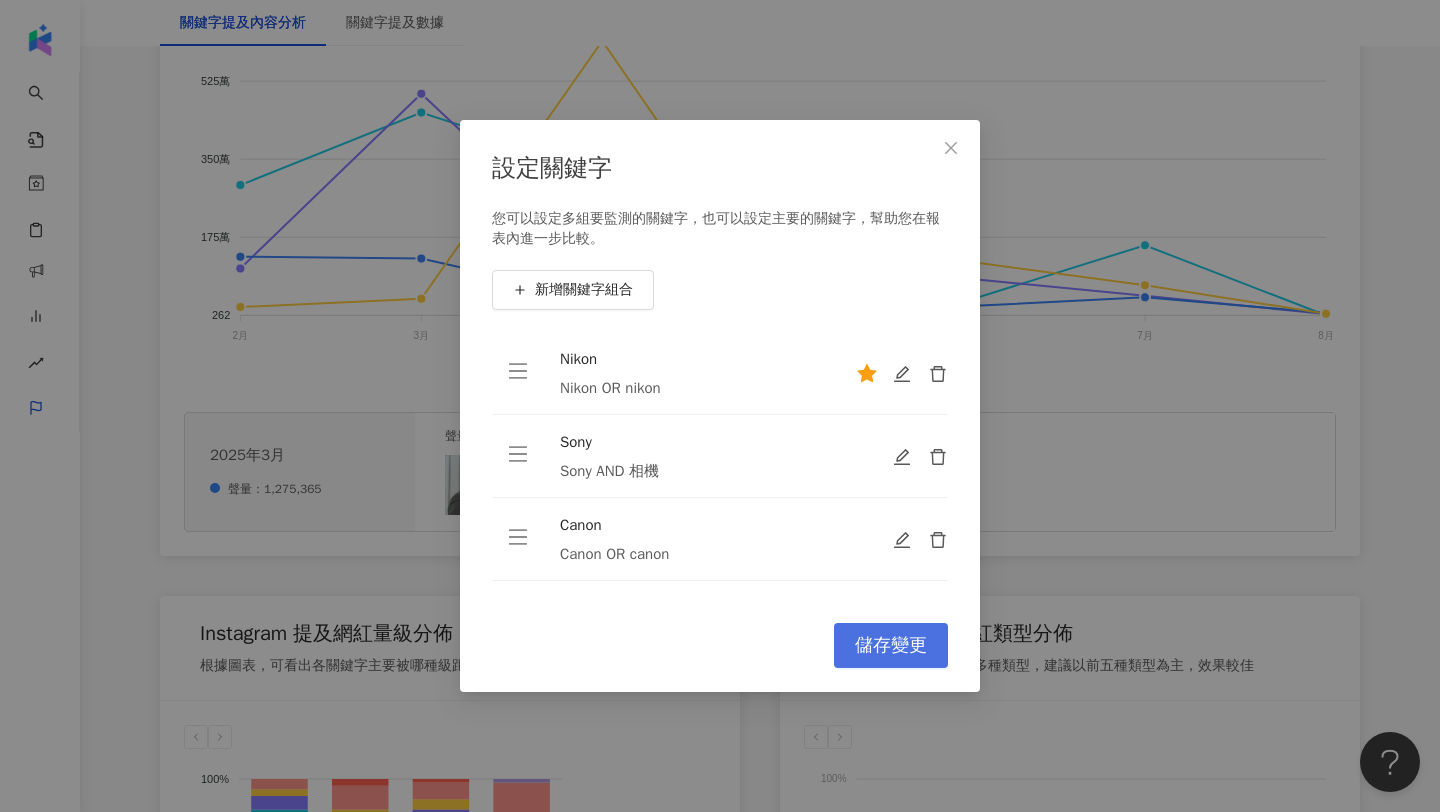 click on "儲存變更" at bounding box center [891, 646] 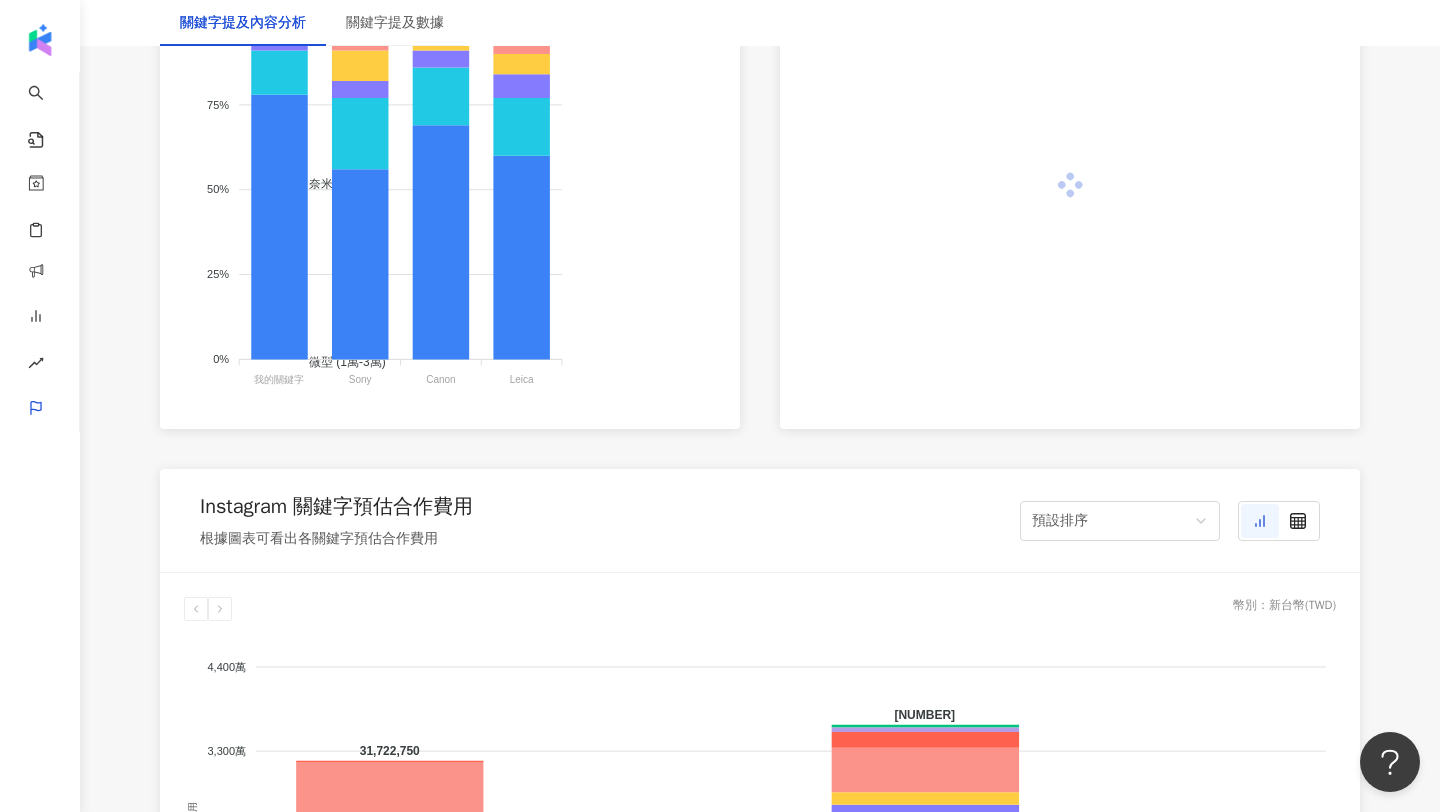 scroll, scrollTop: 1597, scrollLeft: 0, axis: vertical 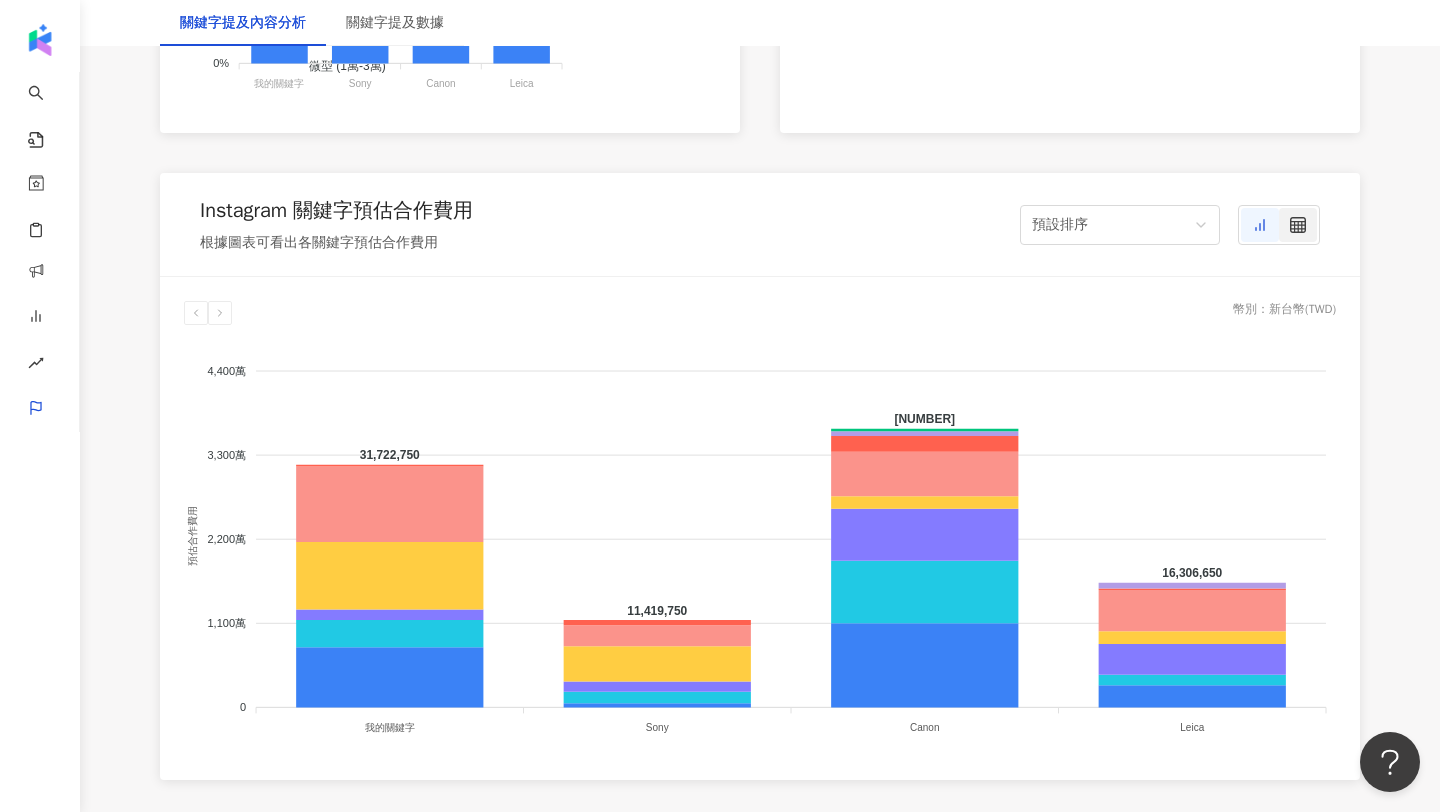 click 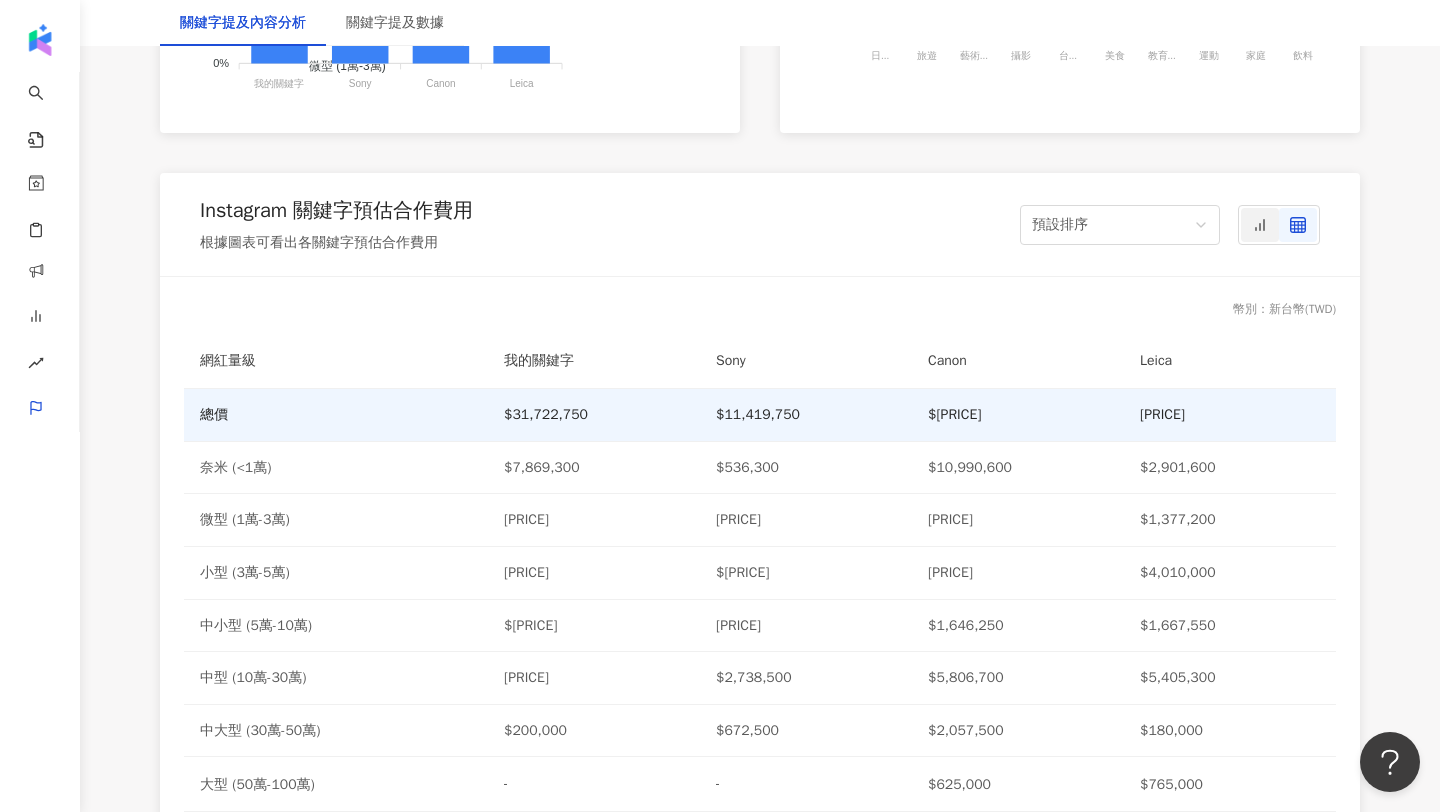 click at bounding box center [1260, 225] 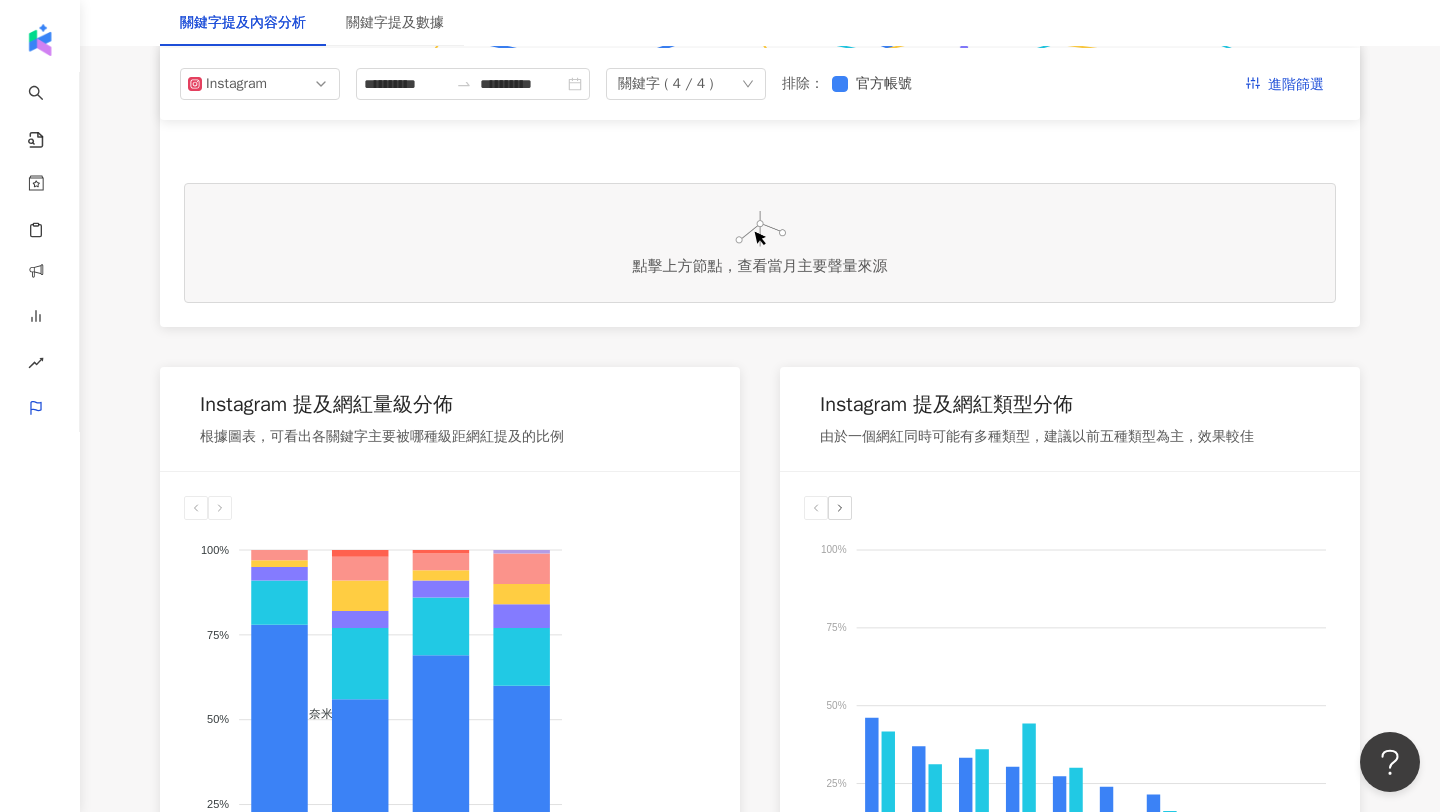 scroll, scrollTop: 624, scrollLeft: 0, axis: vertical 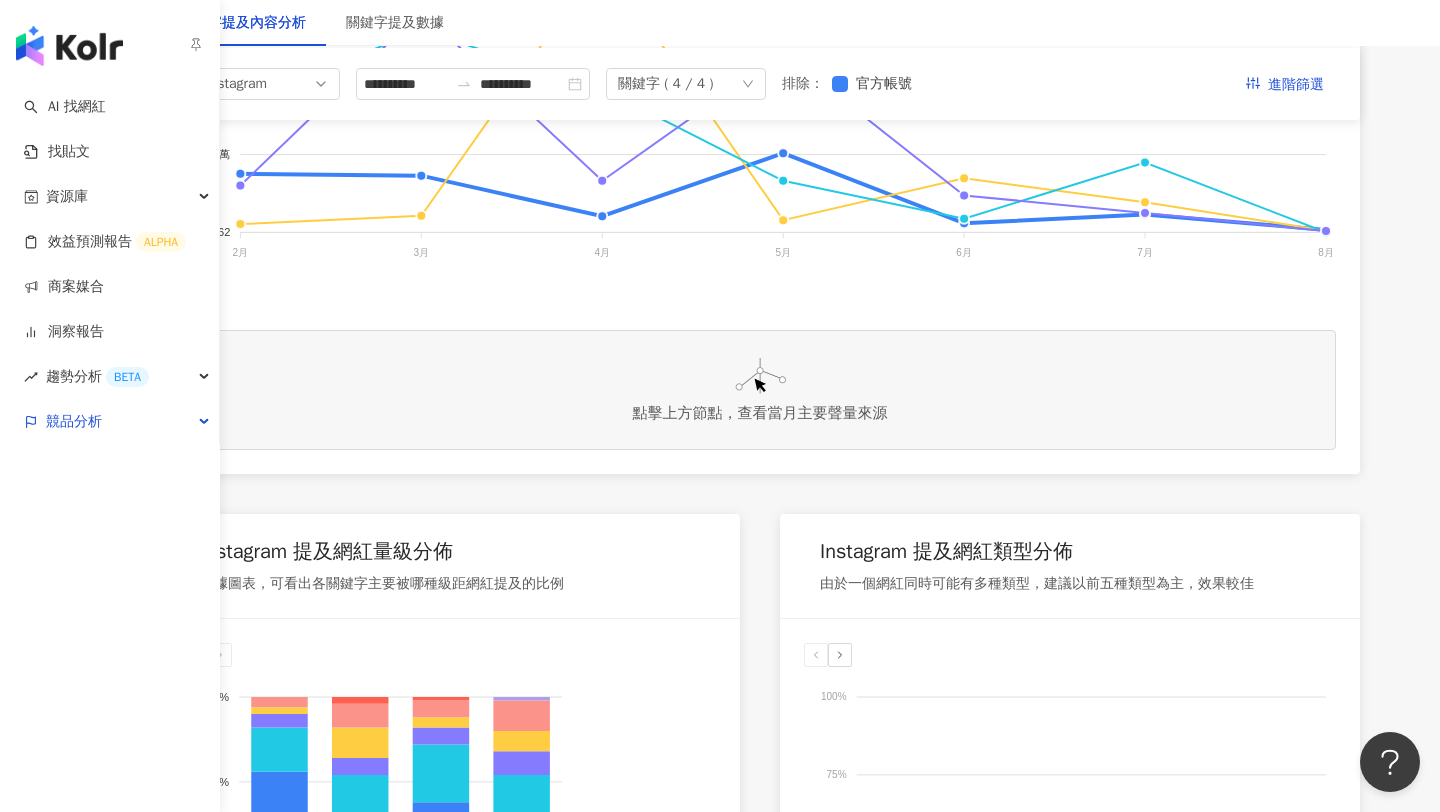 click at bounding box center (69, 46) 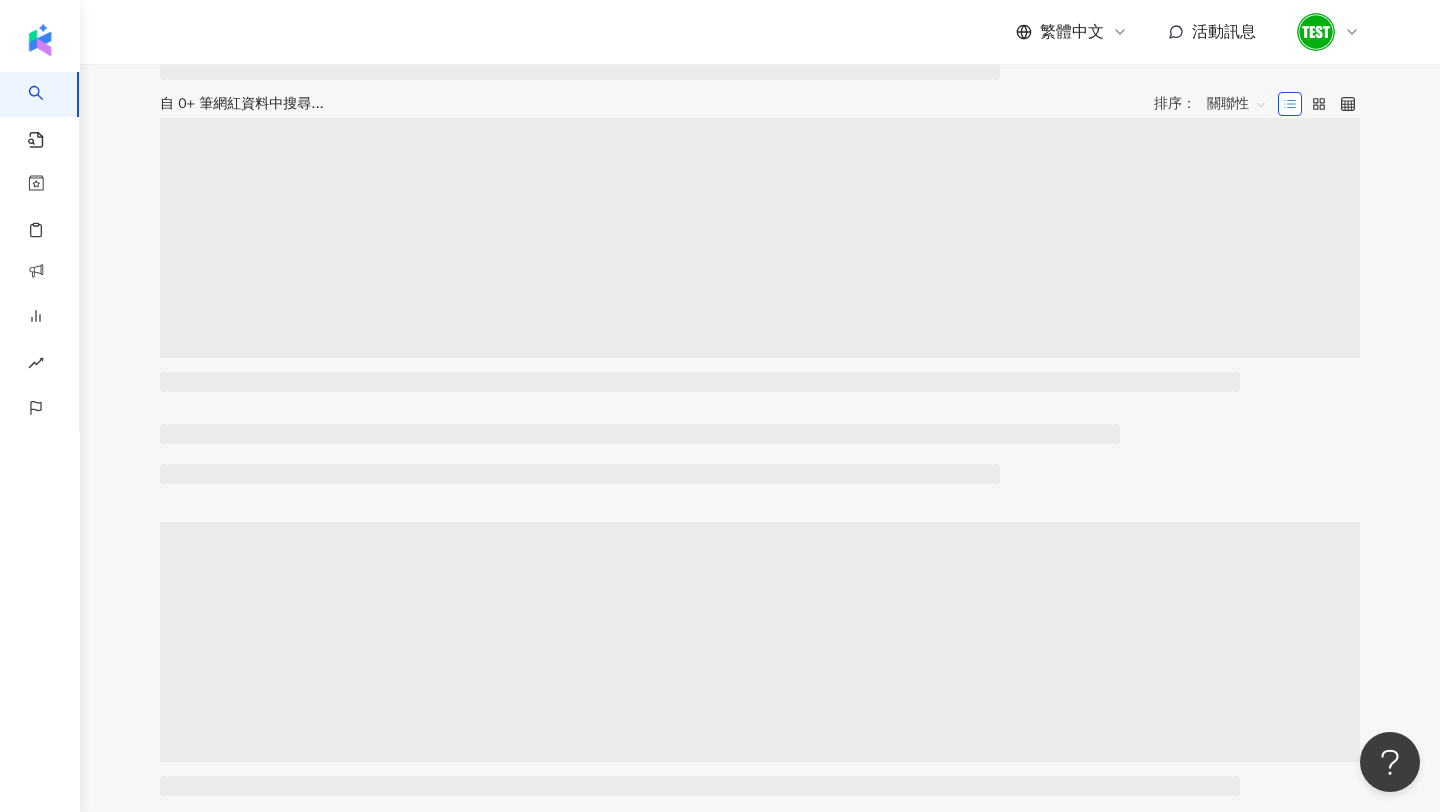 scroll, scrollTop: 0, scrollLeft: 0, axis: both 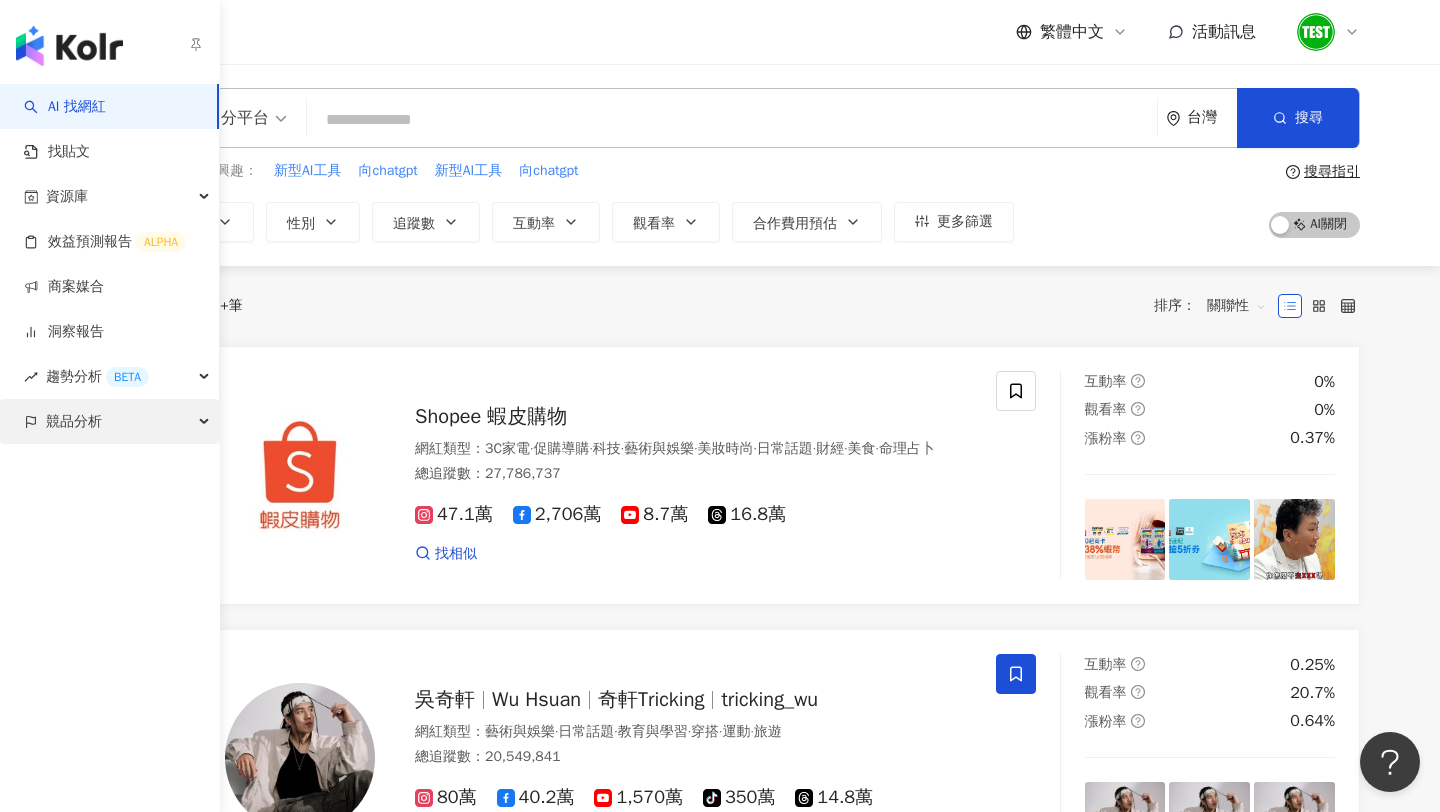 click on "競品分析" at bounding box center (74, 421) 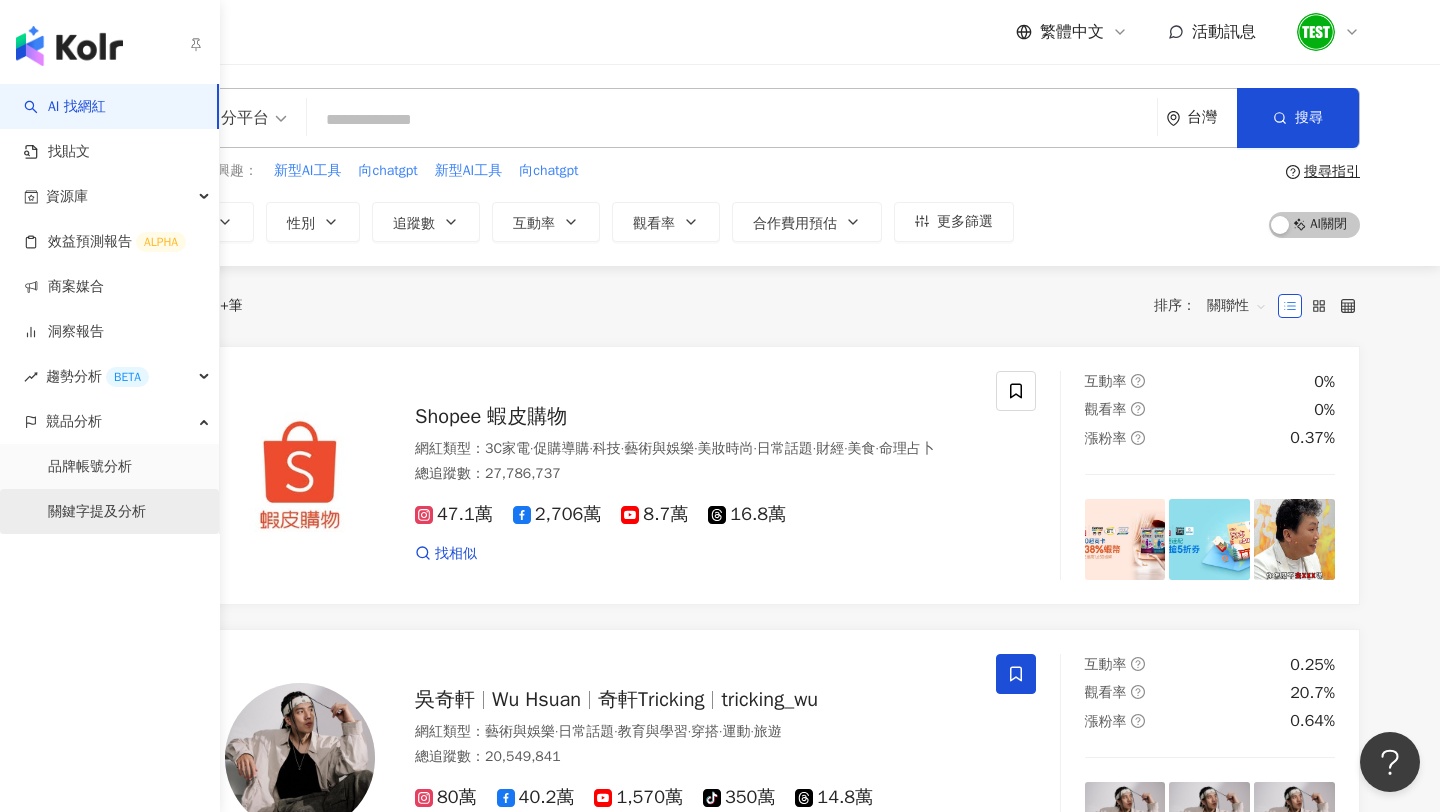 click on "關鍵字提及分析" at bounding box center [97, 512] 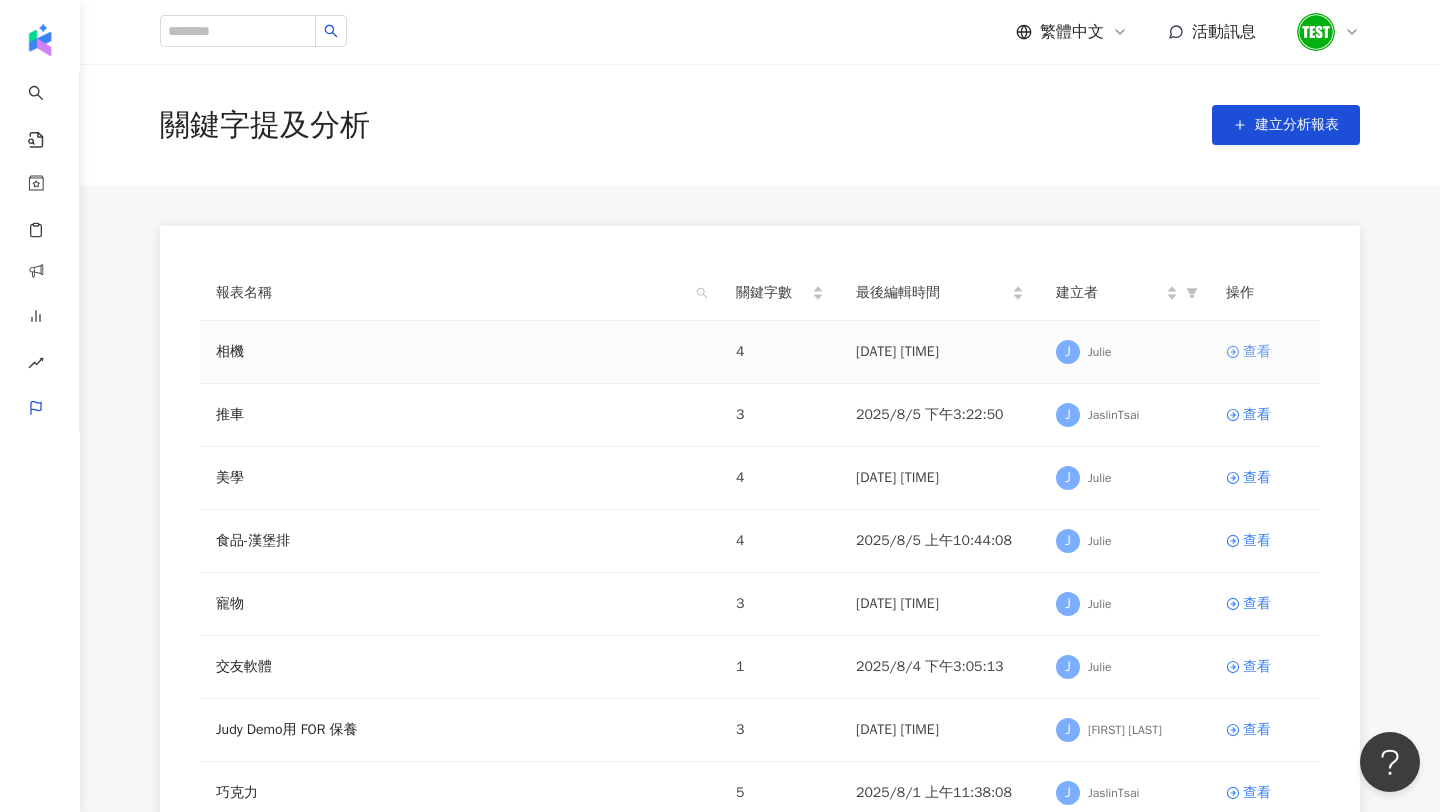 click on "查看" at bounding box center [1257, 352] 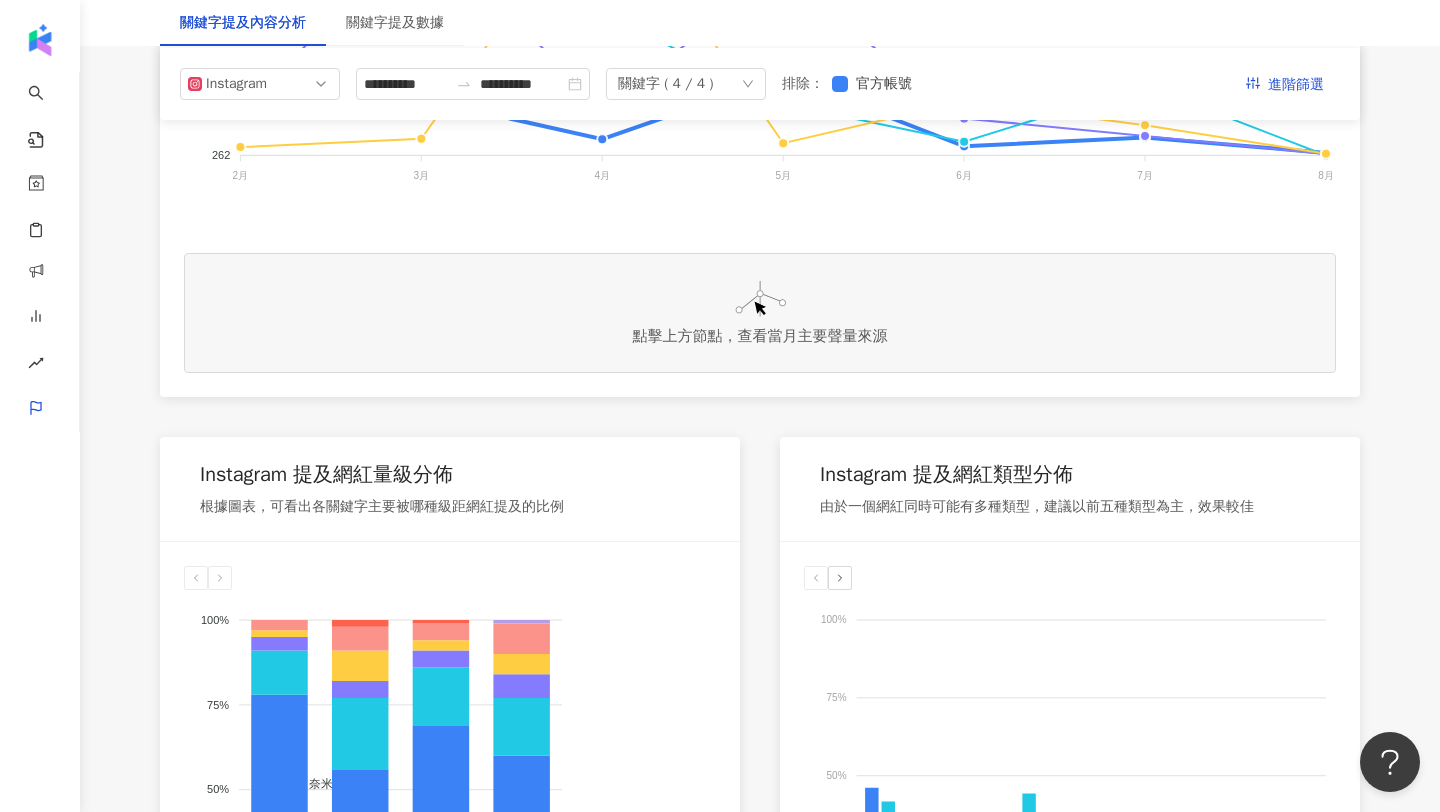 scroll, scrollTop: 0, scrollLeft: 0, axis: both 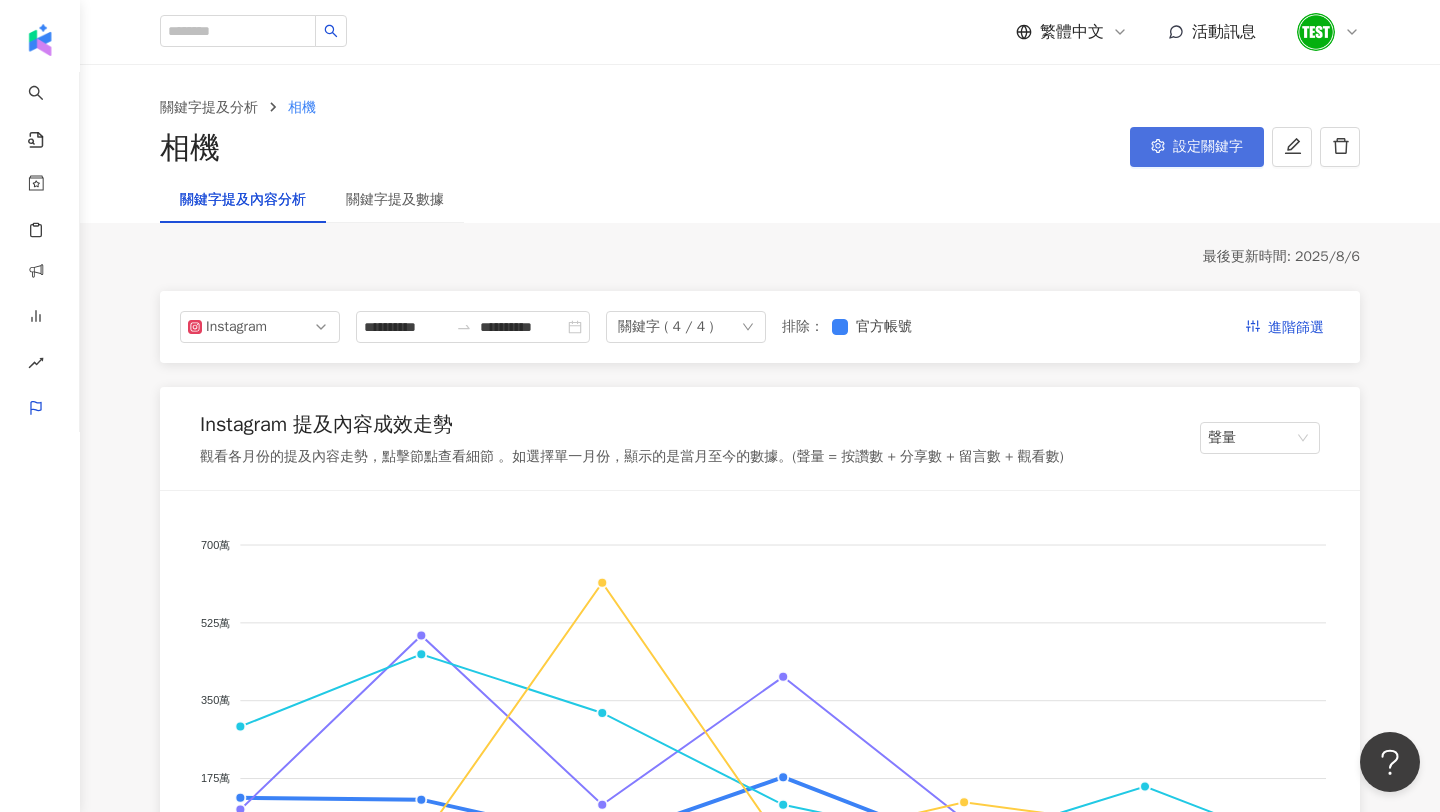 click on "設定關鍵字" at bounding box center (1208, 147) 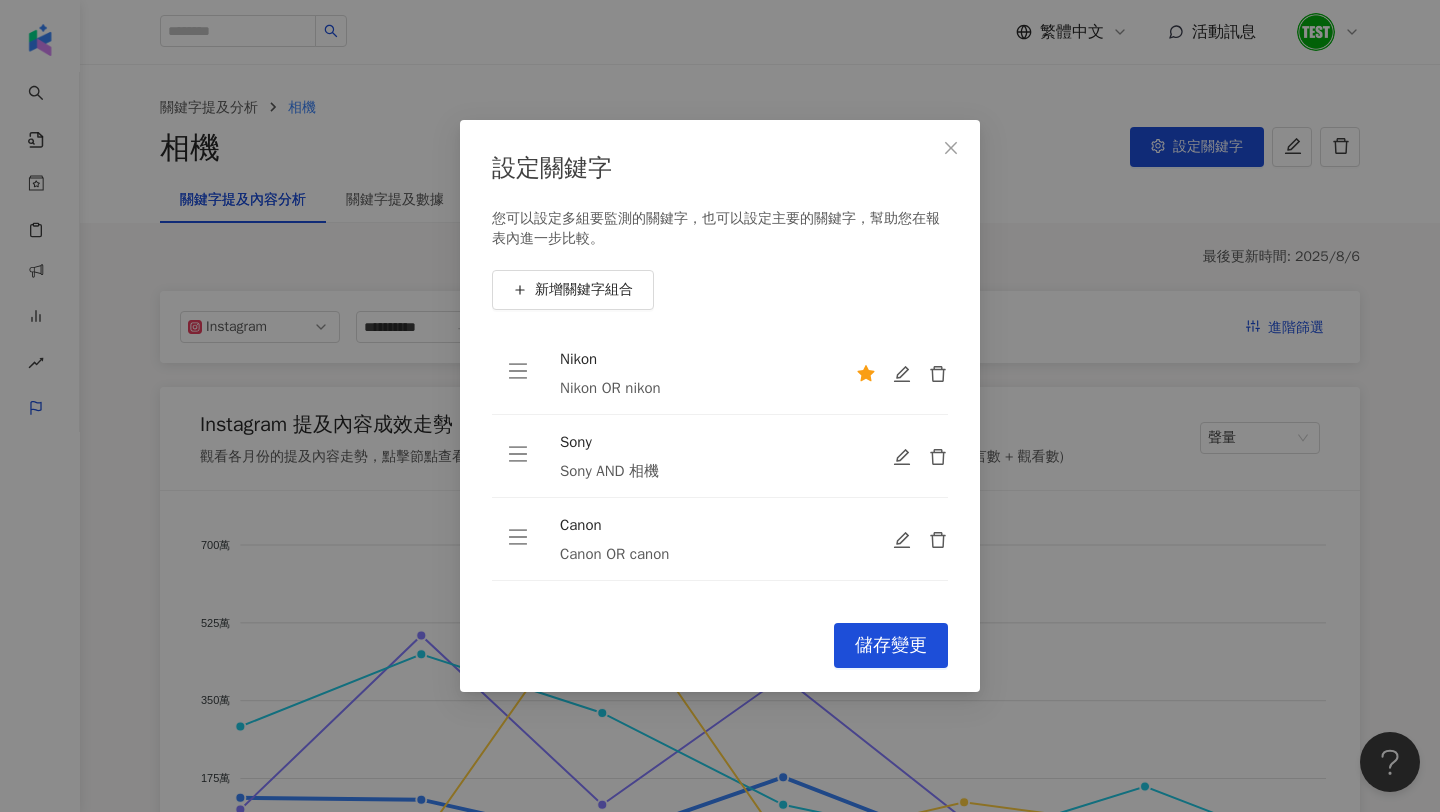scroll, scrollTop: 65, scrollLeft: 0, axis: vertical 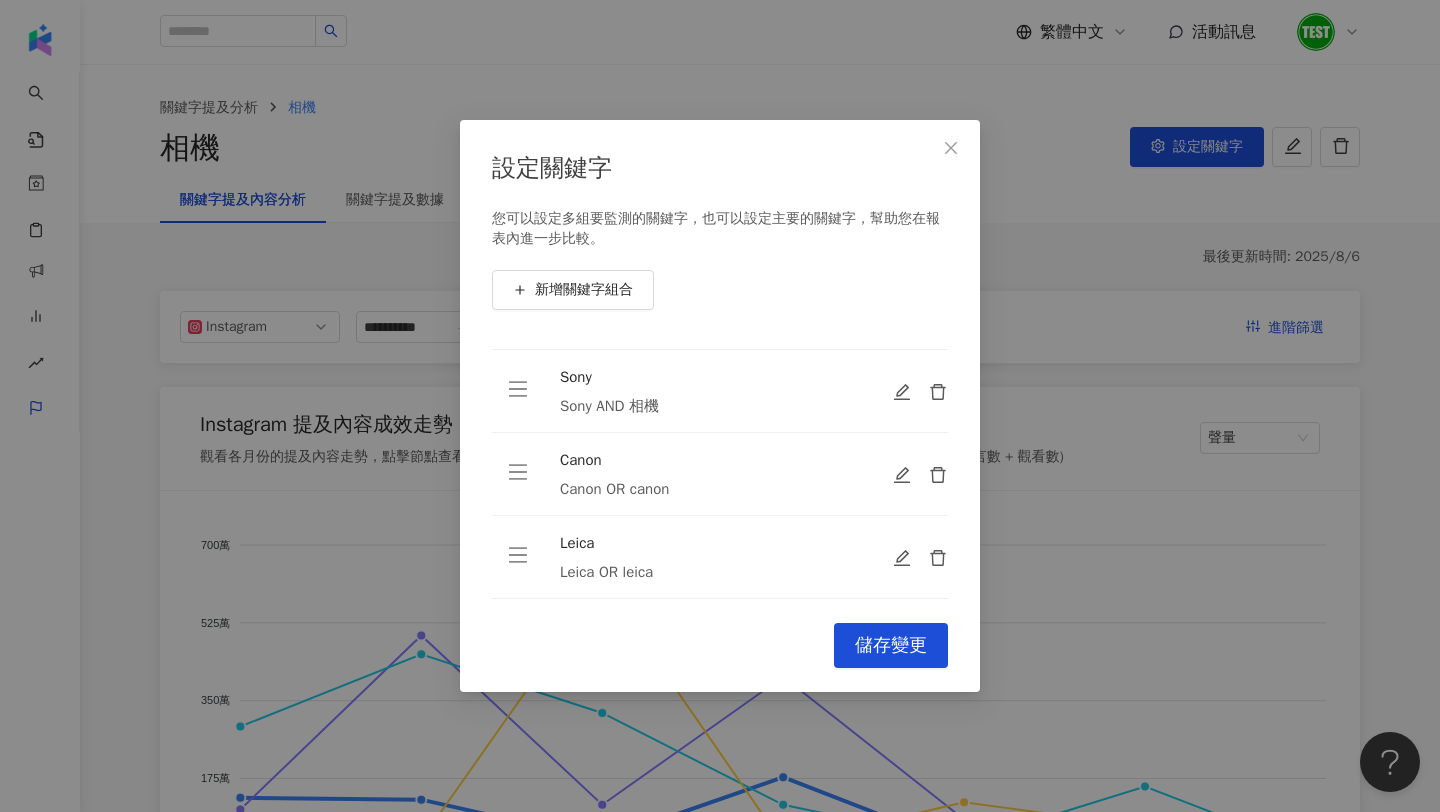 click on "設定關鍵字 您可以設定多組要監測的關鍵字，也可以設定主要的關鍵字，幫助您在報表內進一步比較。 新增關鍵字組合 Nikon Nikon OR nikon Sony Sony AND 相機 Canon Canon OR canon Leica Leica OR leica
To pick up a draggable item, press the space bar.
While dragging, use the arrow keys to move the item.
Press space again to drop the item in its new position, or press escape to cancel.
Cancel 儲存變更" at bounding box center (720, 406) 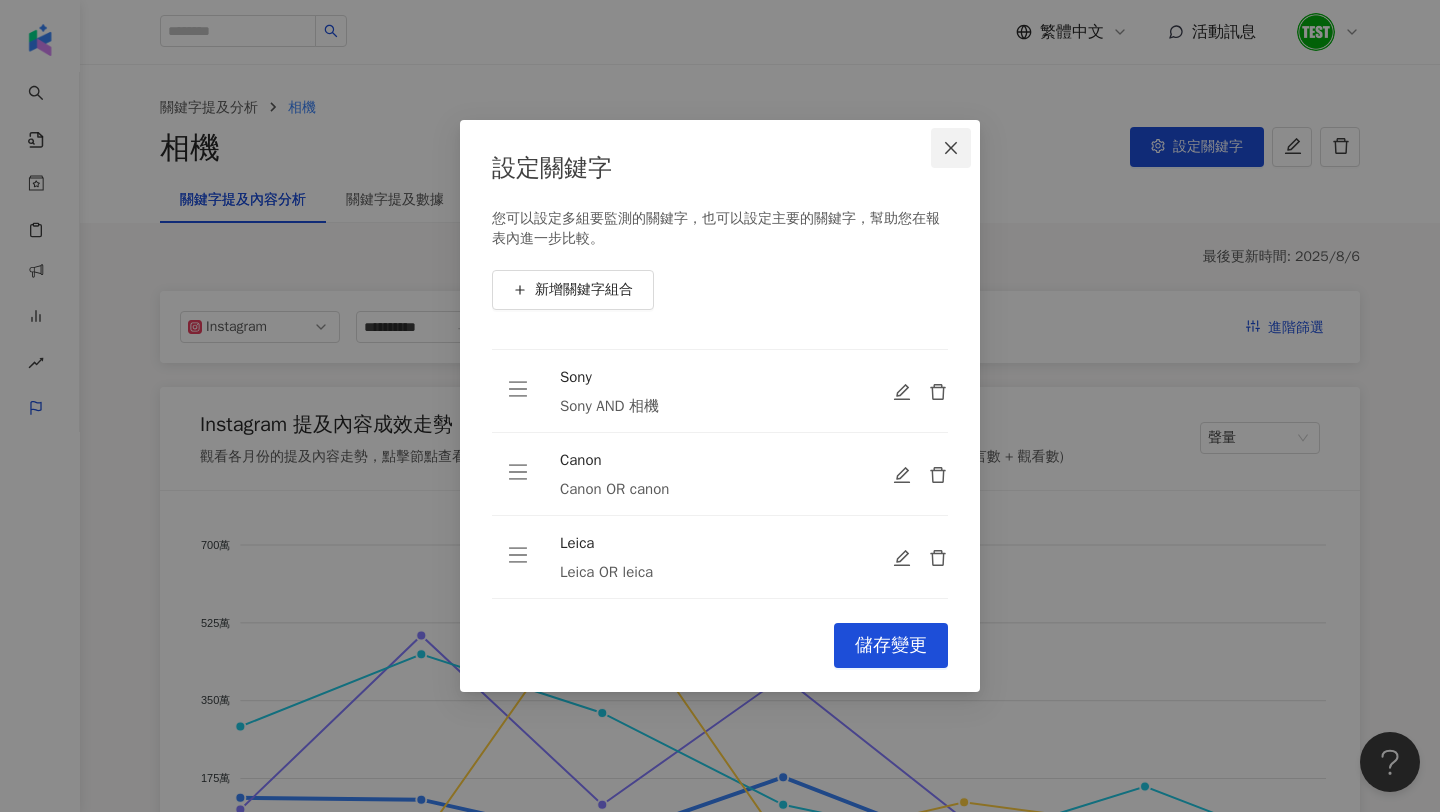 click at bounding box center [951, 148] 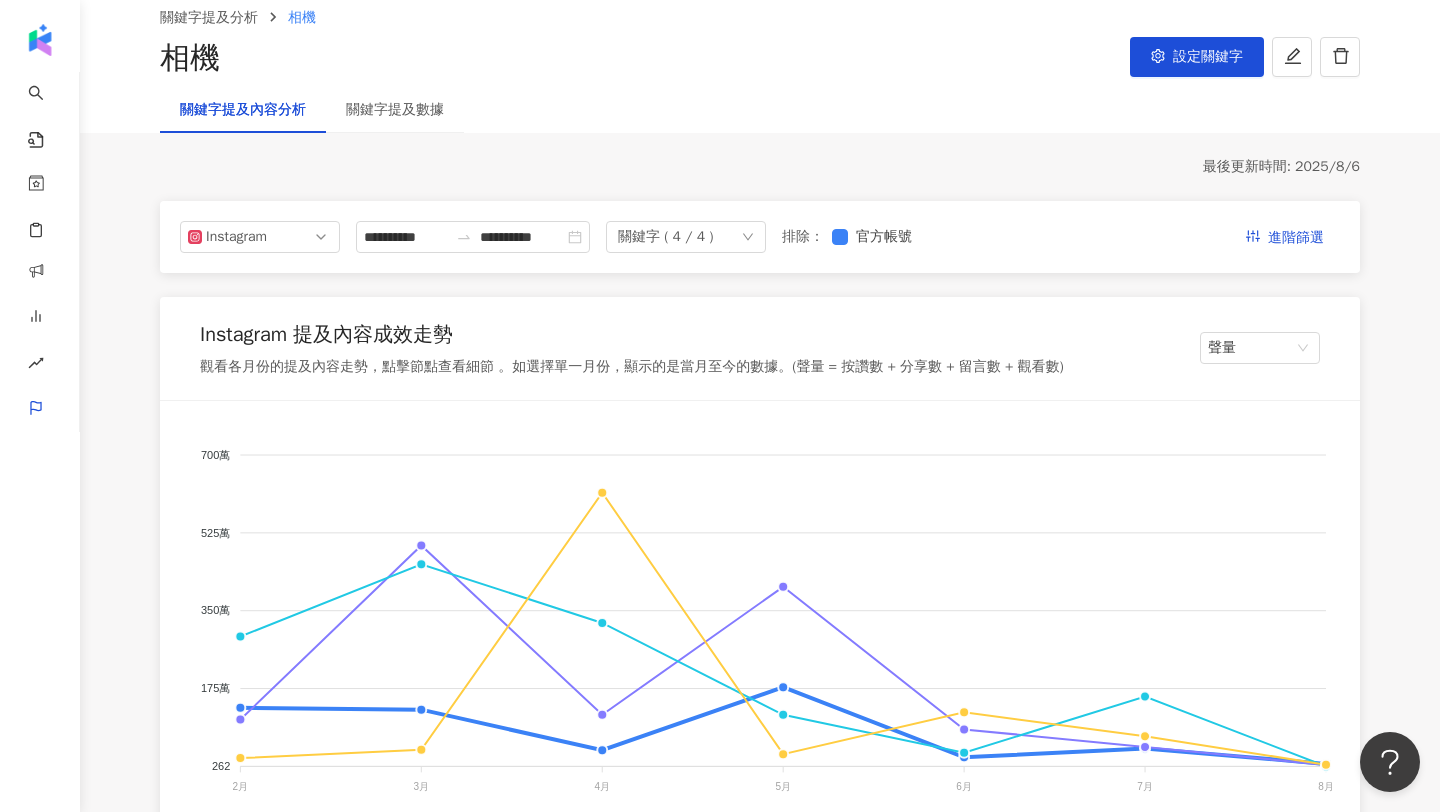 scroll, scrollTop: 0, scrollLeft: 0, axis: both 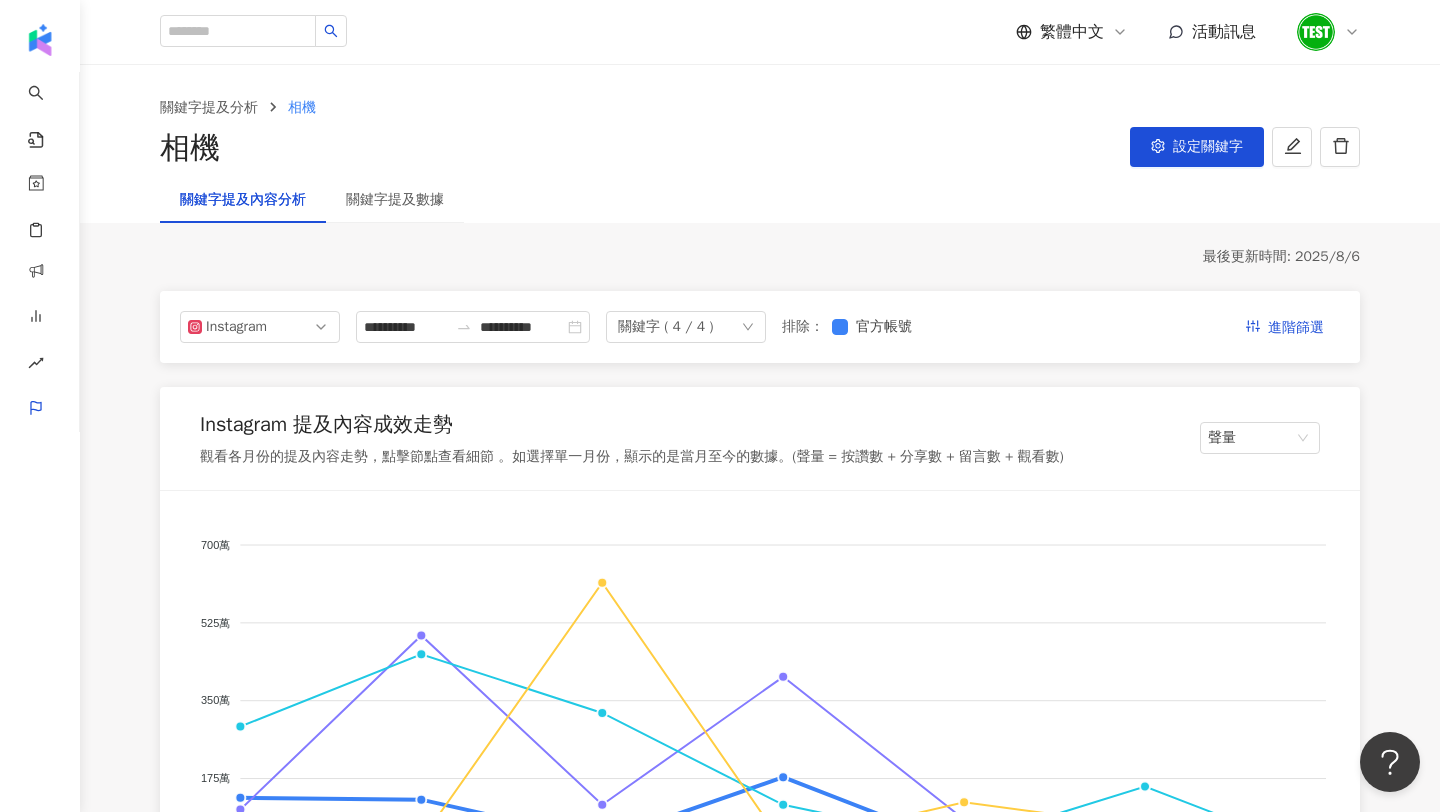 click on "關鍵字提及分析 相機 相機 設定關鍵字" at bounding box center [760, 121] 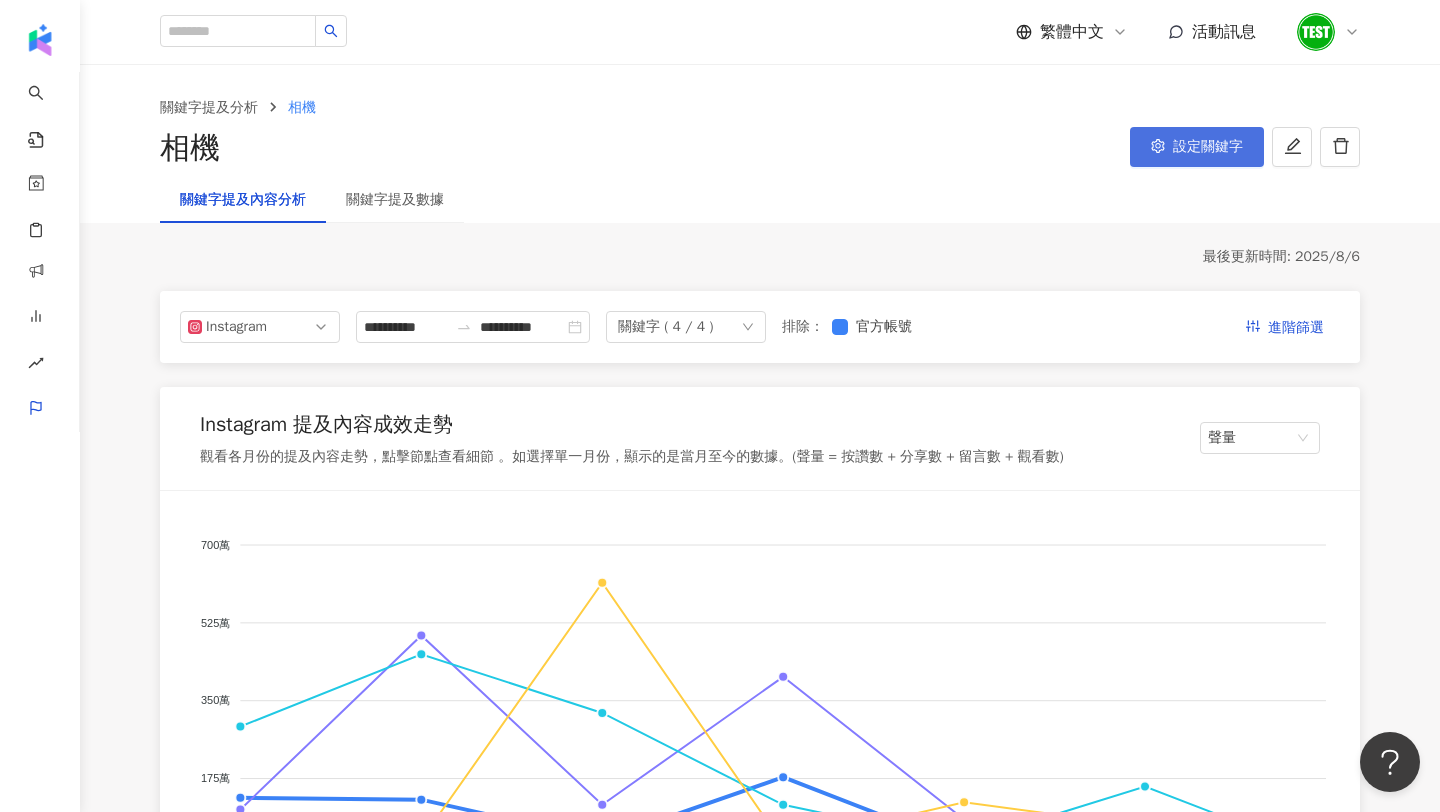 click on "設定關鍵字" at bounding box center (1197, 147) 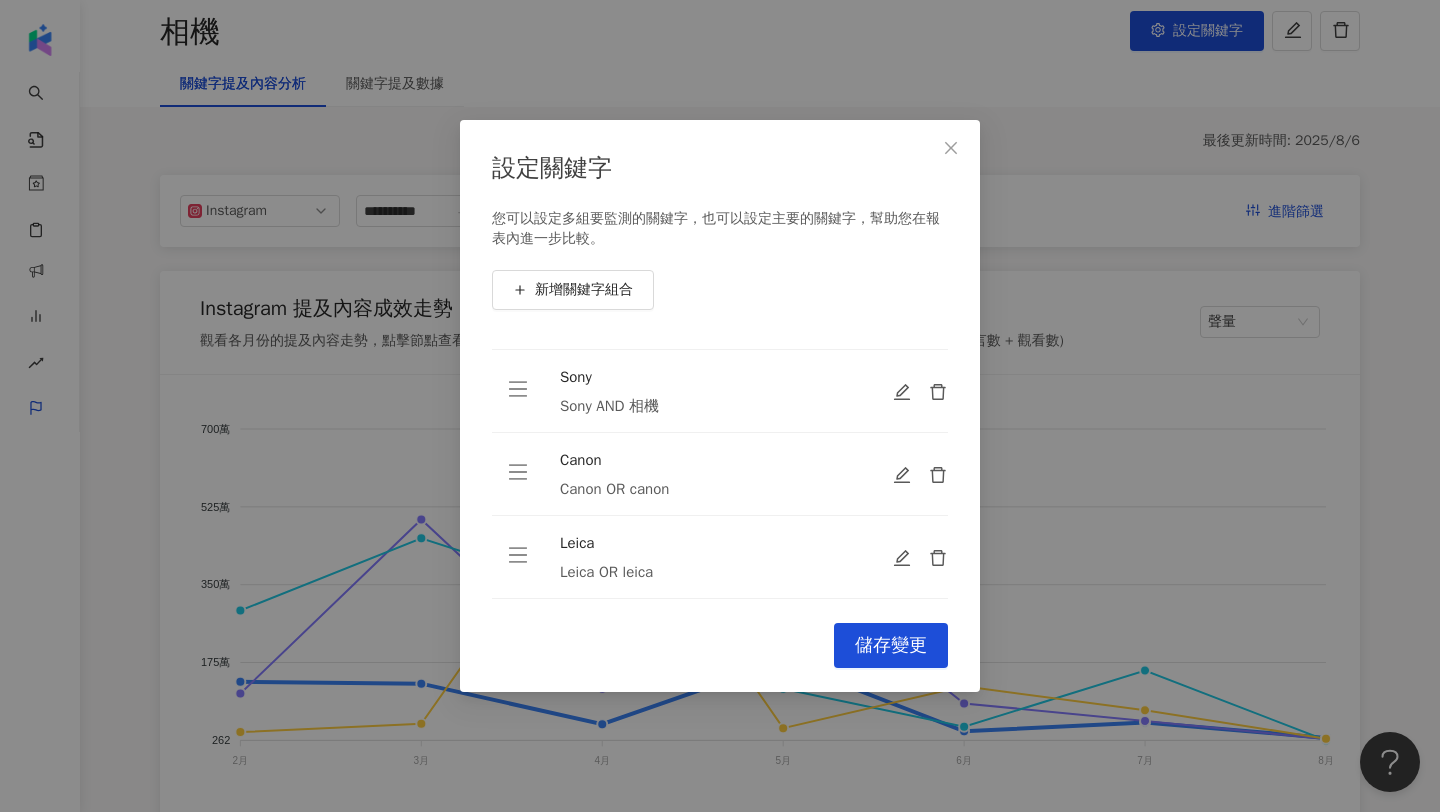scroll, scrollTop: 117, scrollLeft: 0, axis: vertical 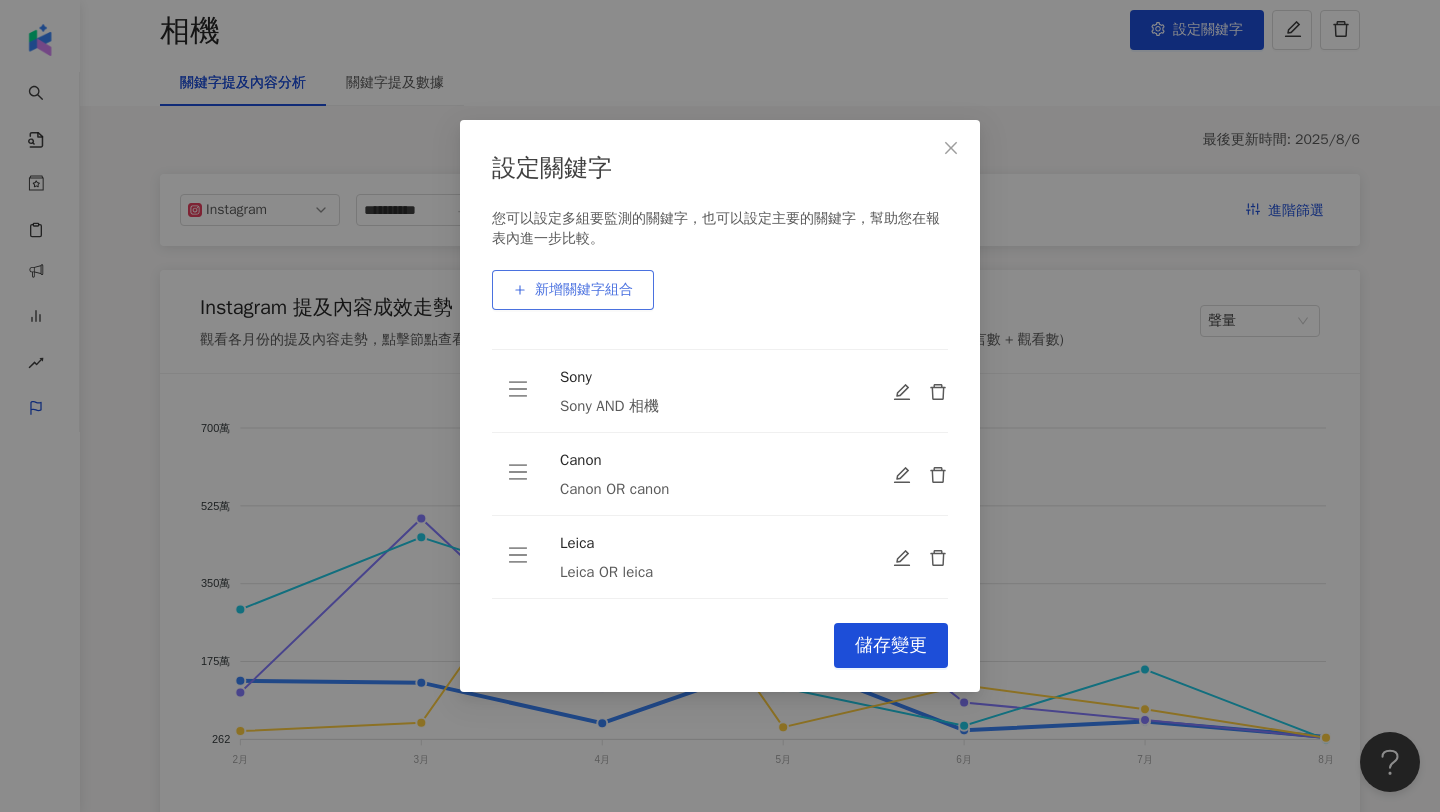 click on "新增關鍵字組合" at bounding box center (573, 290) 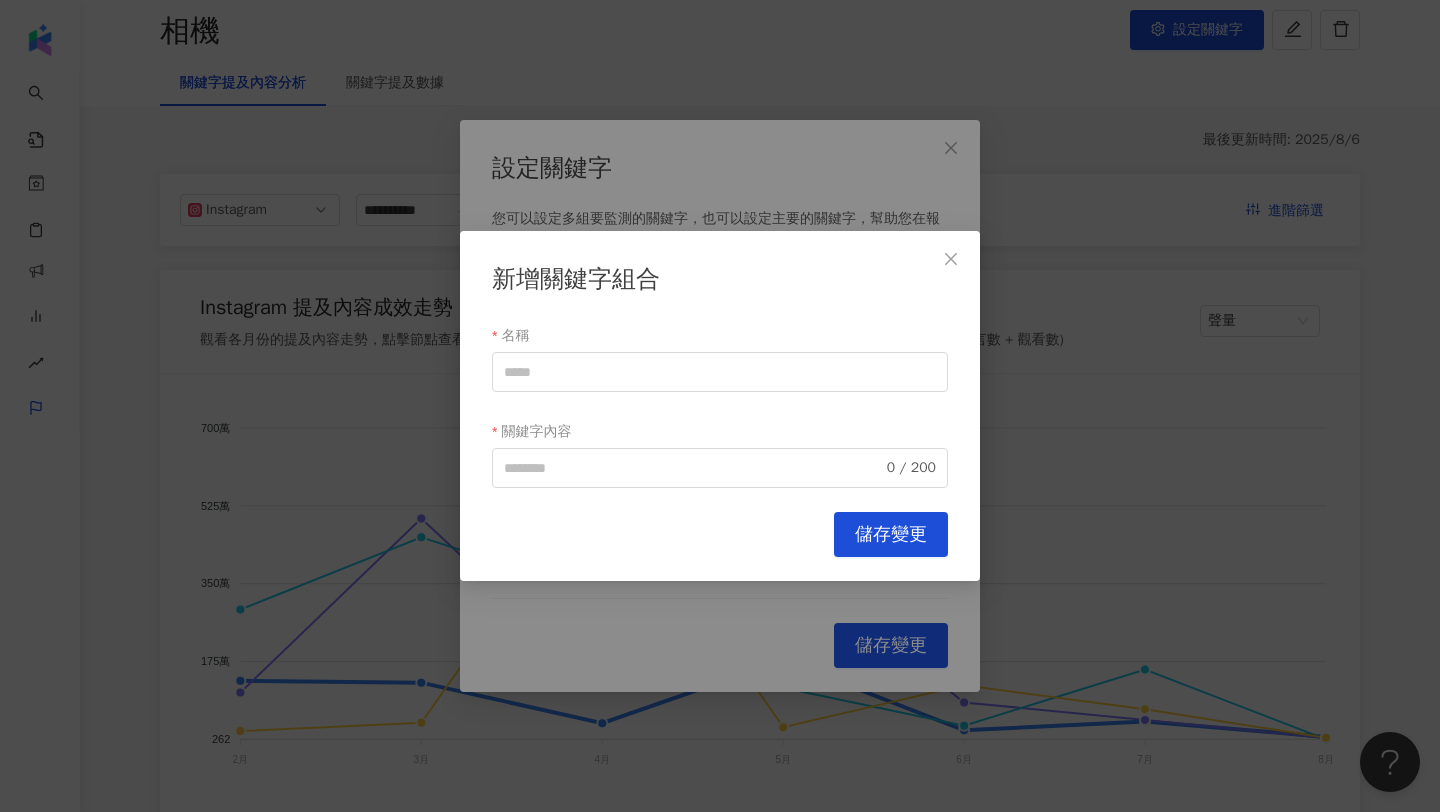 click on "名稱 關鍵字內容 0 / 200" at bounding box center (720, 404) 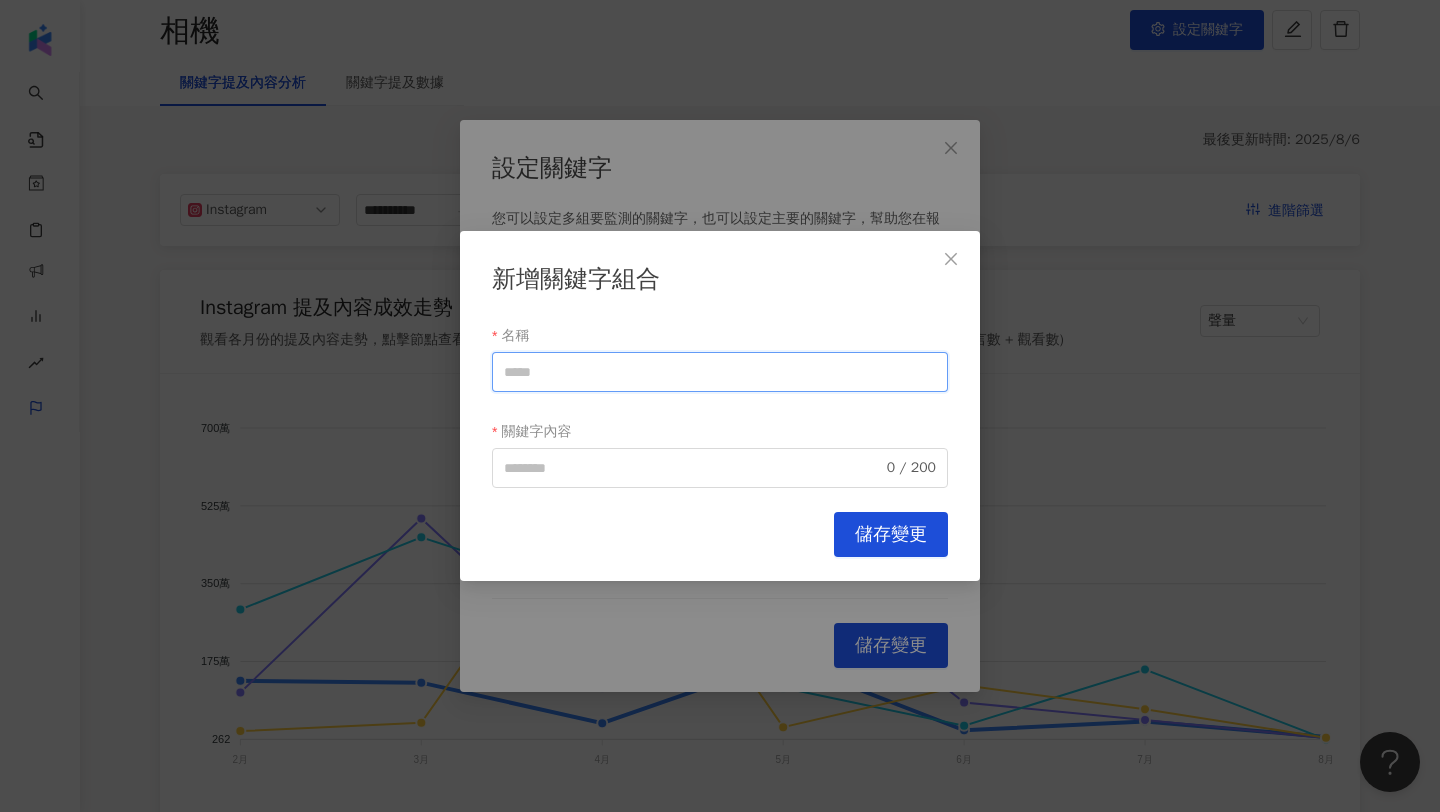 click on "名稱" at bounding box center (720, 372) 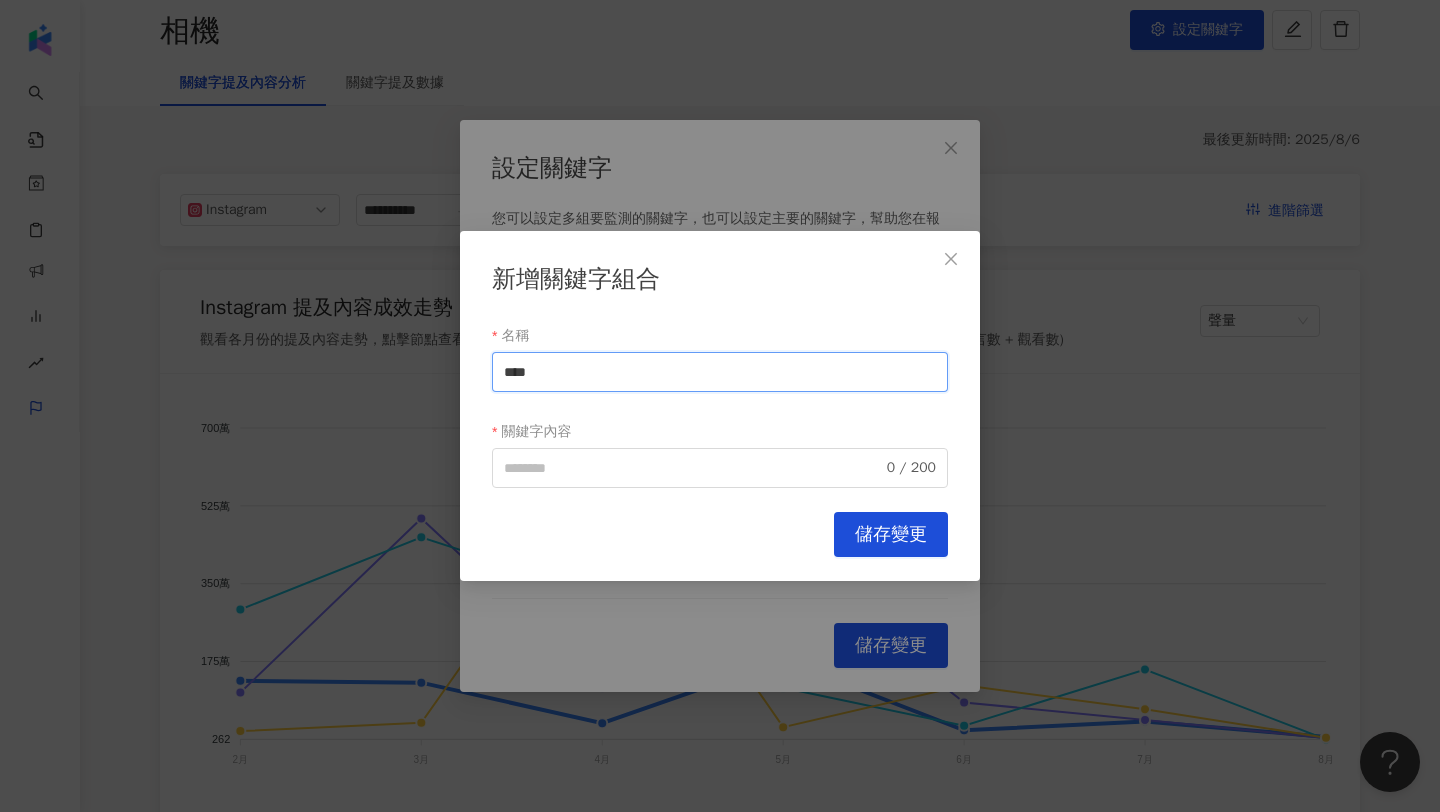 drag, startPoint x: 567, startPoint y: 376, endPoint x: 453, endPoint y: 374, distance: 114.01754 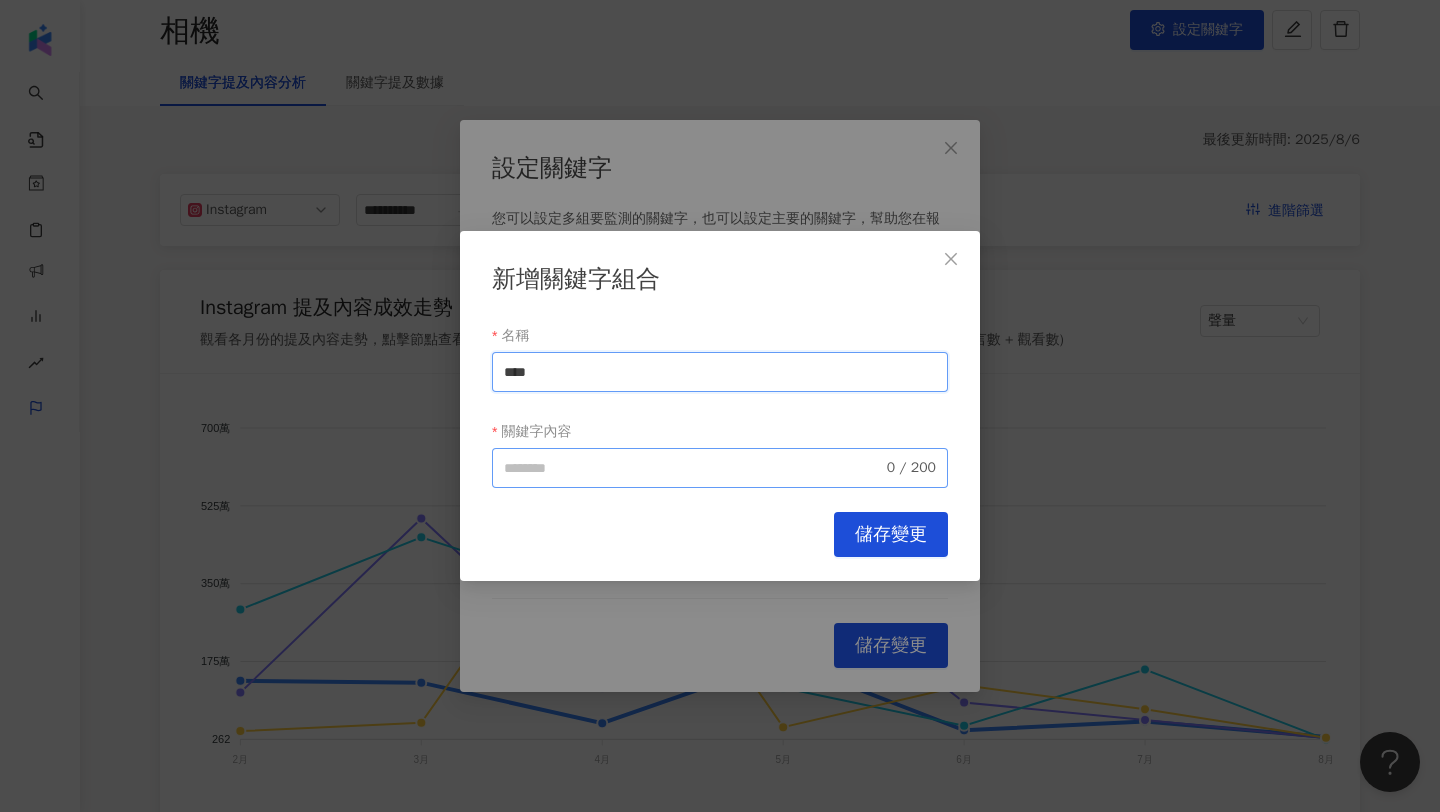 click on "0 / 200" at bounding box center [720, 468] 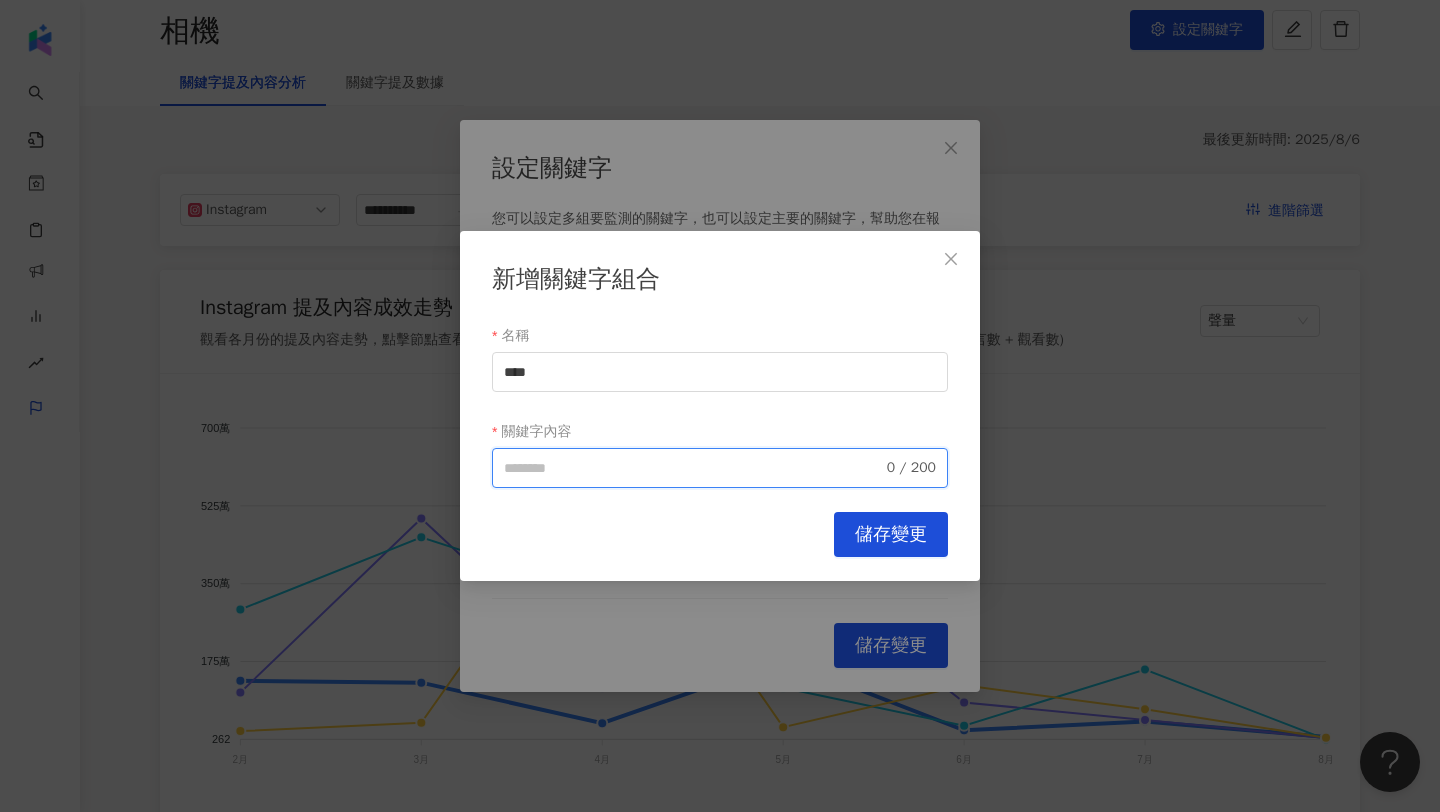 paste on "****" 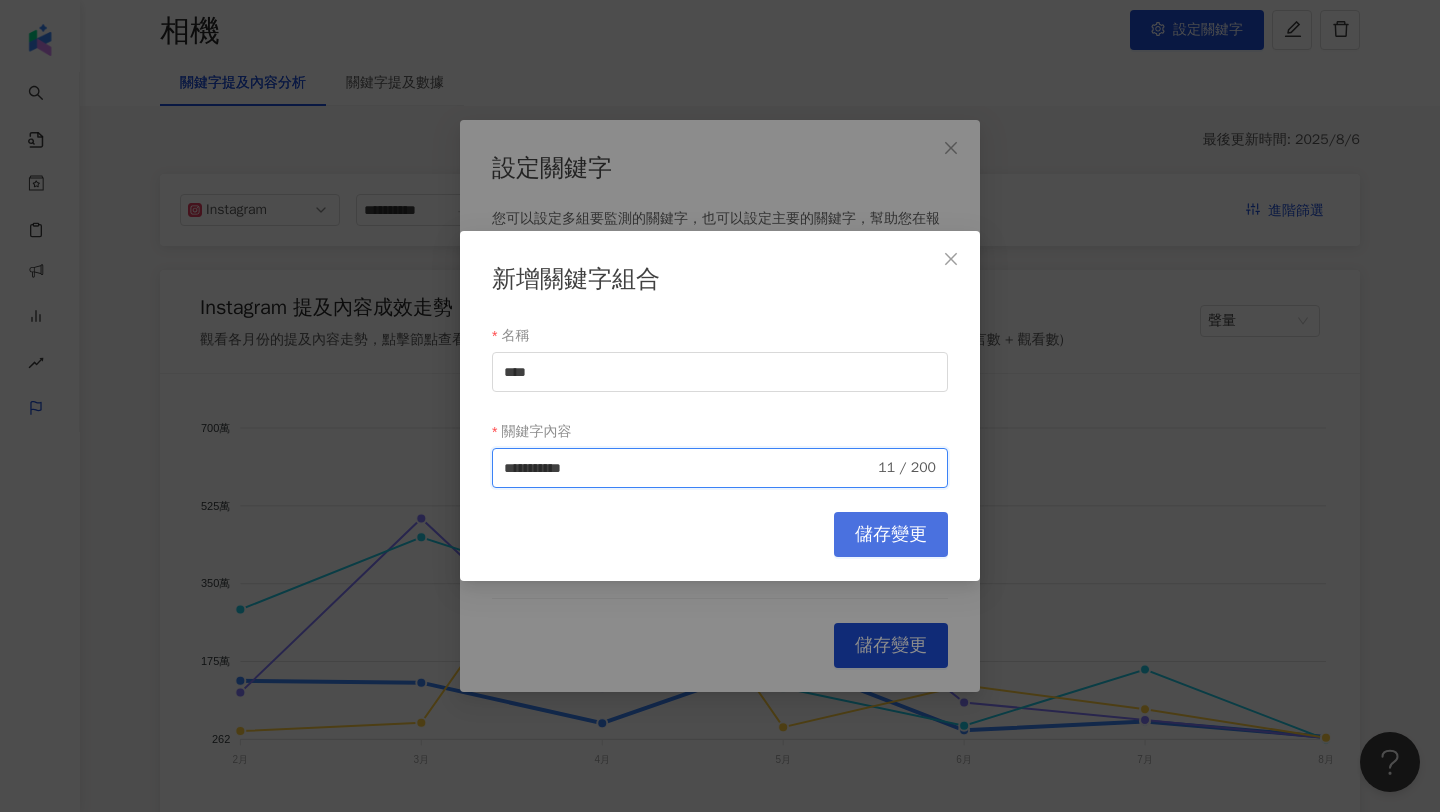 type on "**********" 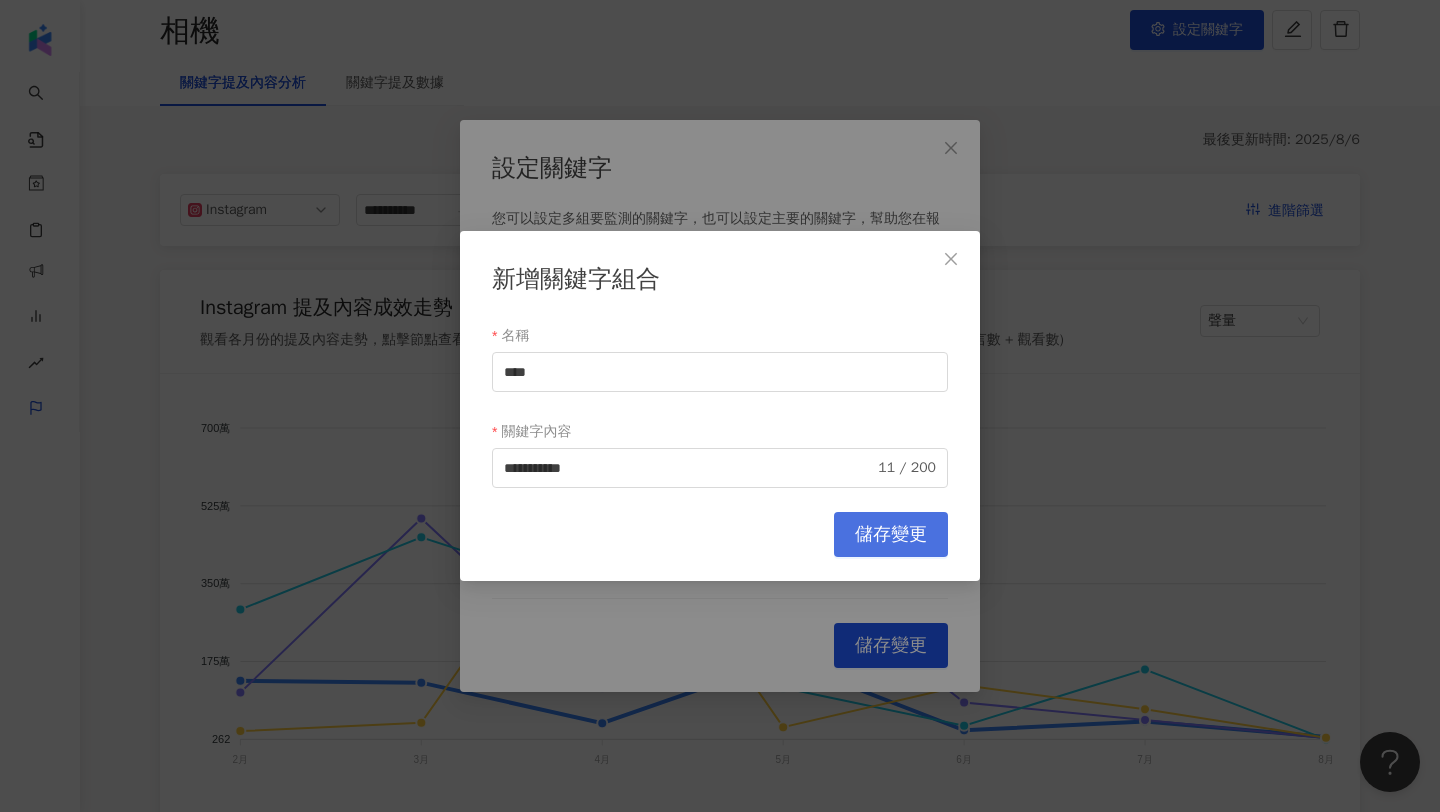 click on "儲存變更" at bounding box center [891, 534] 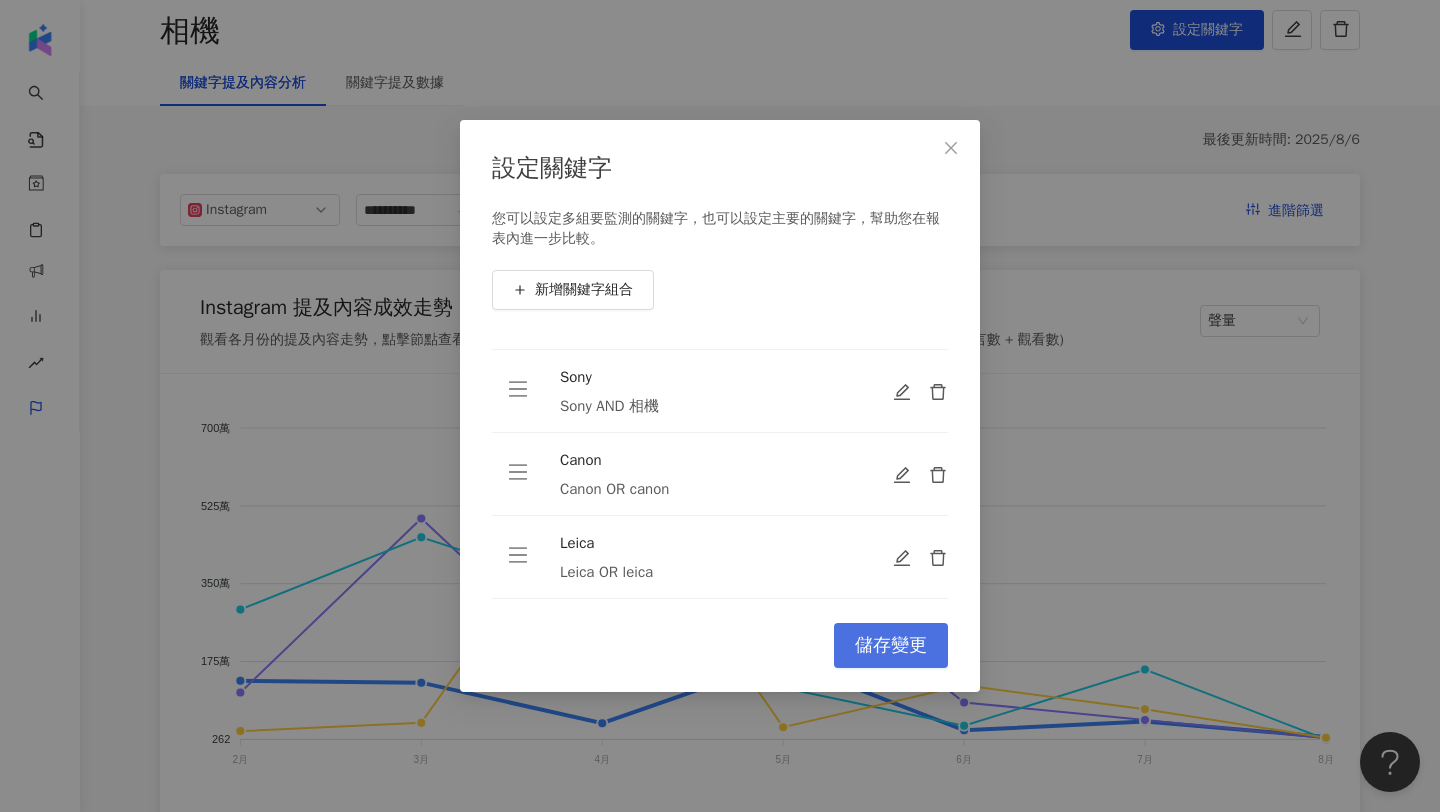 click on "儲存變更" at bounding box center [891, 646] 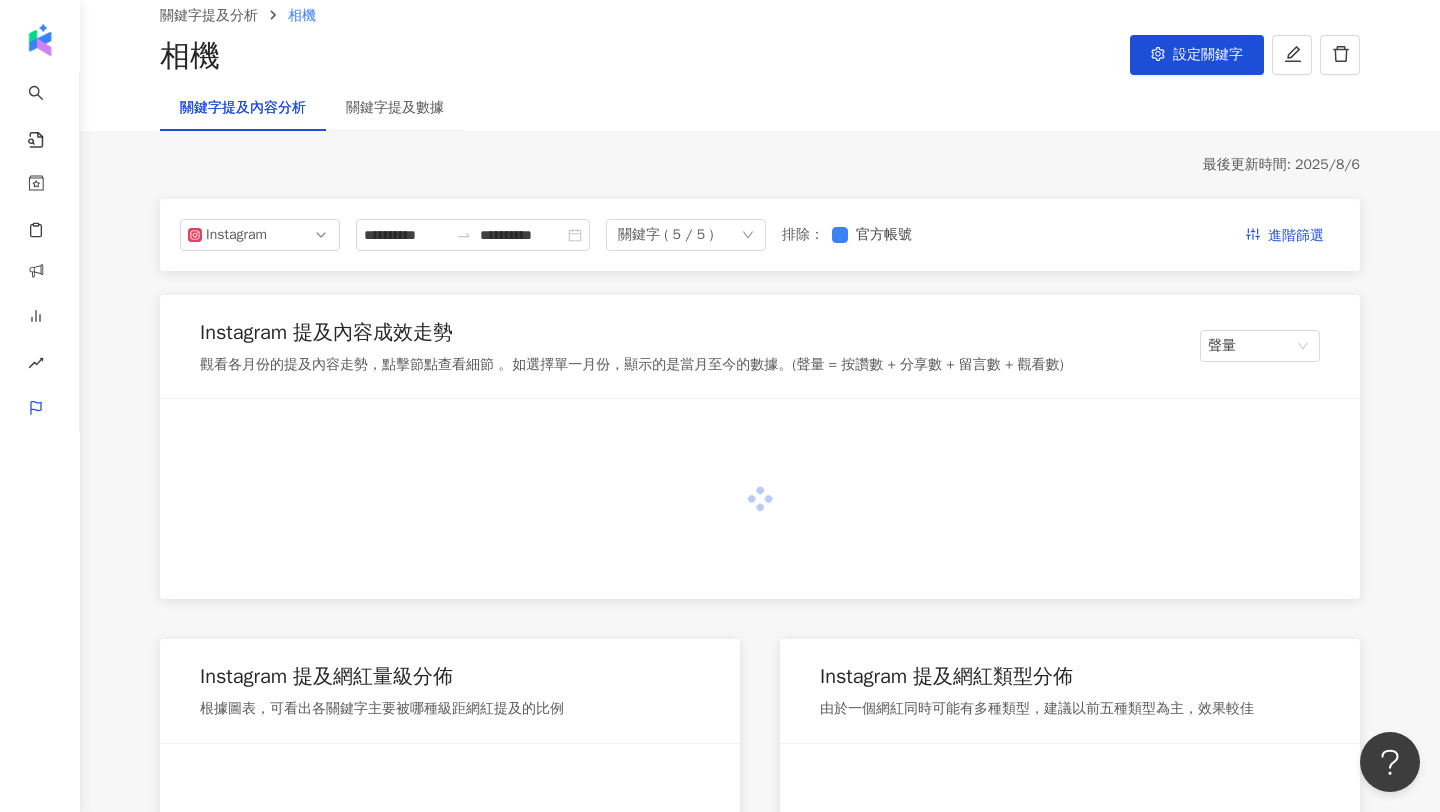 scroll, scrollTop: 117, scrollLeft: 0, axis: vertical 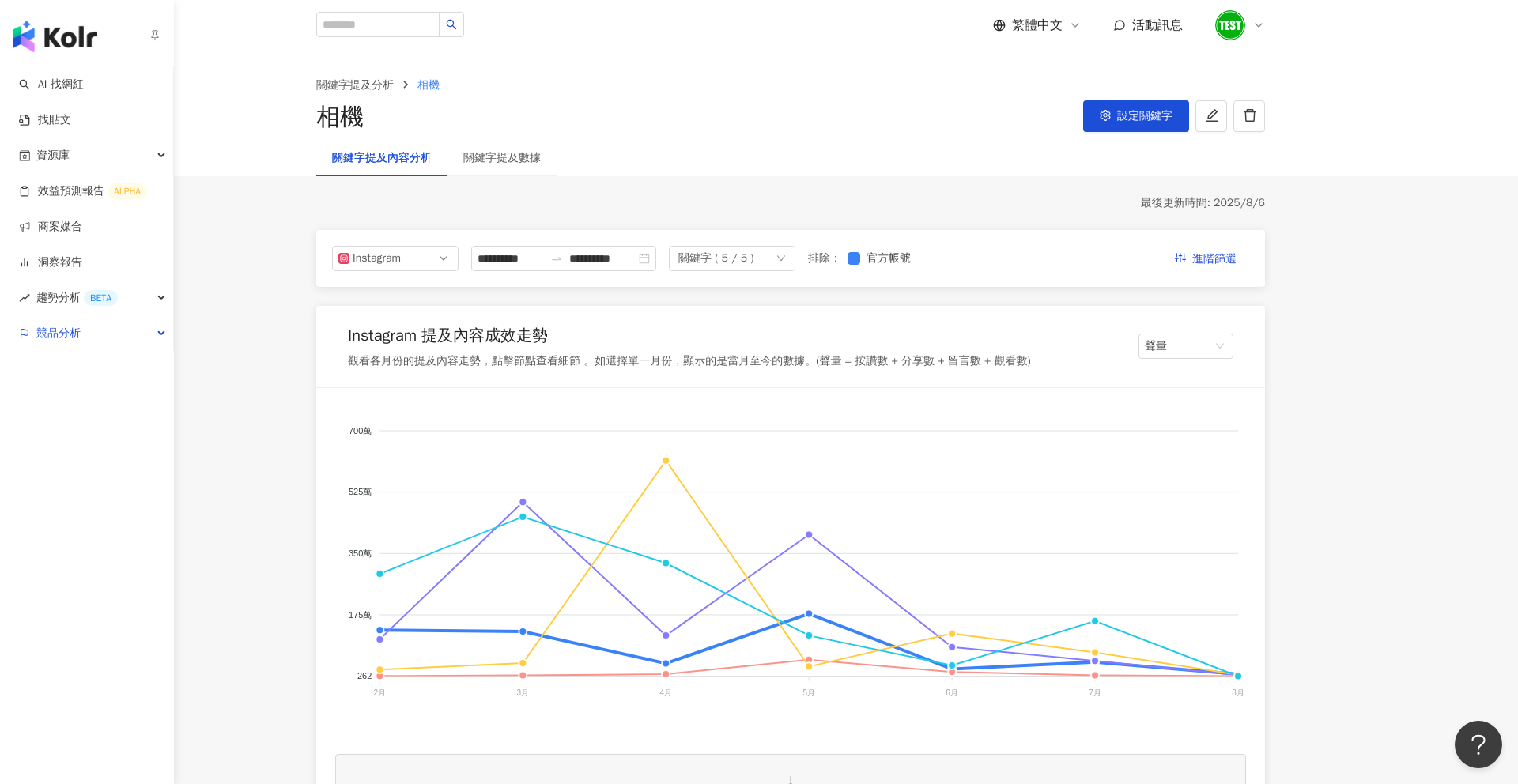 click at bounding box center [55, 36] 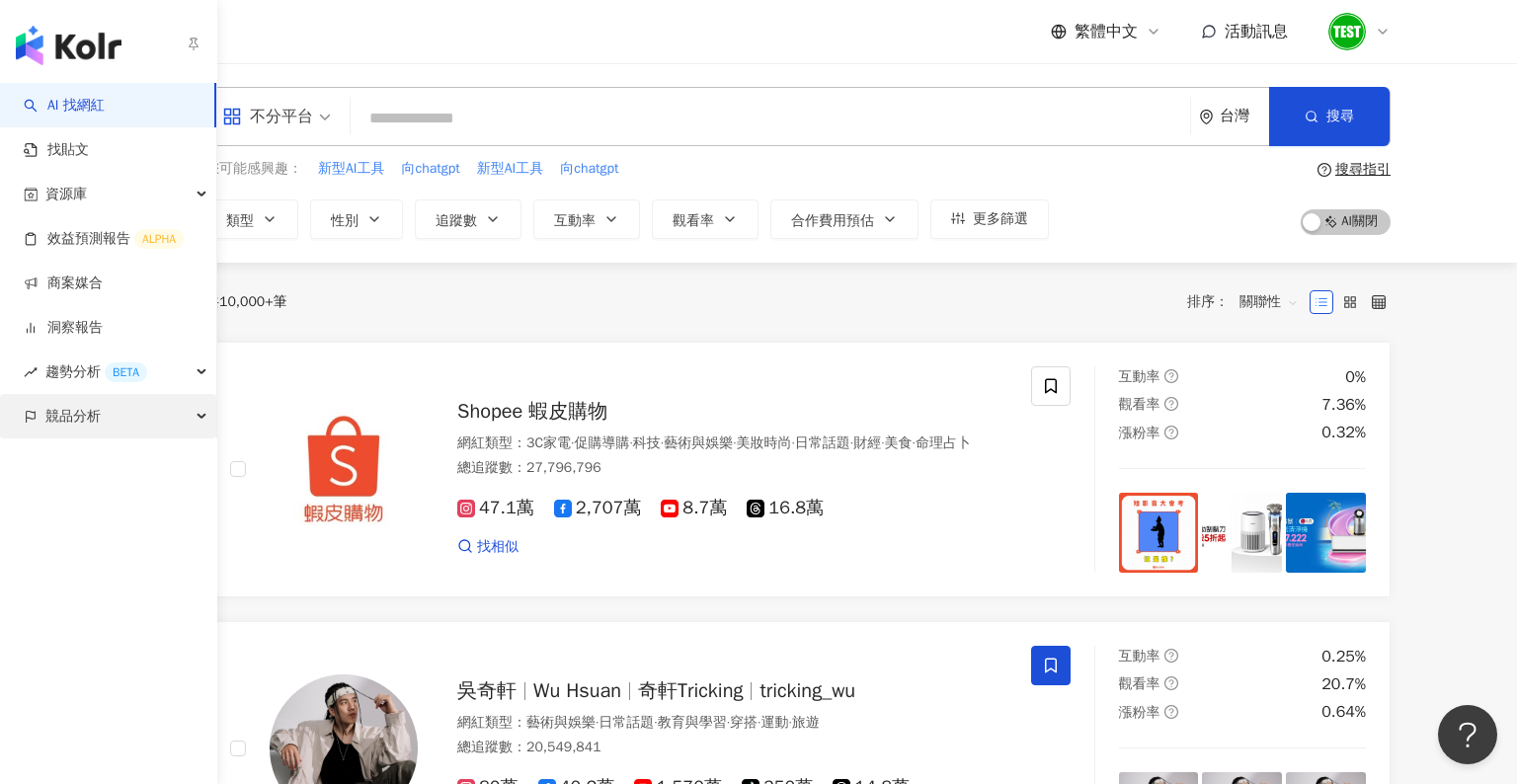 click on "競品分析" at bounding box center (73, 416) 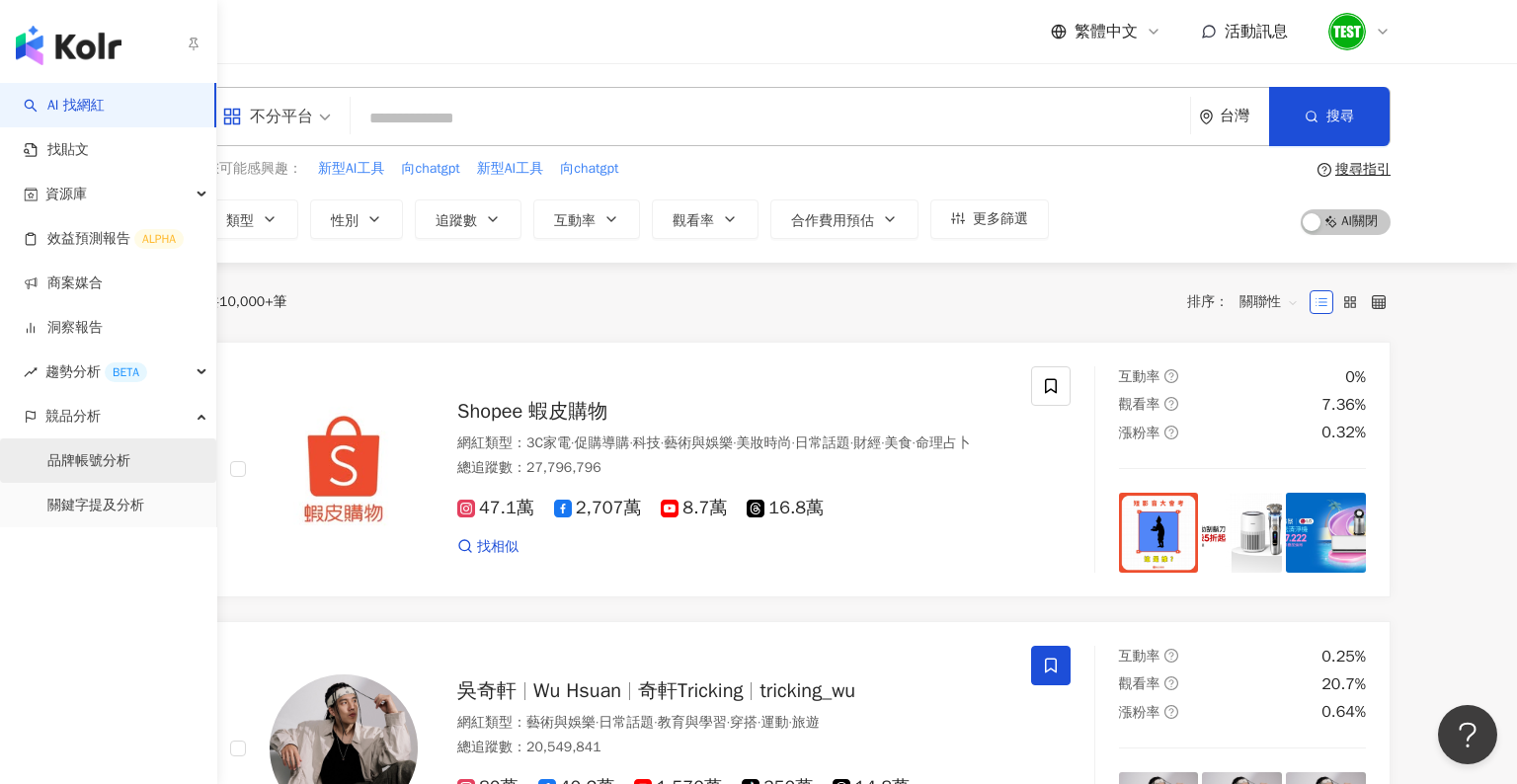 click on "品牌帳號分析" at bounding box center (89, 461) 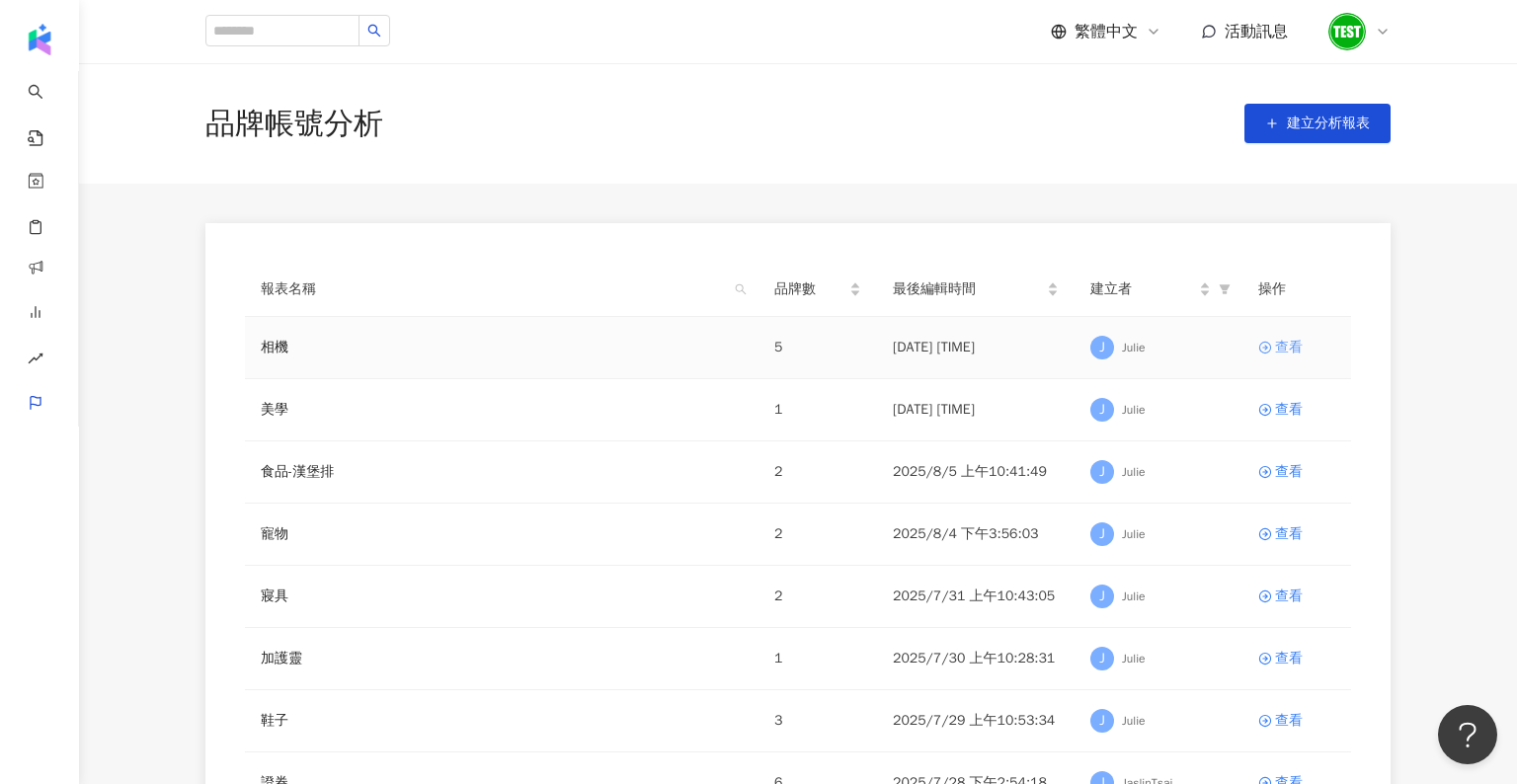 click on "查看" at bounding box center [1289, 348] 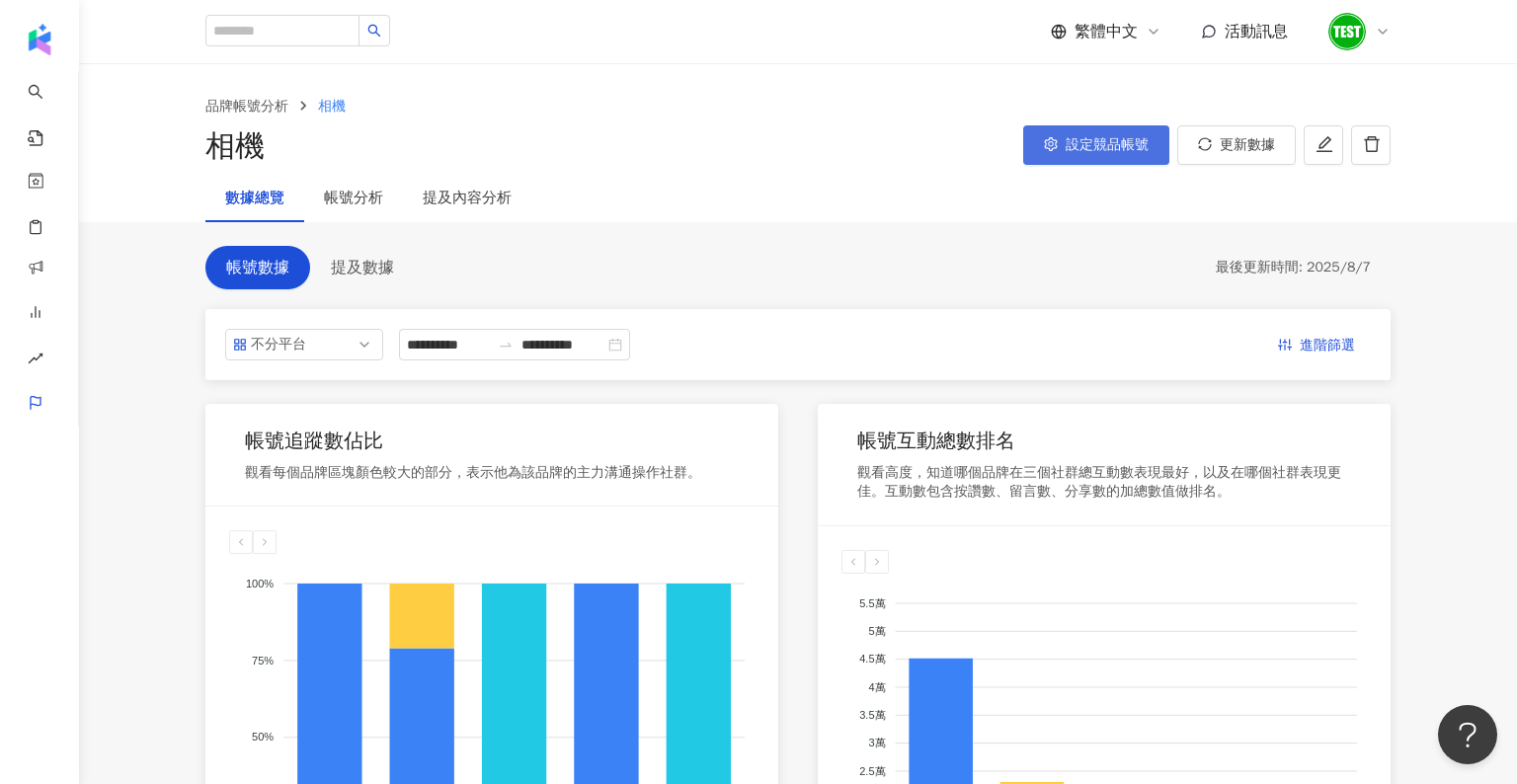 click on "設定競品帳號" at bounding box center (1096, 145) 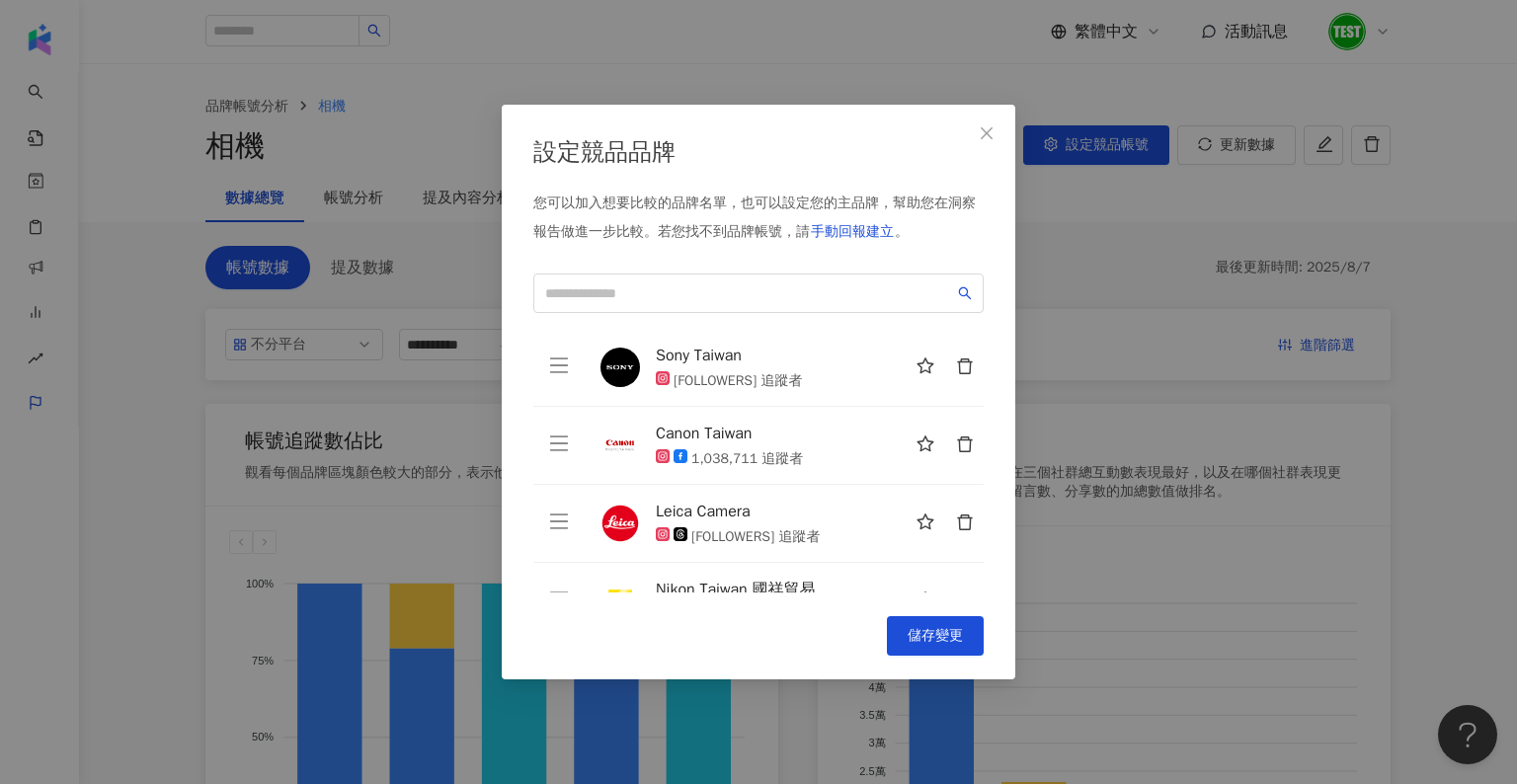 click on "設定競品品牌 您可以加入想要比較的品牌名單，也可以設定您的主品牌，幫助您在洞察報告做進一步比較。 若您找不到品牌帳號，請 手動回報建立 。 Sony Taiwan 65,632 追蹤者 Canon Taiwan 1,038,711 追蹤者 Leica Camera 56,818 追蹤者 Nikon Taiwan 國祥貿易 135,096 追蹤者 NIKON TAIWAN 1,583 追蹤者
To pick up a draggable item, press the space bar.
While dragging, use the arrow keys to move the item.
Press space again to drop the item in its new position, or press escape to cancel.
Cancel 儲存變更" at bounding box center [758, 392] 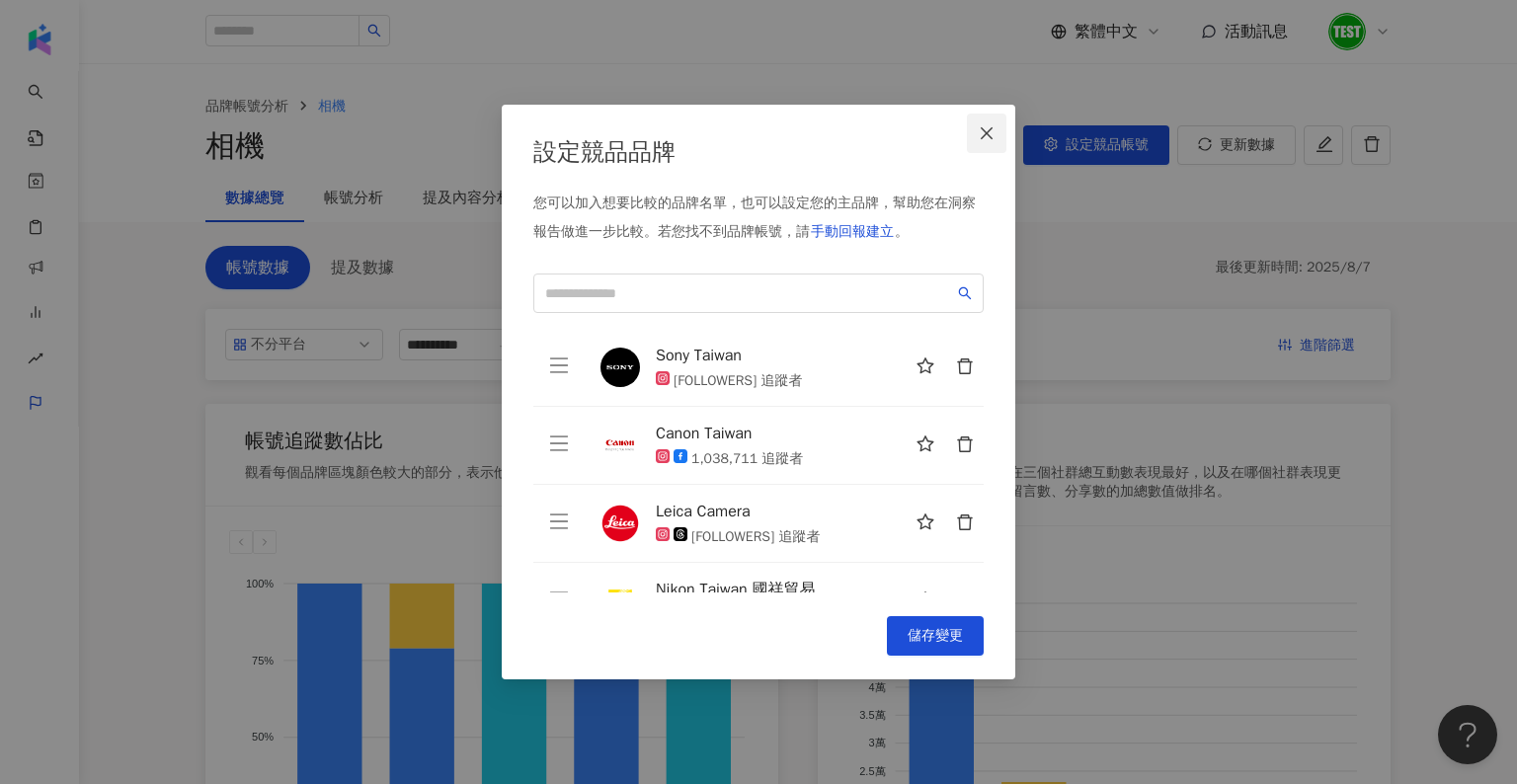 click at bounding box center [987, 133] 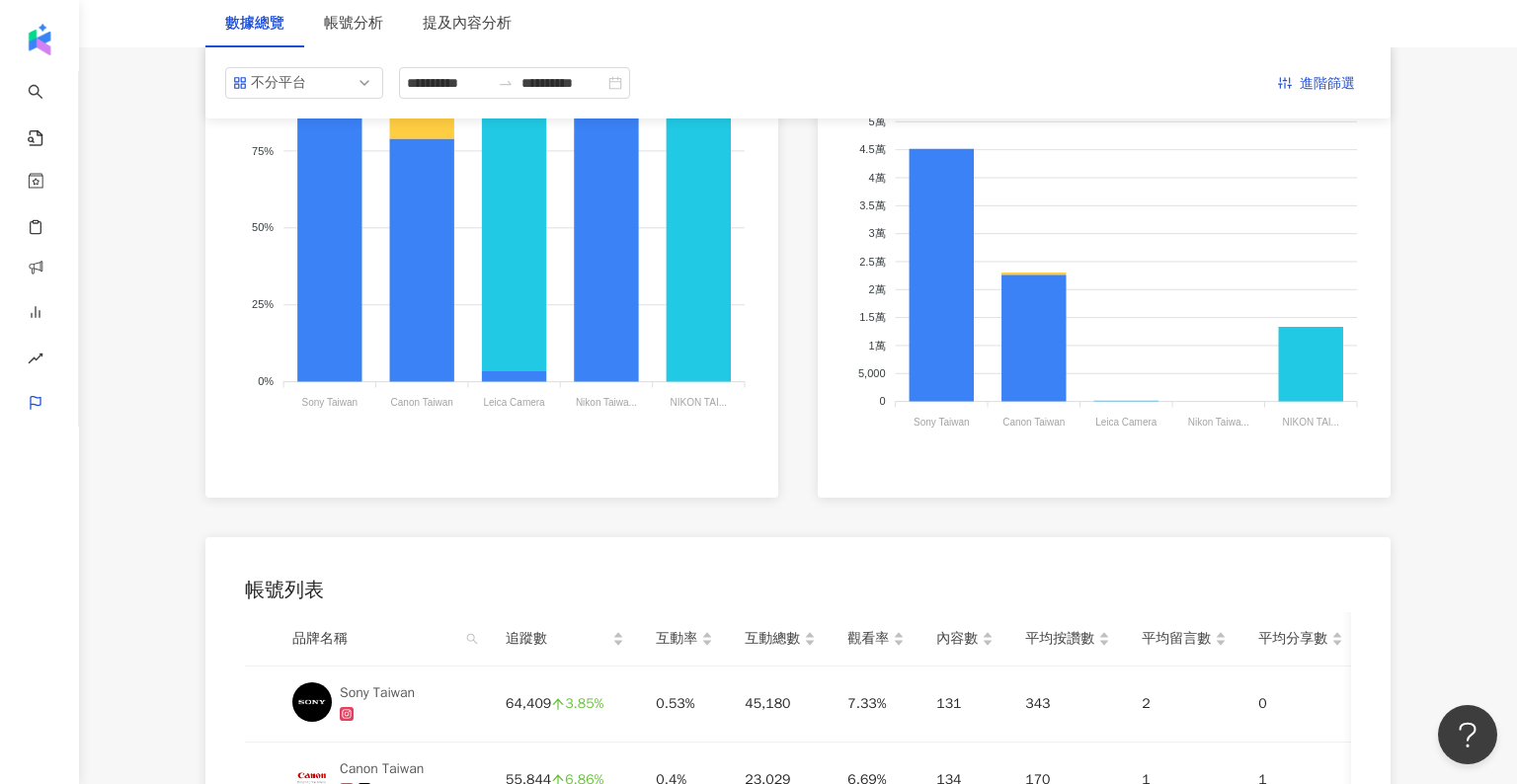 scroll, scrollTop: 111, scrollLeft: 0, axis: vertical 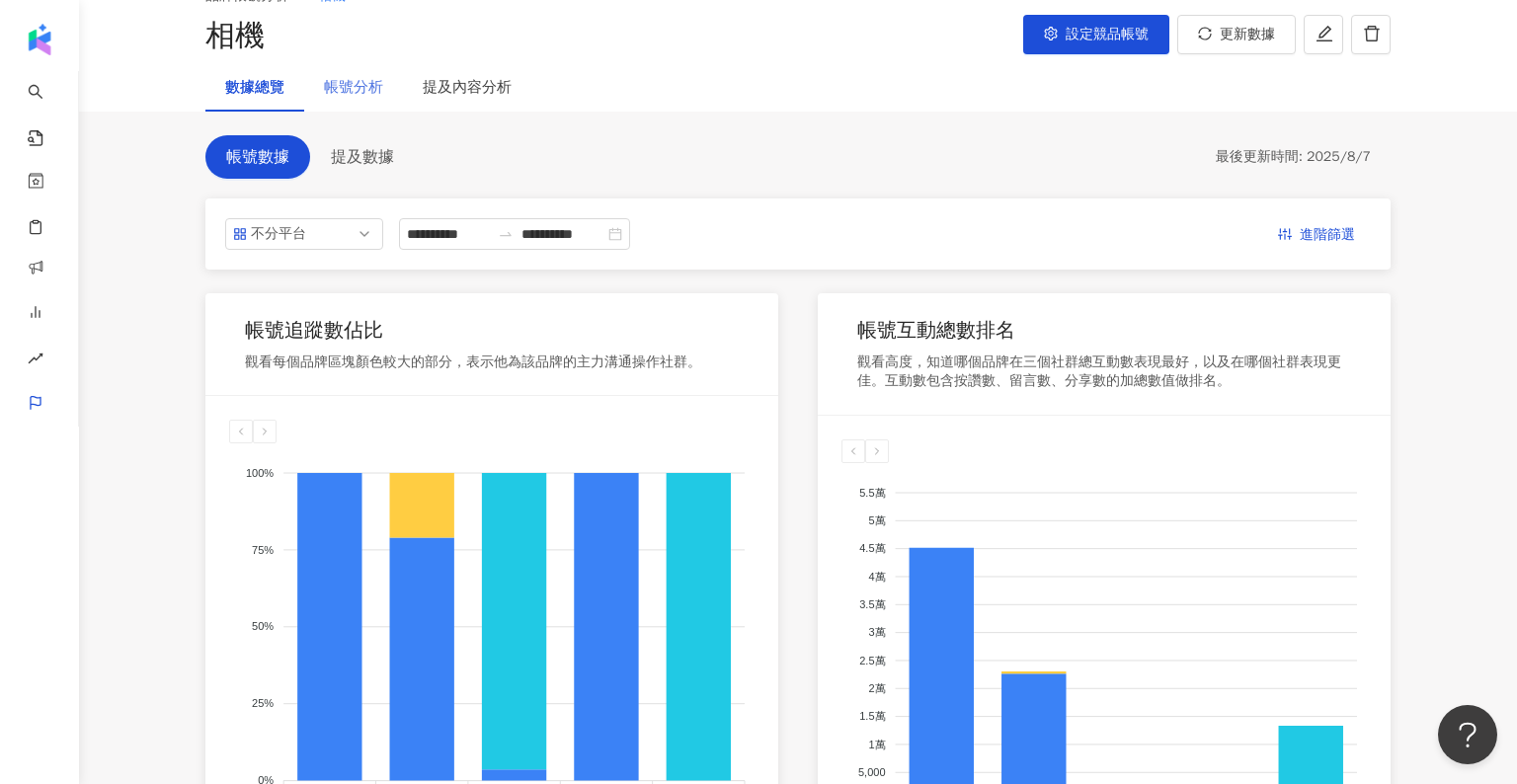 click on "帳號分析" at bounding box center [354, 88] 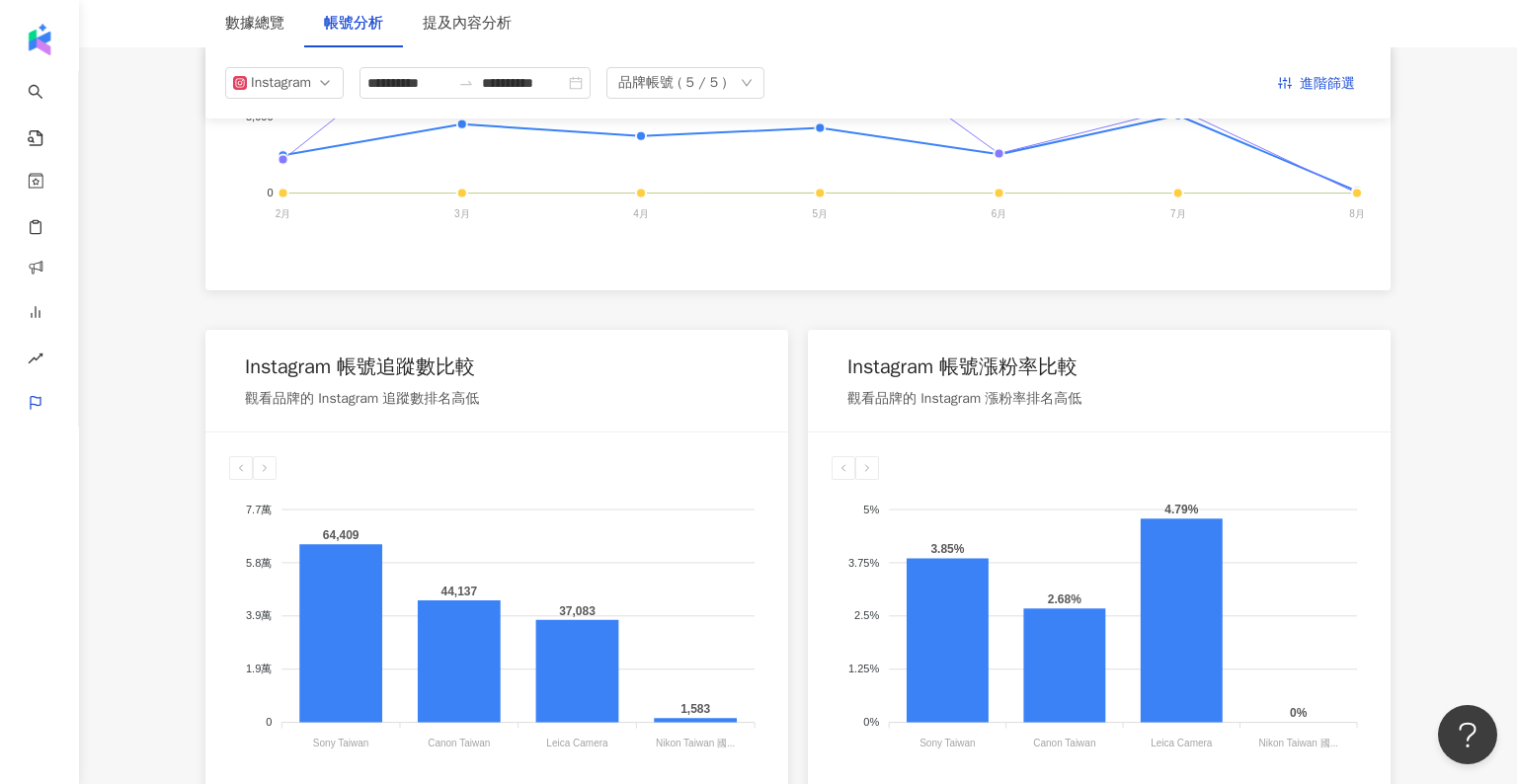 scroll, scrollTop: 105, scrollLeft: 0, axis: vertical 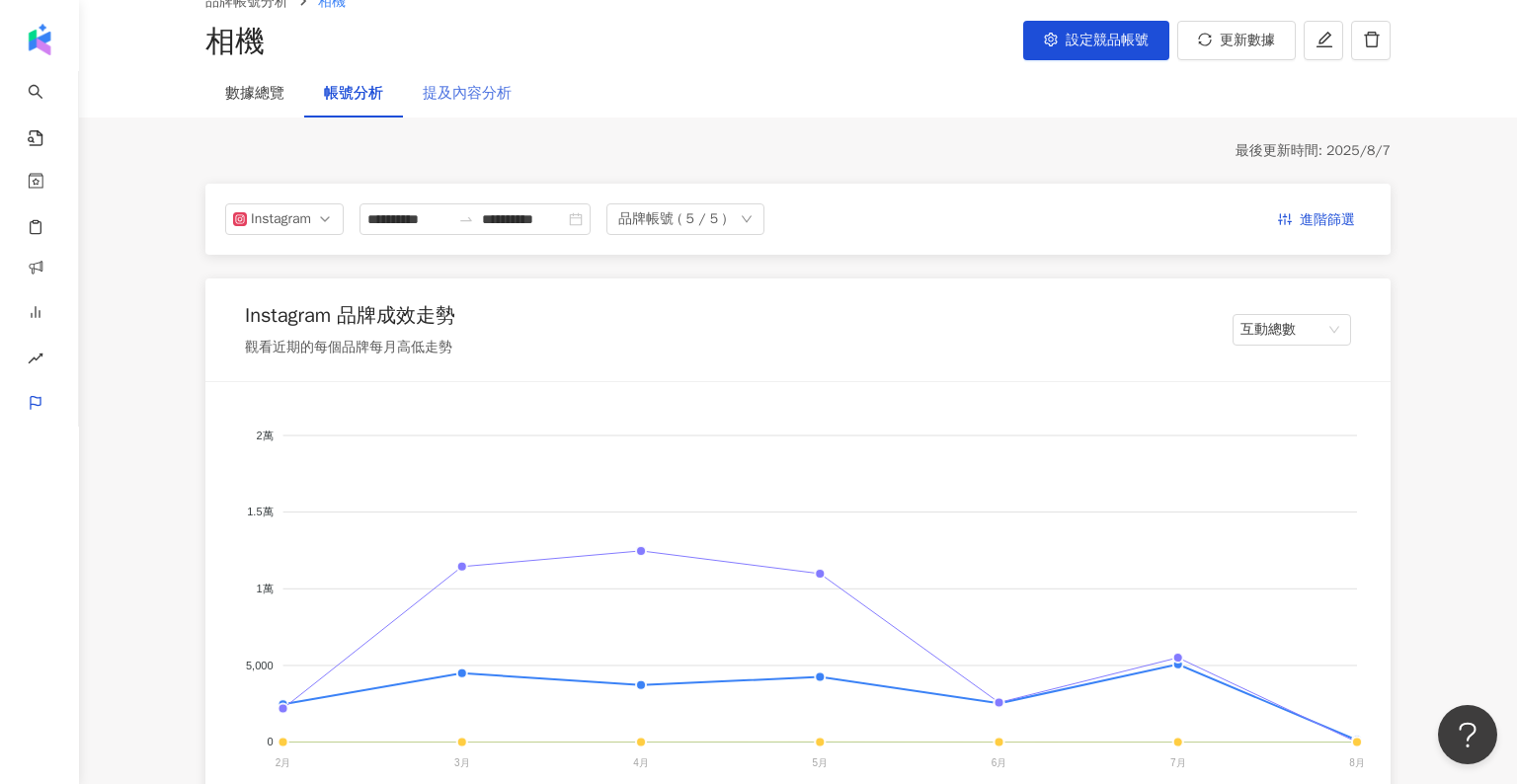 click on "提及內容分析" at bounding box center [467, 94] 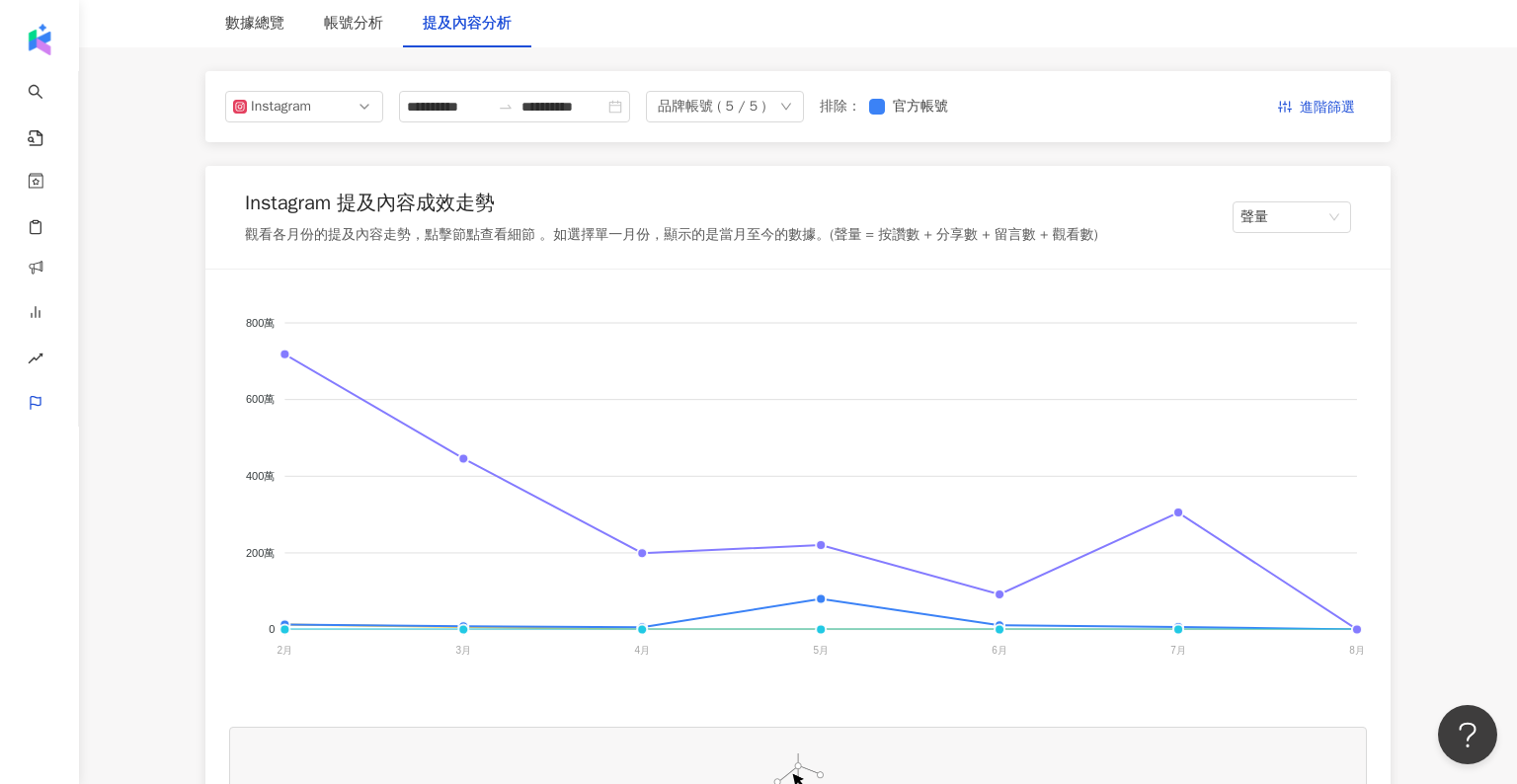 scroll, scrollTop: 217, scrollLeft: 0, axis: vertical 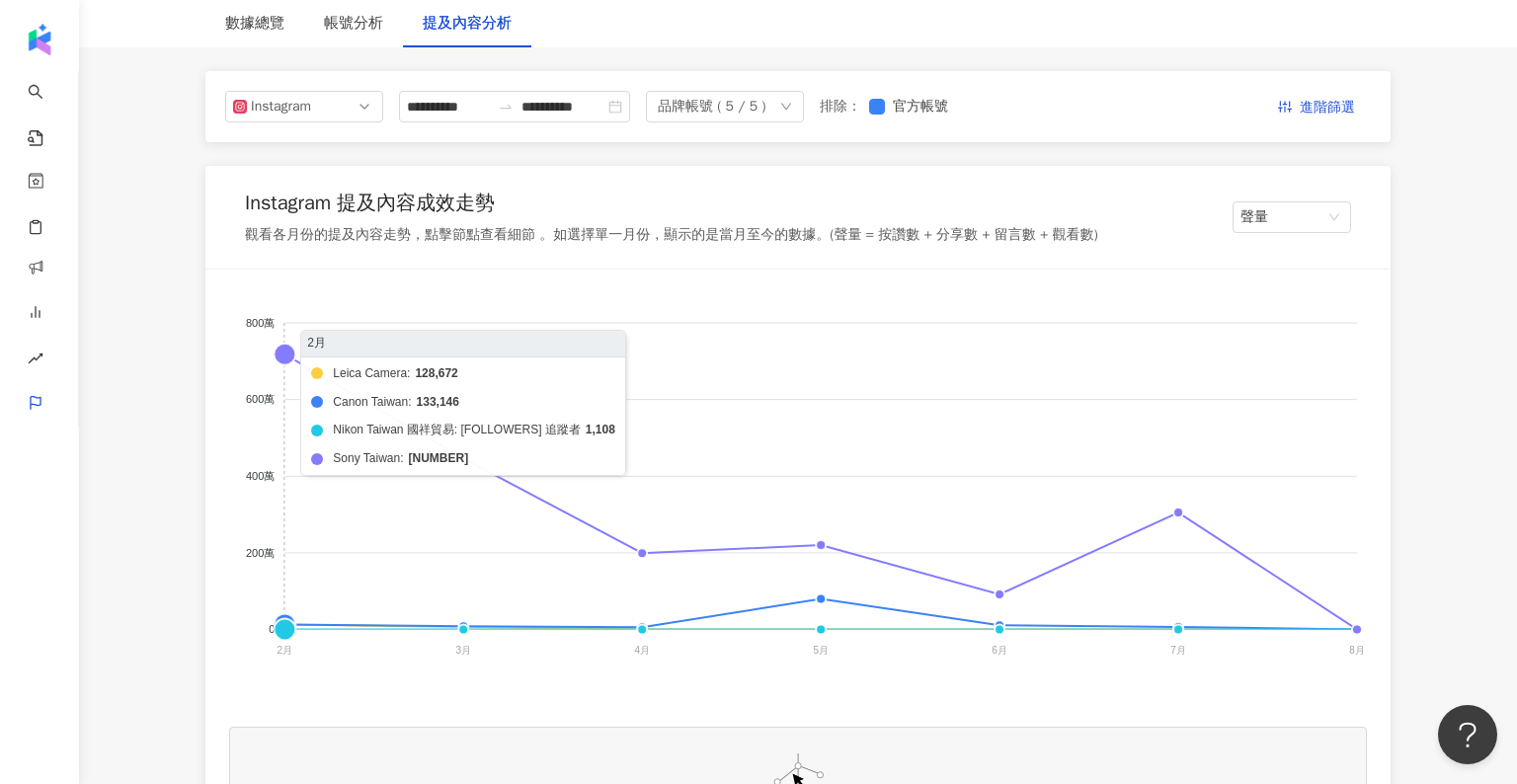 click on "Leica Camera Canon Taiwan Nikon Taiwan 國祥貿易 Sony Taiwan" 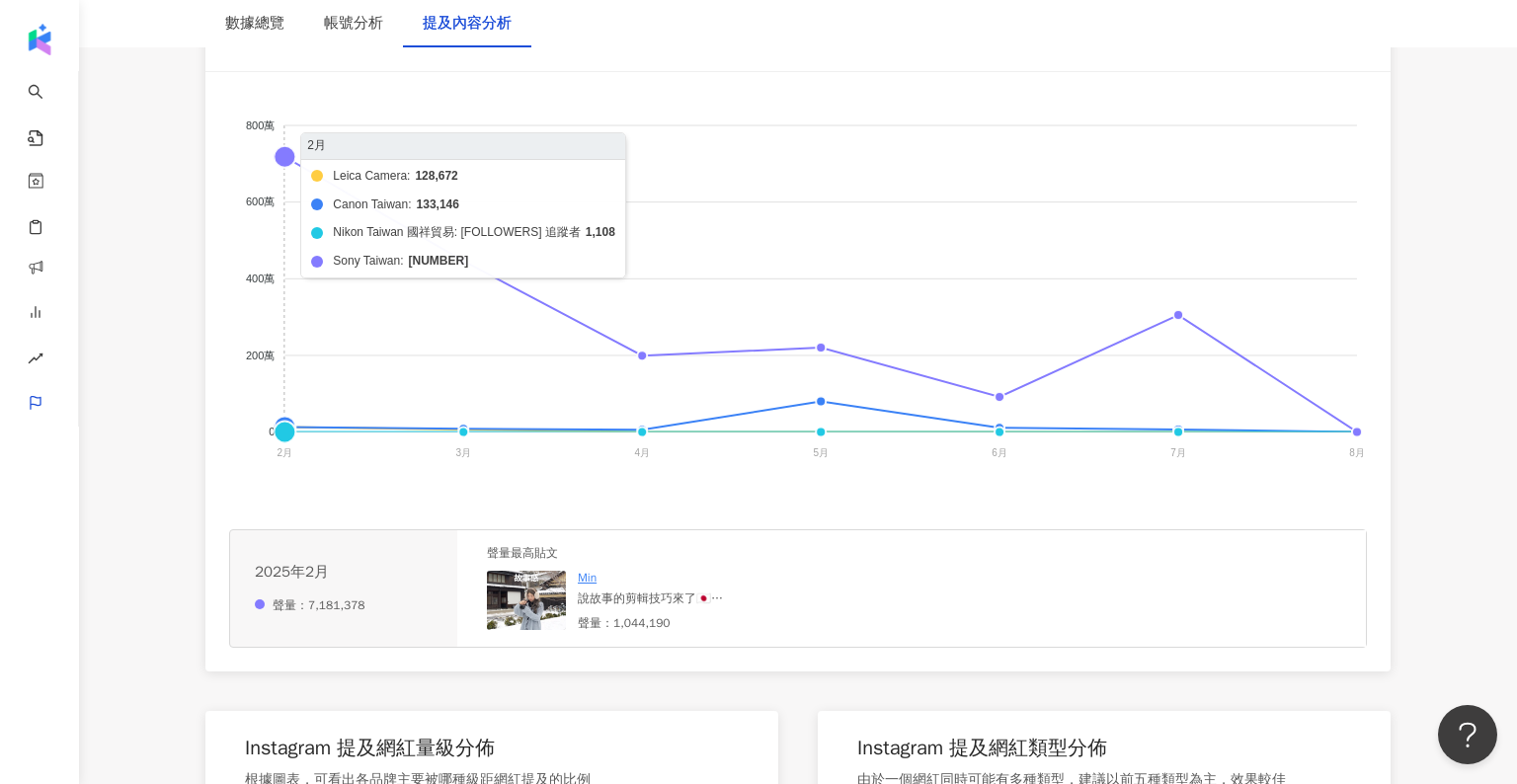 scroll, scrollTop: 416, scrollLeft: 0, axis: vertical 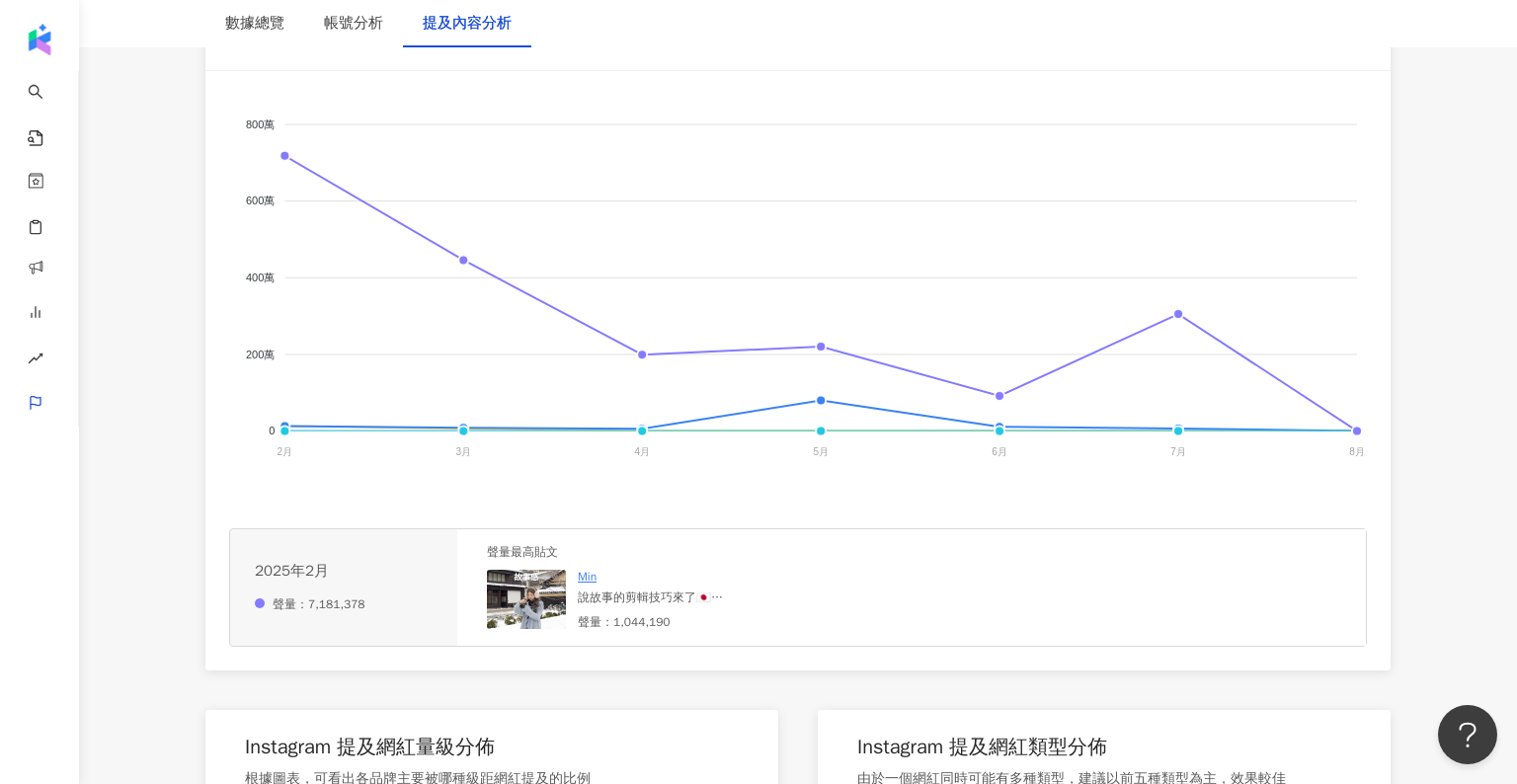 click at bounding box center (526, 599) 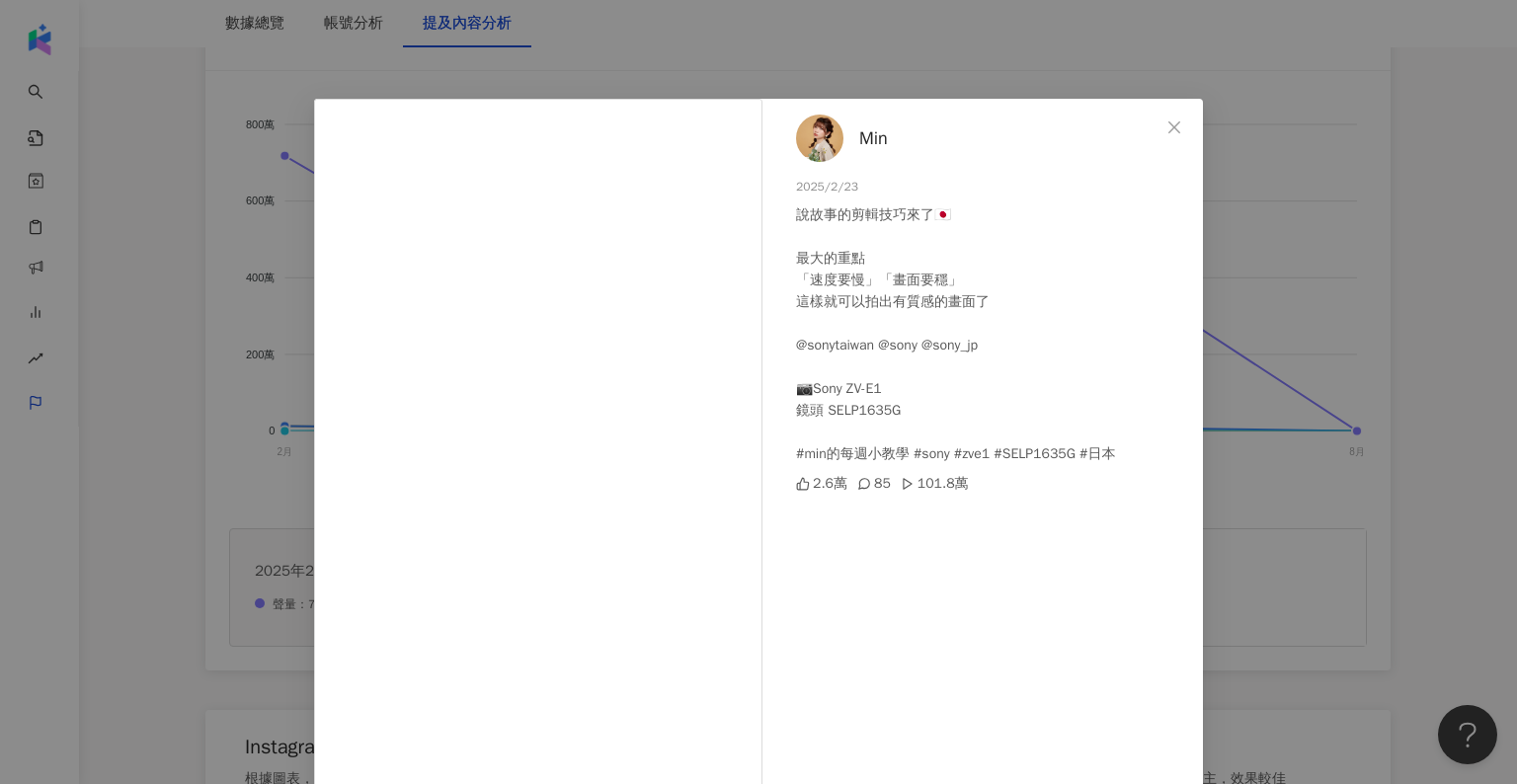 click on "Min 2025/2/23 說故事的剪輯技巧來了🇯🇵
最大的重點
「速度要慢」「畫面要穩」
這樣就可以拍出有質感的畫面了
@sonytaiwan @sony @sony_jp
📷Sony ZV-E1
鏡頭  SELP1635G
#min的每週小教學 #sony #zve1 #SELP1635G #日本 2.6萬 85 101.8萬 查看原始貼文" at bounding box center (758, 392) 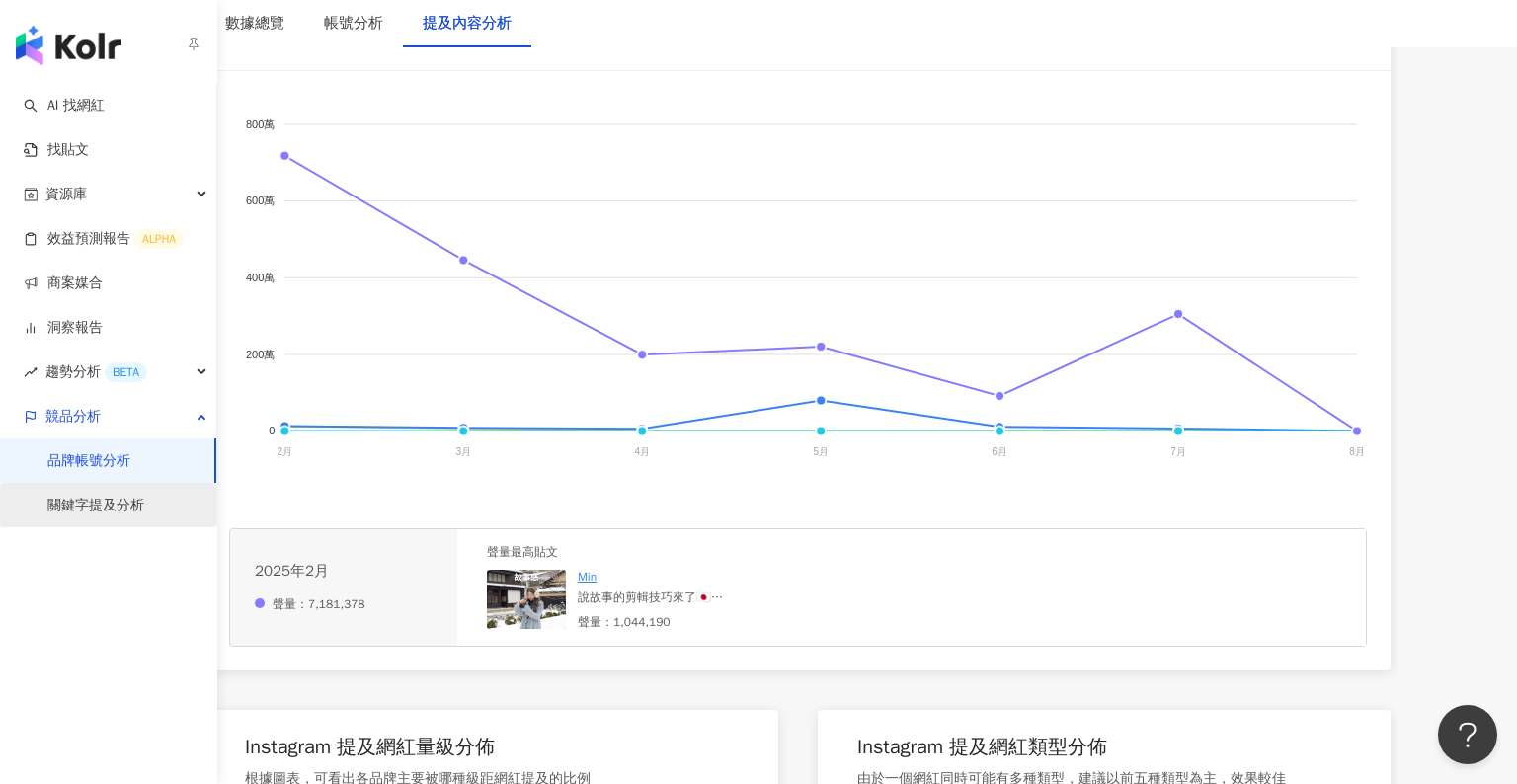 click on "關鍵字提及分析" at bounding box center [96, 506] 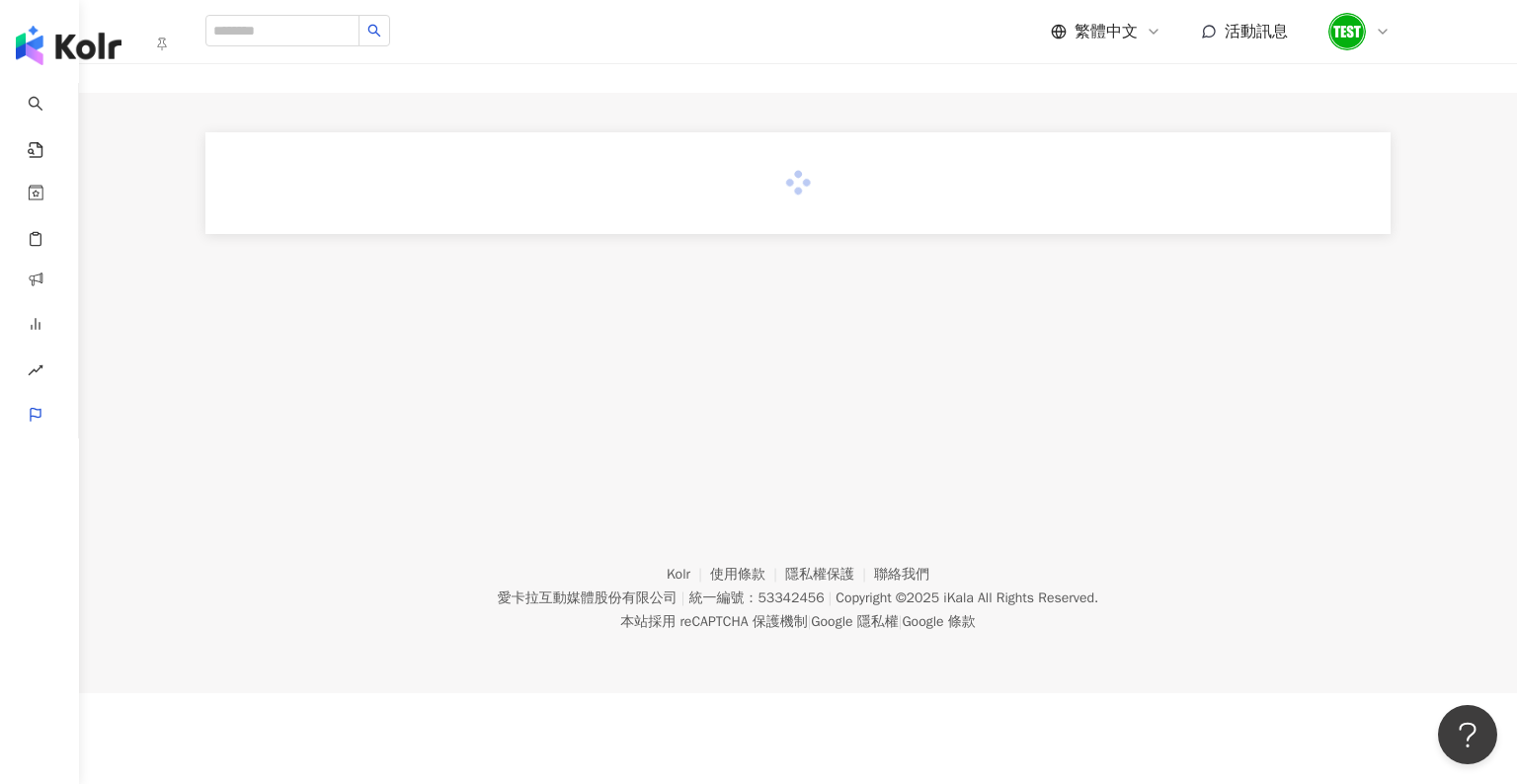 scroll, scrollTop: 0, scrollLeft: 0, axis: both 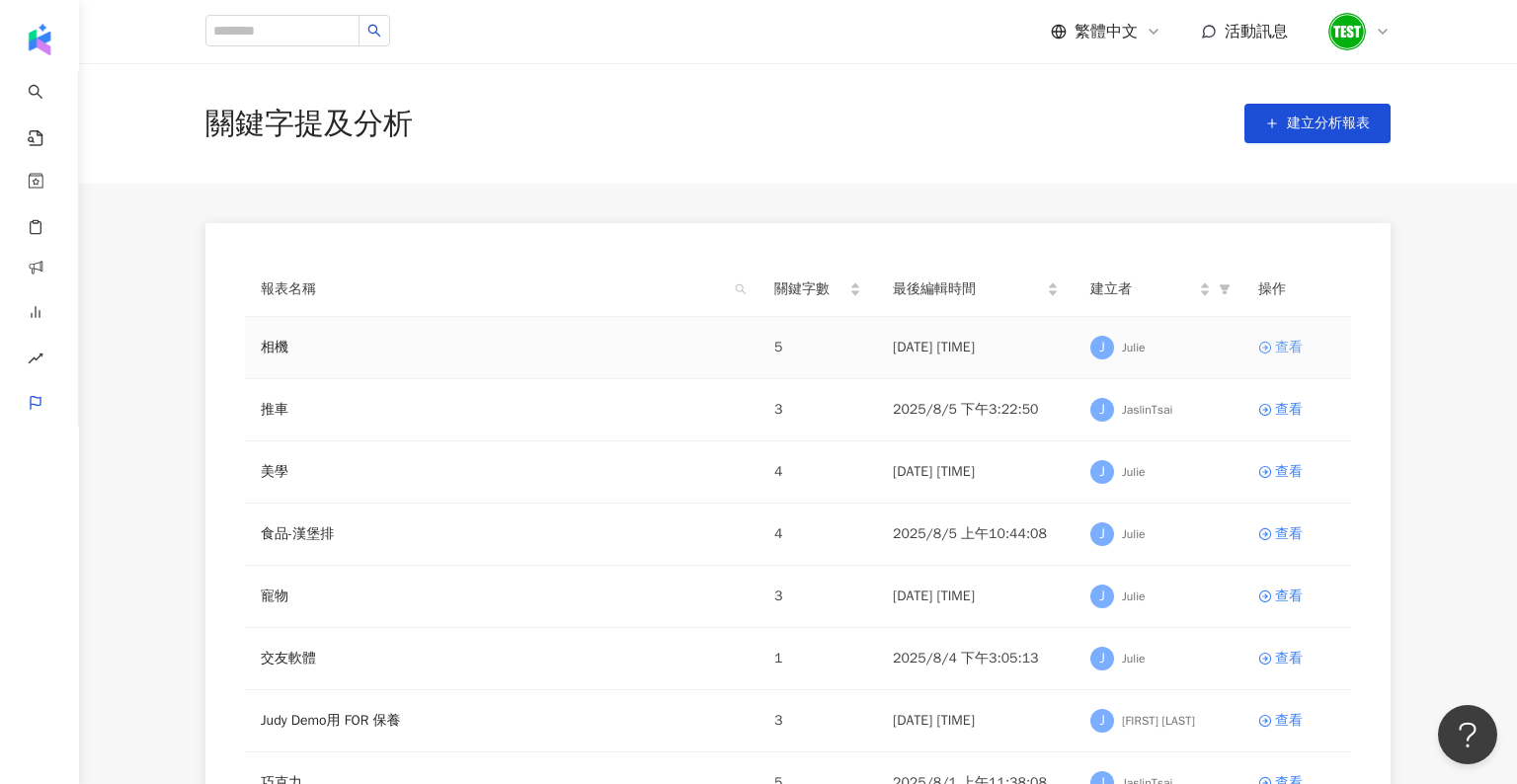 click on "查看" at bounding box center [1289, 348] 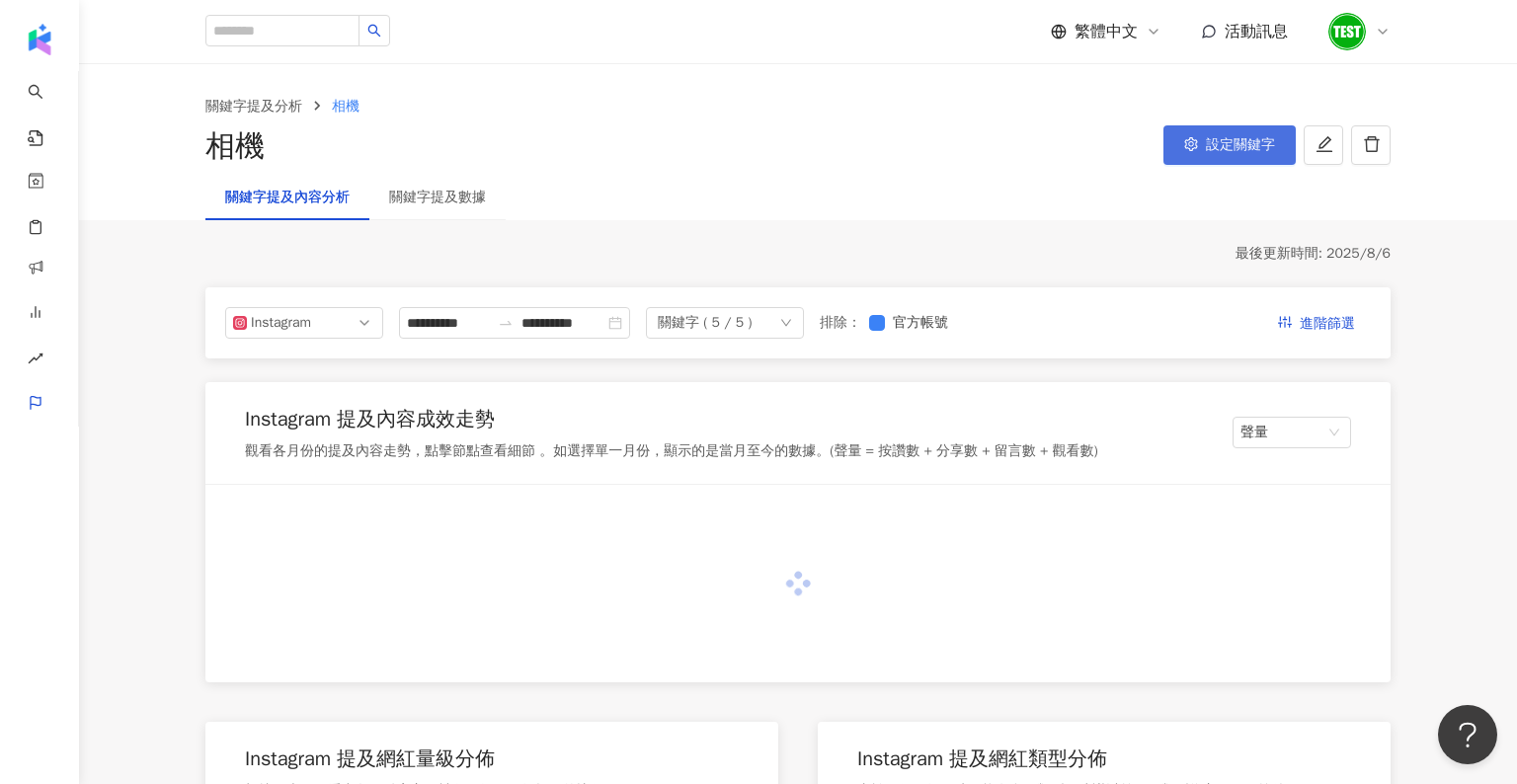 click on "設定關鍵字" at bounding box center [1240, 145] 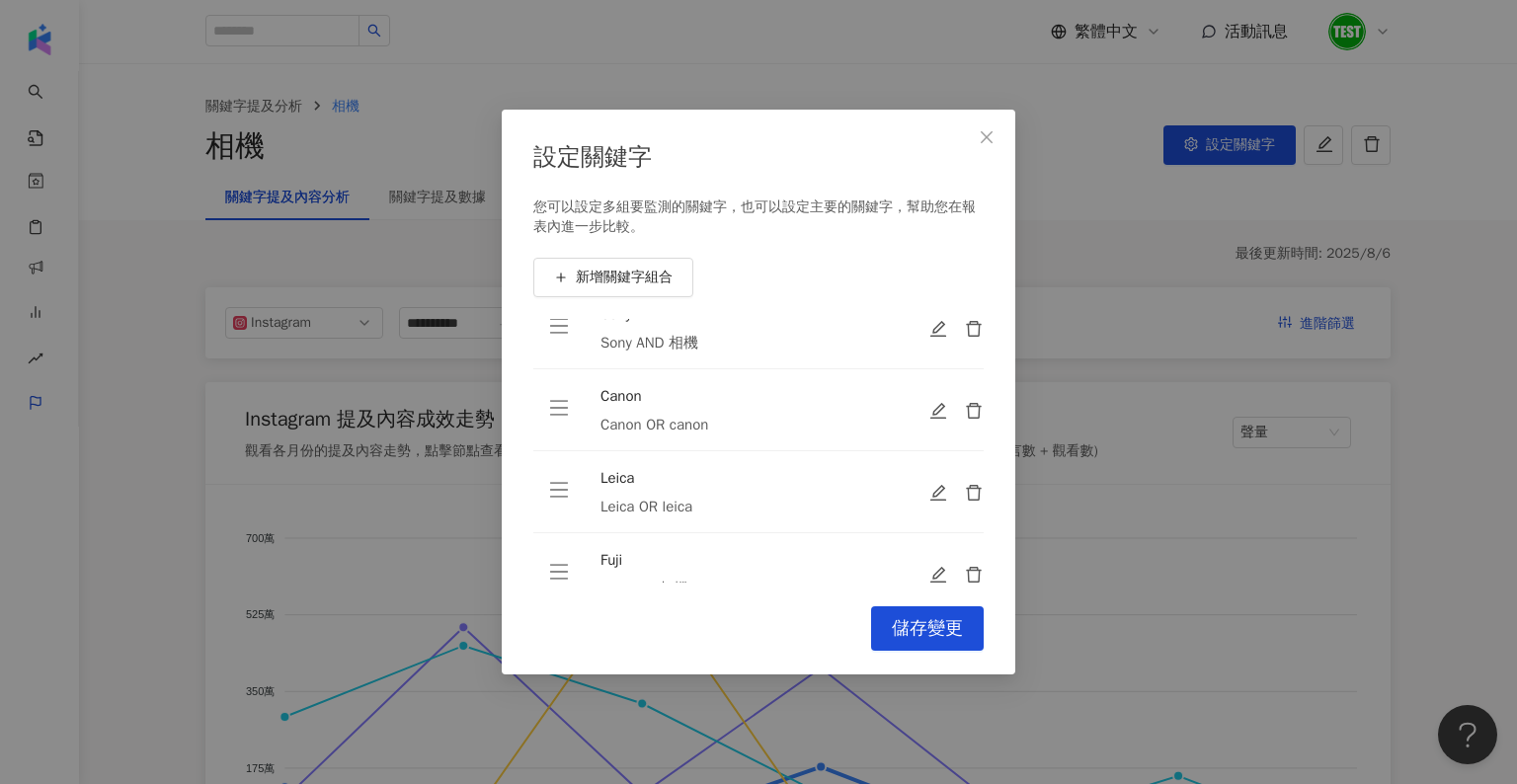 scroll, scrollTop: 0, scrollLeft: 0, axis: both 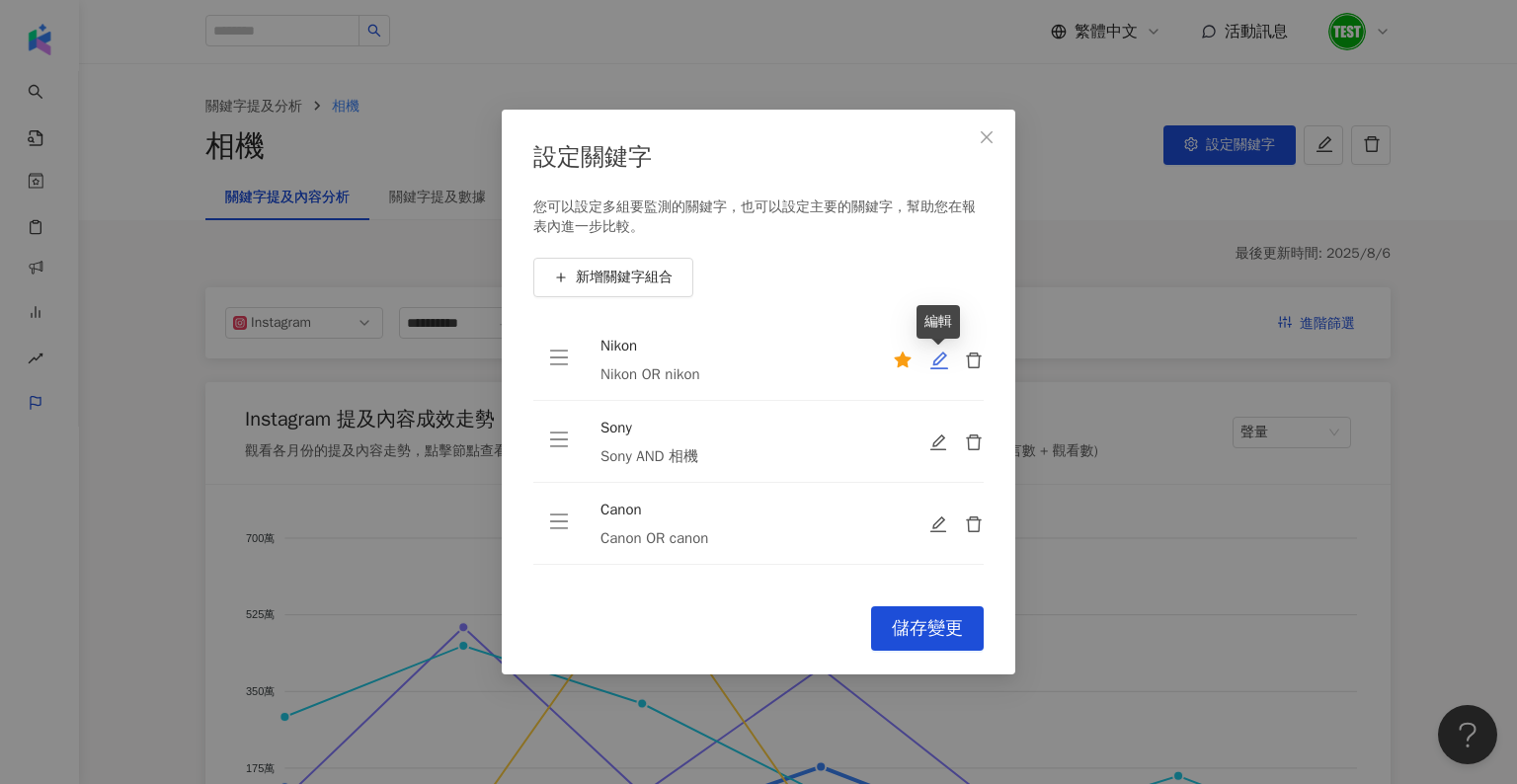 click 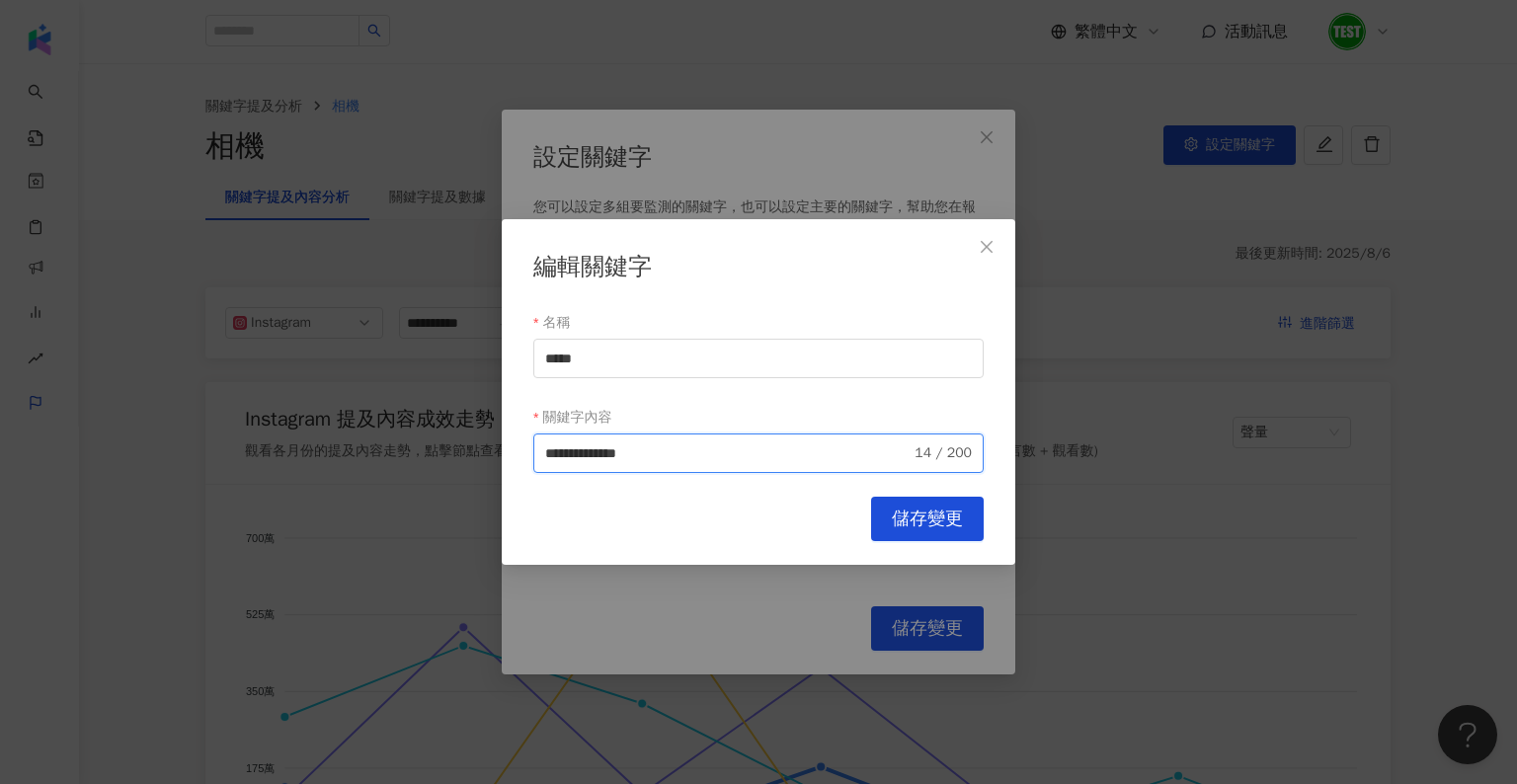 click on "**********" at bounding box center [728, 453] 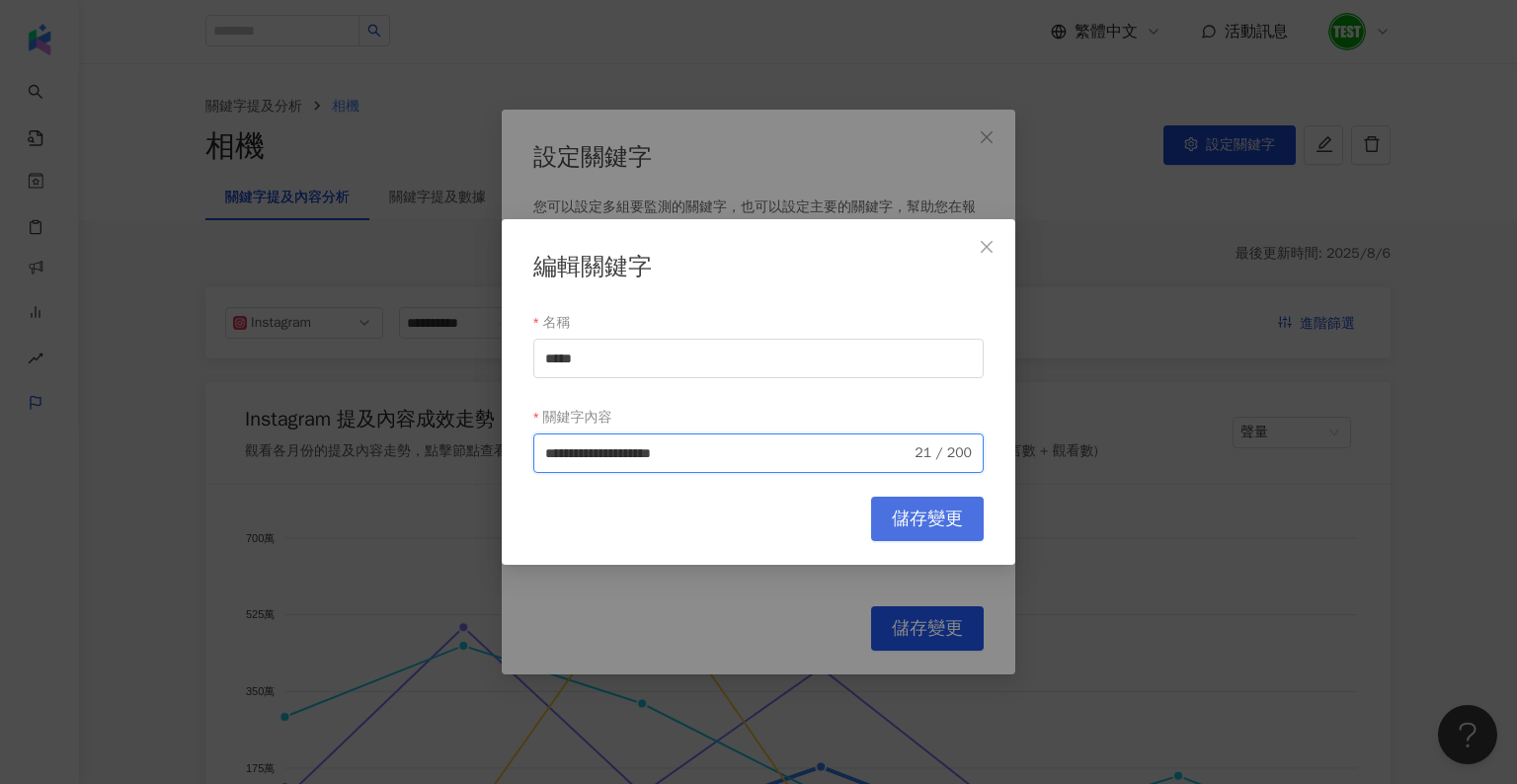 type on "**********" 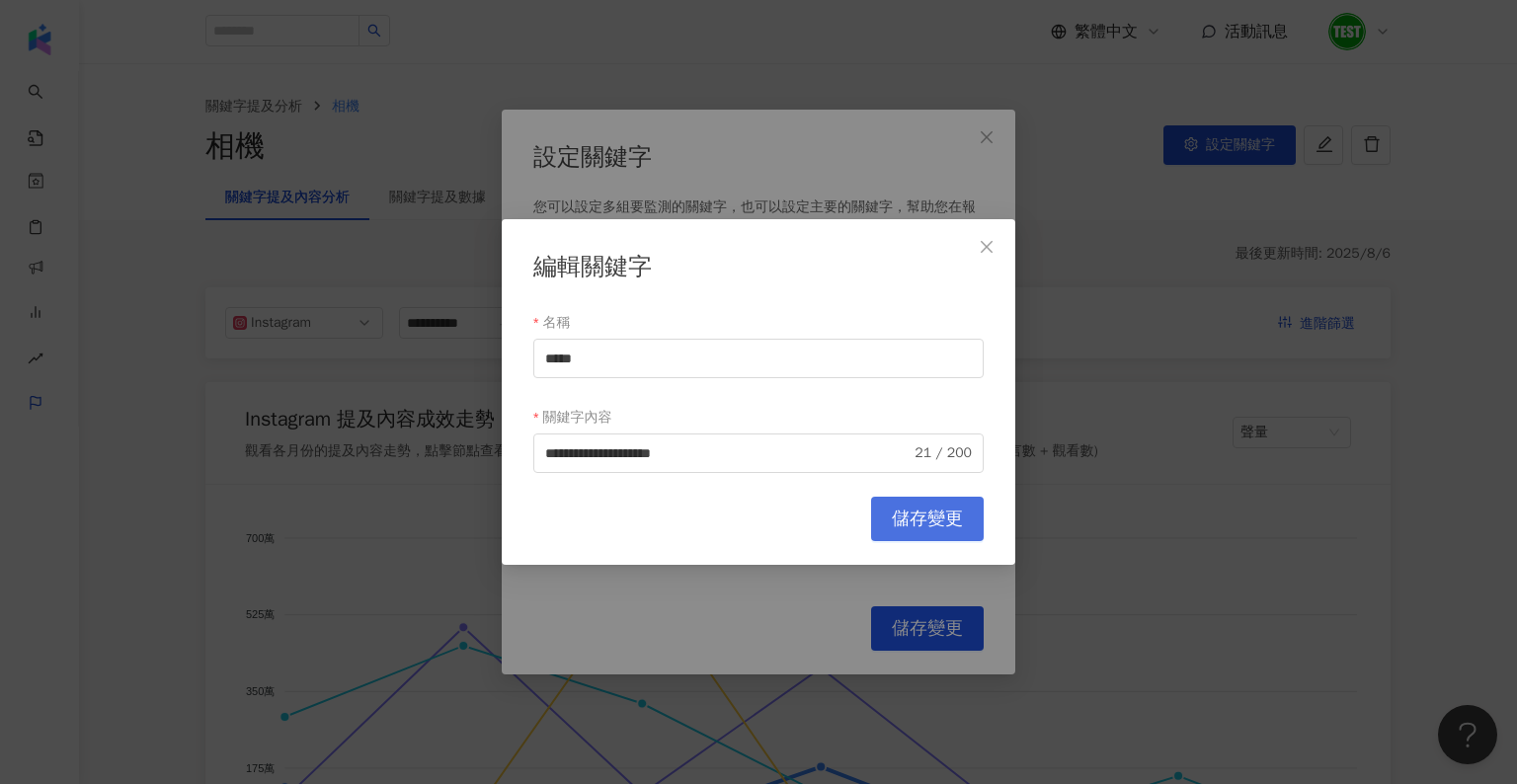 click on "儲存變更" at bounding box center [927, 519] 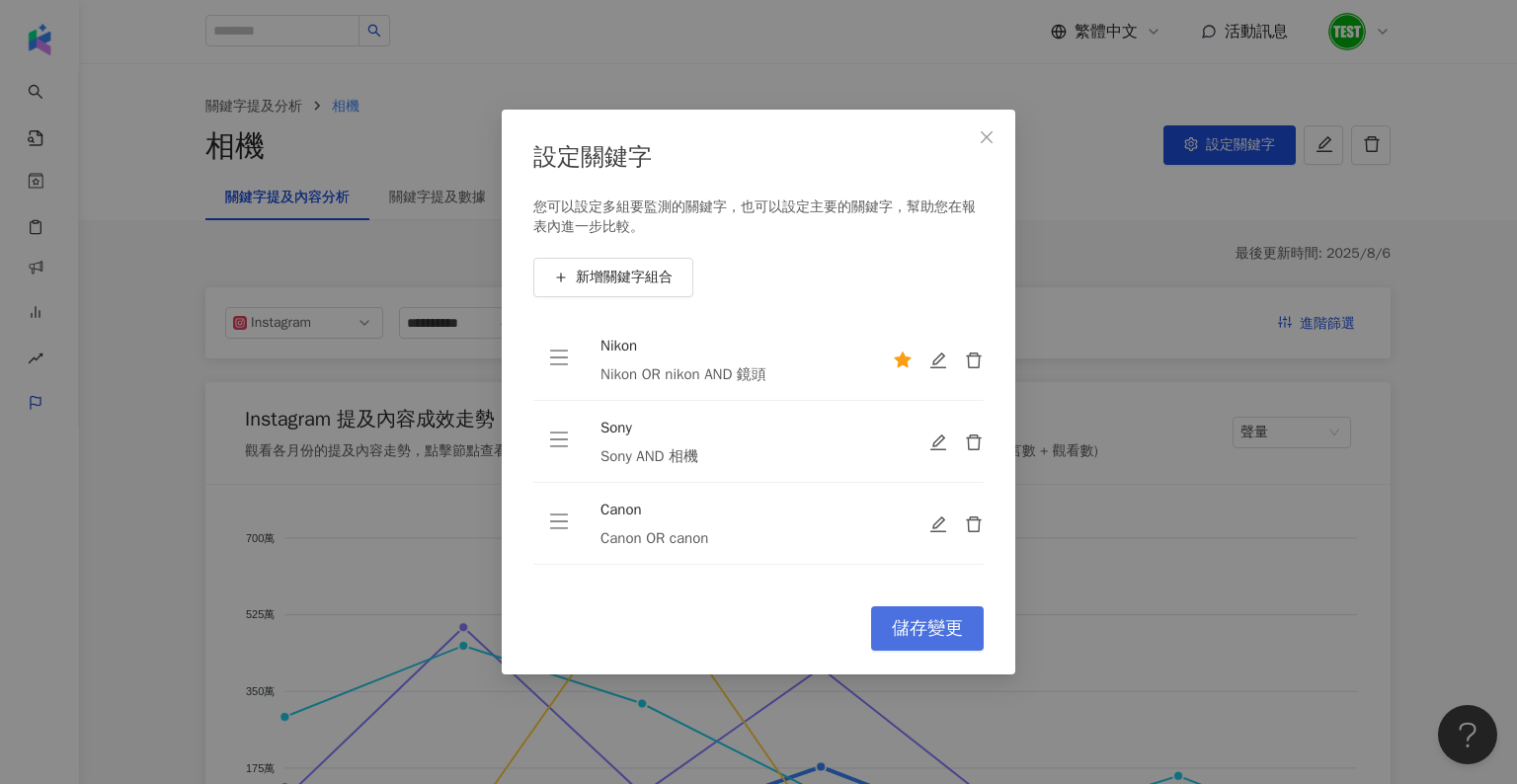 click on "儲存變更" at bounding box center (927, 629) 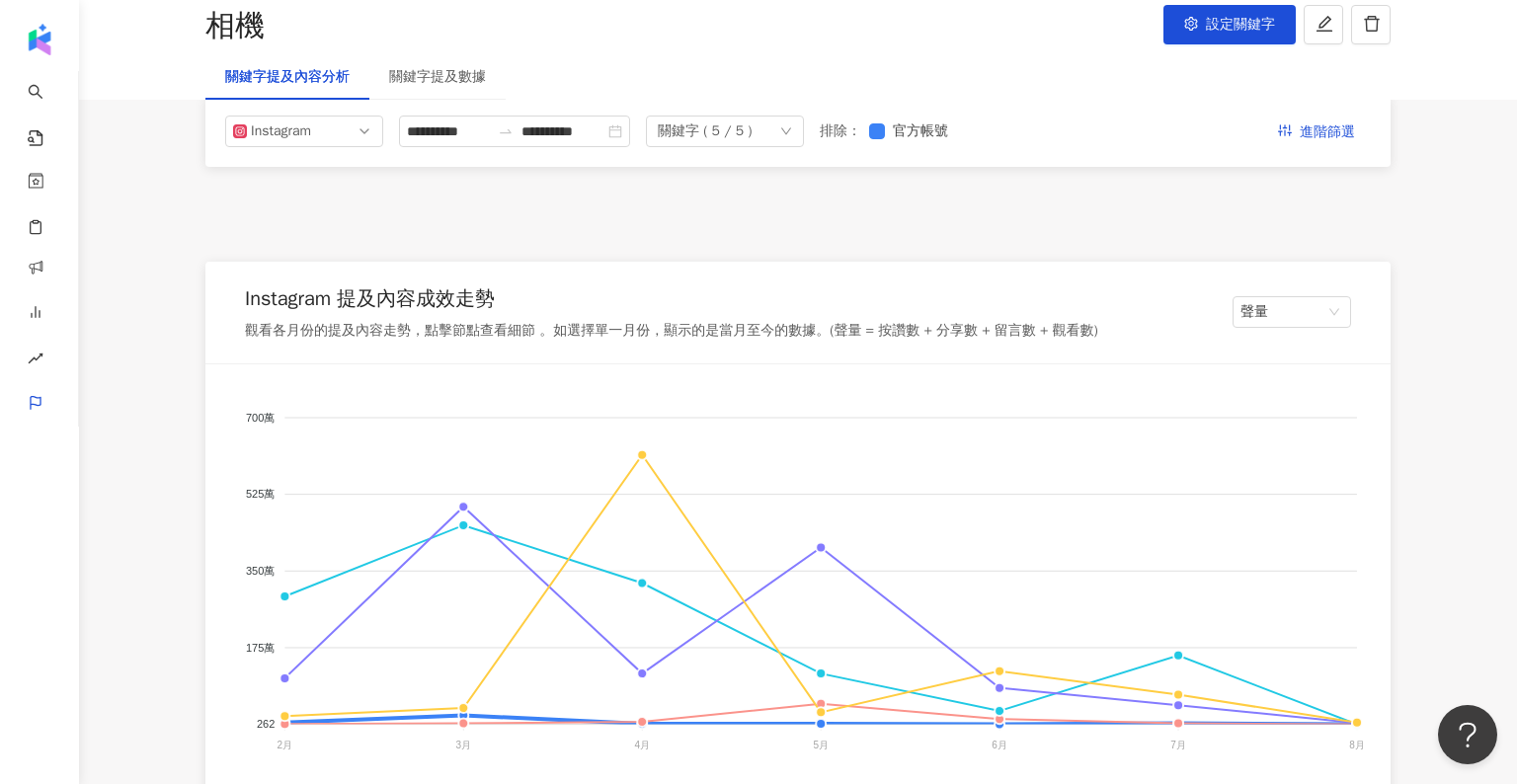 scroll, scrollTop: 0, scrollLeft: 0, axis: both 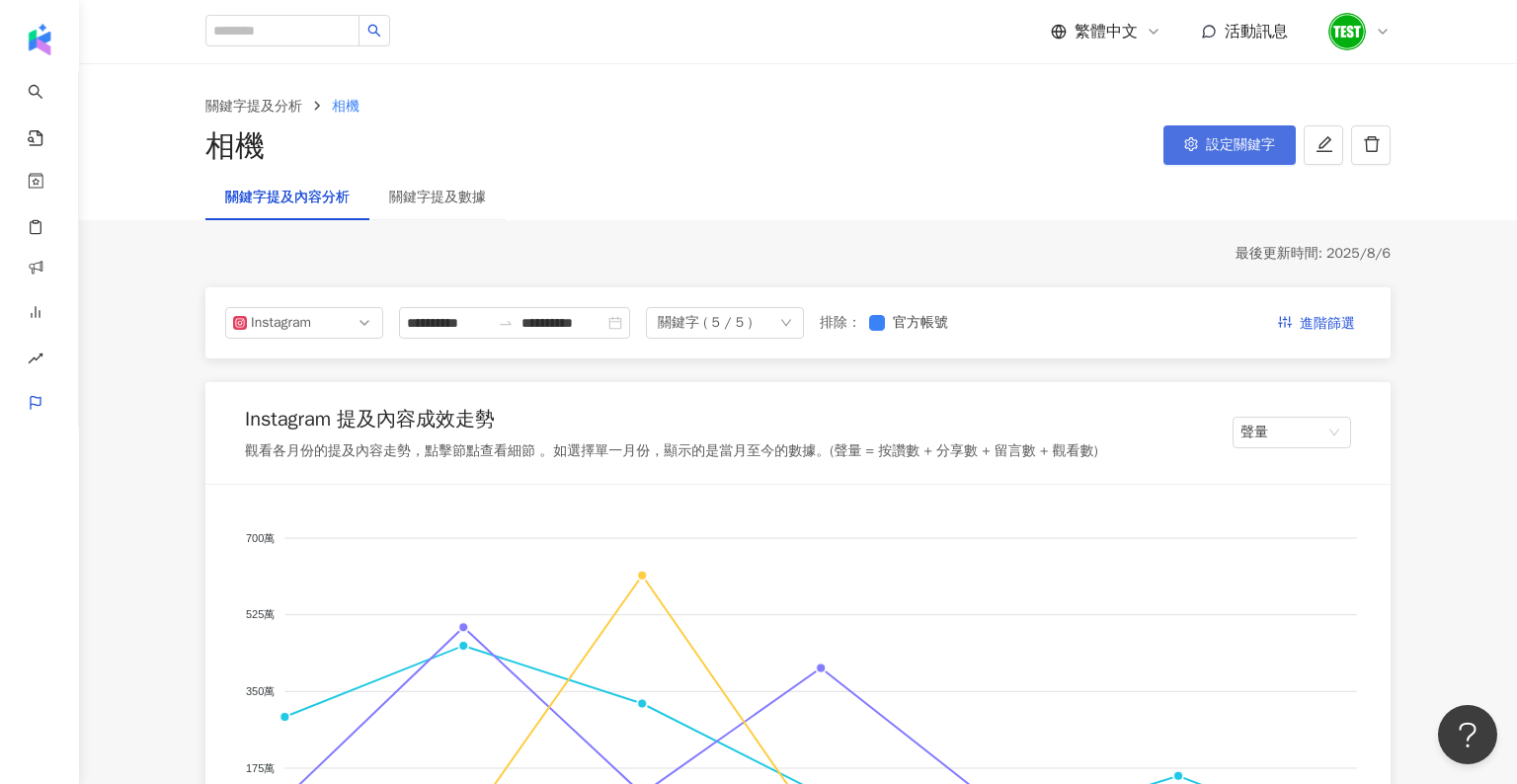 click on "設定關鍵字" at bounding box center [1230, 145] 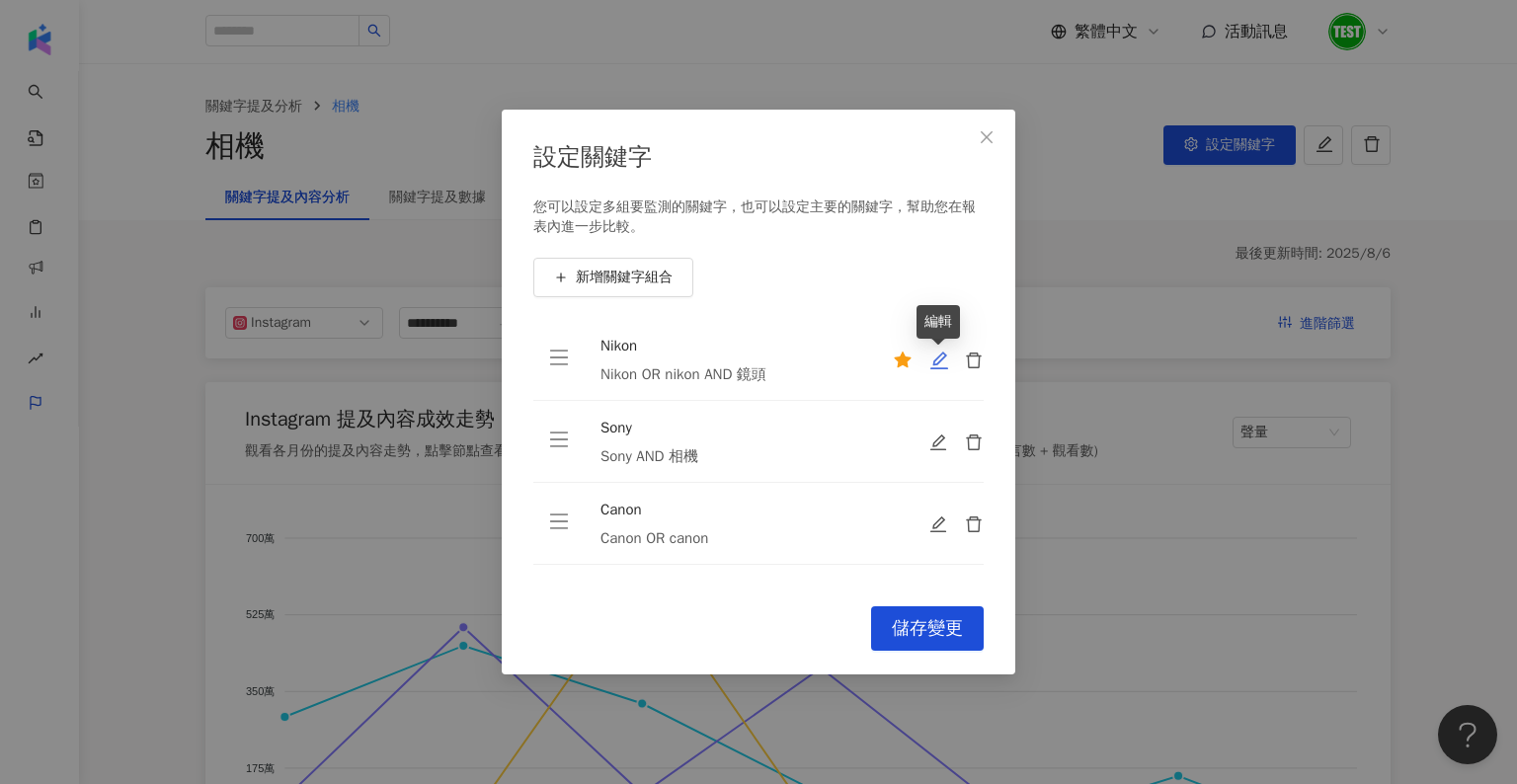 click 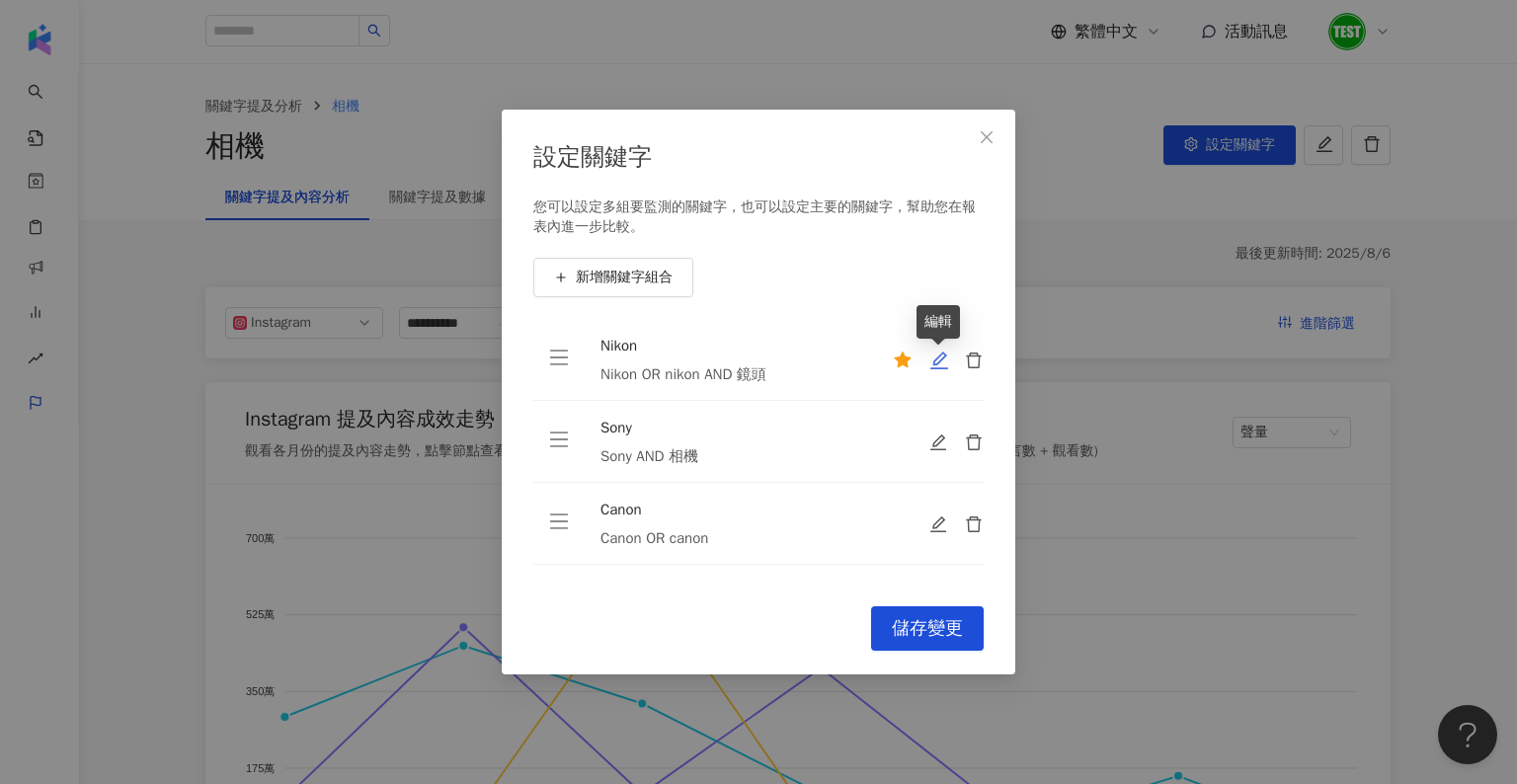 type on "*****" 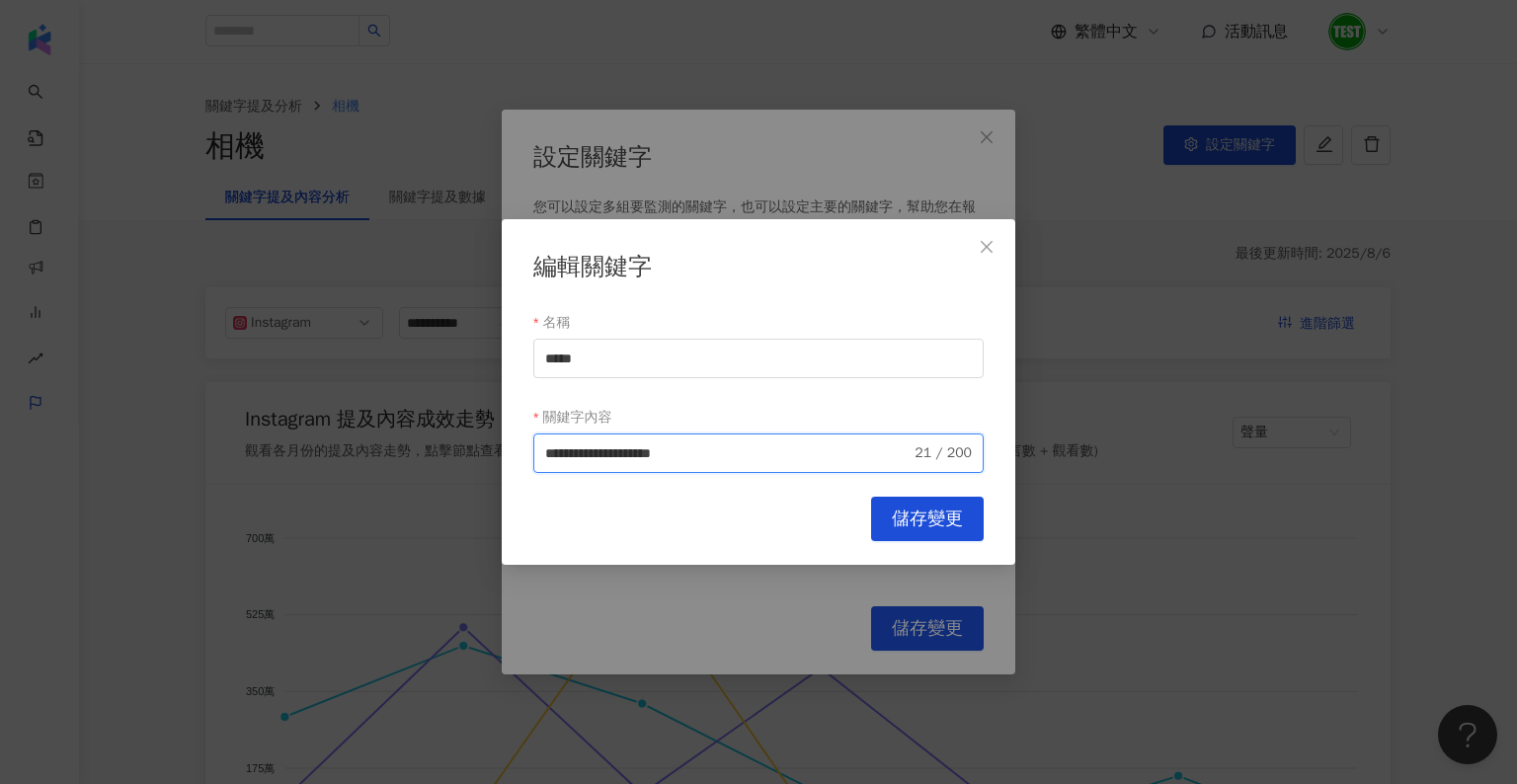 drag, startPoint x: 717, startPoint y: 448, endPoint x: 650, endPoint y: 443, distance: 67.18631 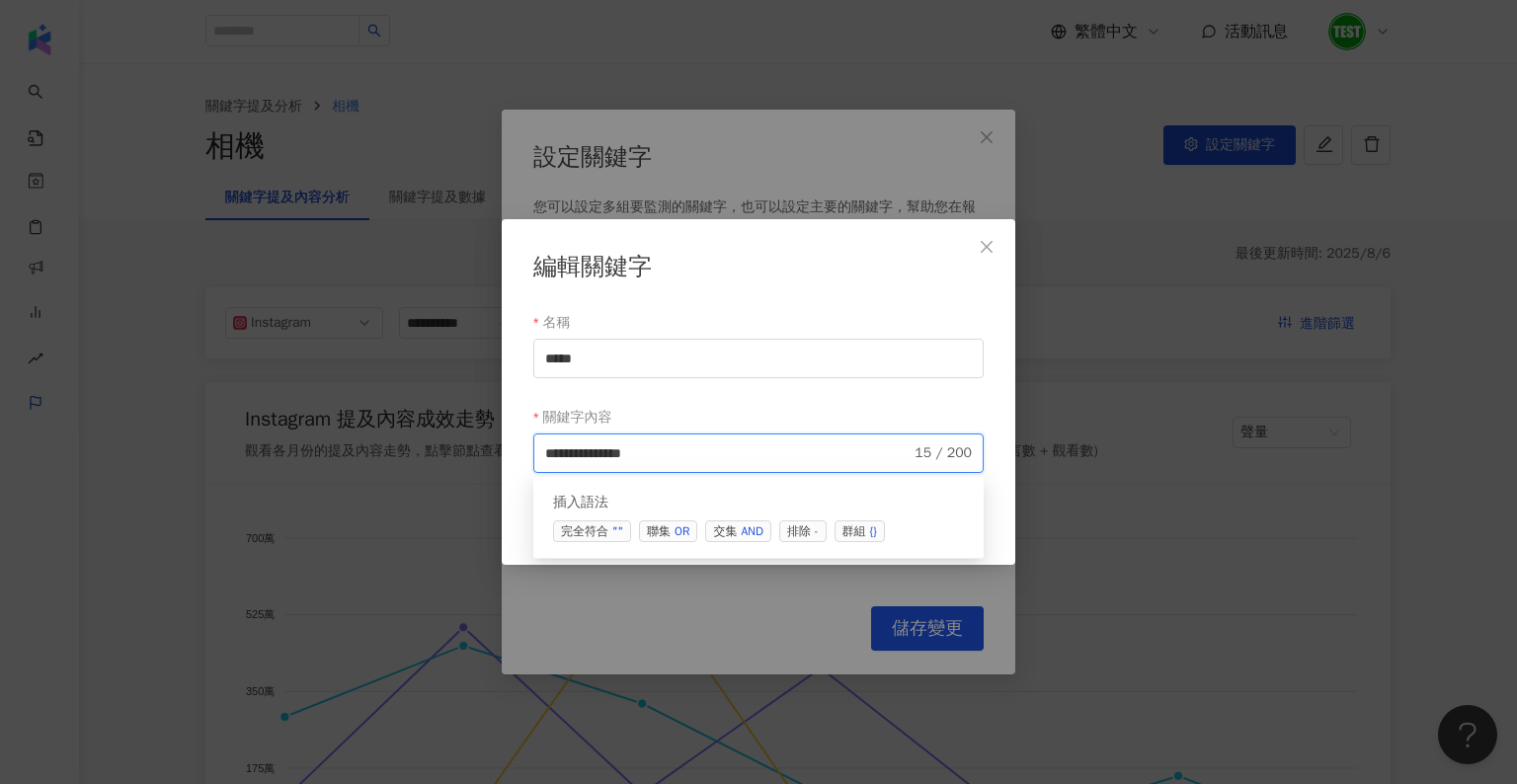 type on "**********" 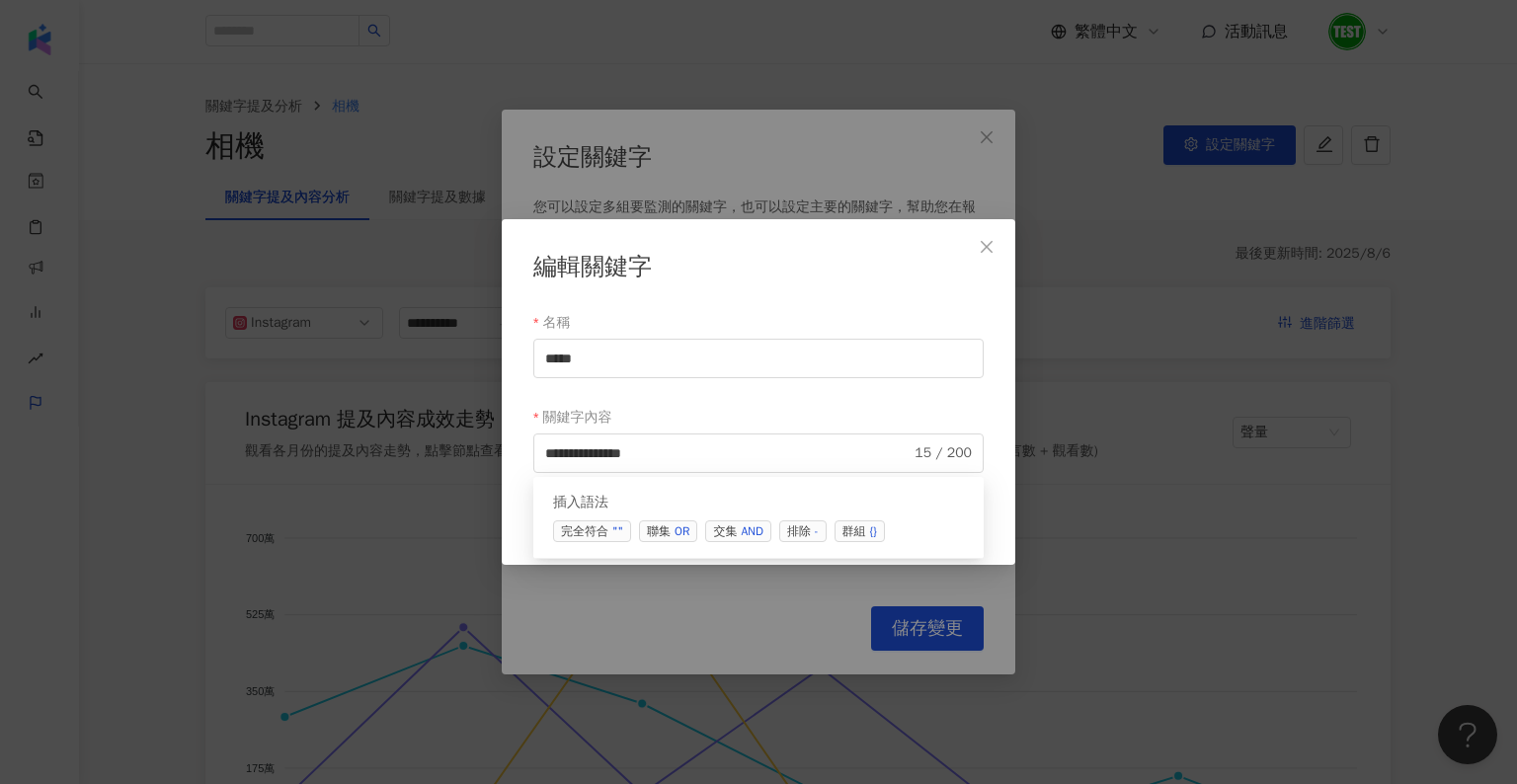 click on "關鍵字內容" at bounding box center (758, 418) 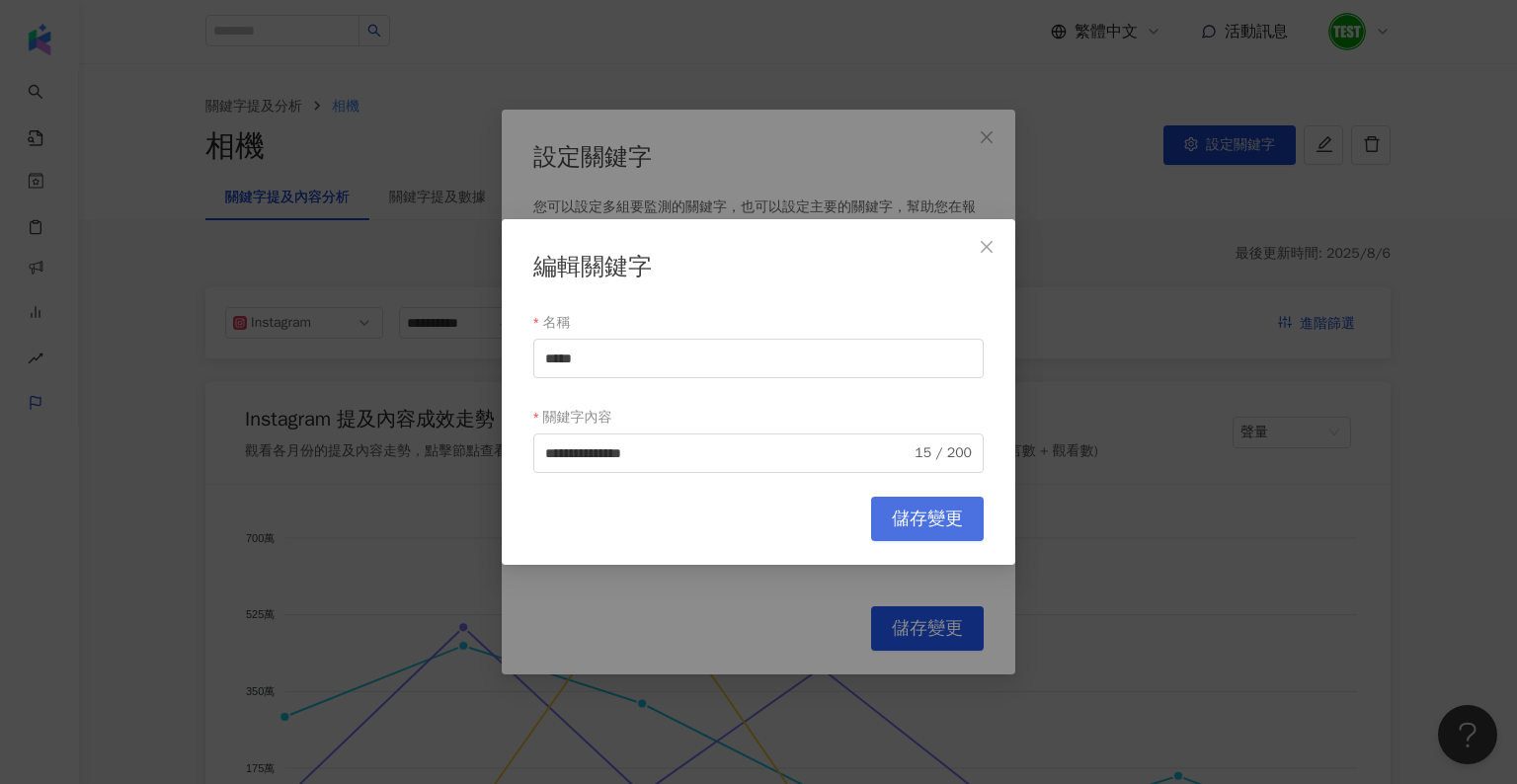 click on "儲存變更" at bounding box center (927, 519) 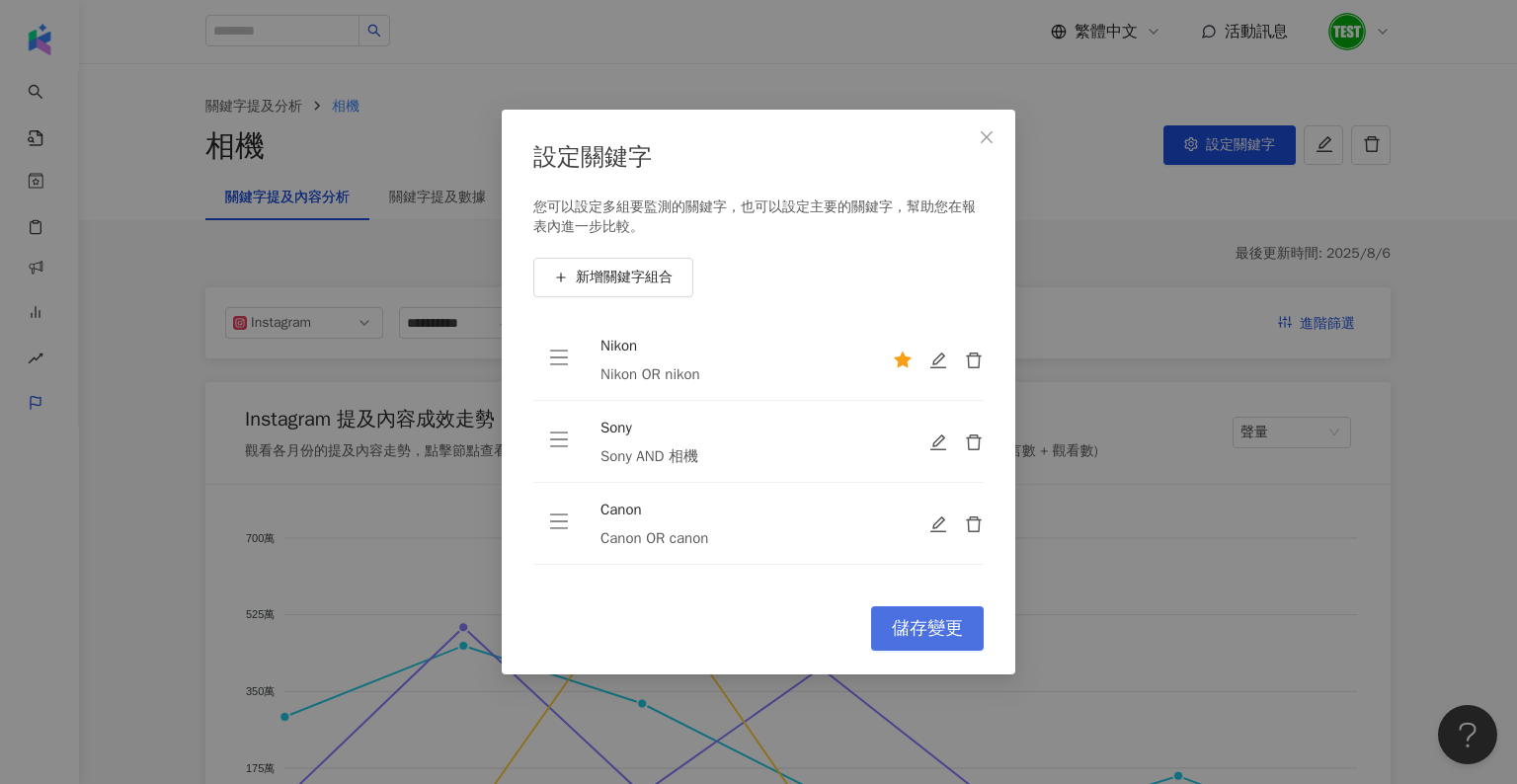 click on "儲存變更" at bounding box center (927, 628) 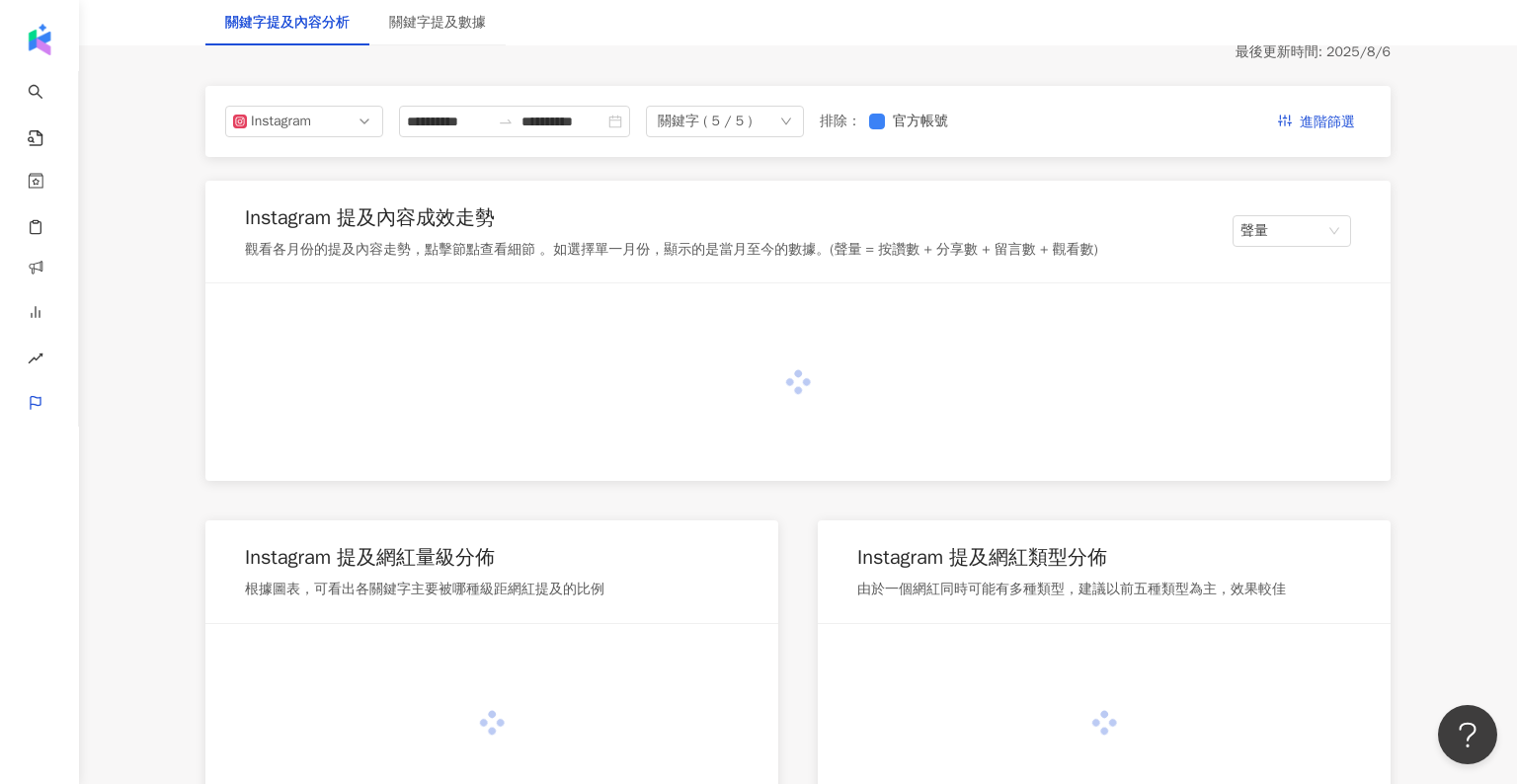 scroll, scrollTop: 213, scrollLeft: 0, axis: vertical 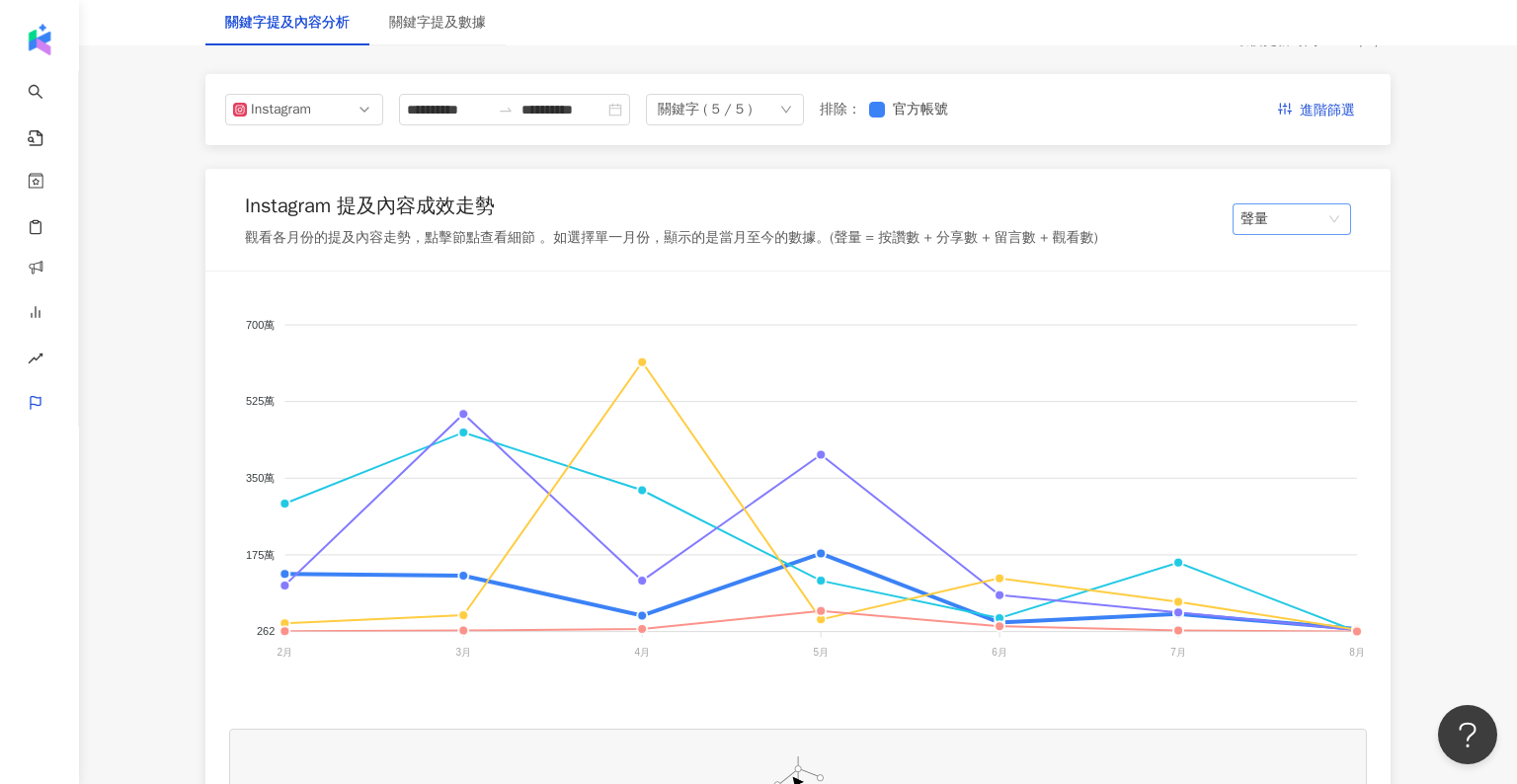click on "聲量" at bounding box center [1292, 219] 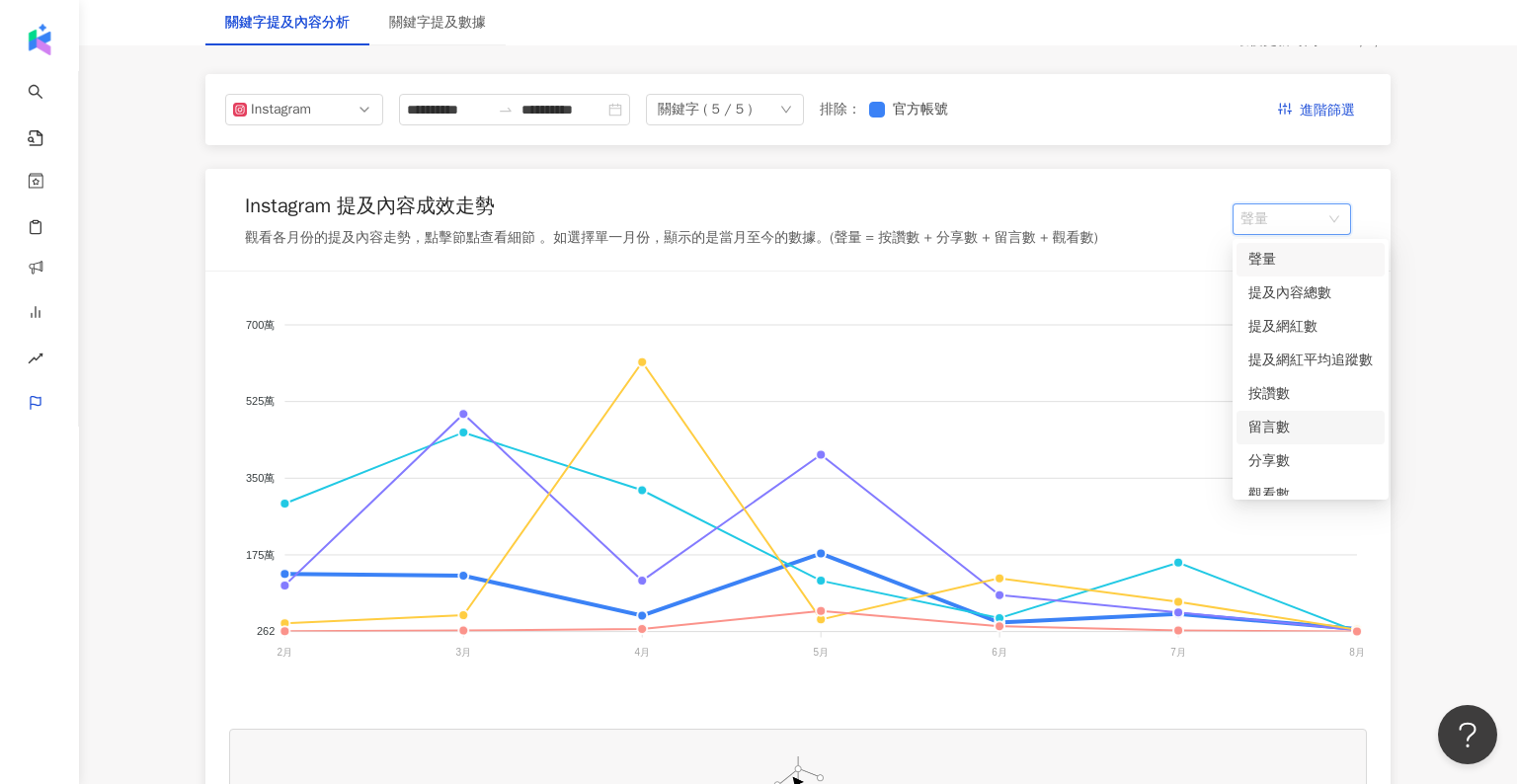 scroll, scrollTop: 48, scrollLeft: 0, axis: vertical 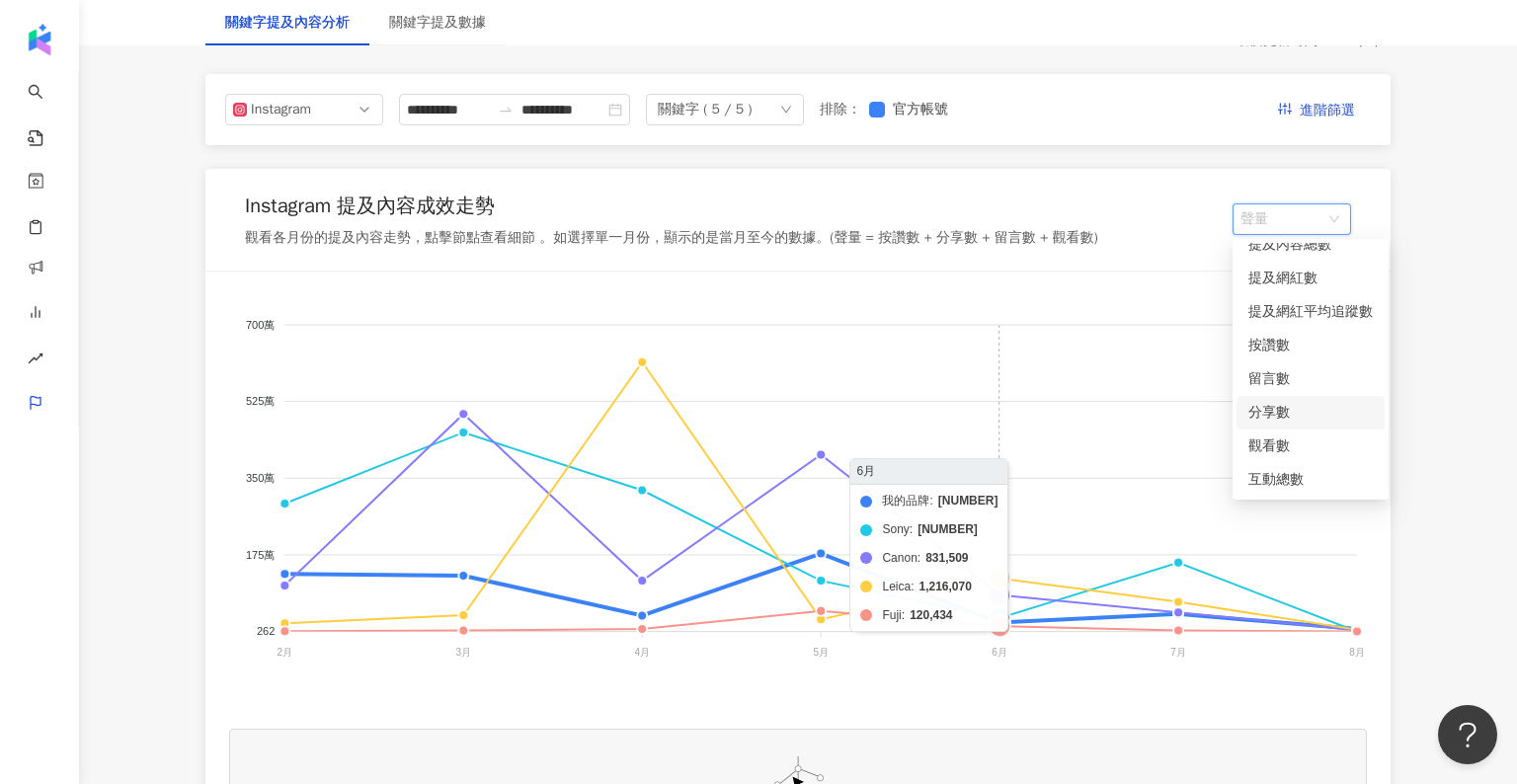 click on "我的品牌 Sony Canon Leica Fuji" 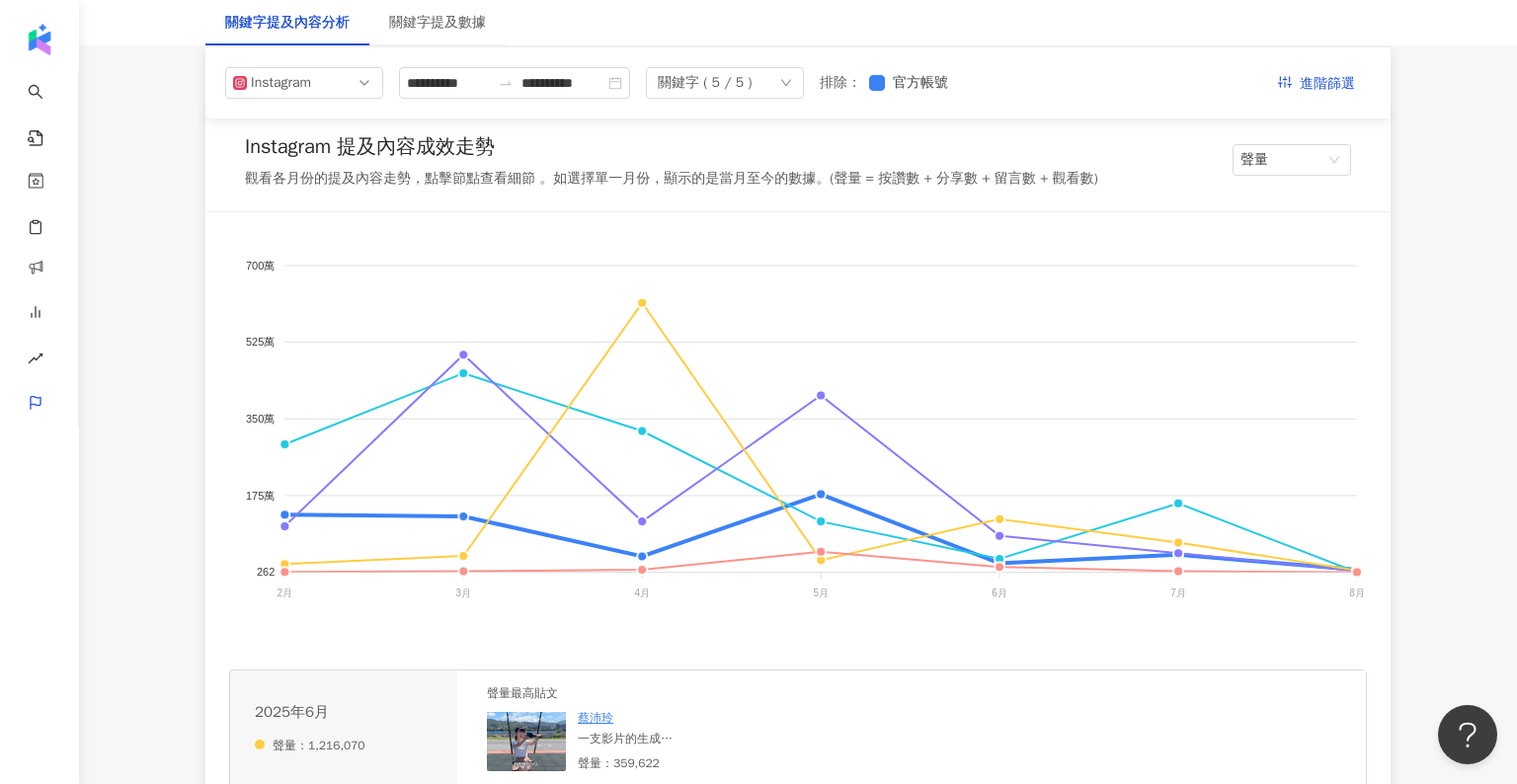 scroll, scrollTop: 273, scrollLeft: 0, axis: vertical 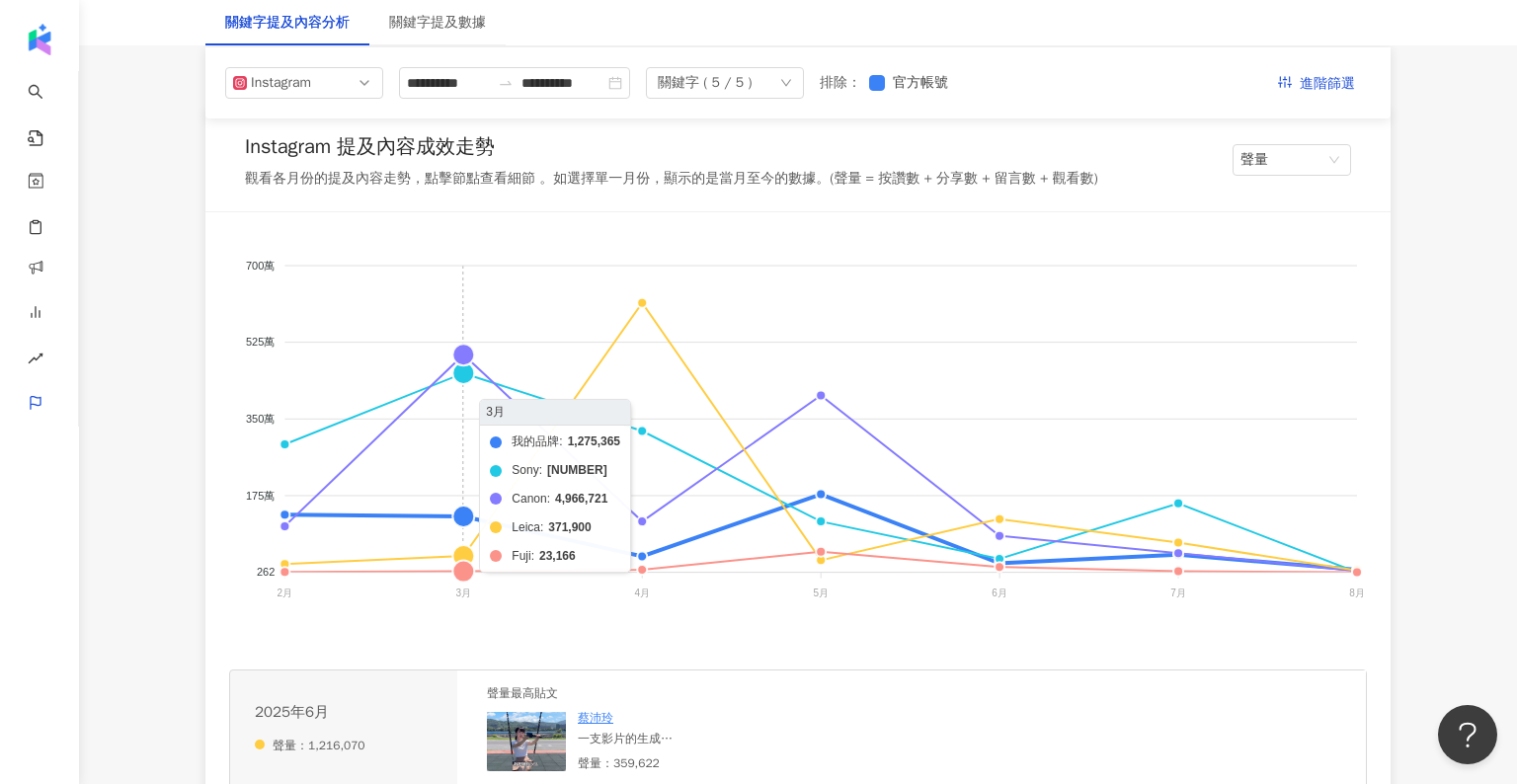 click on "我的品牌 Sony Canon Leica Fuji" 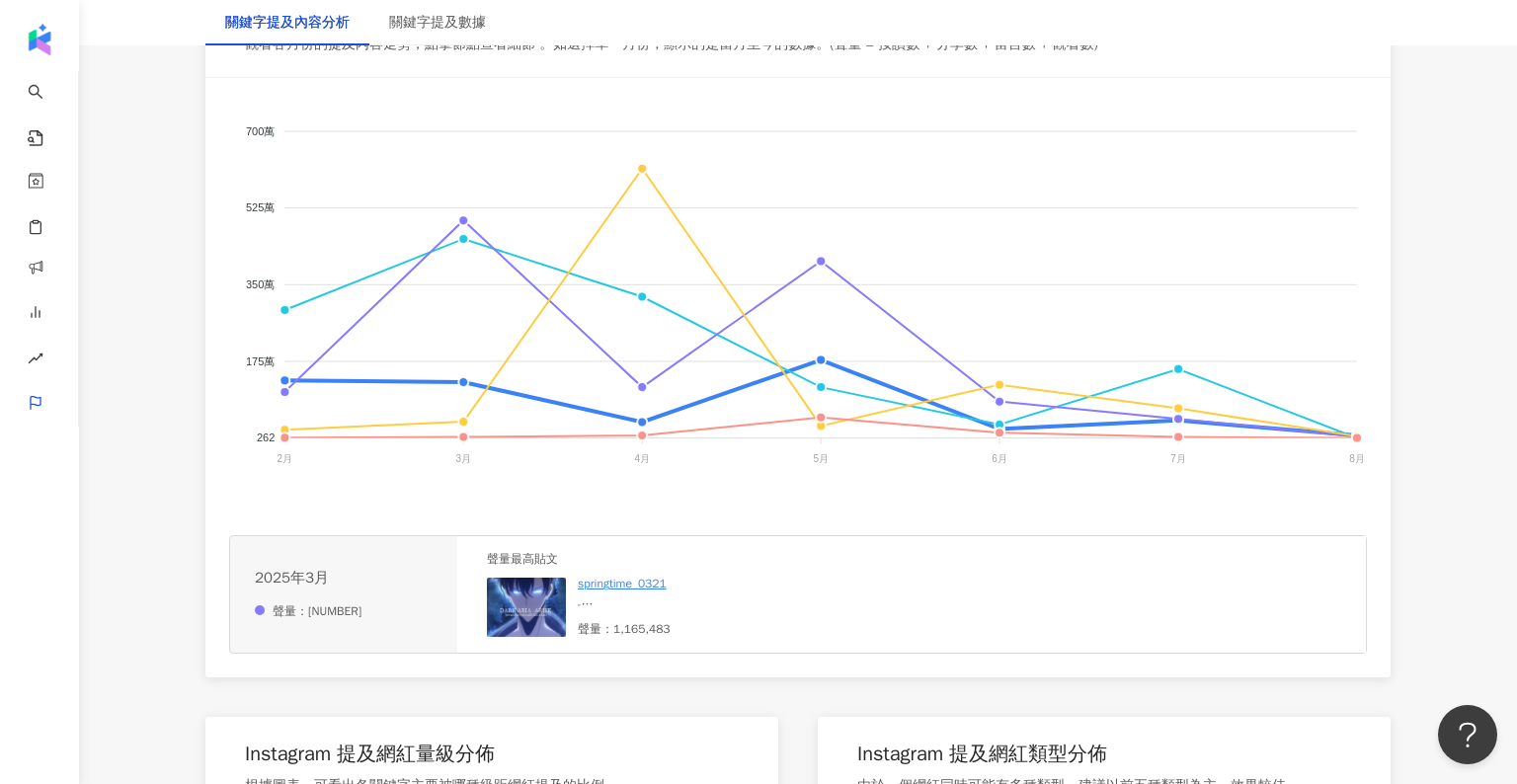 scroll, scrollTop: 405, scrollLeft: 0, axis: vertical 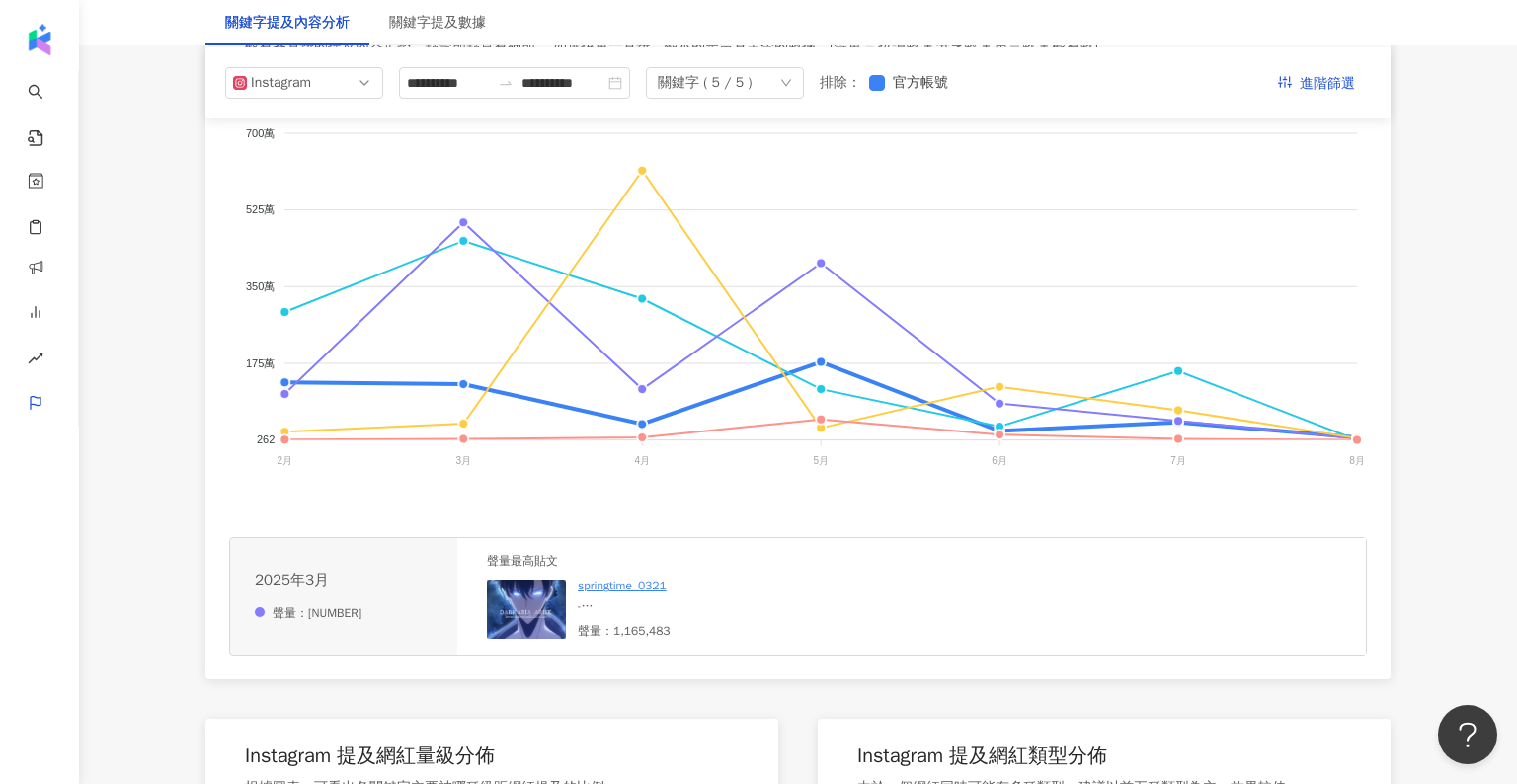 click at bounding box center (526, 609) 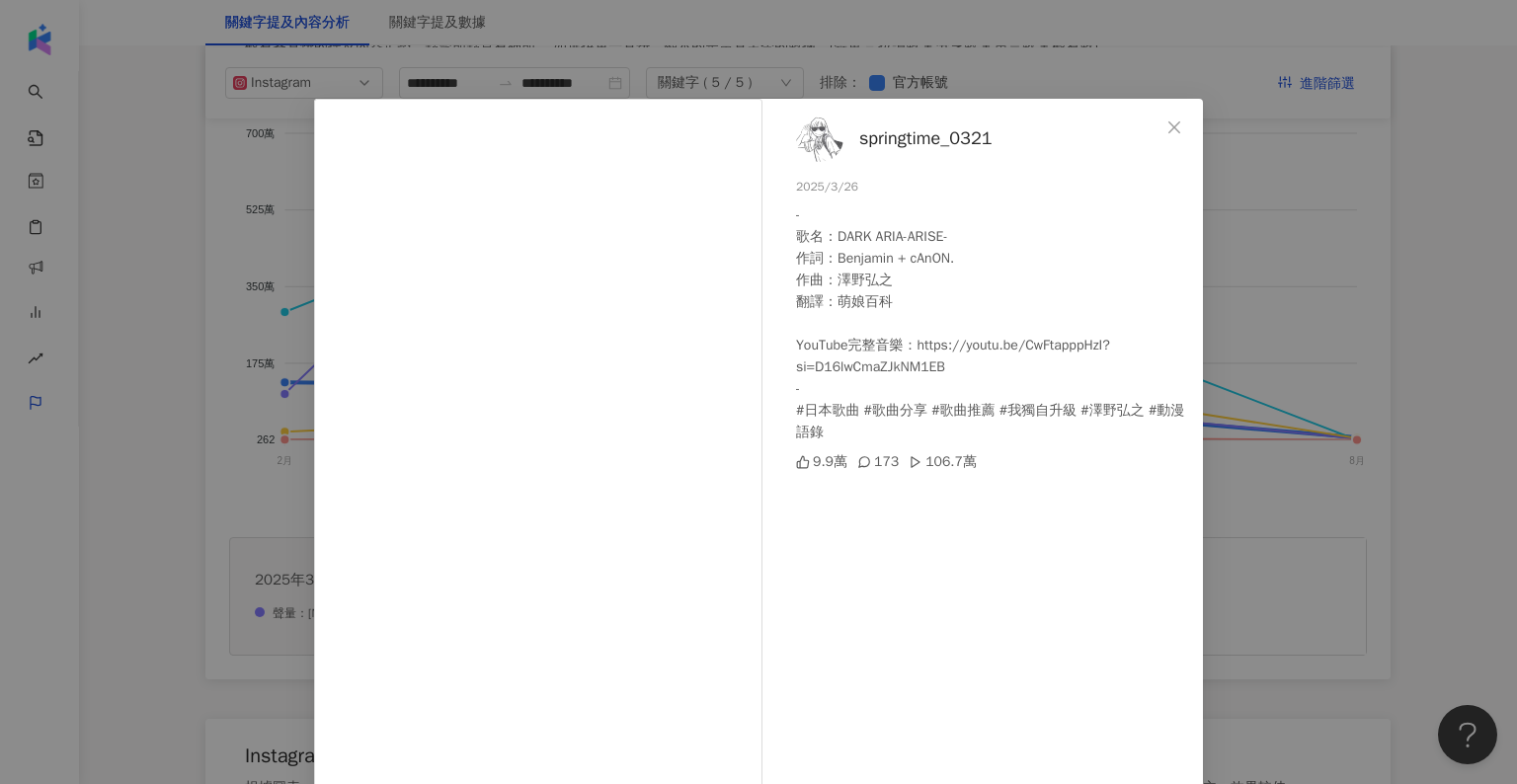 click on "springtime_0321 2025/3/26 -
歌名：DARK ARIA-ARISE-
作詞：Benjamin + cAnON.
作曲：澤野弘之
翻譯：萌娘百科
YouTube完整音樂：https://youtu.be/CwFtapppHzI?si=D16lwCmaZJkNM1EB
-
#日本歌曲 #歌曲分享 #歌曲推薦 #我獨自升級 #澤野弘之 #動漫語錄 9.9萬 173 106.7萬 查看原始貼文" at bounding box center (758, 392) 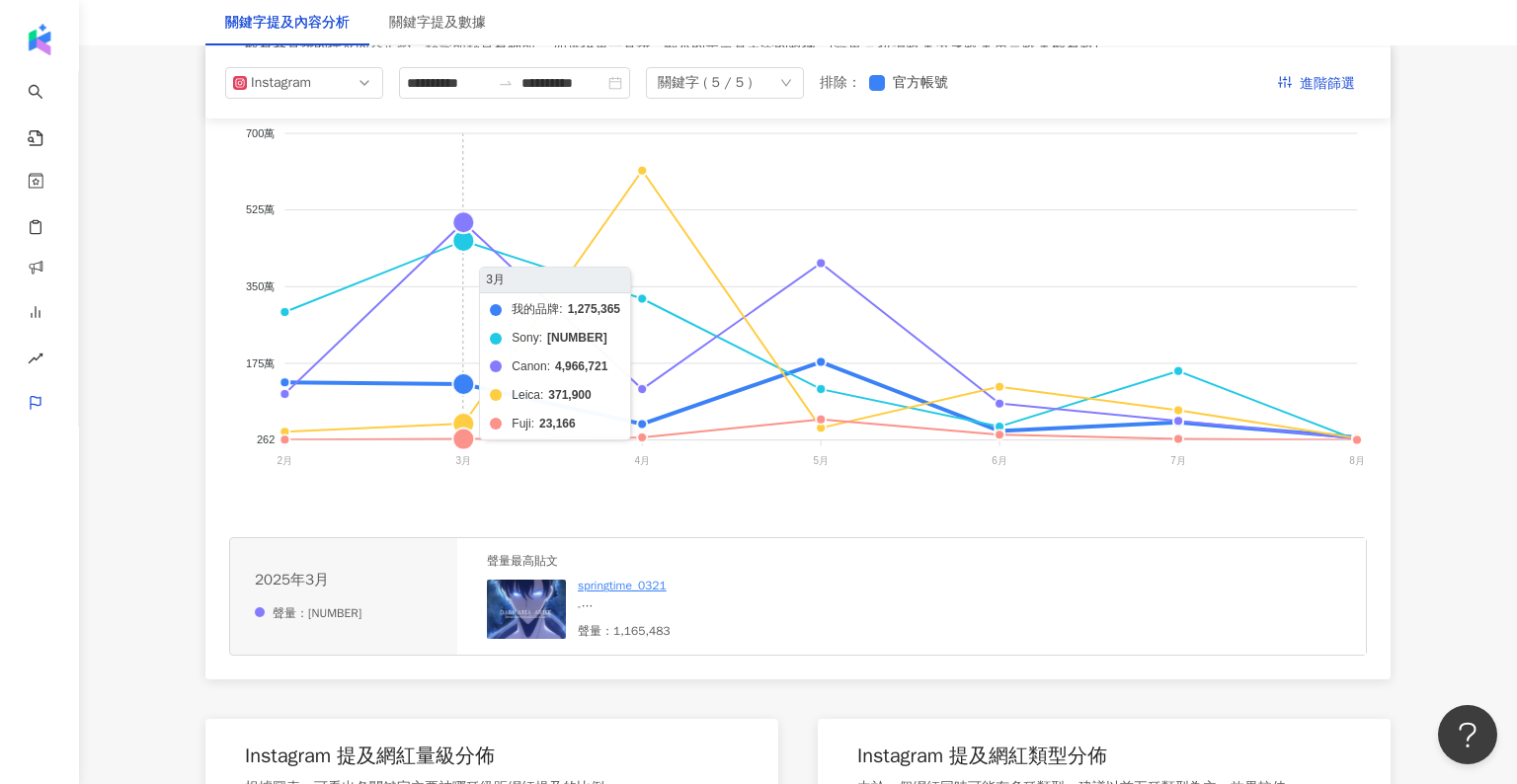 click on "我的品牌 Sony Canon Leica Fuji" 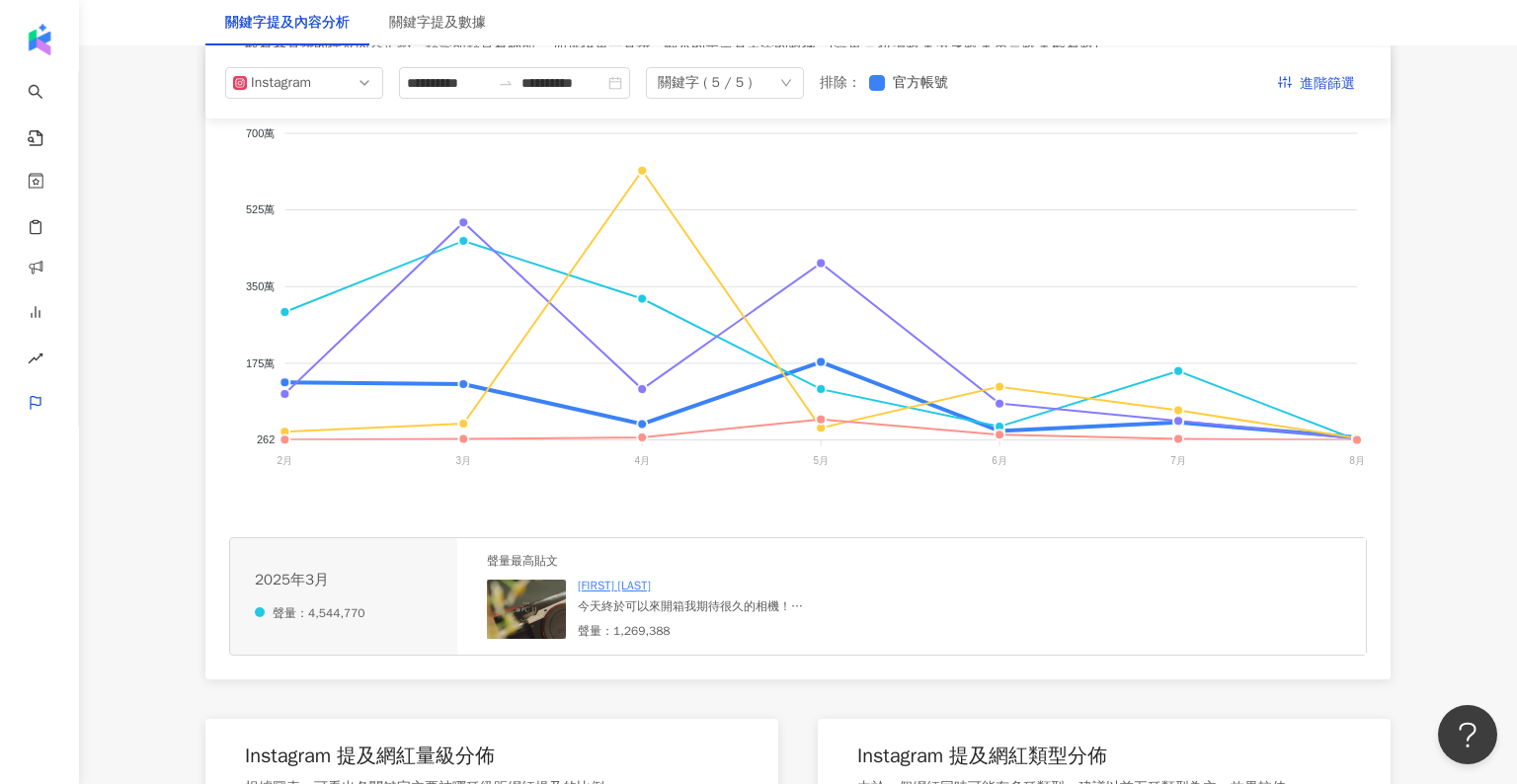 click at bounding box center (526, 609) 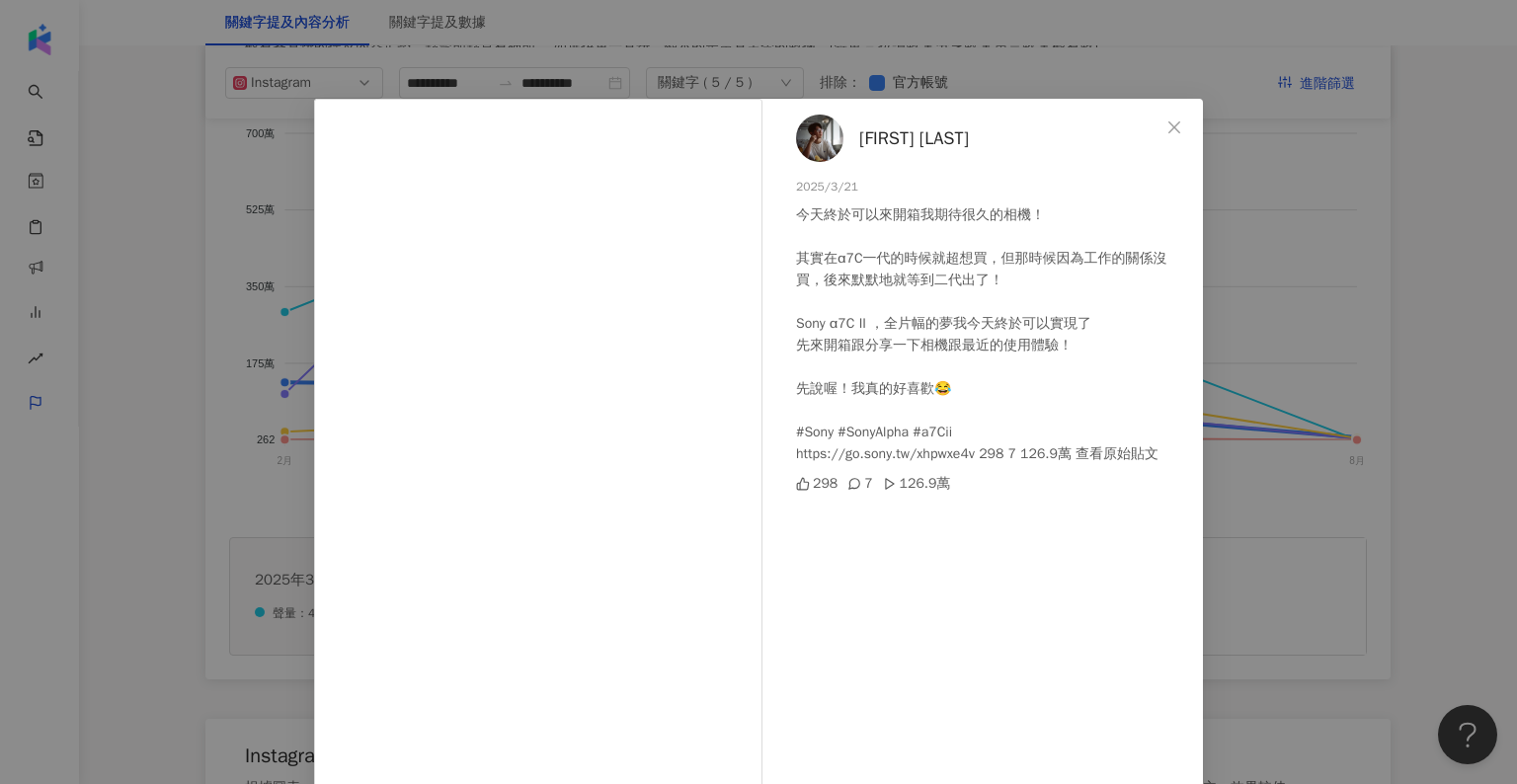 click on "Che Wei 2025/3/21 今天終於可以來開箱我期待很久的相機！
其實在α7C一代的時候就超想買，但那時候因為工作的關係沒買，後來默默地就等到二代出了！
Sony α7C II ，全片幅的夢我今天終於可以實現了
先來開箱跟分享一下相機跟最近的使用體驗！
先說喔！我真的好喜歡😂
#Sony #SonyAlpha #a7Cii
https://go.sony.tw/xhpwxe4v 298 7 126.9萬 查看原始貼文" at bounding box center (758, 392) 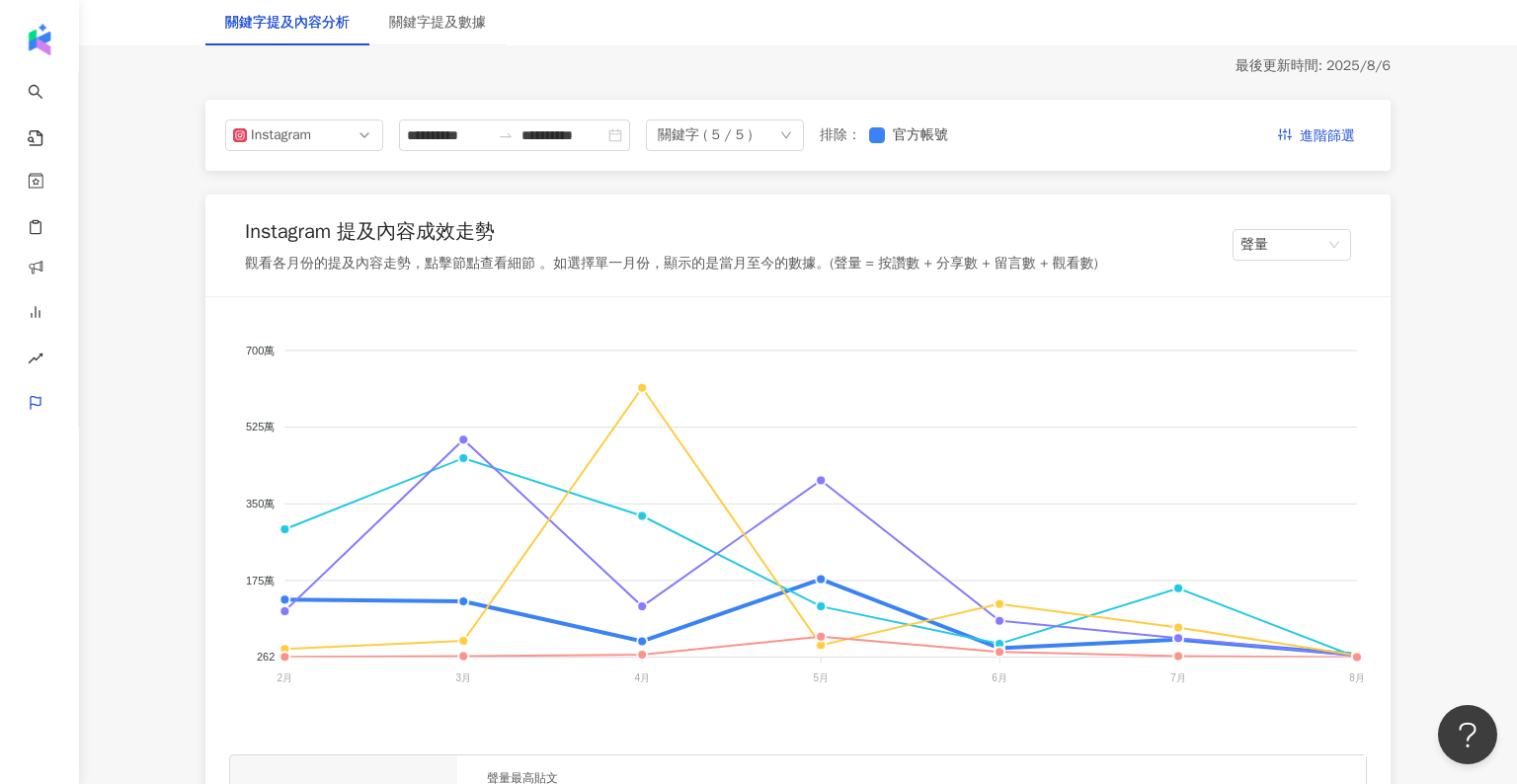 scroll, scrollTop: 87, scrollLeft: 0, axis: vertical 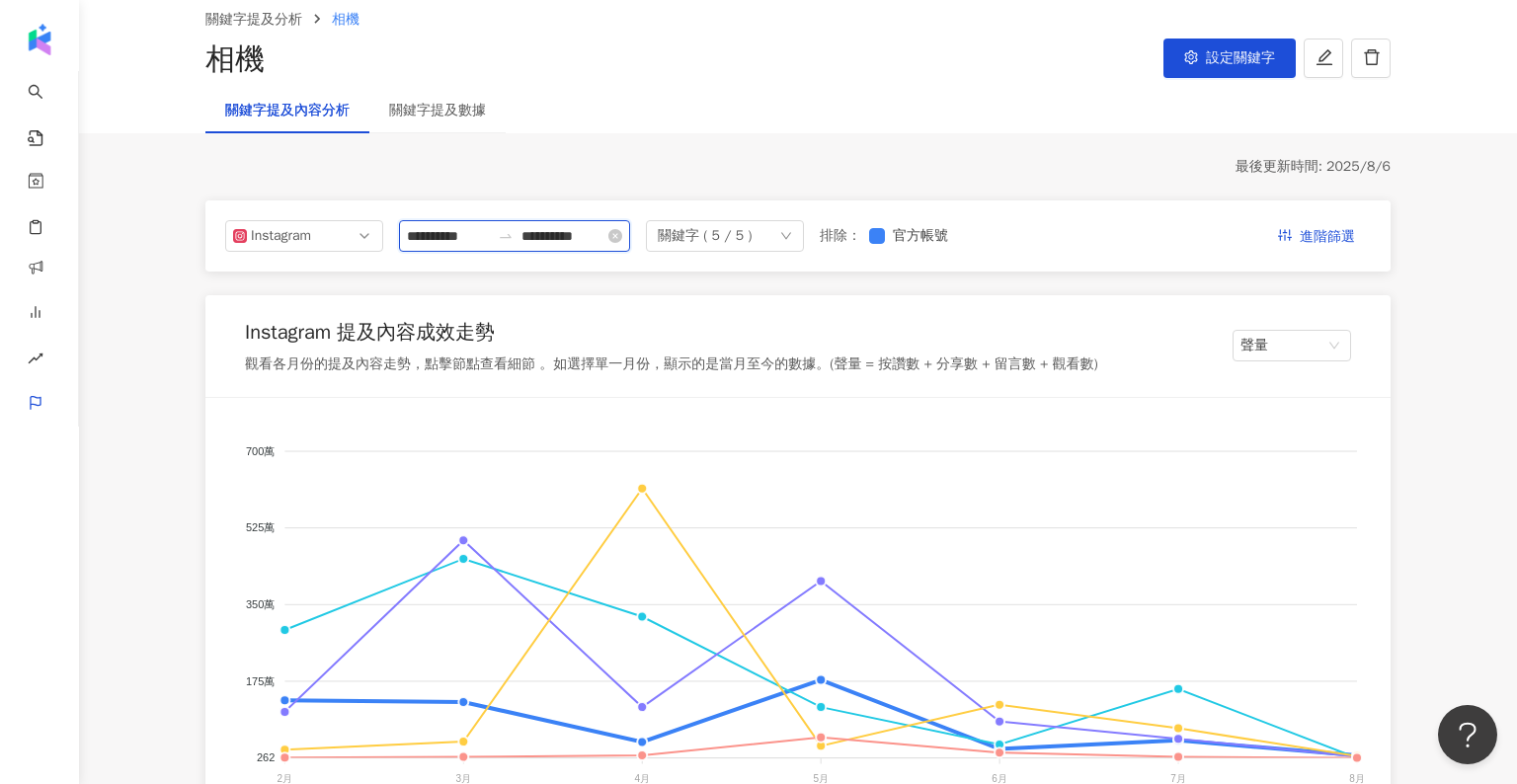 click on "**********" at bounding box center (448, 236) 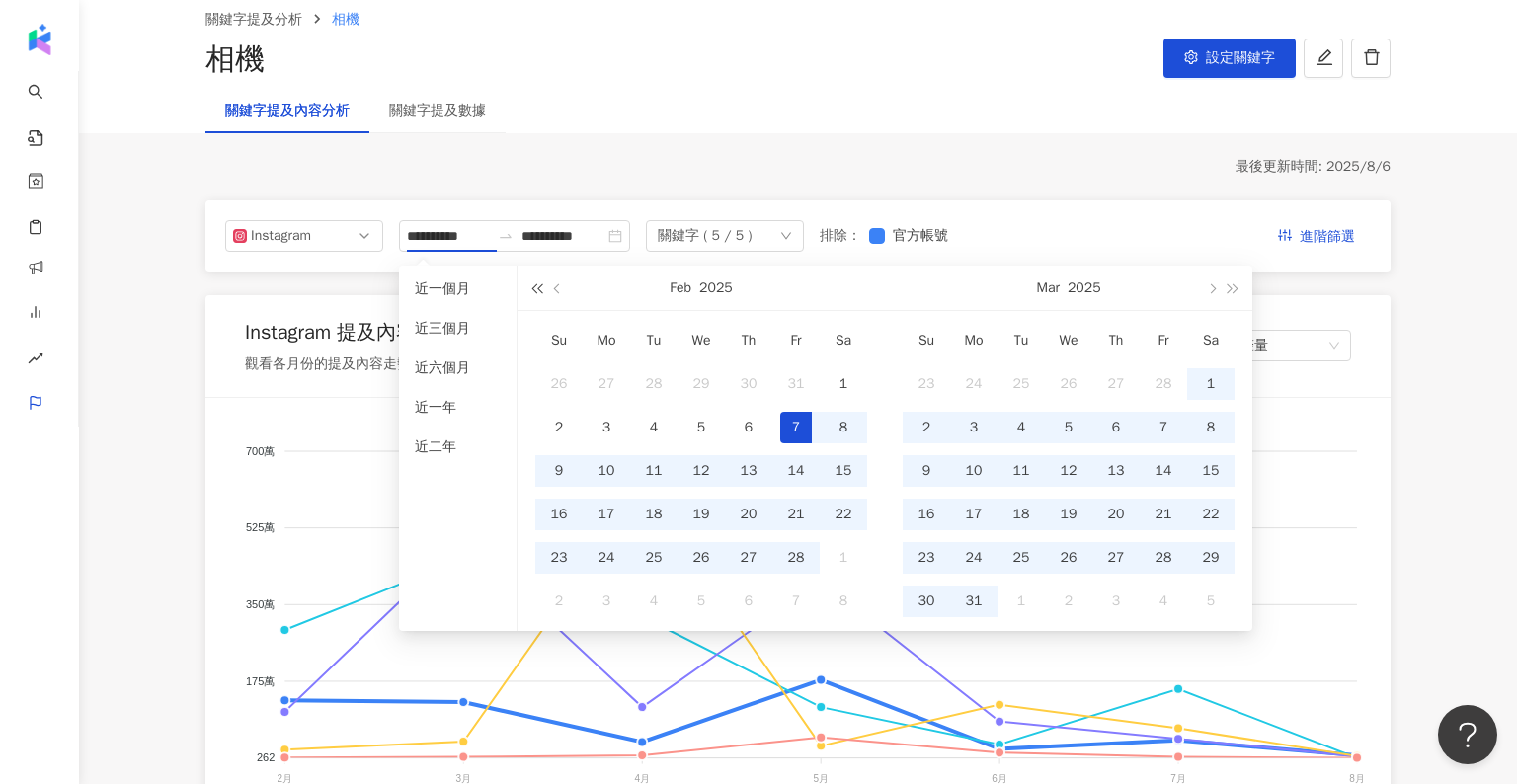 click at bounding box center (536, 288) 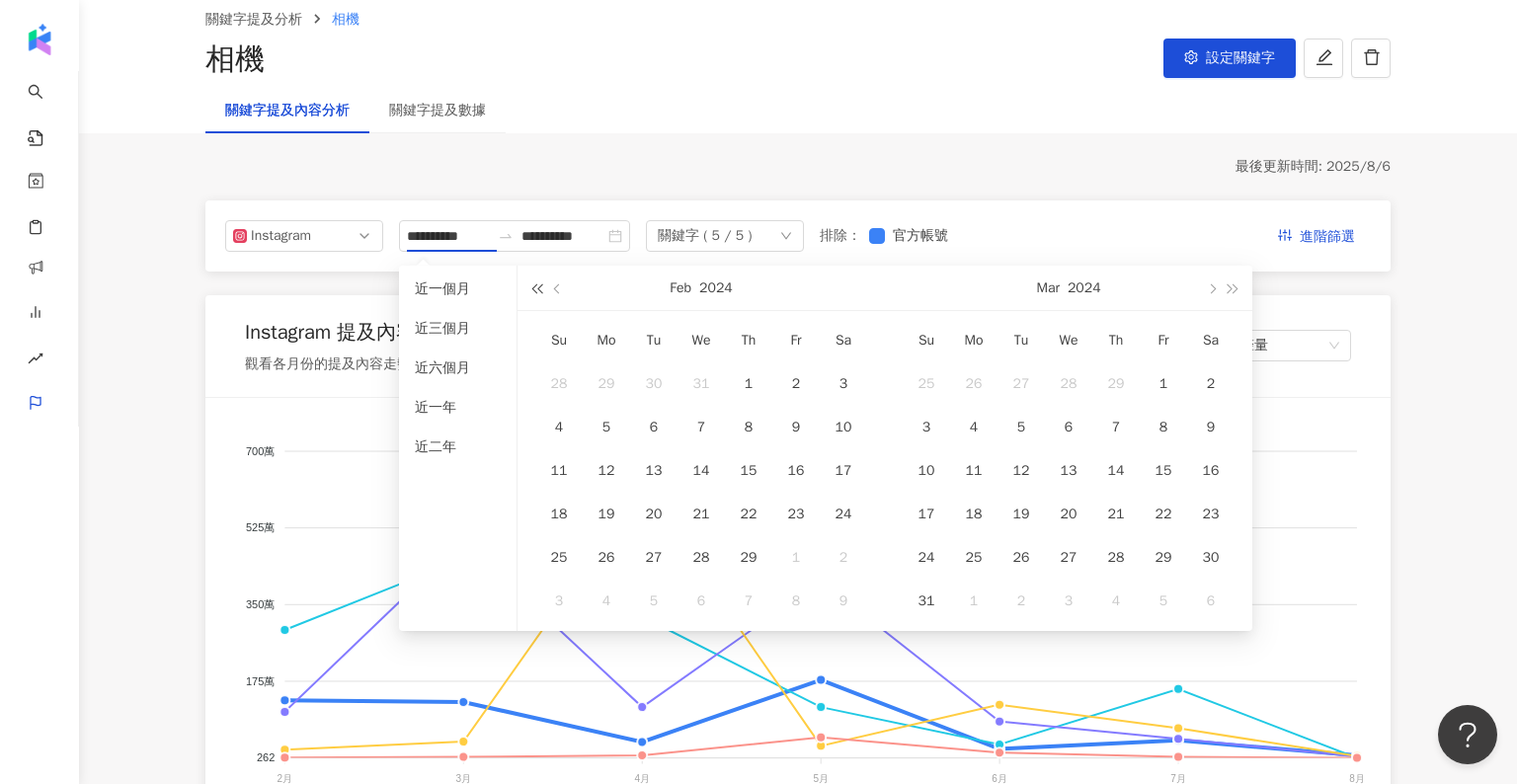 click at bounding box center (536, 288) 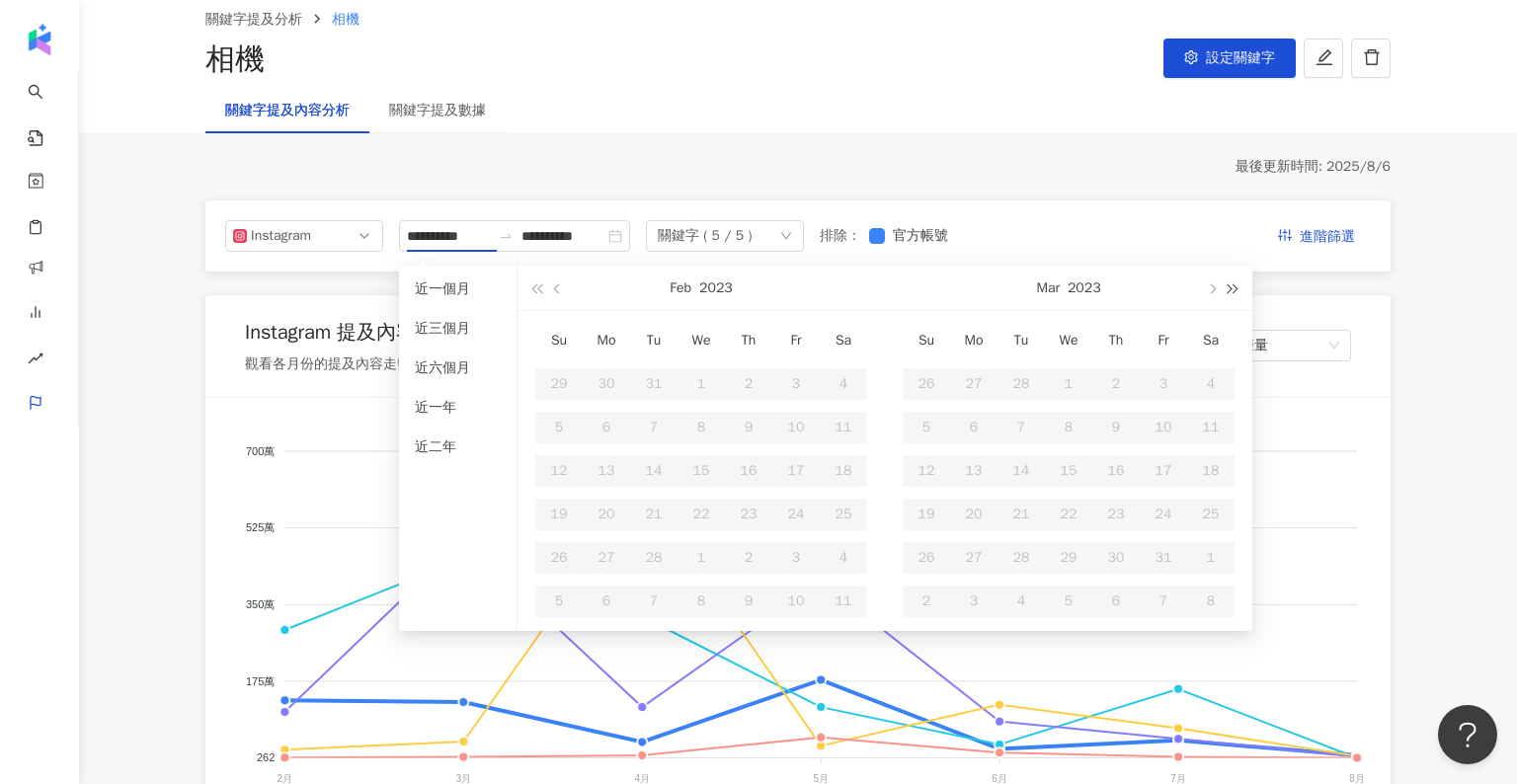 click at bounding box center [1234, 287] 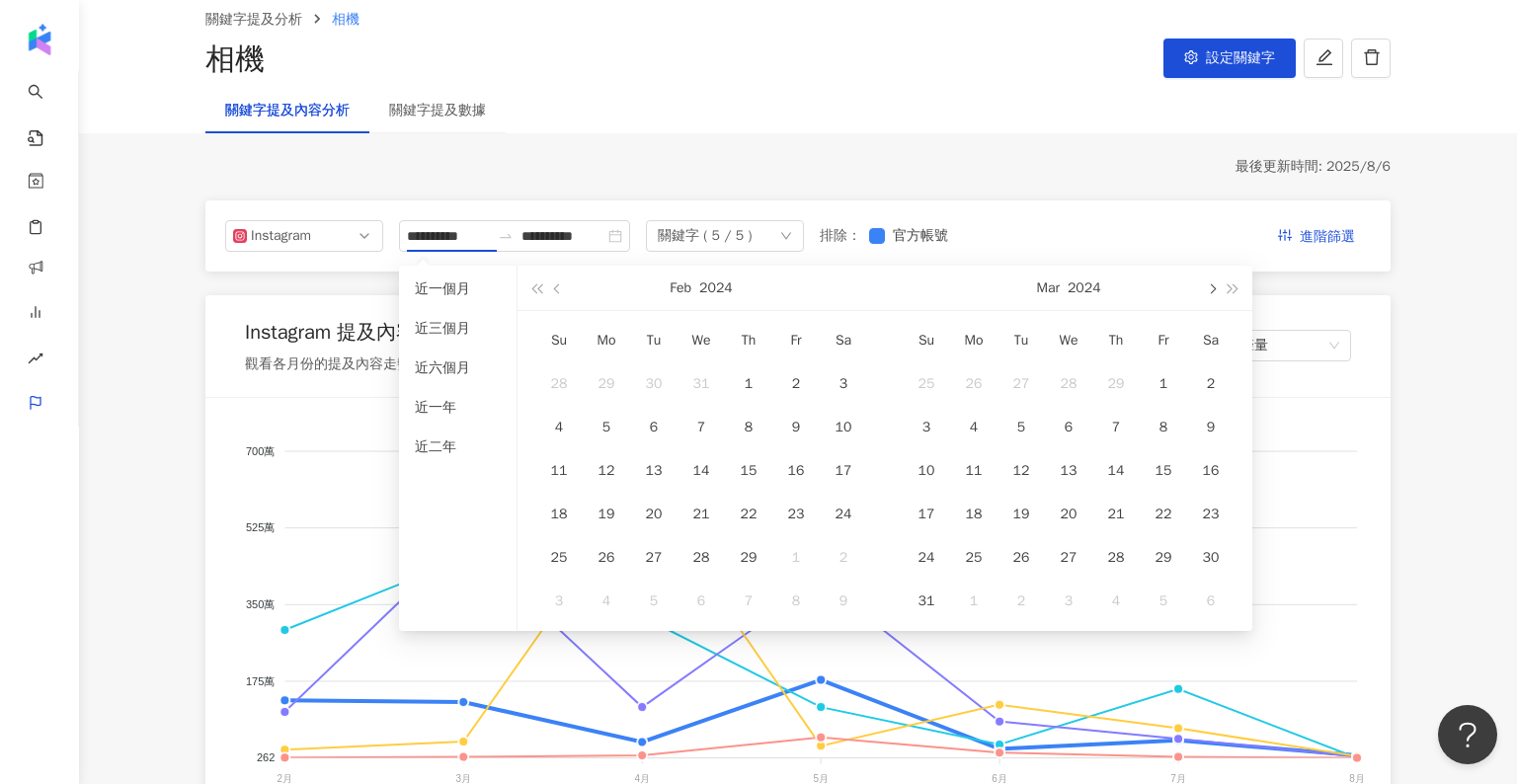click at bounding box center [1211, 287] 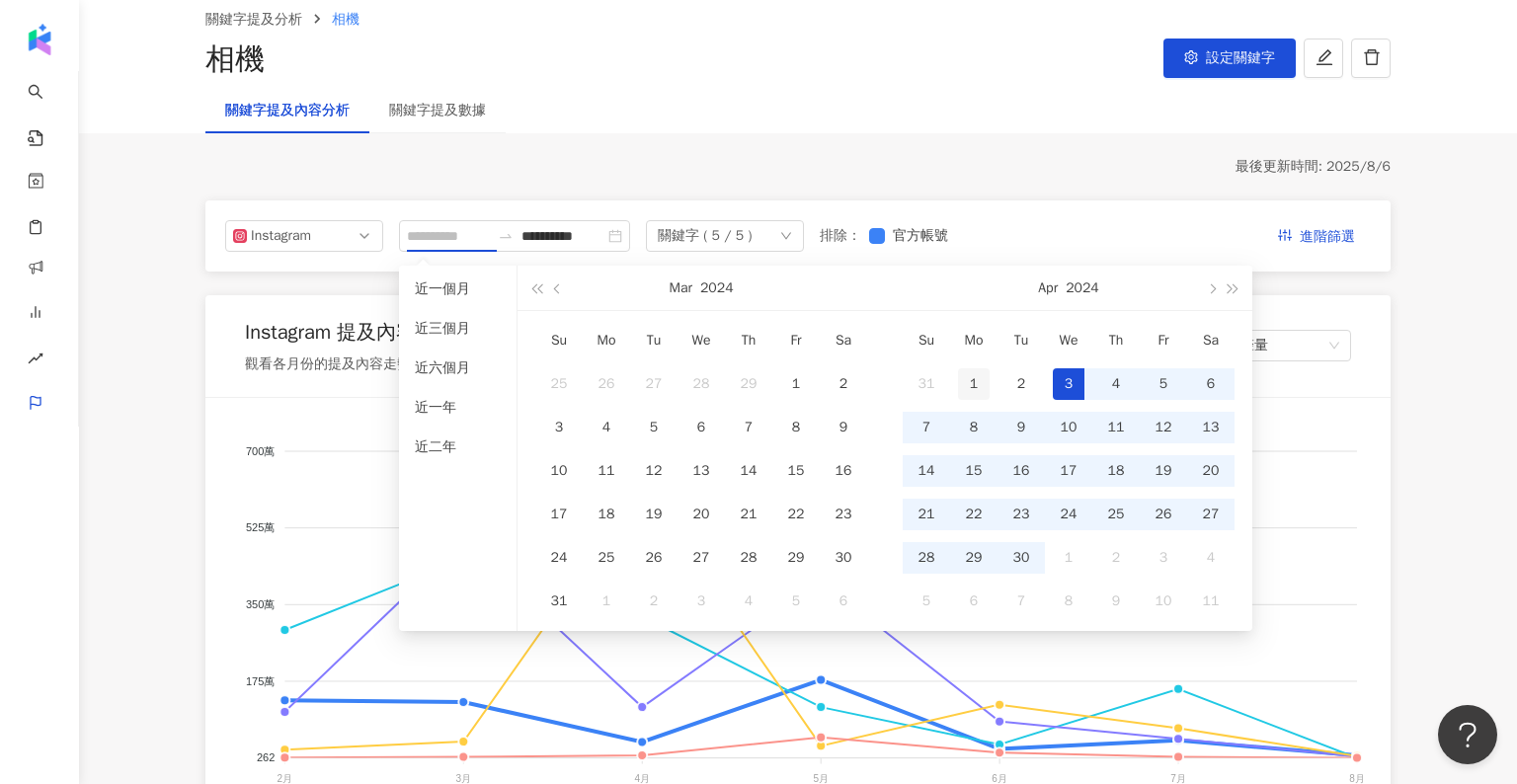 type on "**********" 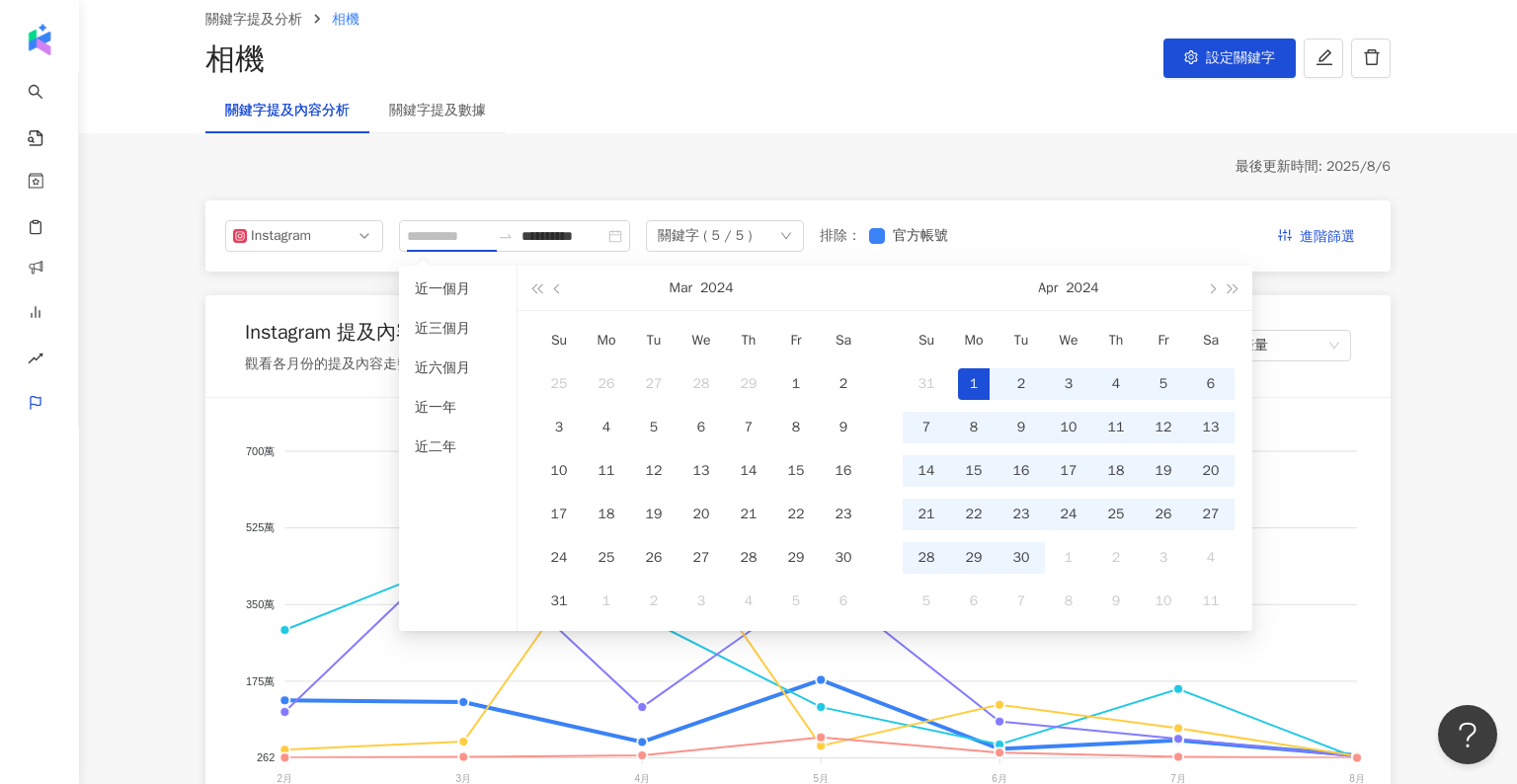 click on "1" at bounding box center (974, 384) 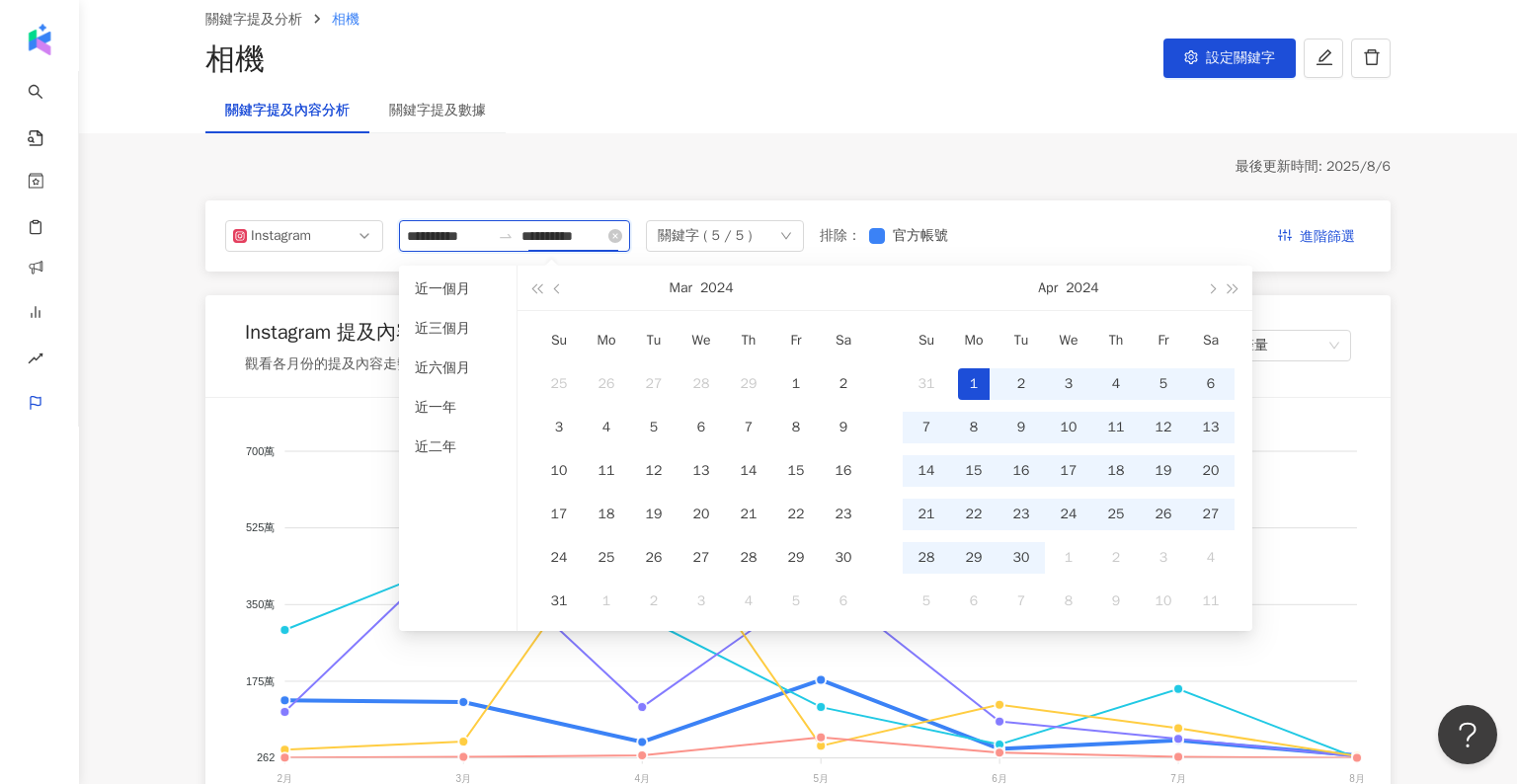 click on "**********" at bounding box center [563, 236] 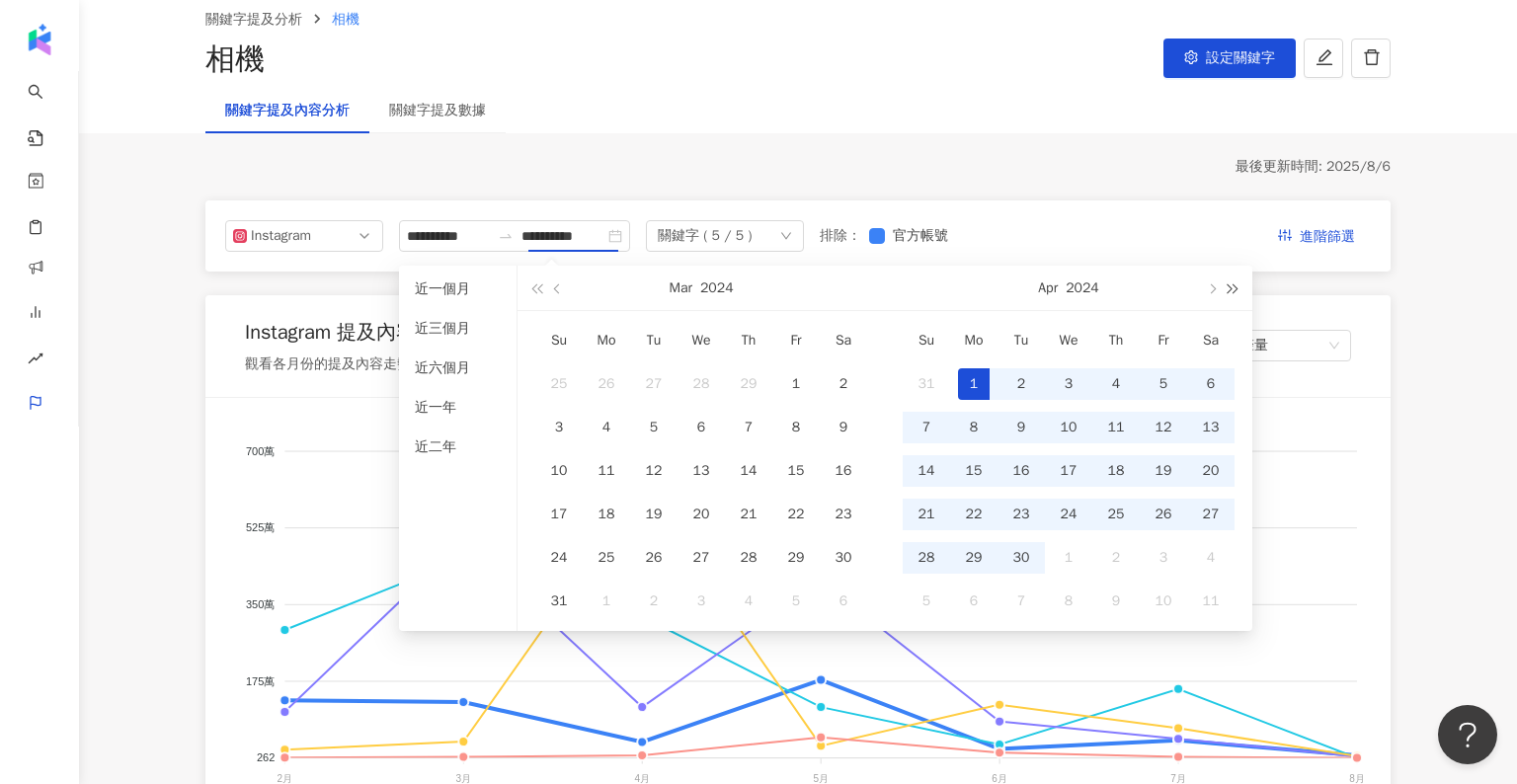 click at bounding box center [1234, 287] 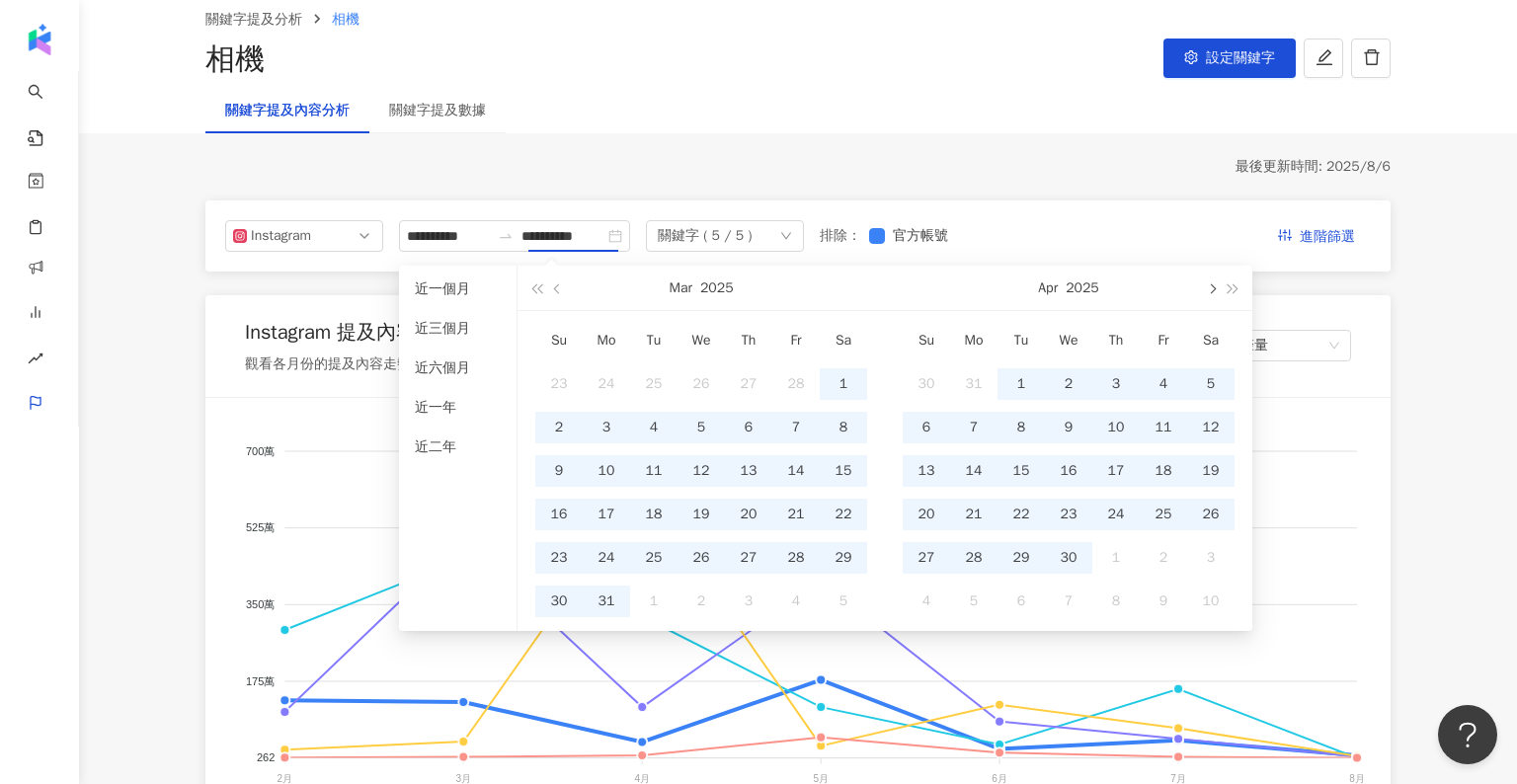 click at bounding box center [1211, 287] 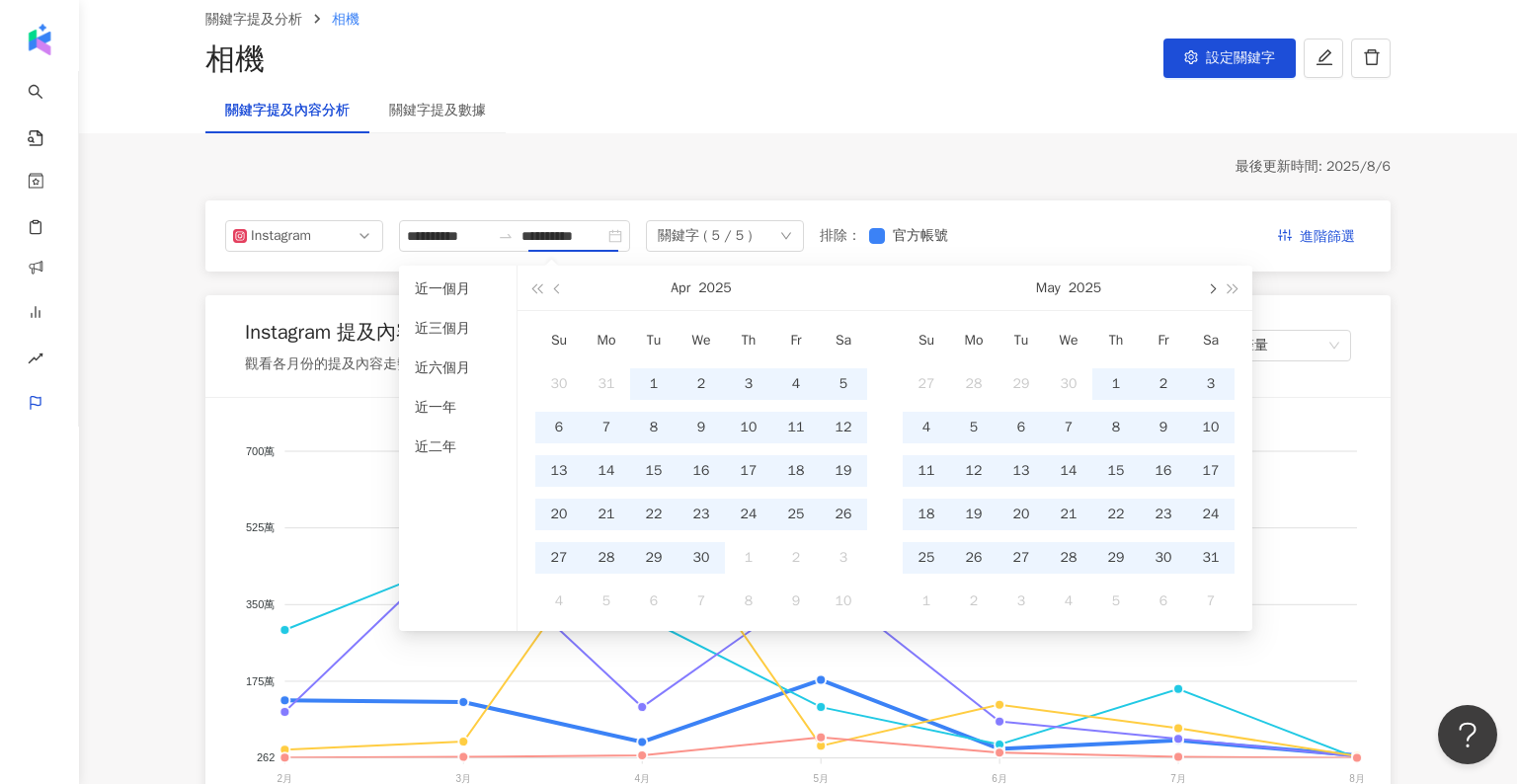 click at bounding box center (1211, 287) 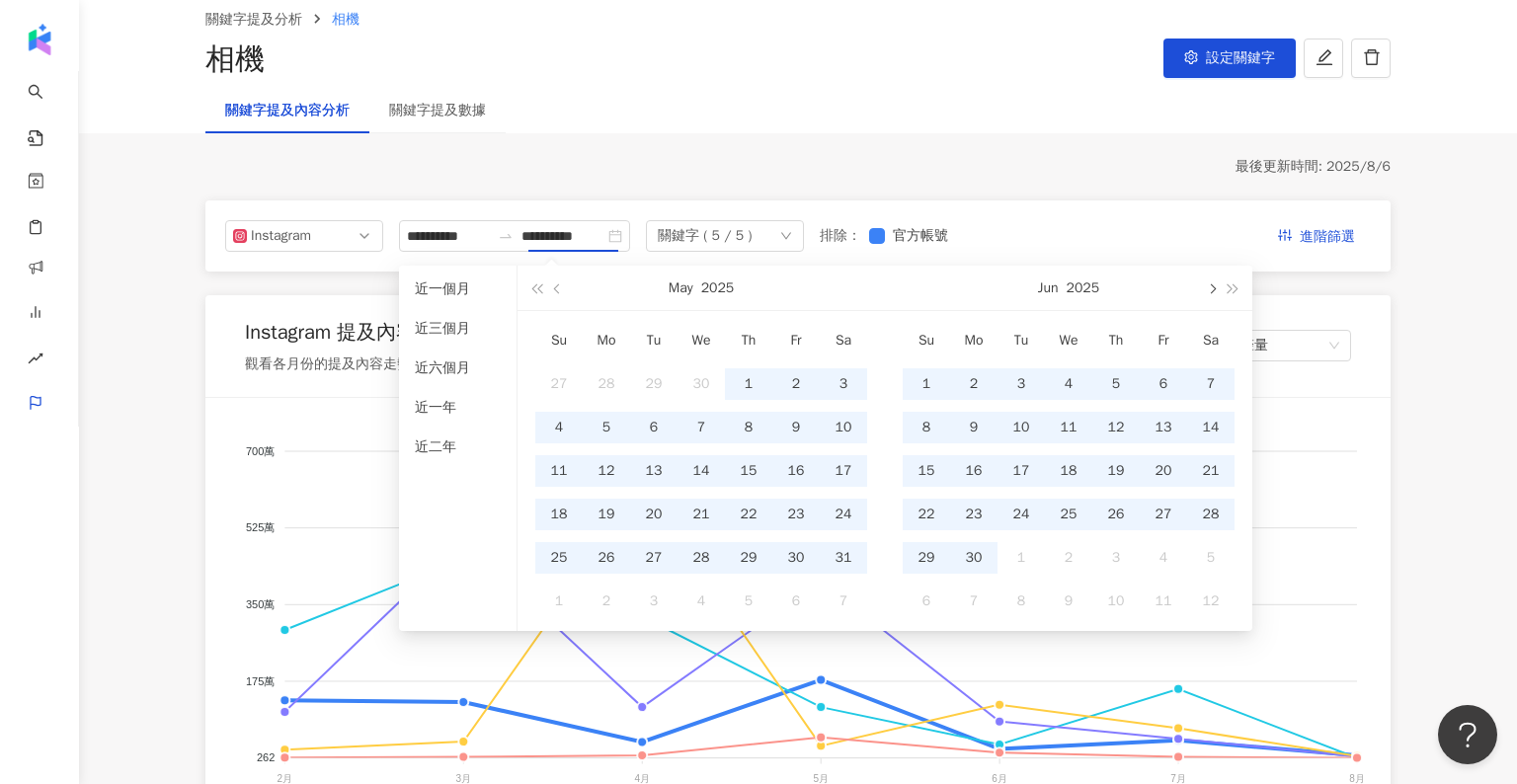 click at bounding box center [1211, 288] 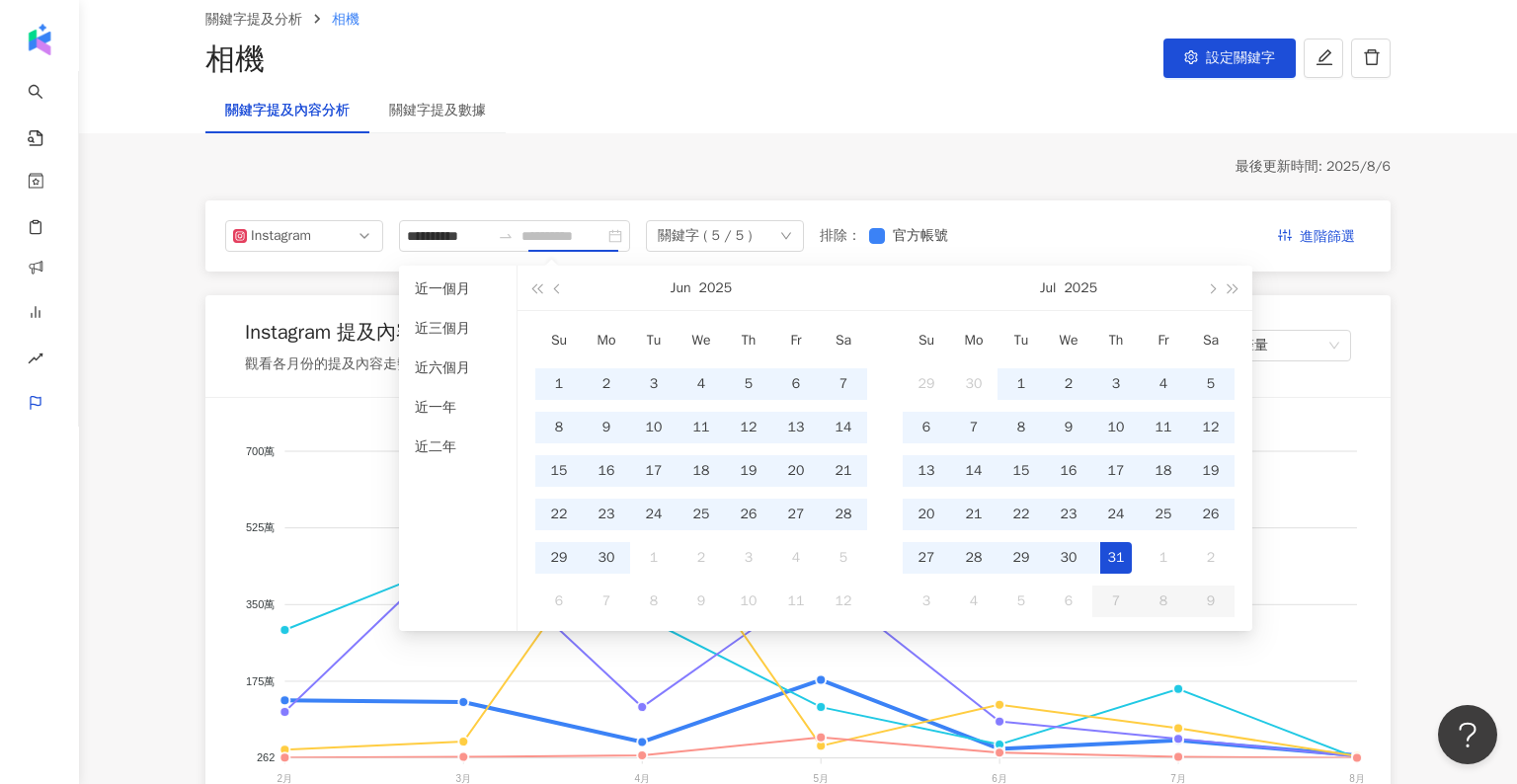 click on "31" at bounding box center [1116, 558] 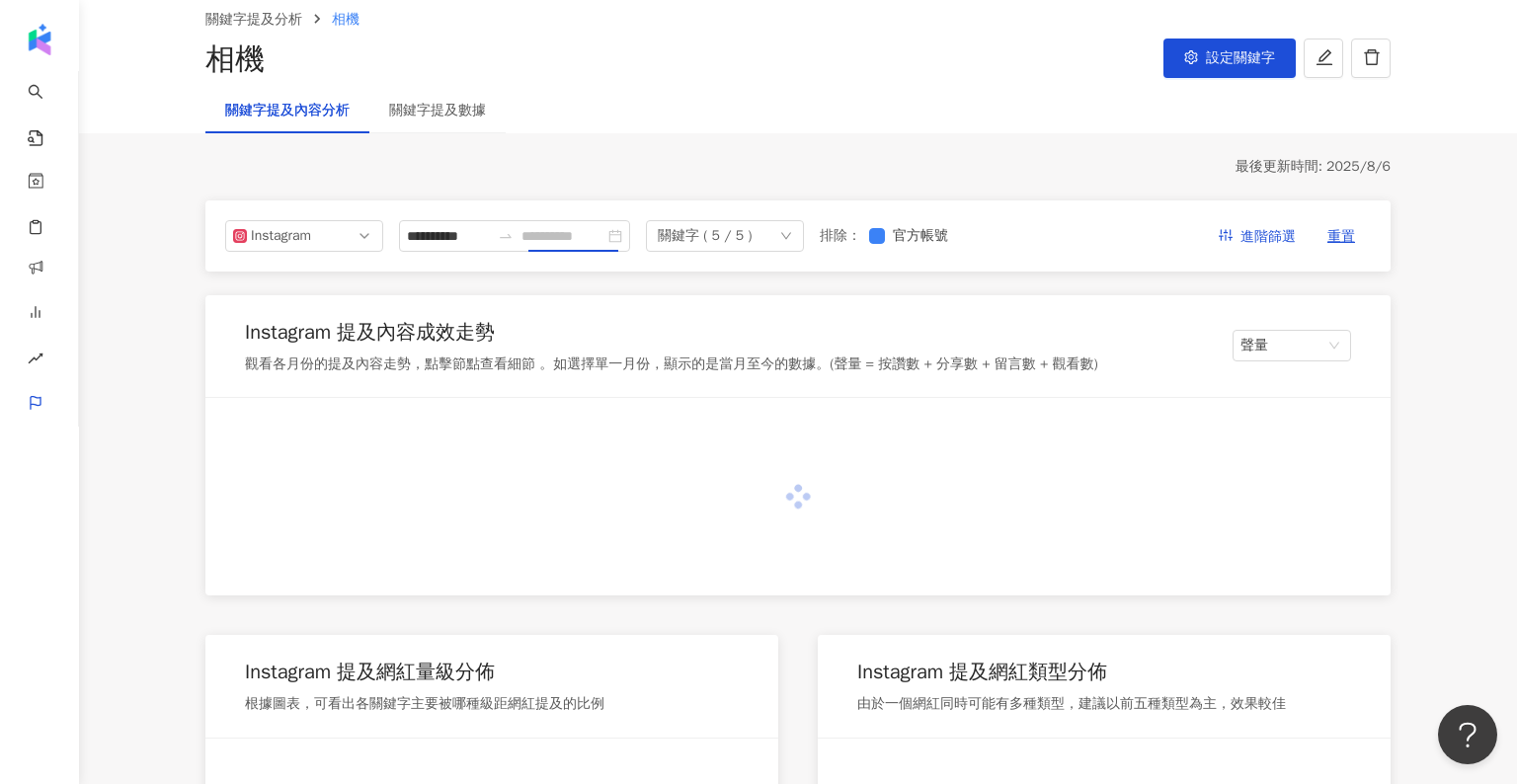 type on "**********" 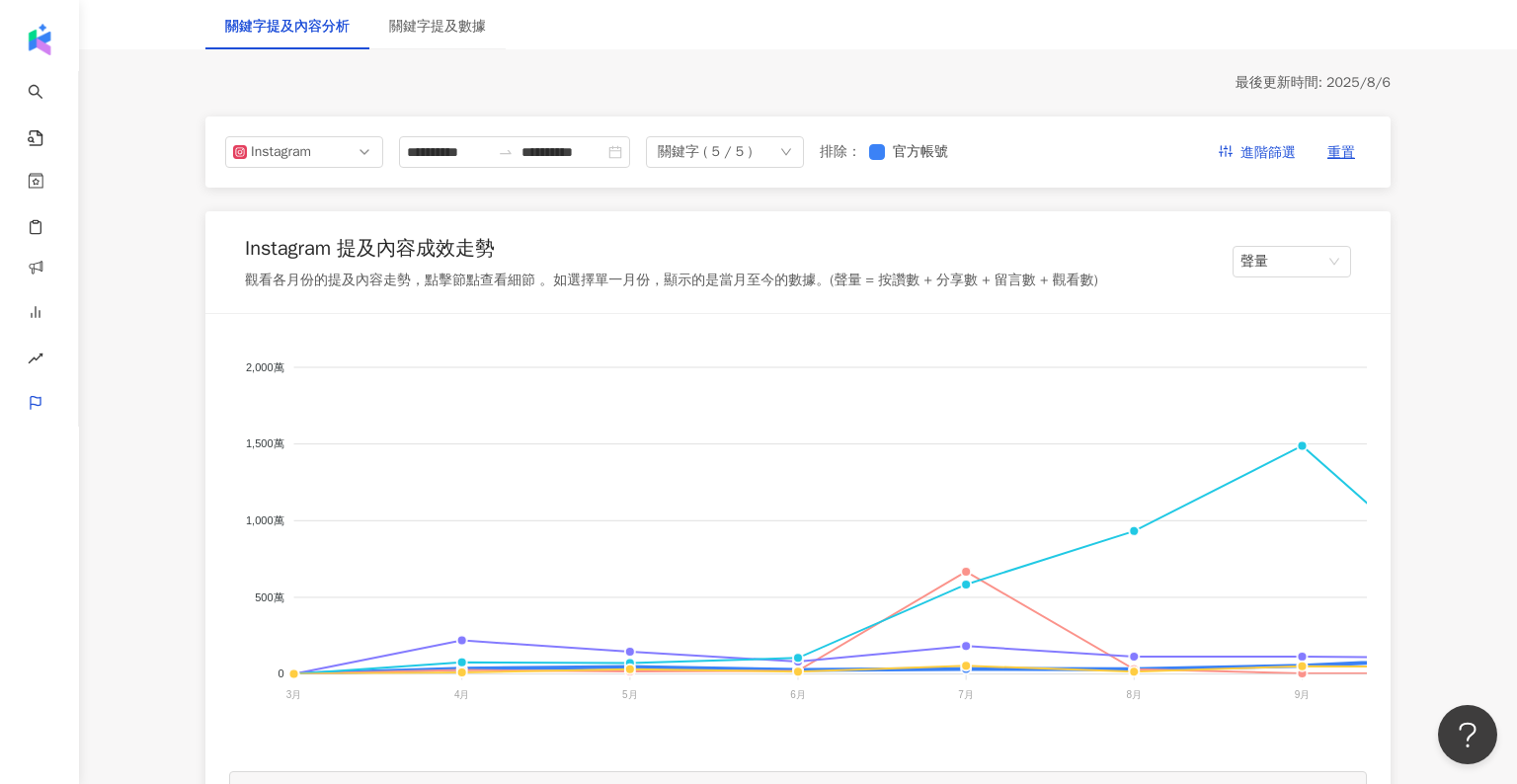 scroll, scrollTop: 172, scrollLeft: 0, axis: vertical 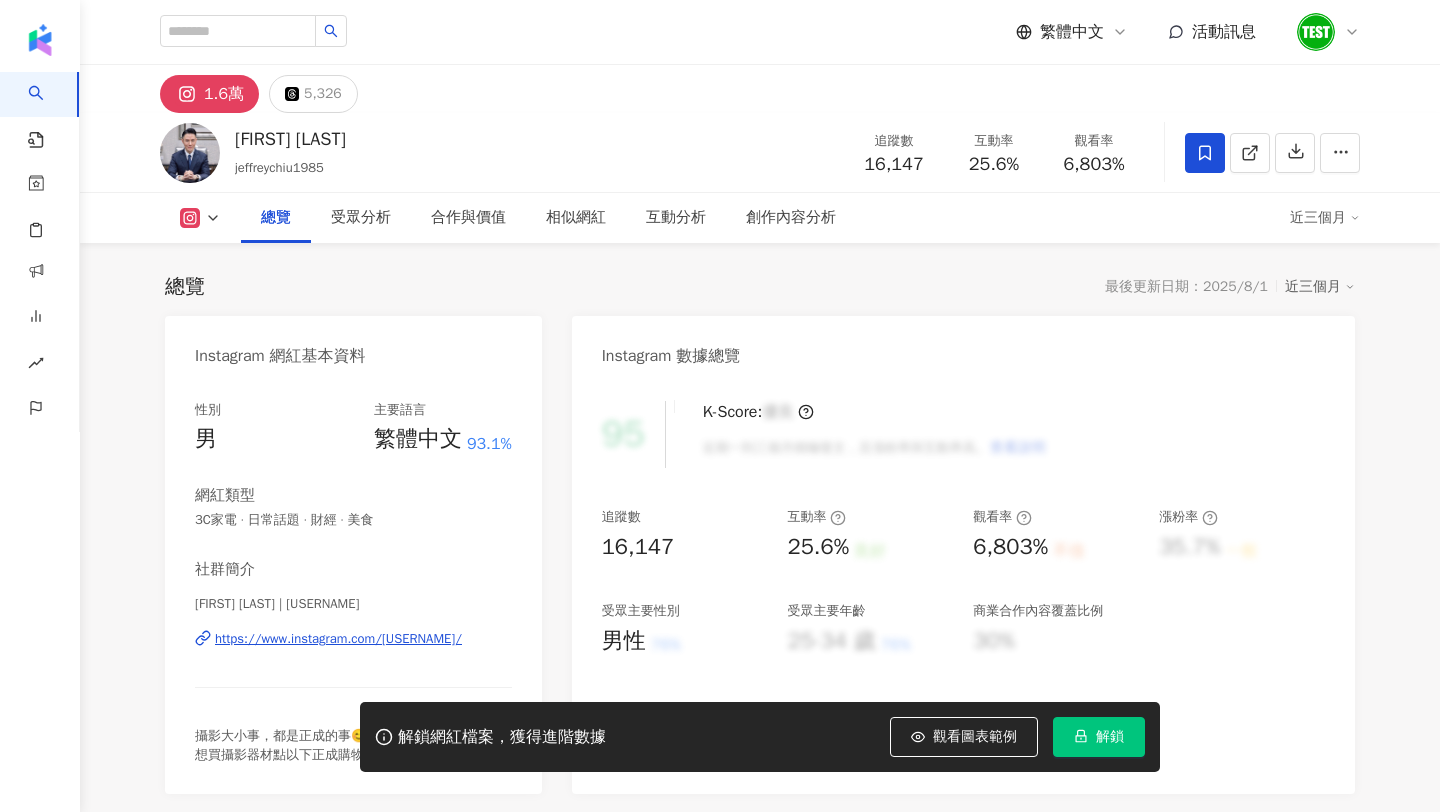click 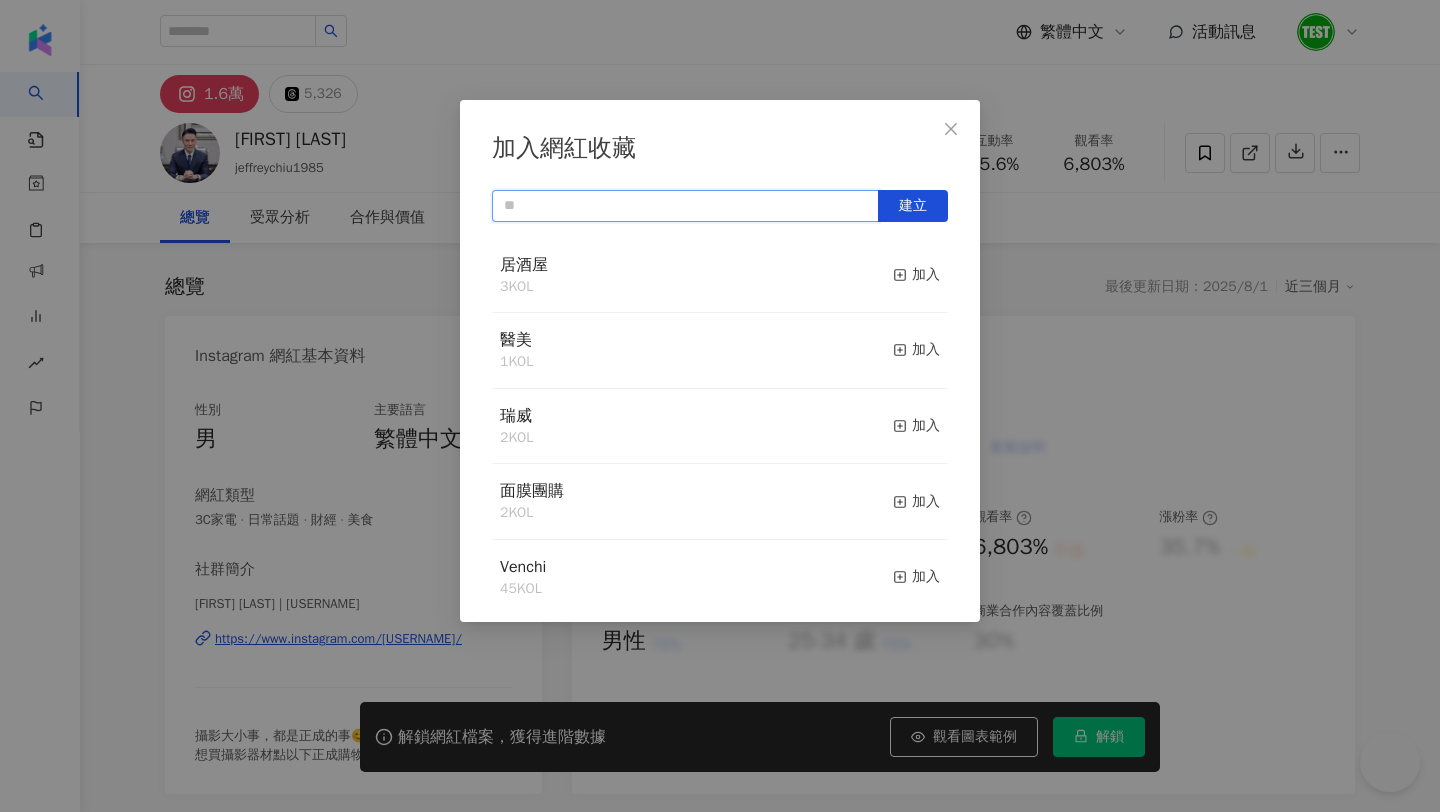 click at bounding box center [685, 206] 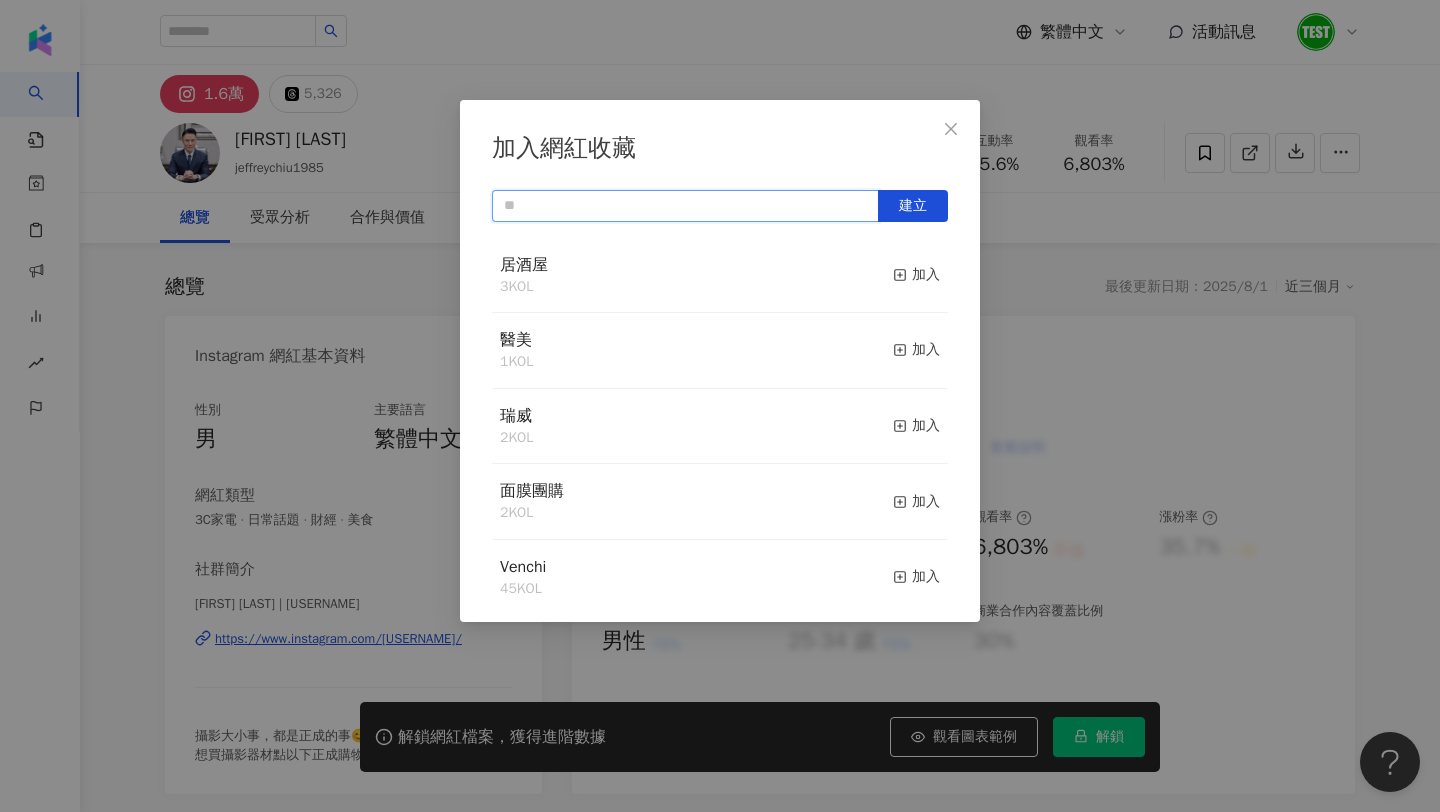 scroll, scrollTop: 0, scrollLeft: 0, axis: both 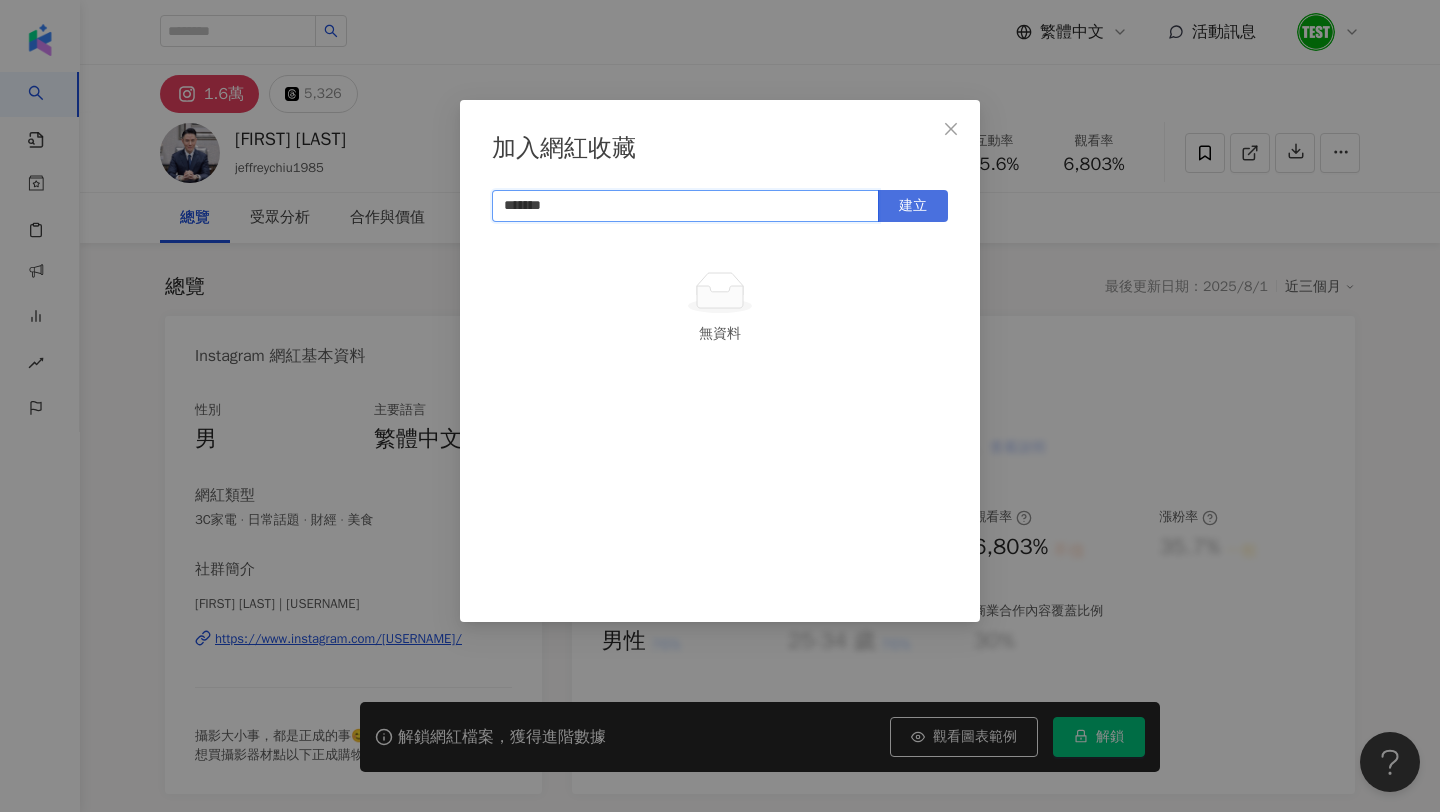 click on "建立" at bounding box center [913, 206] 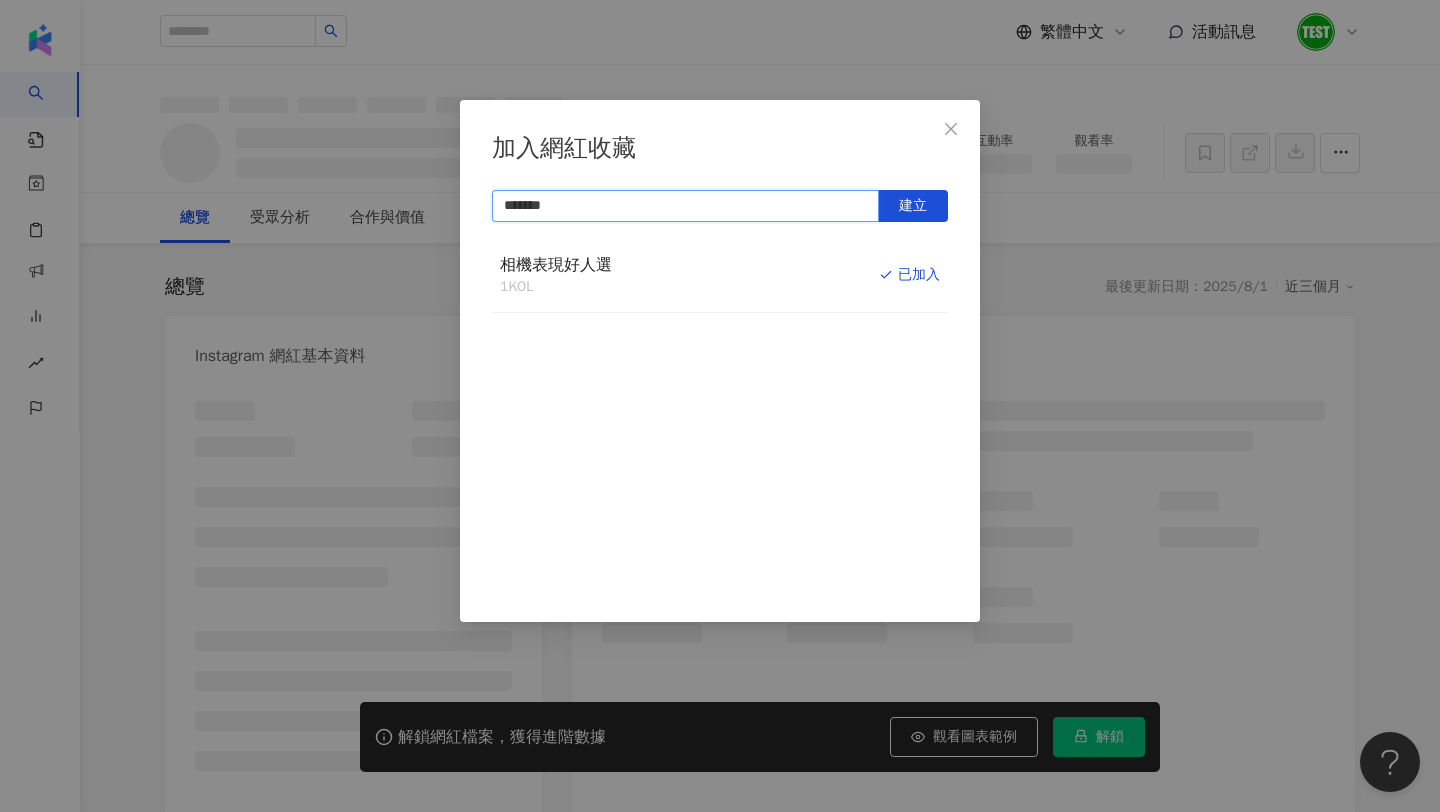 type on "*******" 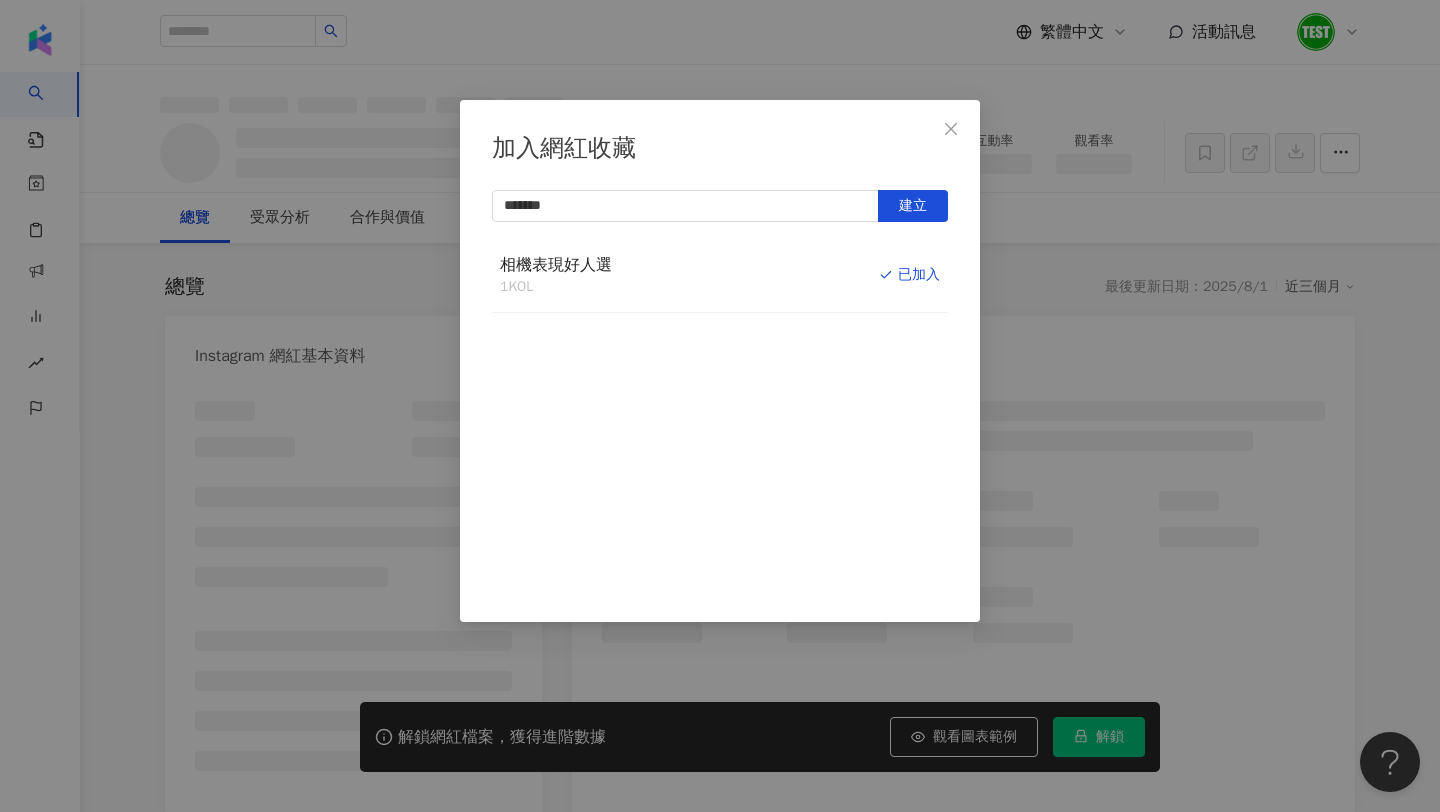 click on "加入網紅收藏 ******* 建立 相機表現好人選 1  KOL 已加入" at bounding box center (720, 406) 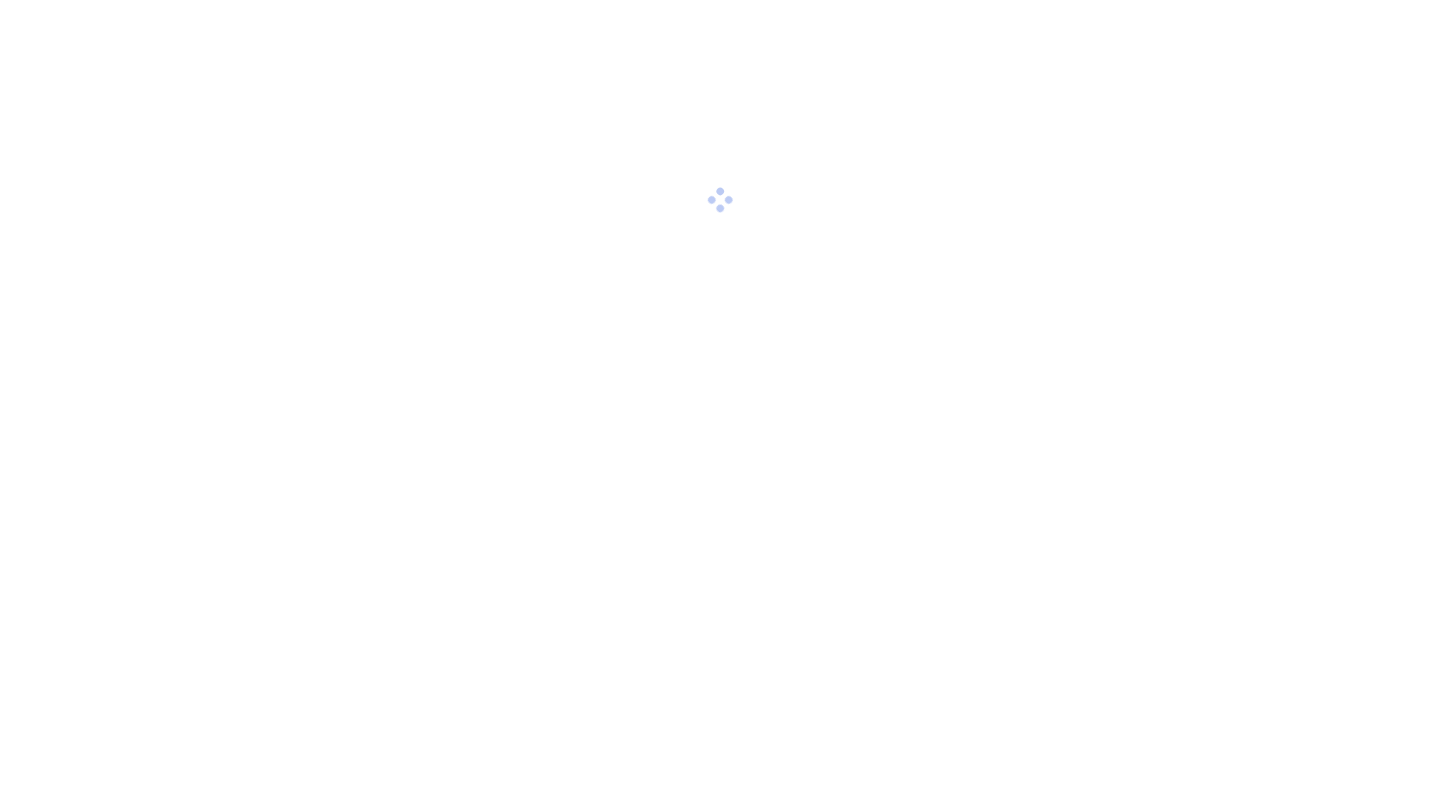 scroll, scrollTop: 0, scrollLeft: 0, axis: both 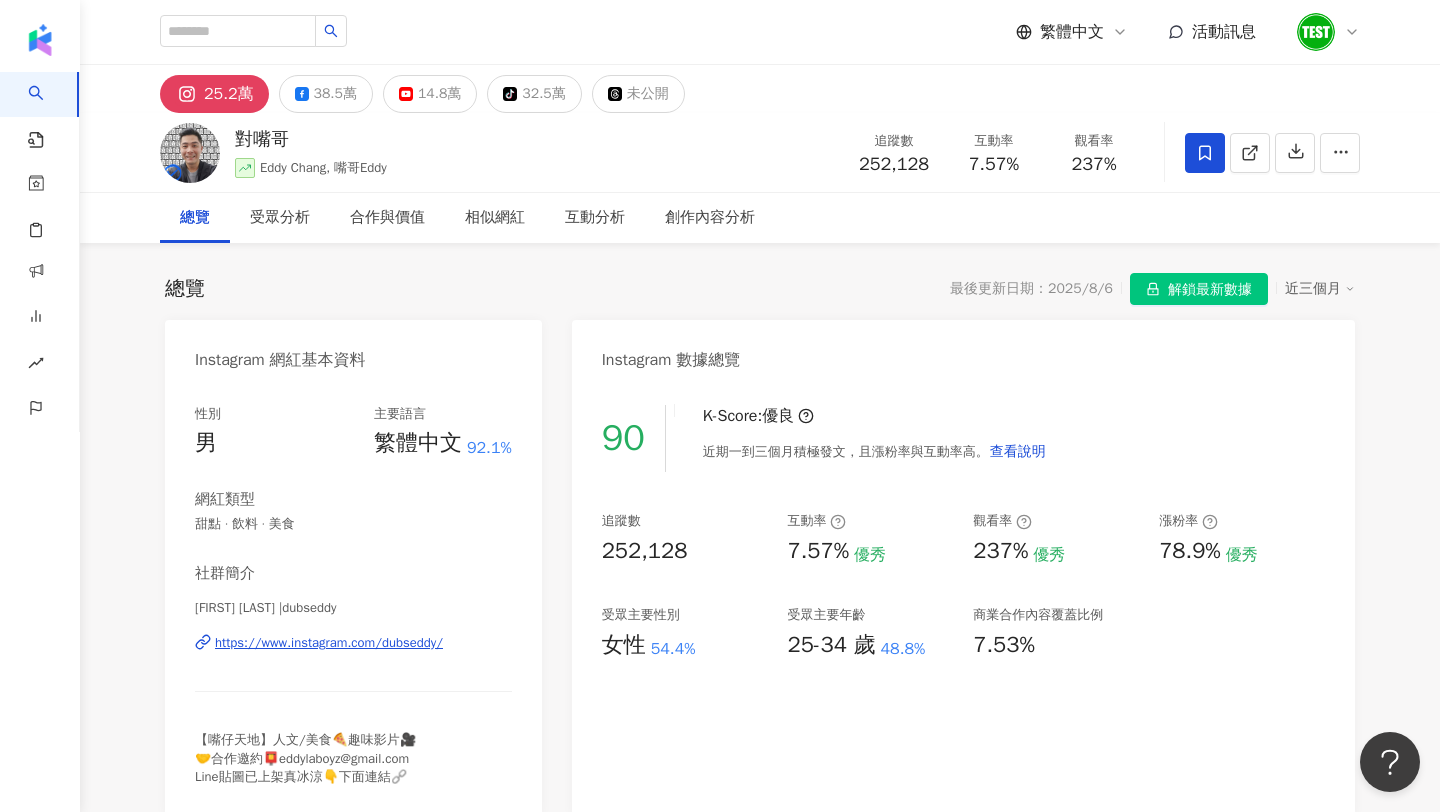 click 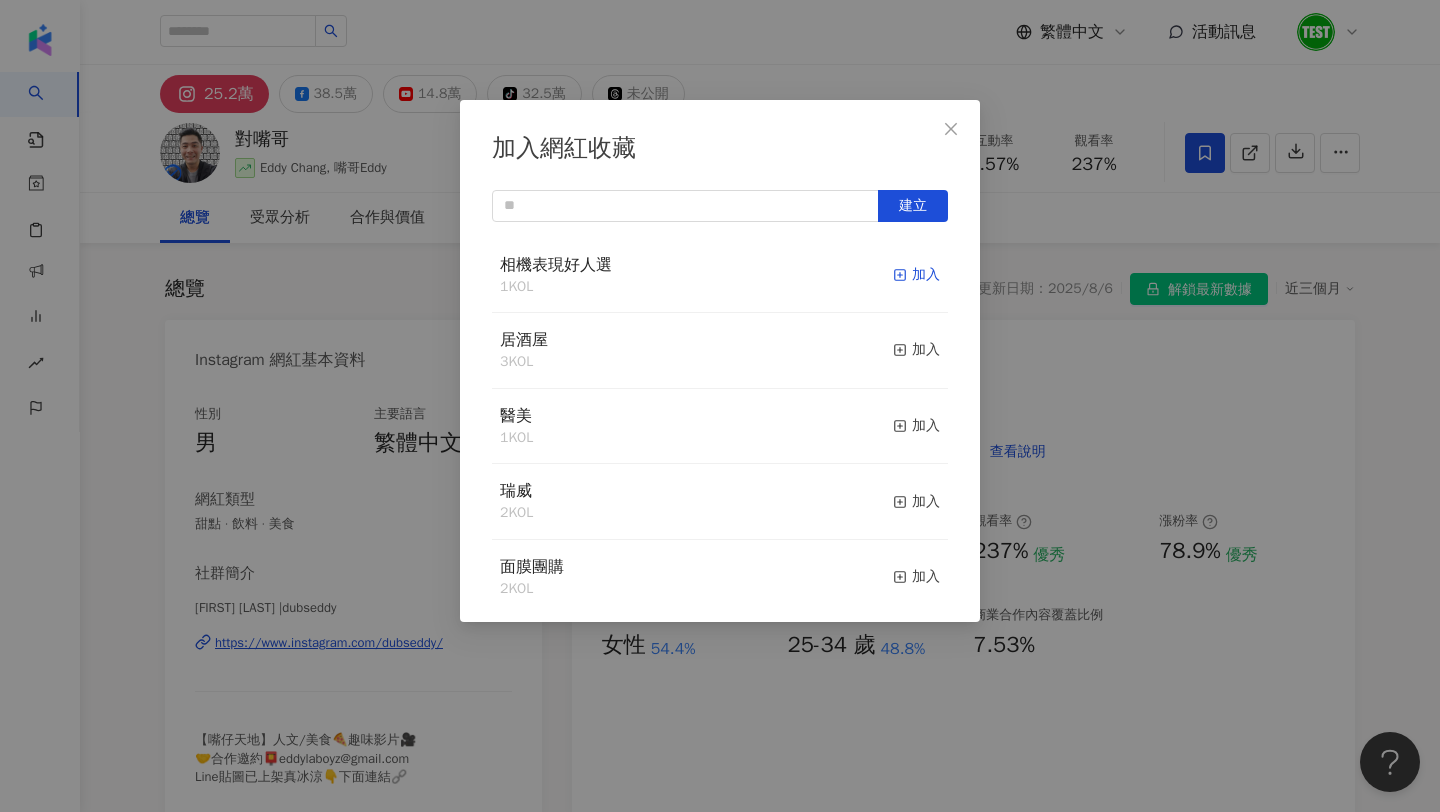 click on "加入" at bounding box center (916, 275) 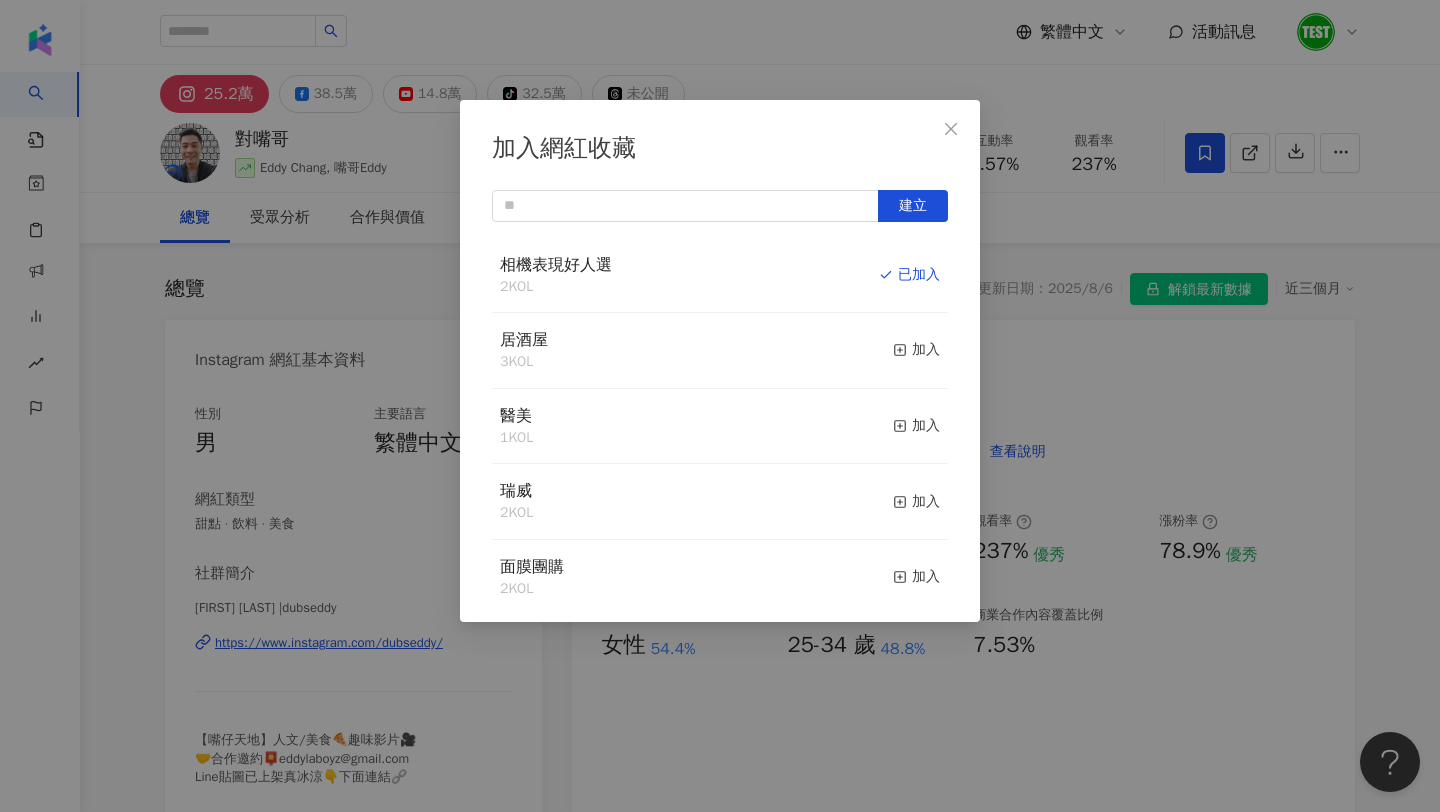 click on "加入網紅收藏 建立 相機表現好人選 2  KOL 已加入 居酒屋 3  KOL 加入 醫美 1  KOL 加入 瑞威 2  KOL 加入 面膜團購 2  KOL 加入 Venchi 45  KOL 加入 青鳥家居 2  KOL 加入 甜點 3  KOL 加入 HH草本新淨界 54  KOL 加入 教育 1  KOL 加入" at bounding box center (720, 406) 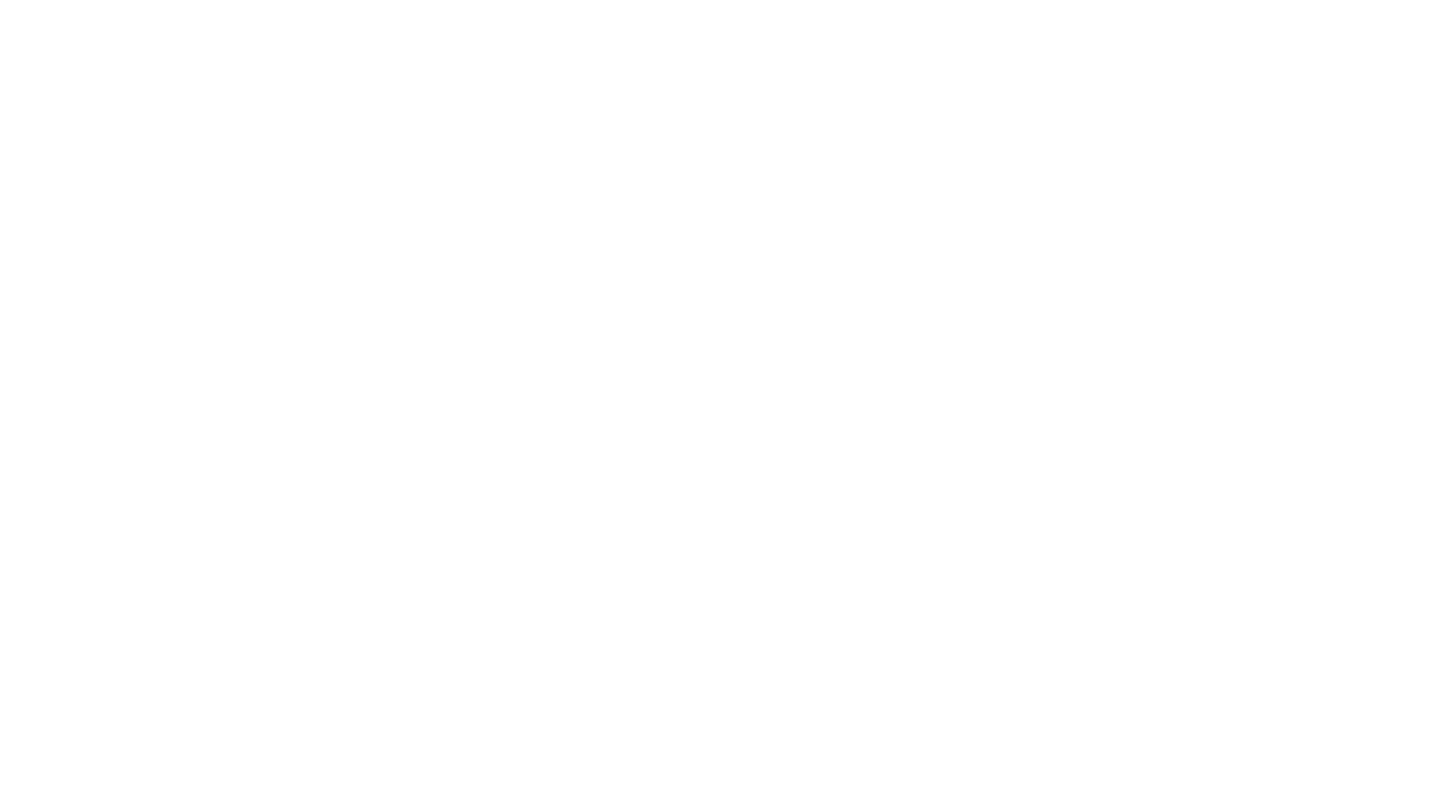 scroll, scrollTop: 0, scrollLeft: 0, axis: both 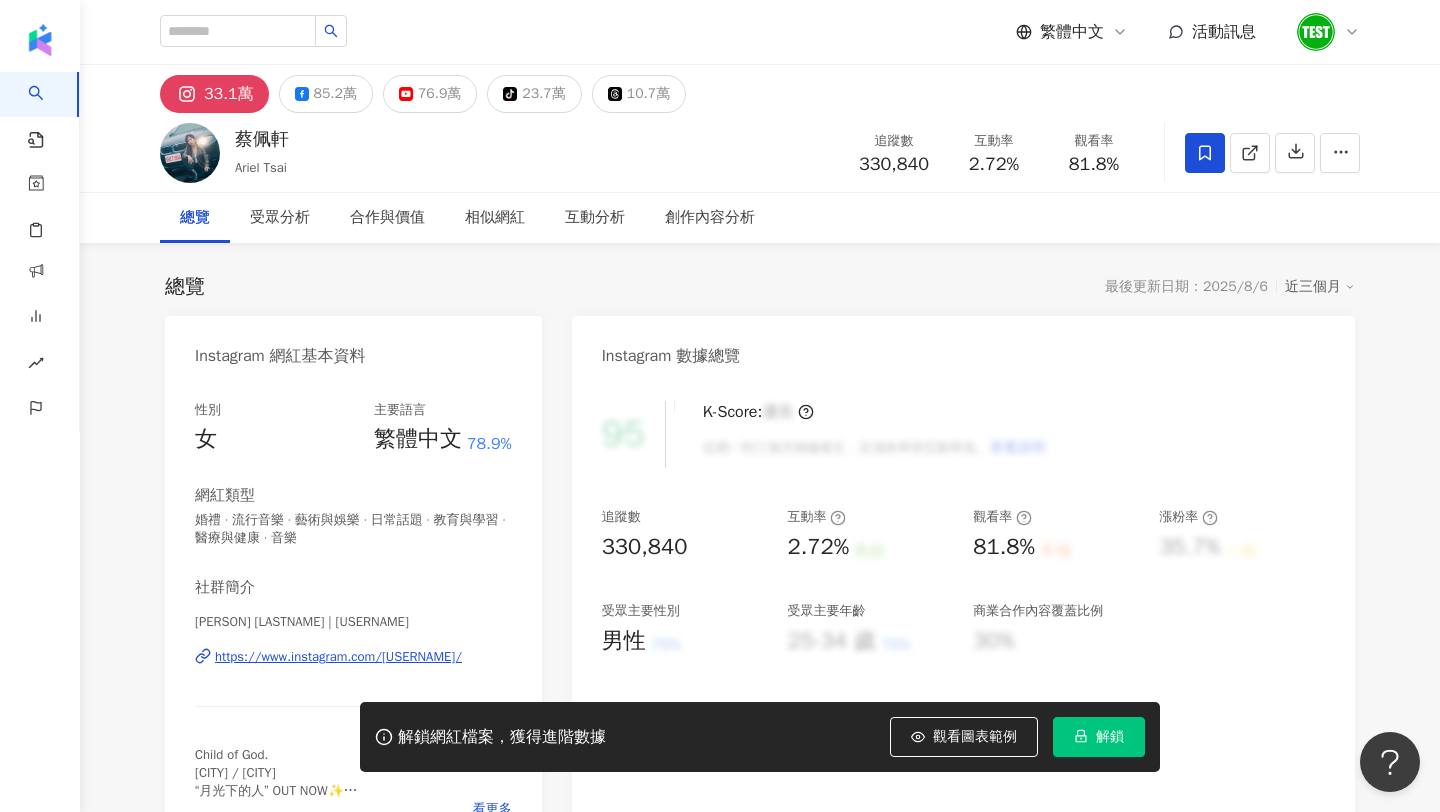 click at bounding box center [1205, 153] 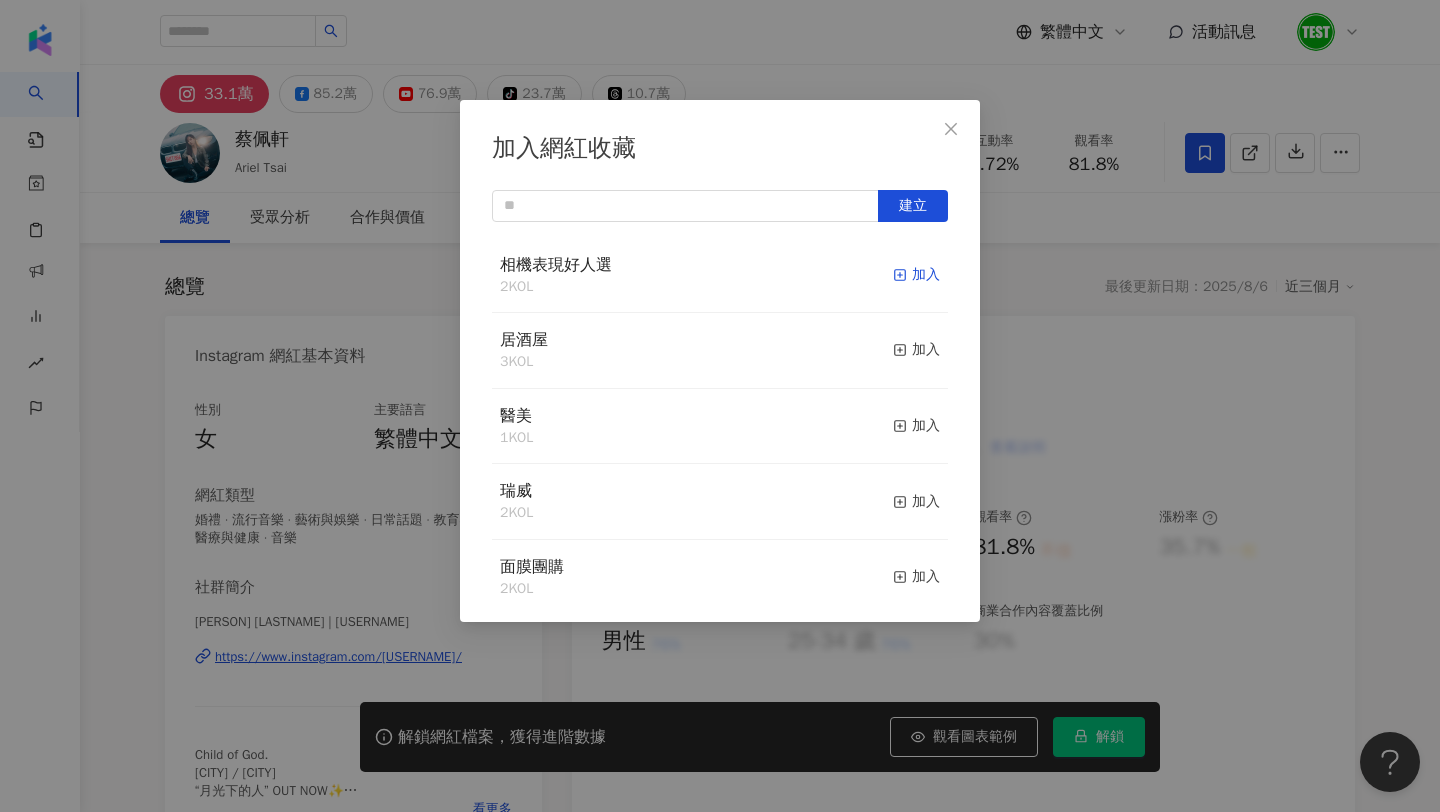 click on "加入" at bounding box center (916, 275) 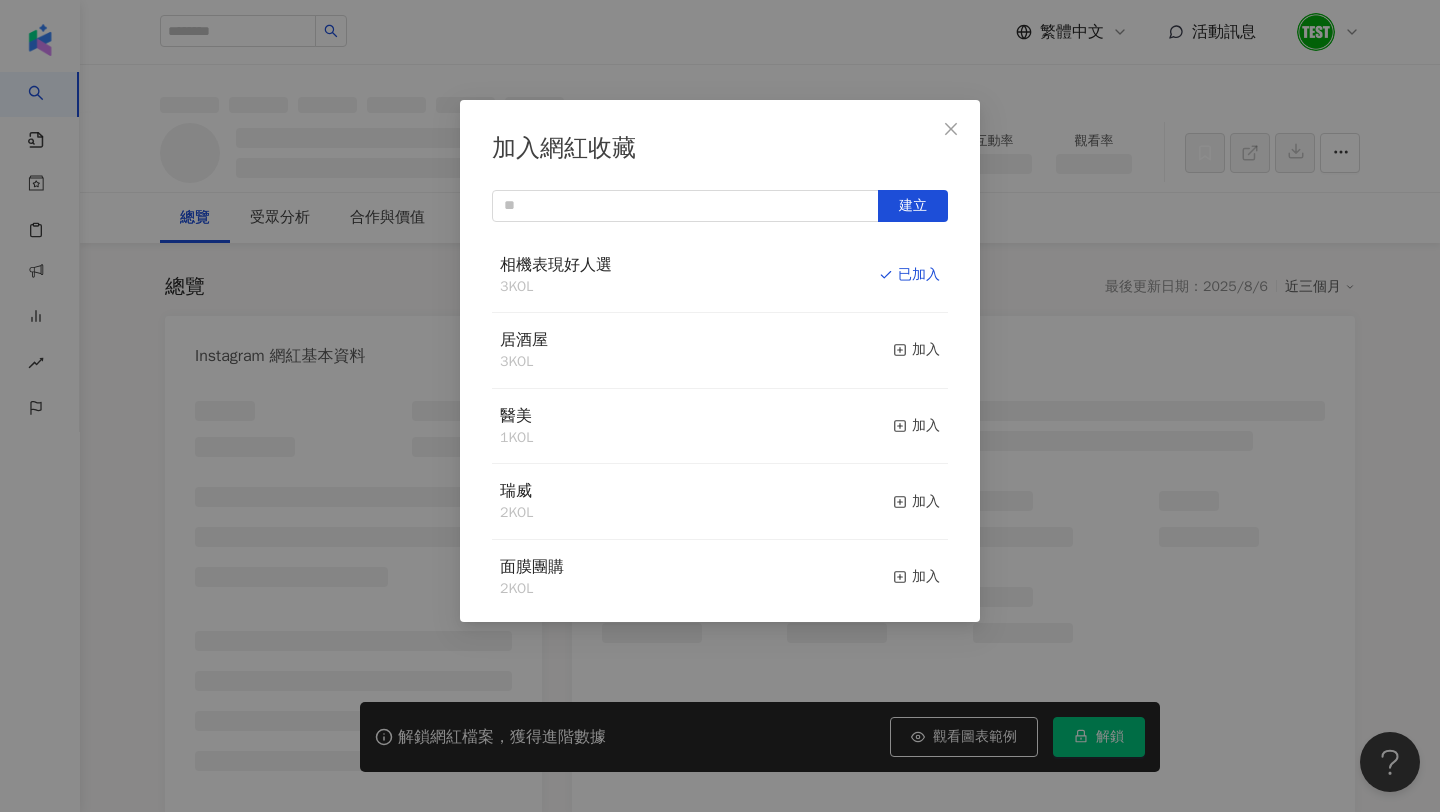 click on "加入網紅收藏 建立 相機表現好人選 3  KOL 已加入 居酒屋 3  KOL 加入 醫美 1  KOL 加入 瑞威 2  KOL 加入 面膜團購 2  KOL 加入 Venchi 45  KOL 加入 青鳥家居 2  KOL 加入 甜點 3  KOL 加入 HH草本新淨界 54  KOL 加入 教育 1  KOL 加入" at bounding box center (720, 406) 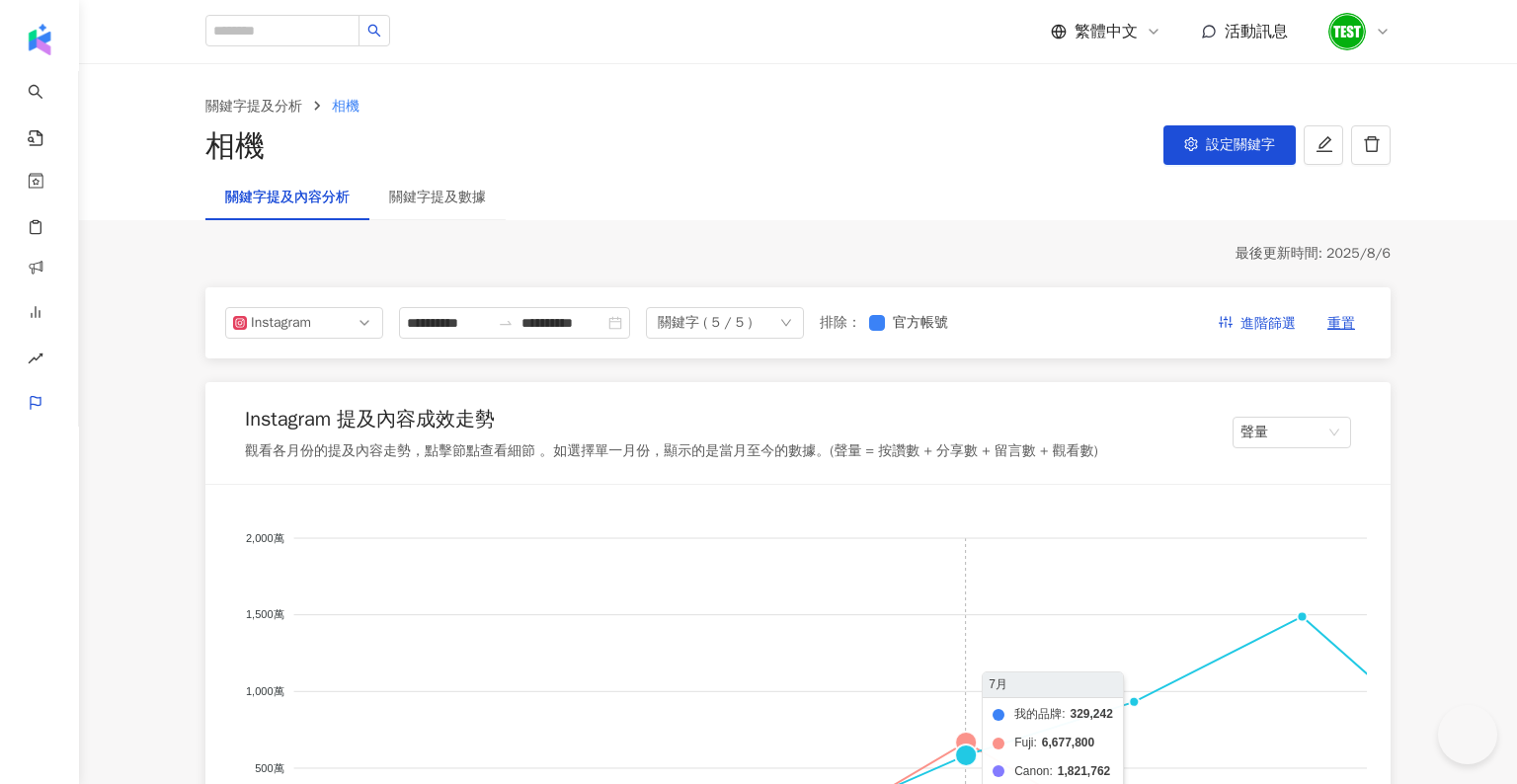 scroll, scrollTop: 172, scrollLeft: 0, axis: vertical 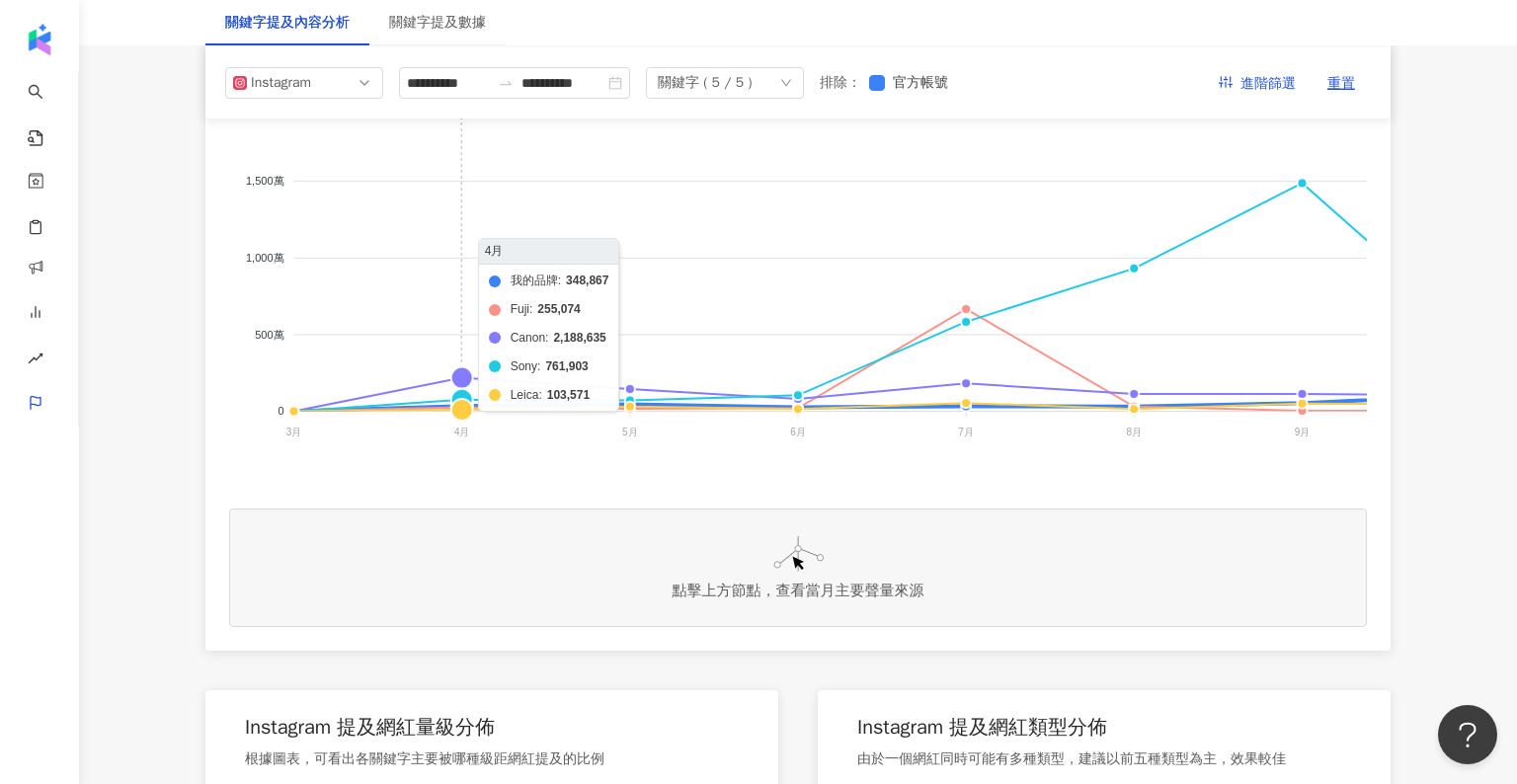 click on "我的品牌 Fuji Canon Sony Leica" 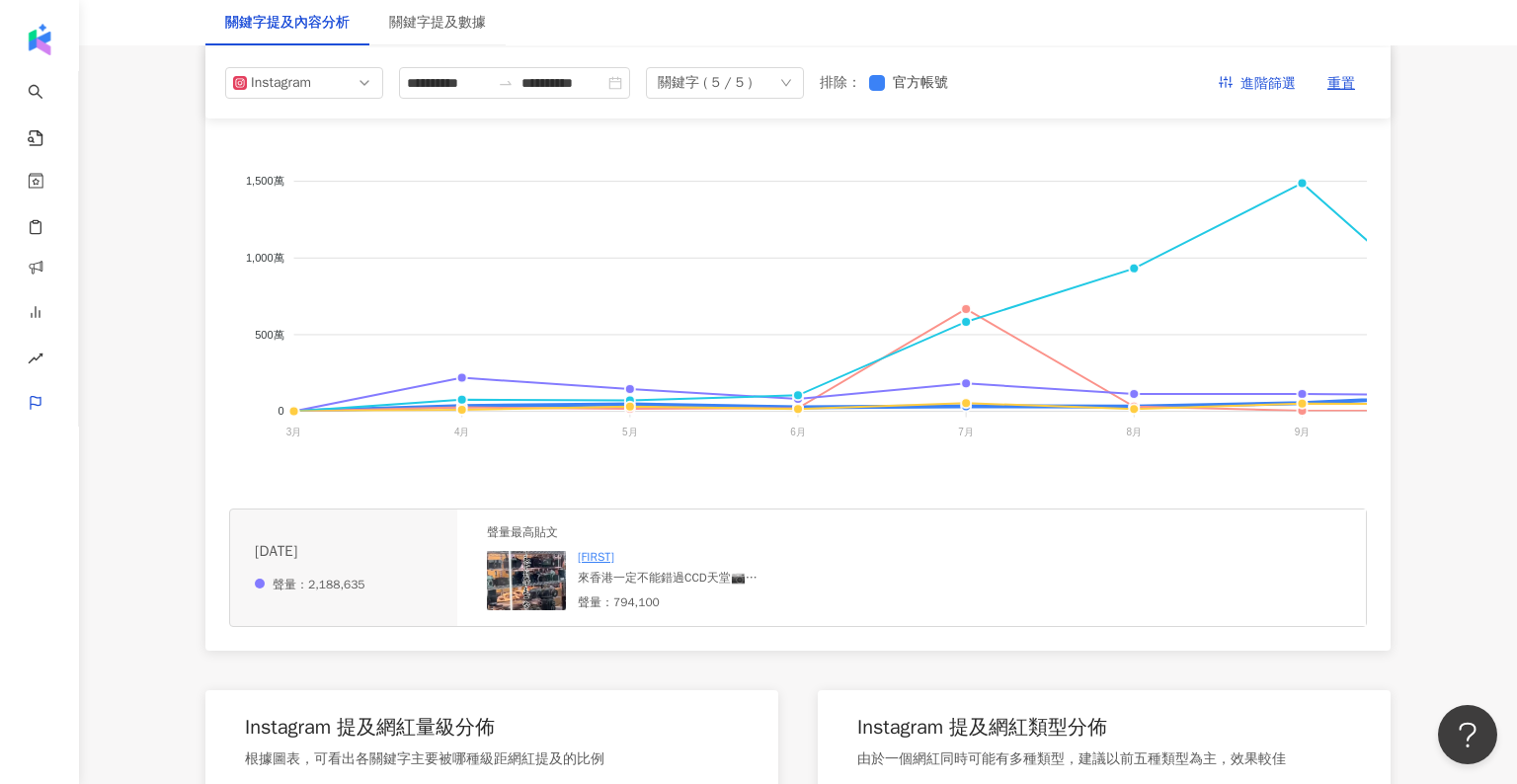 click at bounding box center (526, 581) 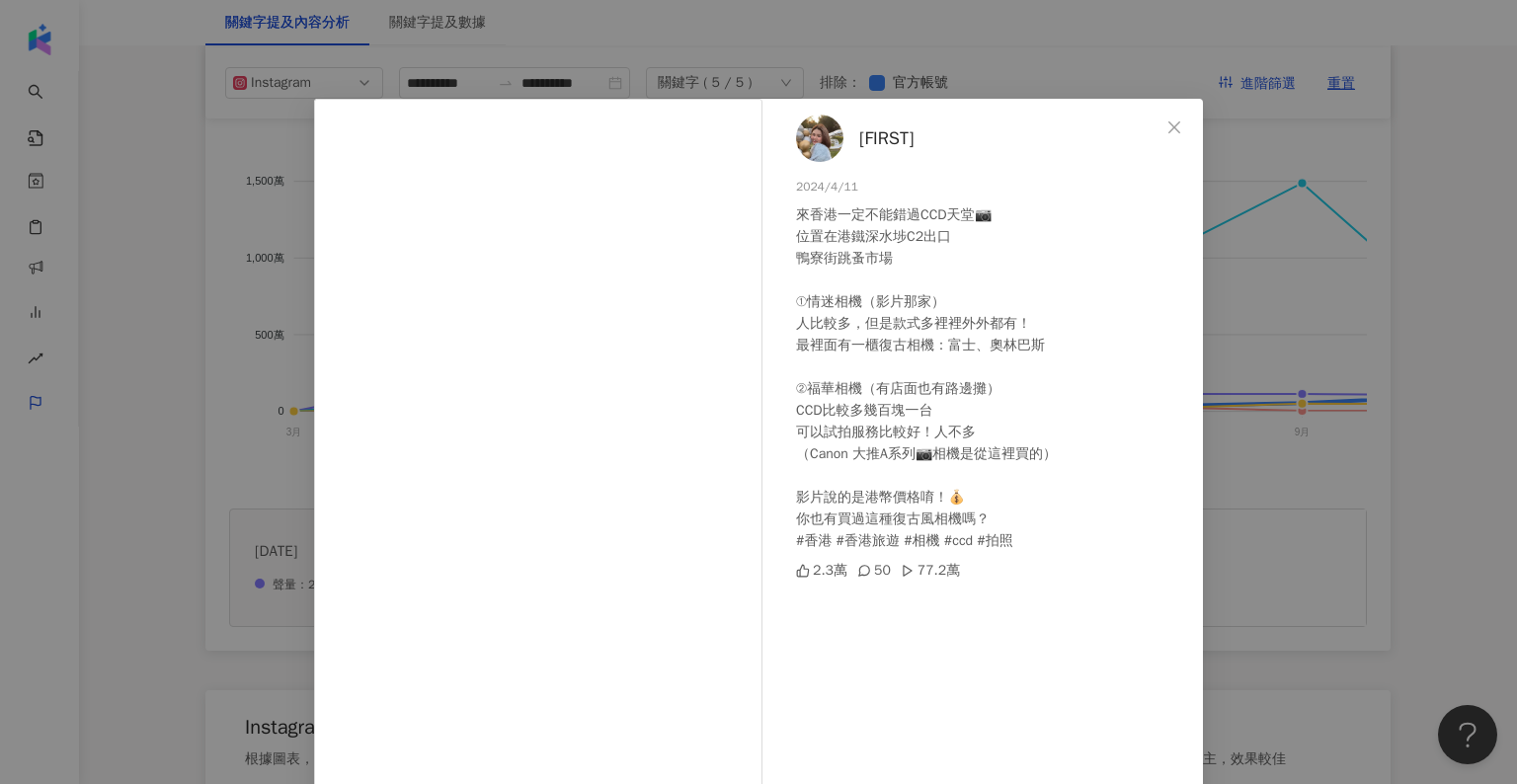 scroll, scrollTop: 53, scrollLeft: 0, axis: vertical 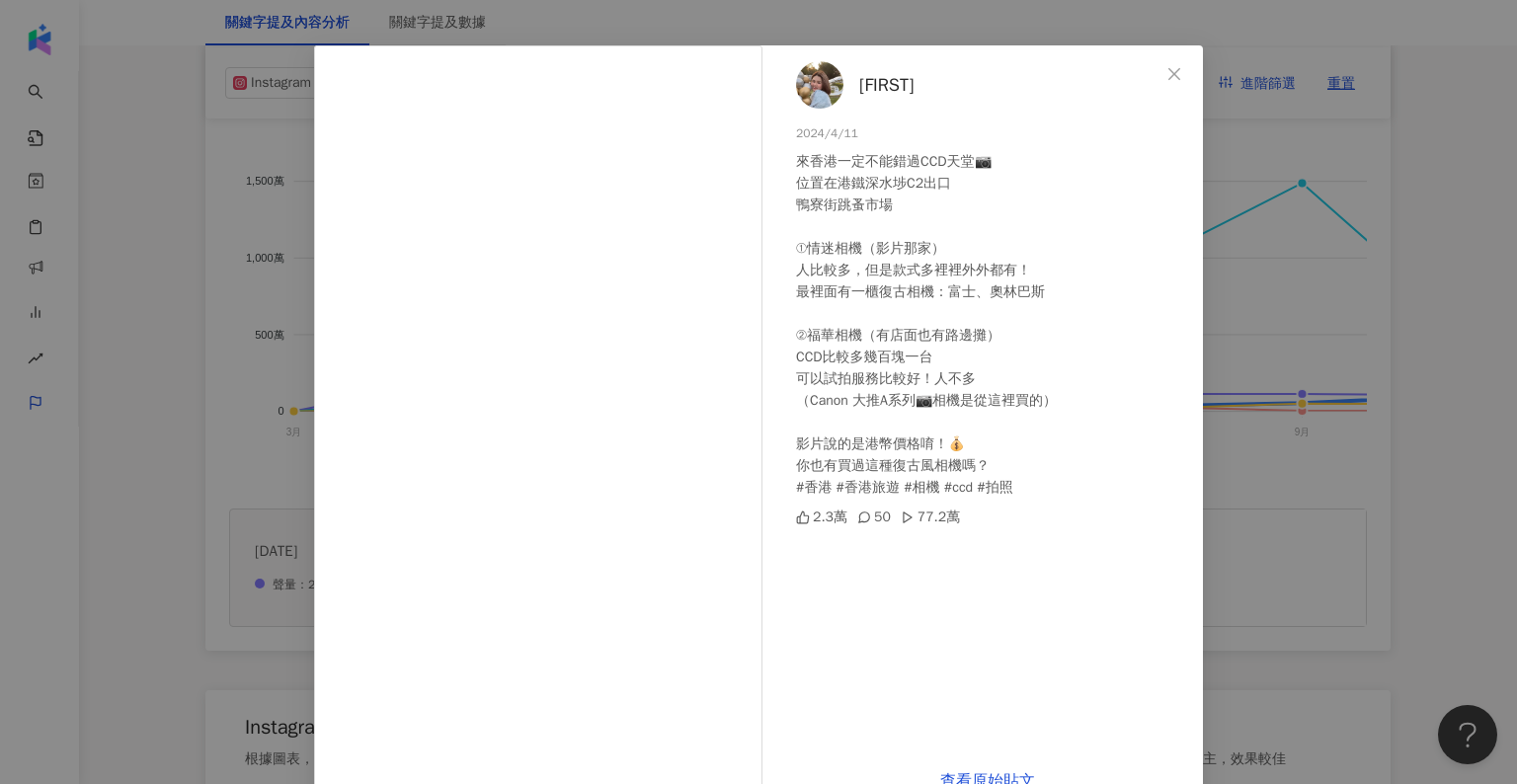 click on "沁嵐 2024/4/11 來香港一定不能錯過CCD天堂📷
位置在港鐵深水埗C2出口
鴨寮街跳蚤市場
➀情迷相機（影片那家）
人比較多，但是款式多裡裡外外都有！
最裡面有一櫃復古相機：富士、奧林巴斯
➁福華相機（有店面也有路邊攤）
CCD比較多幾百塊一台
可以試拍服務比較好！人不多
（Canon 大推A系列📷相機是從這裡買的）
影片說的是港幣價格唷！💰
你也有買過這種復古風相機嗎？
#香港 #香港旅遊 #相機 #ccd #拍照 2.3萬 50 77.2萬 查看原始貼文" at bounding box center (758, 392) 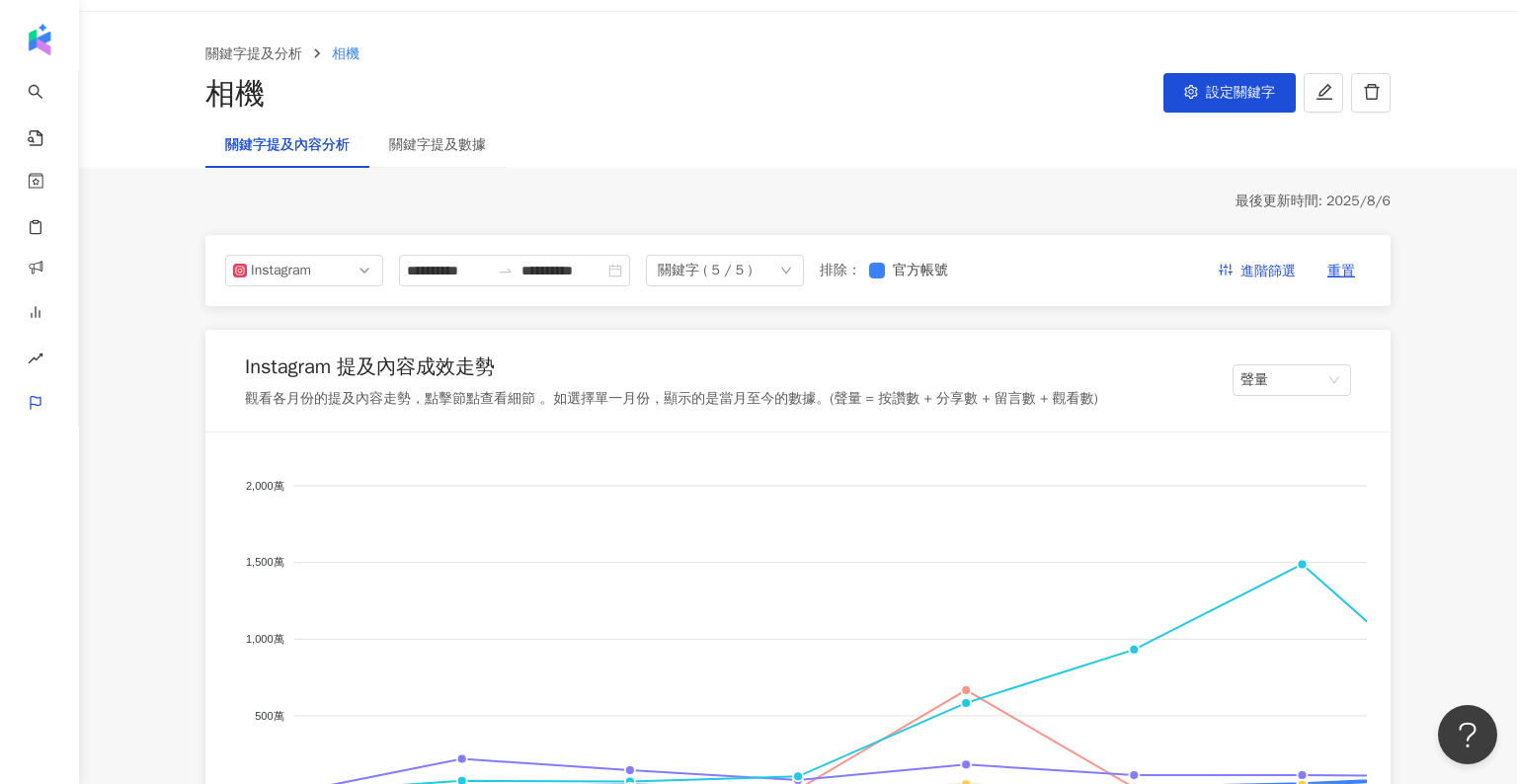 scroll, scrollTop: 0, scrollLeft: 0, axis: both 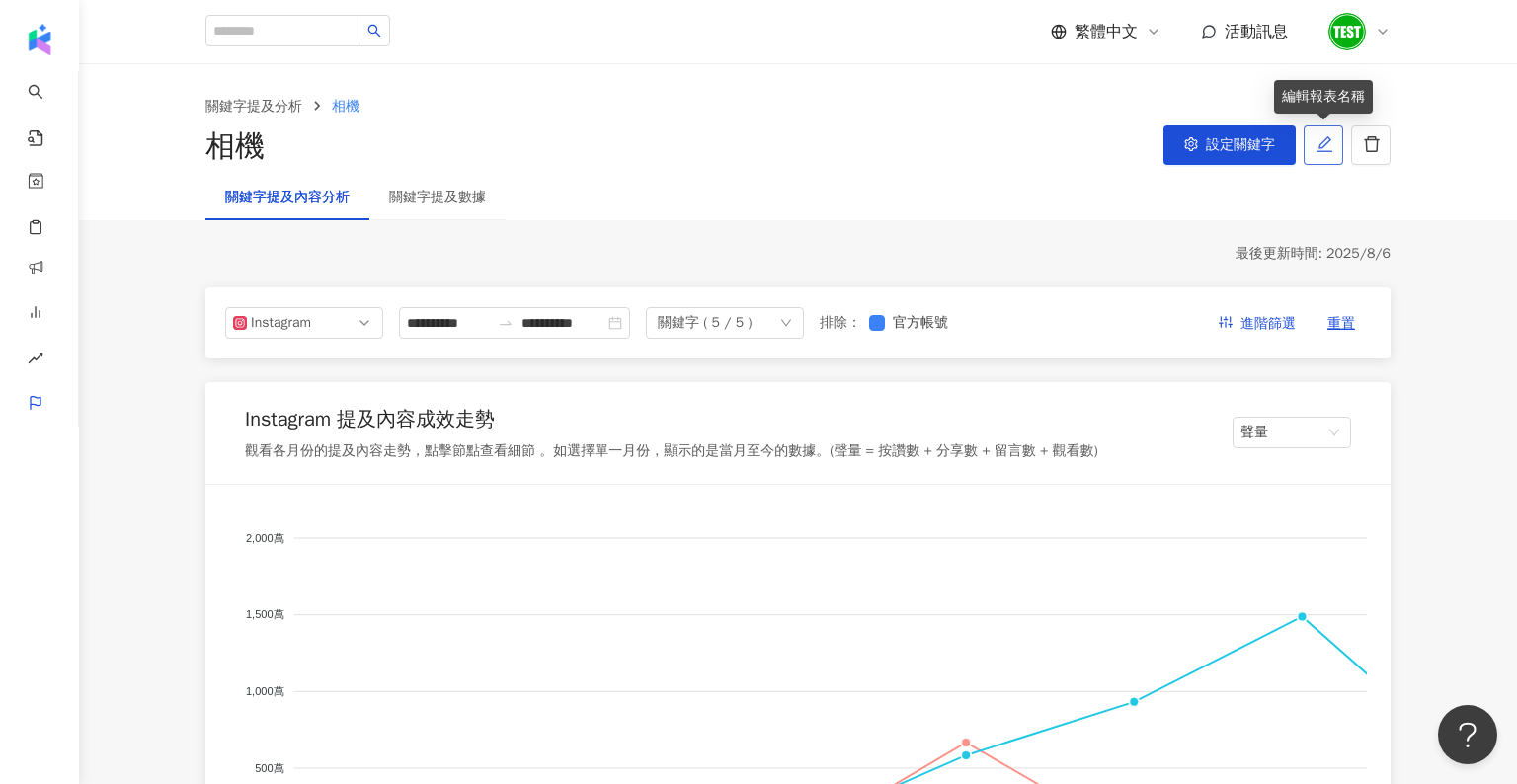 click 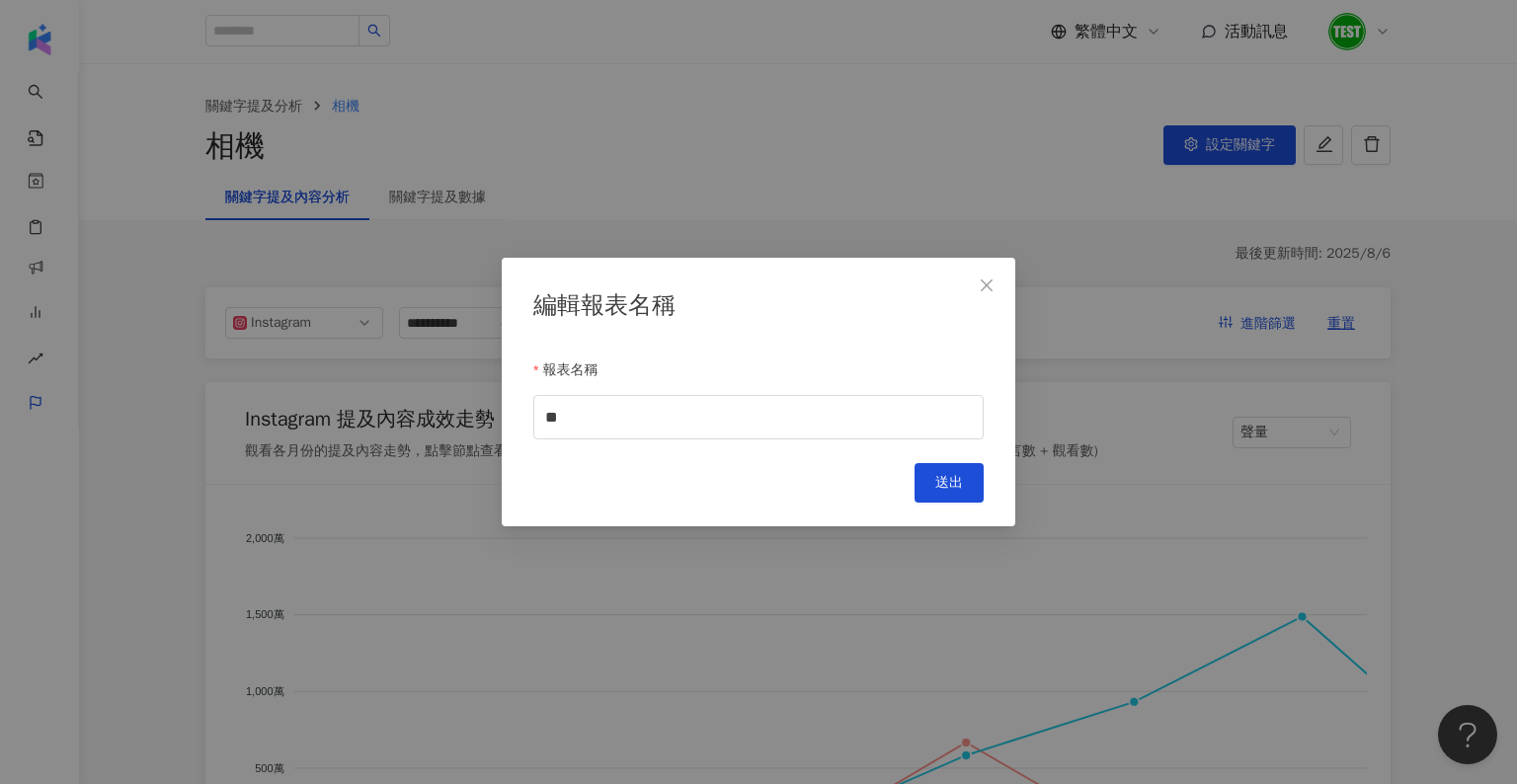 click on "編輯報表名稱 報表名稱 ** Cancel 送出" at bounding box center [758, 392] 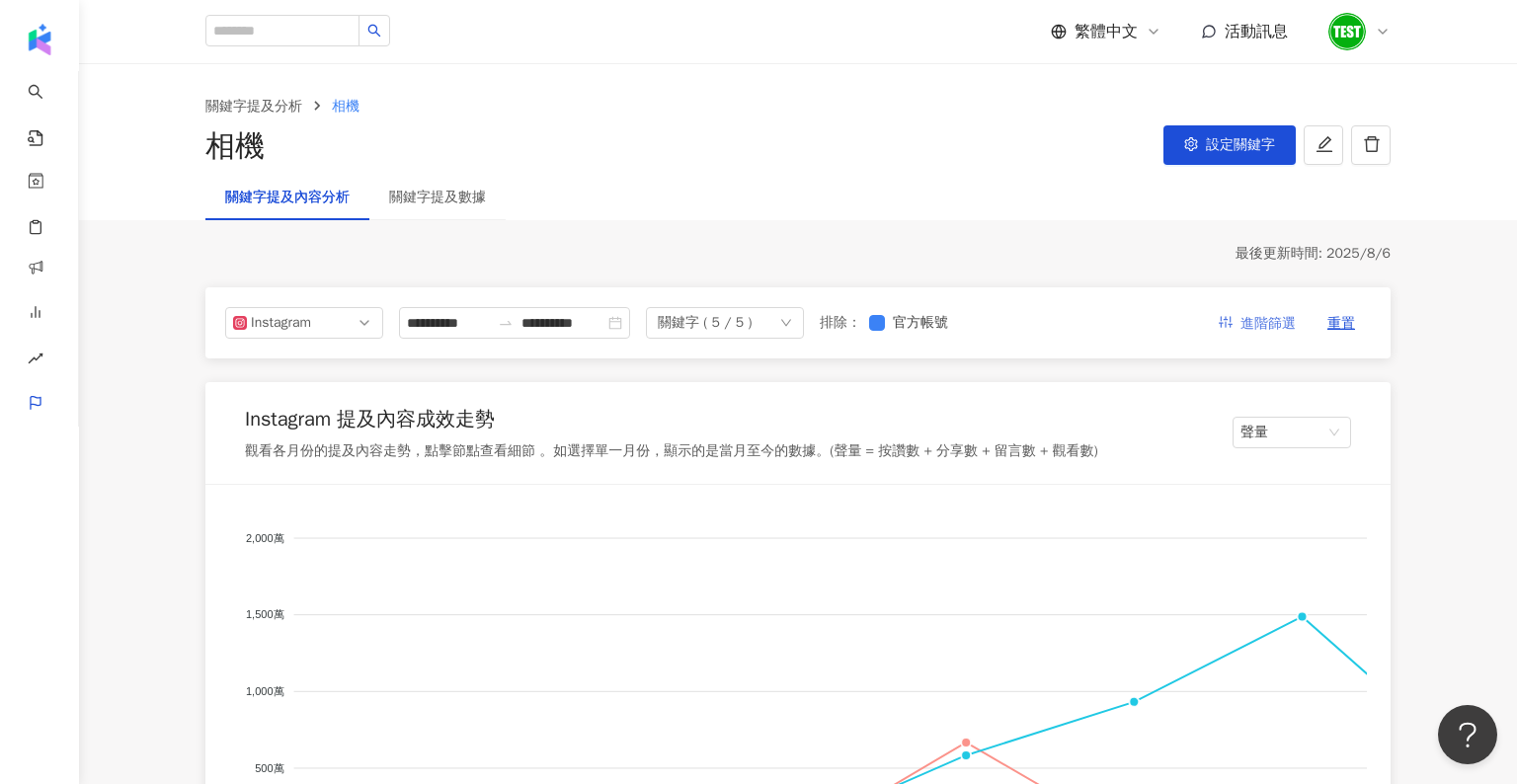 click on "進階篩選" at bounding box center [1268, 324] 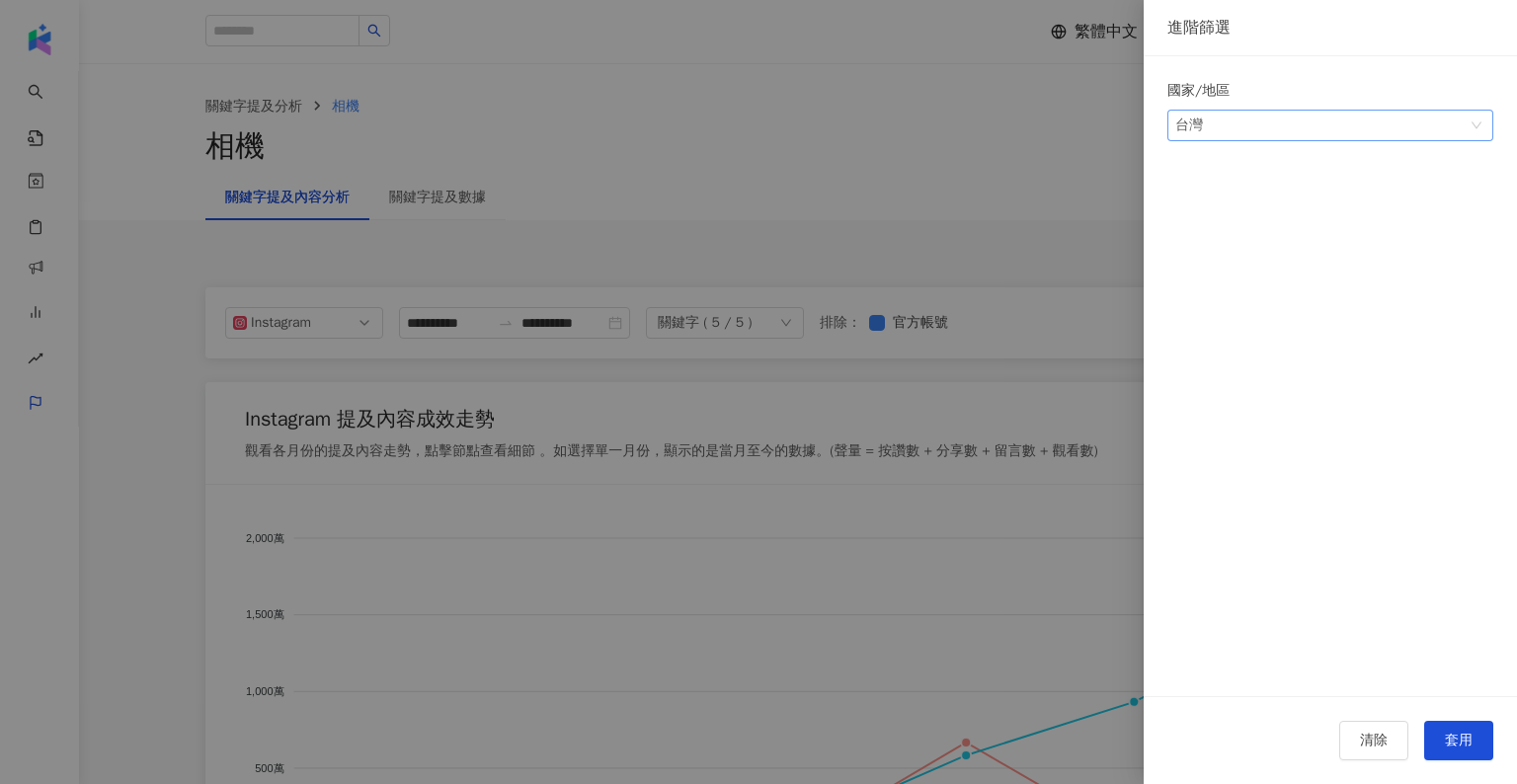 click on "台灣" at bounding box center [1330, 125] 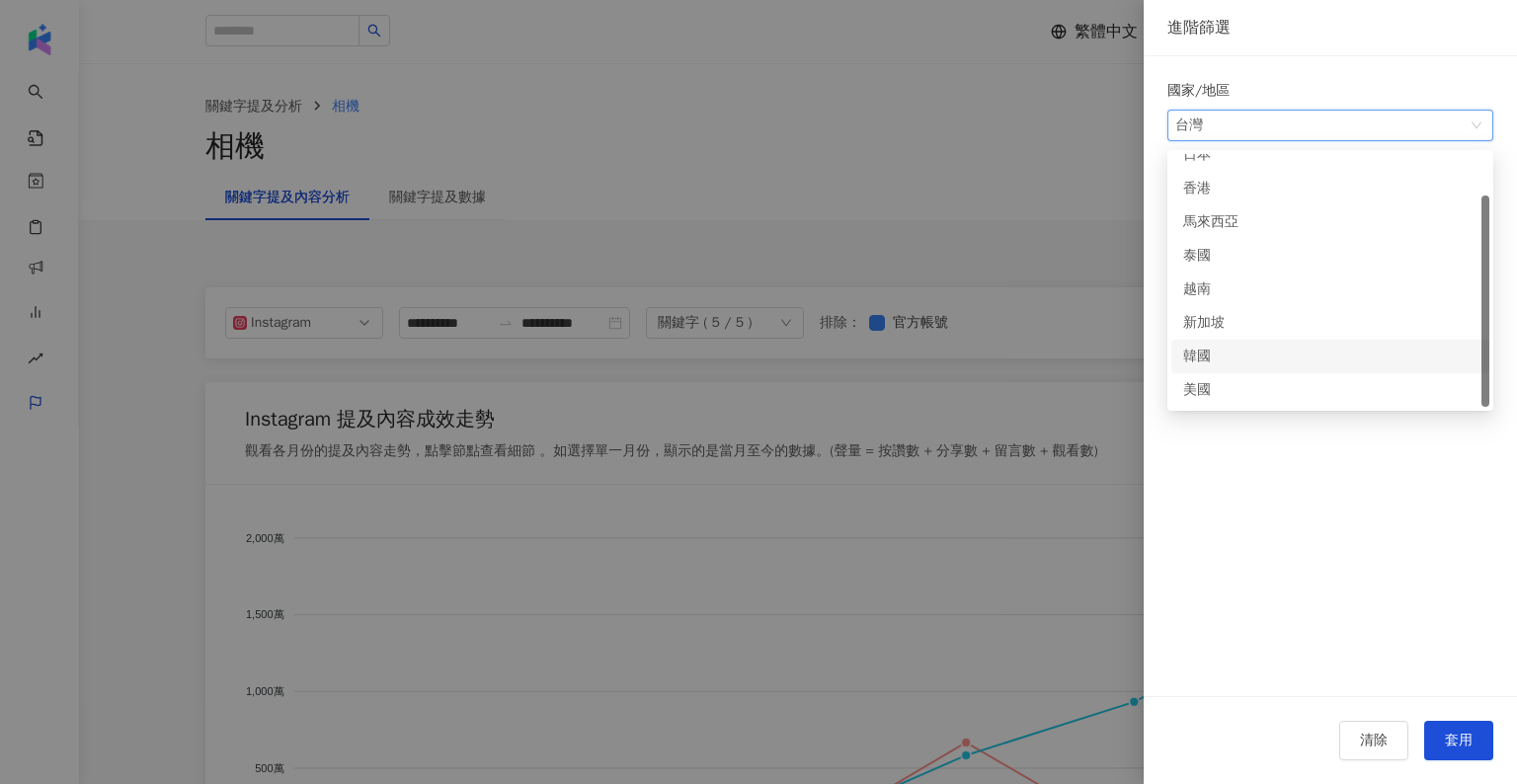 scroll, scrollTop: 0, scrollLeft: 0, axis: both 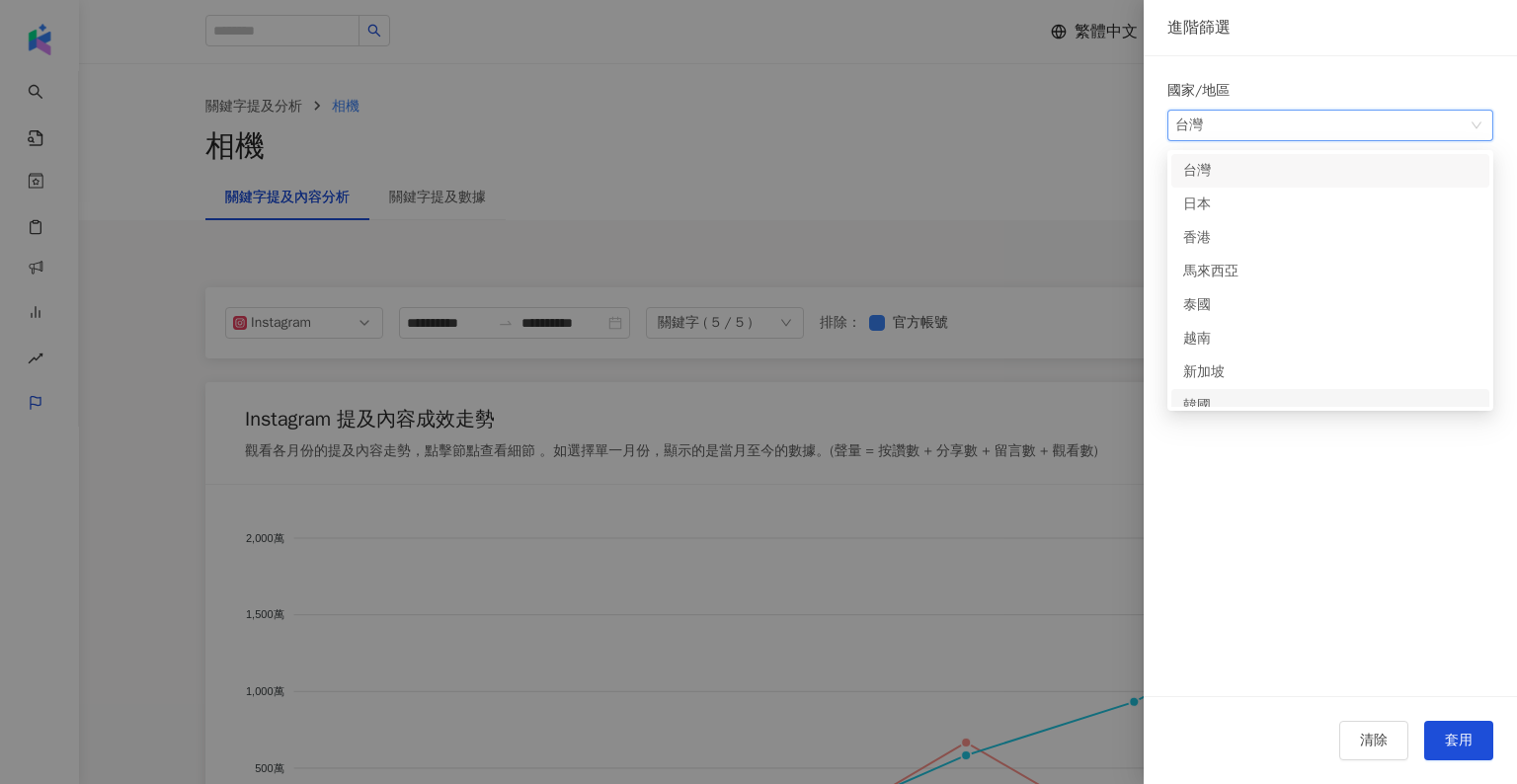 click at bounding box center [758, 392] 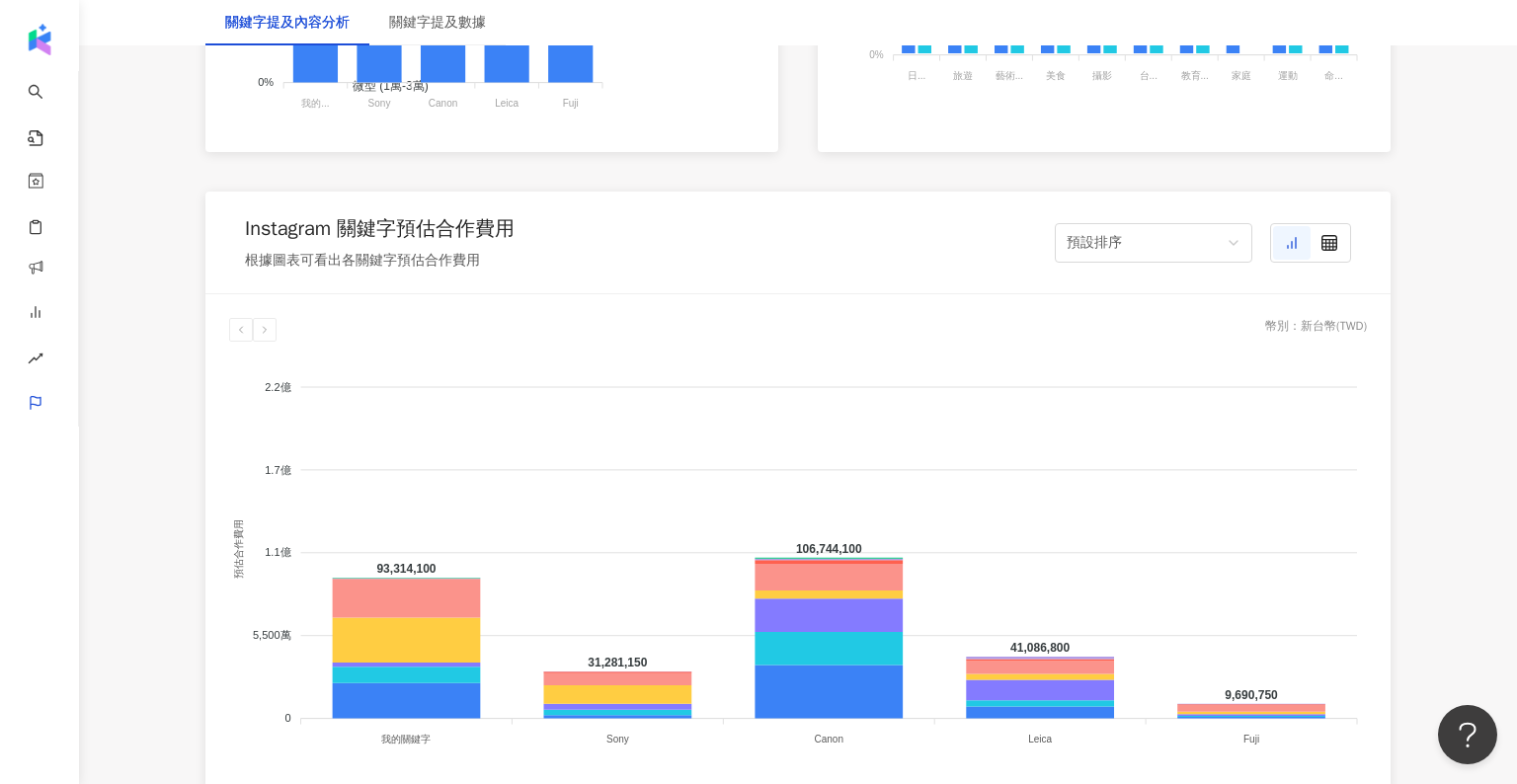 scroll, scrollTop: 1654, scrollLeft: 0, axis: vertical 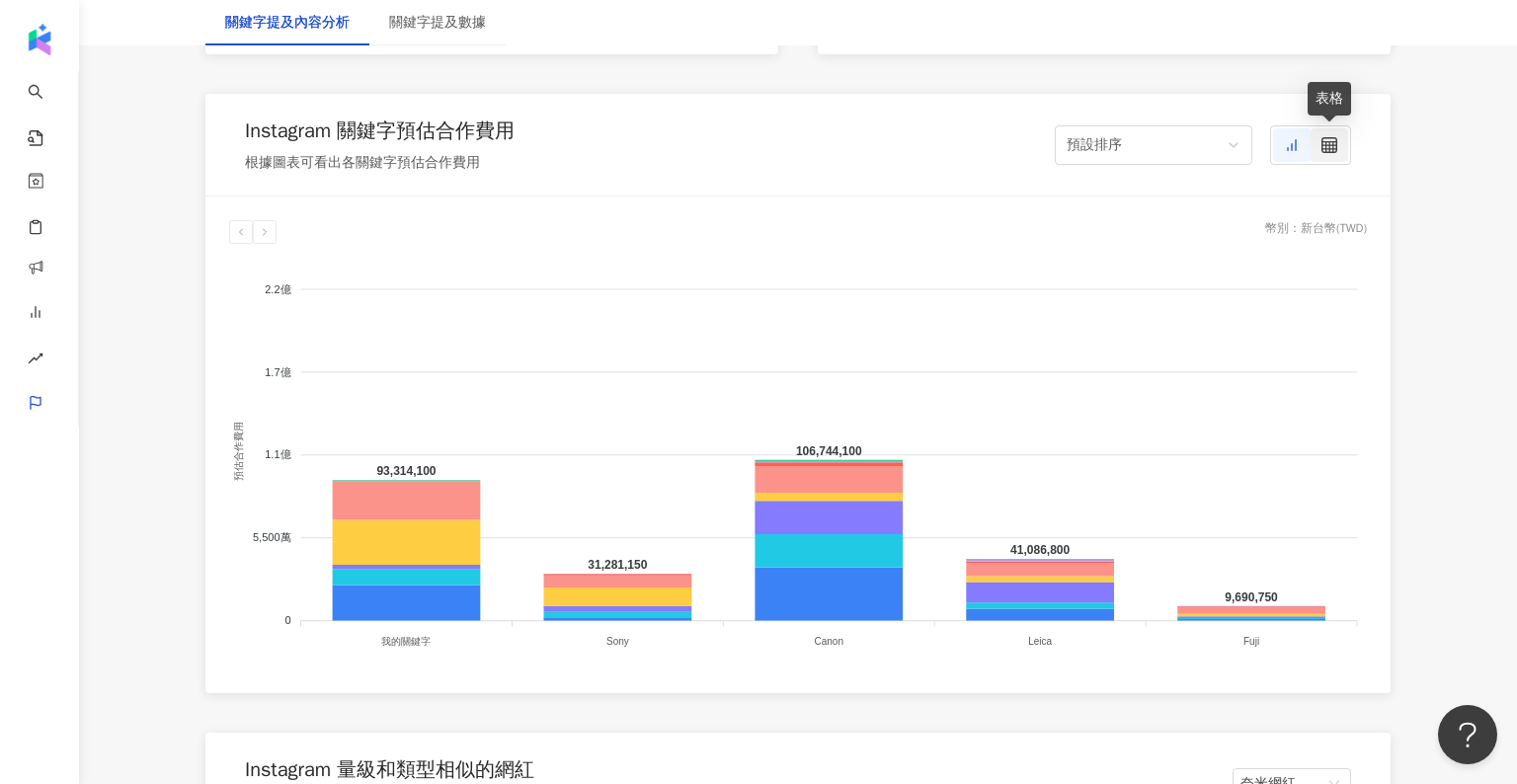 click at bounding box center [1329, 145] 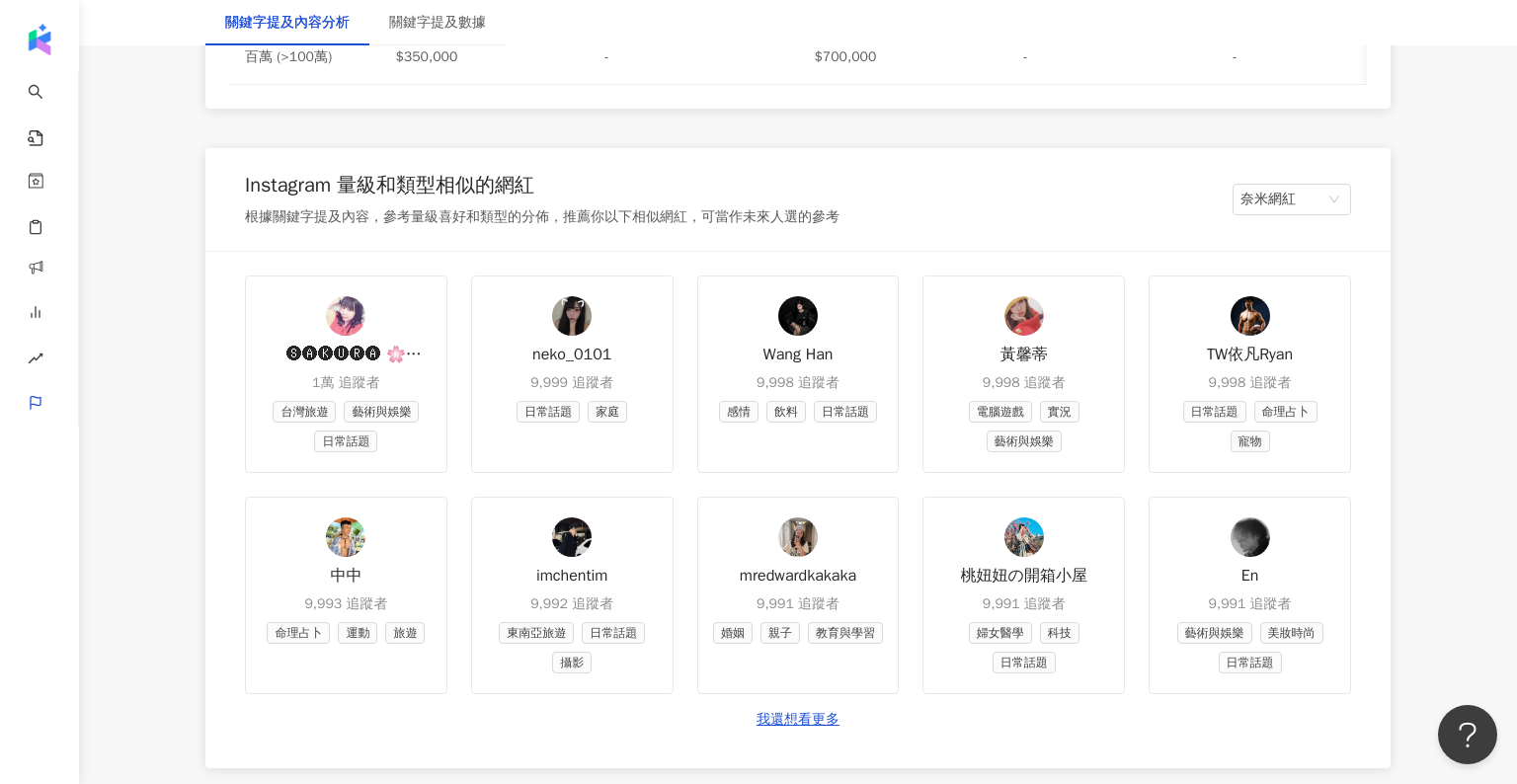 scroll, scrollTop: 2344, scrollLeft: 0, axis: vertical 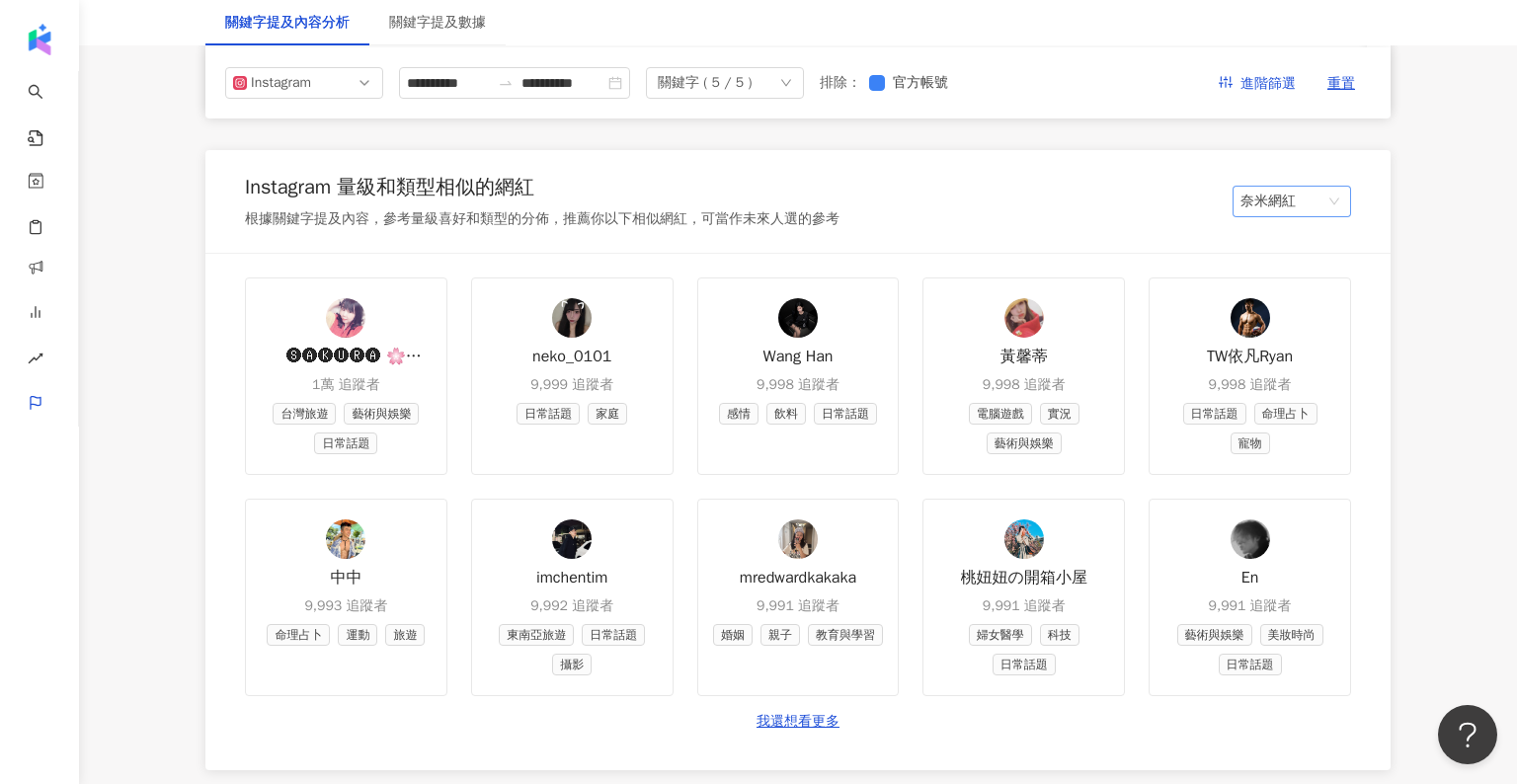 click on "奈米網紅" at bounding box center (1292, 201) 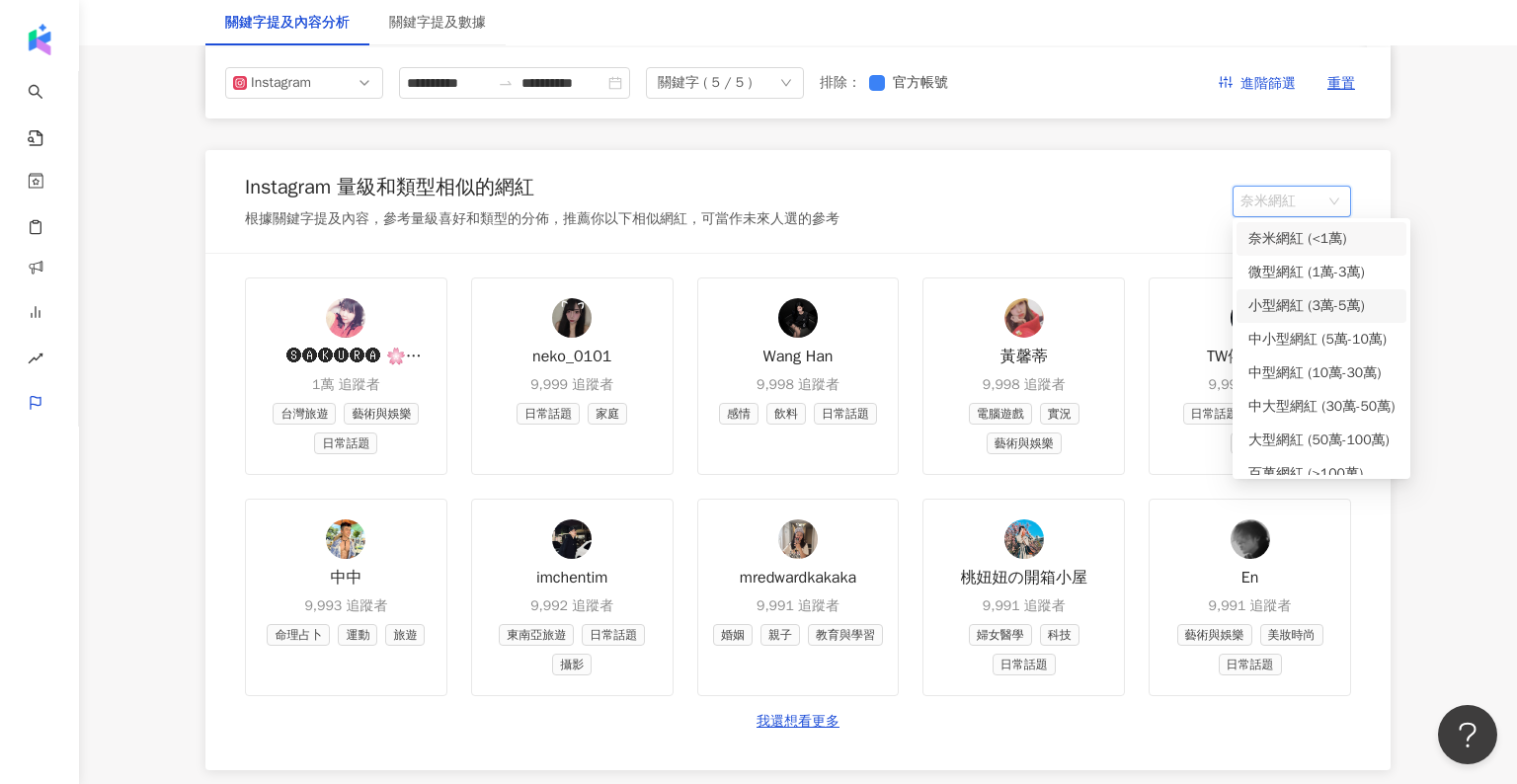 click on "小型網紅 (3萬-5萬)" at bounding box center (1321, 306) 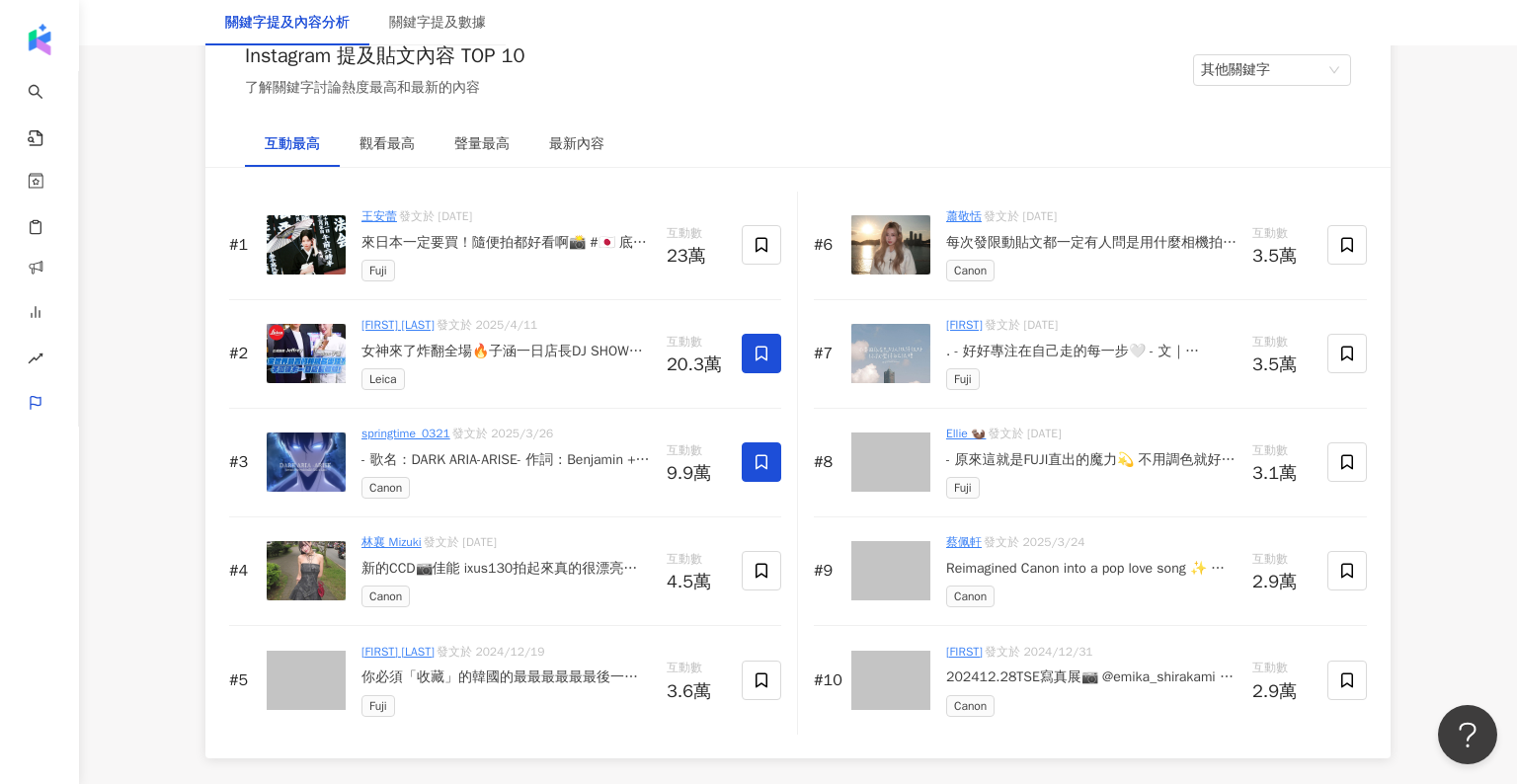 scroll, scrollTop: 3142, scrollLeft: 0, axis: vertical 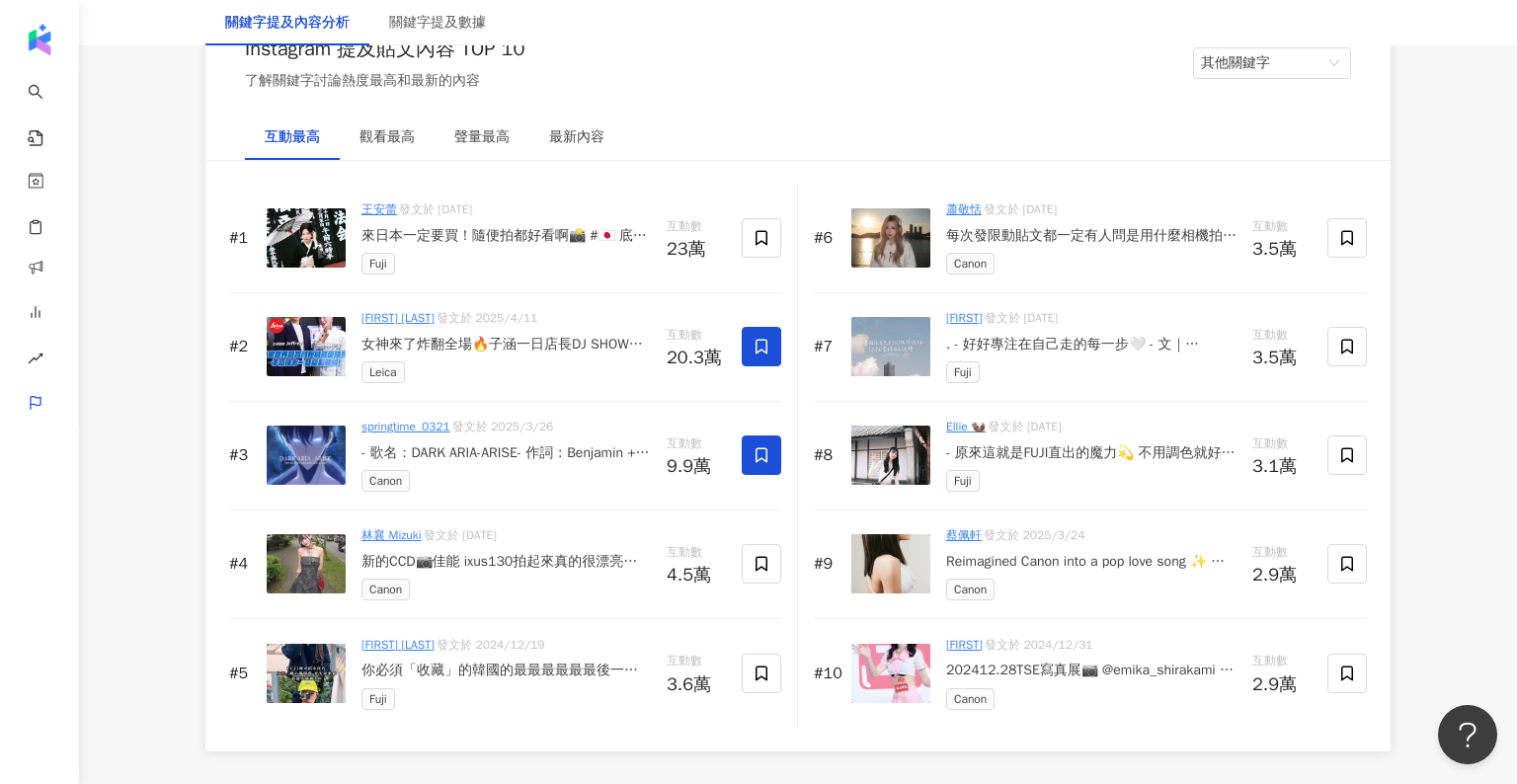 click on "Instagram 提及貼文內容 TOP 10 了解關鍵字討論熱度最高和最新的內容 其他關鍵字" at bounding box center [798, 63] 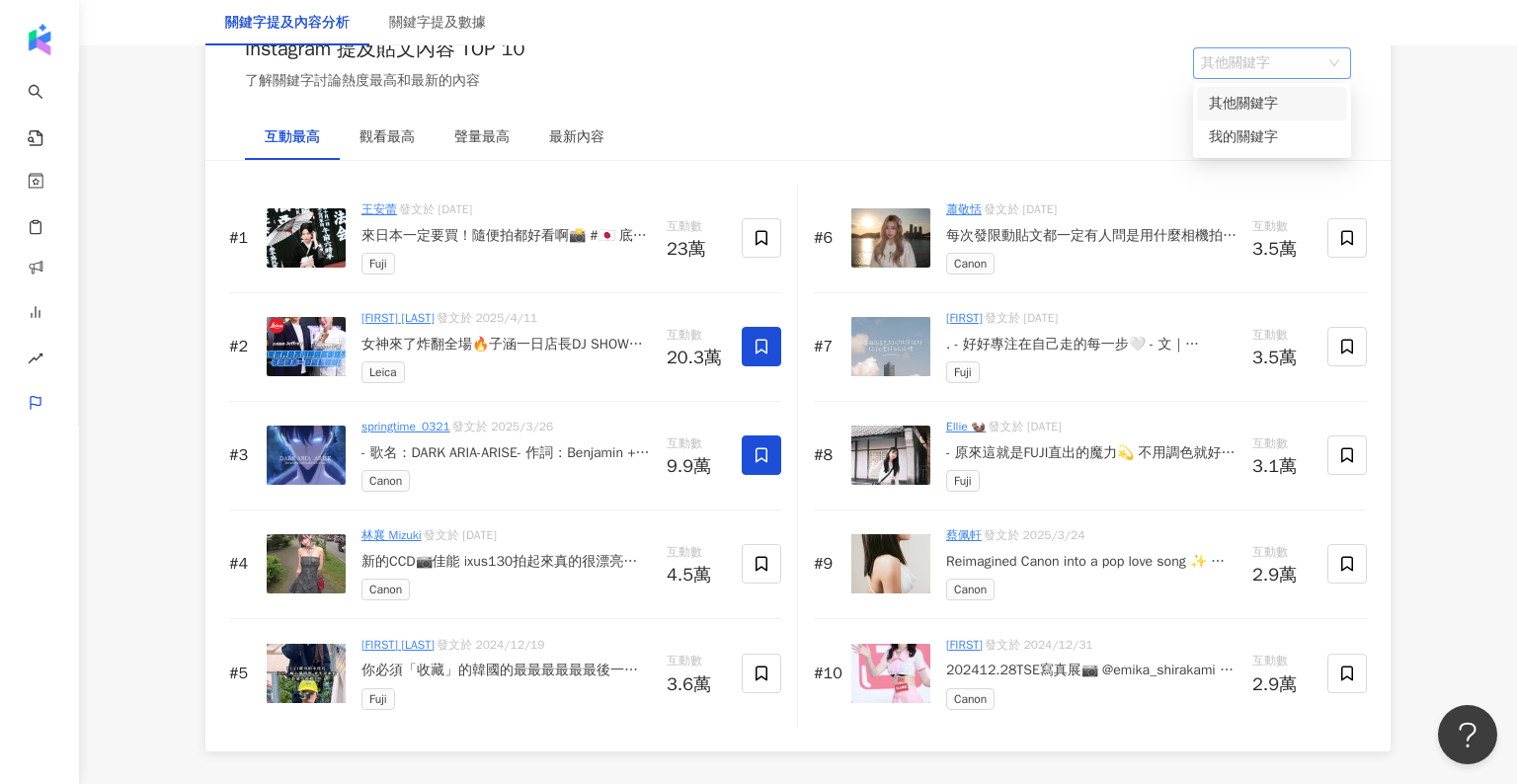 click on "其他關鍵字" at bounding box center [1272, 63] 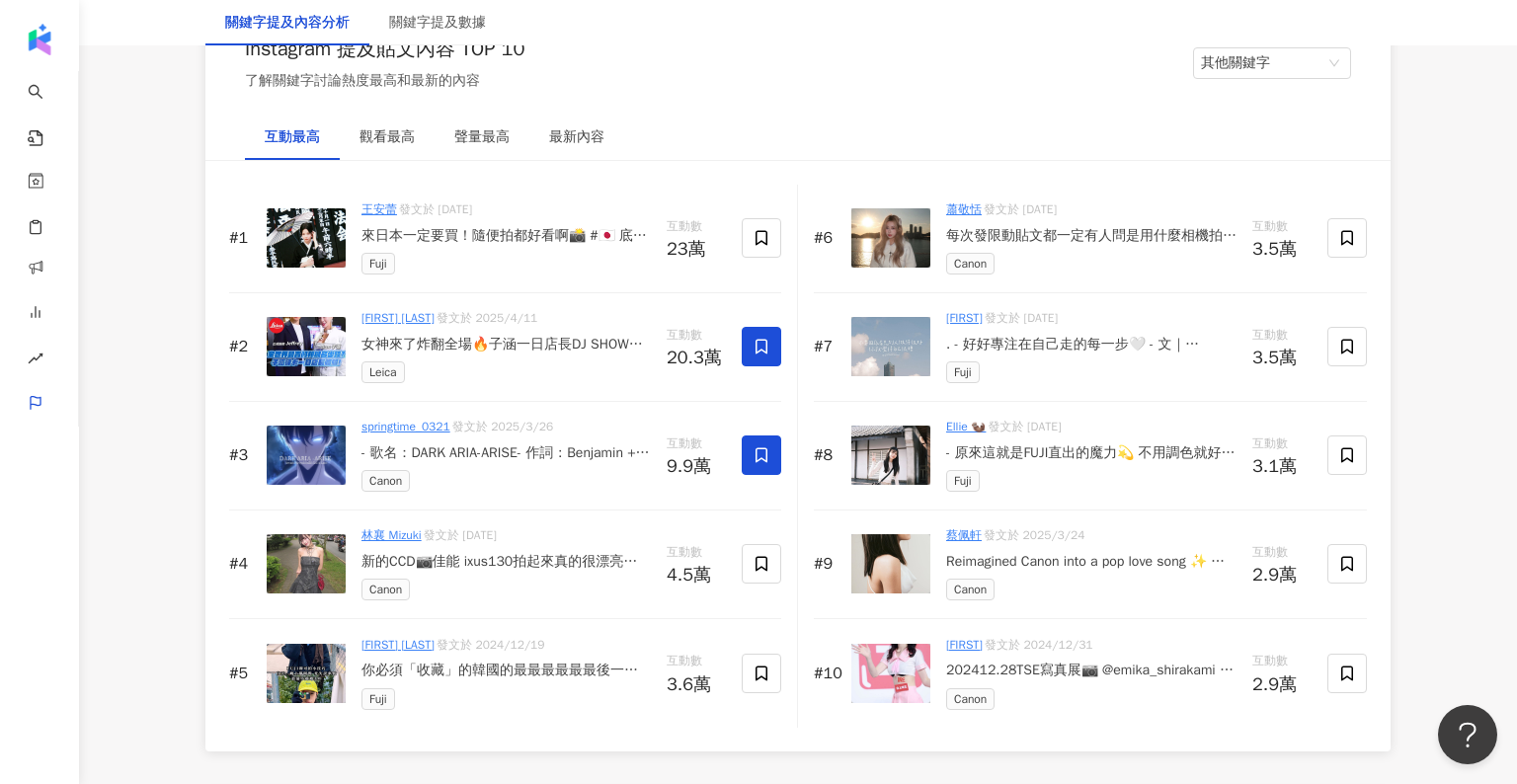 click on "Instagram 提及貼文內容 TOP 10 了解關鍵字討論熱度最高和最新的內容 其他關鍵字 其他關鍵字 我的關鍵字" at bounding box center (798, 63) 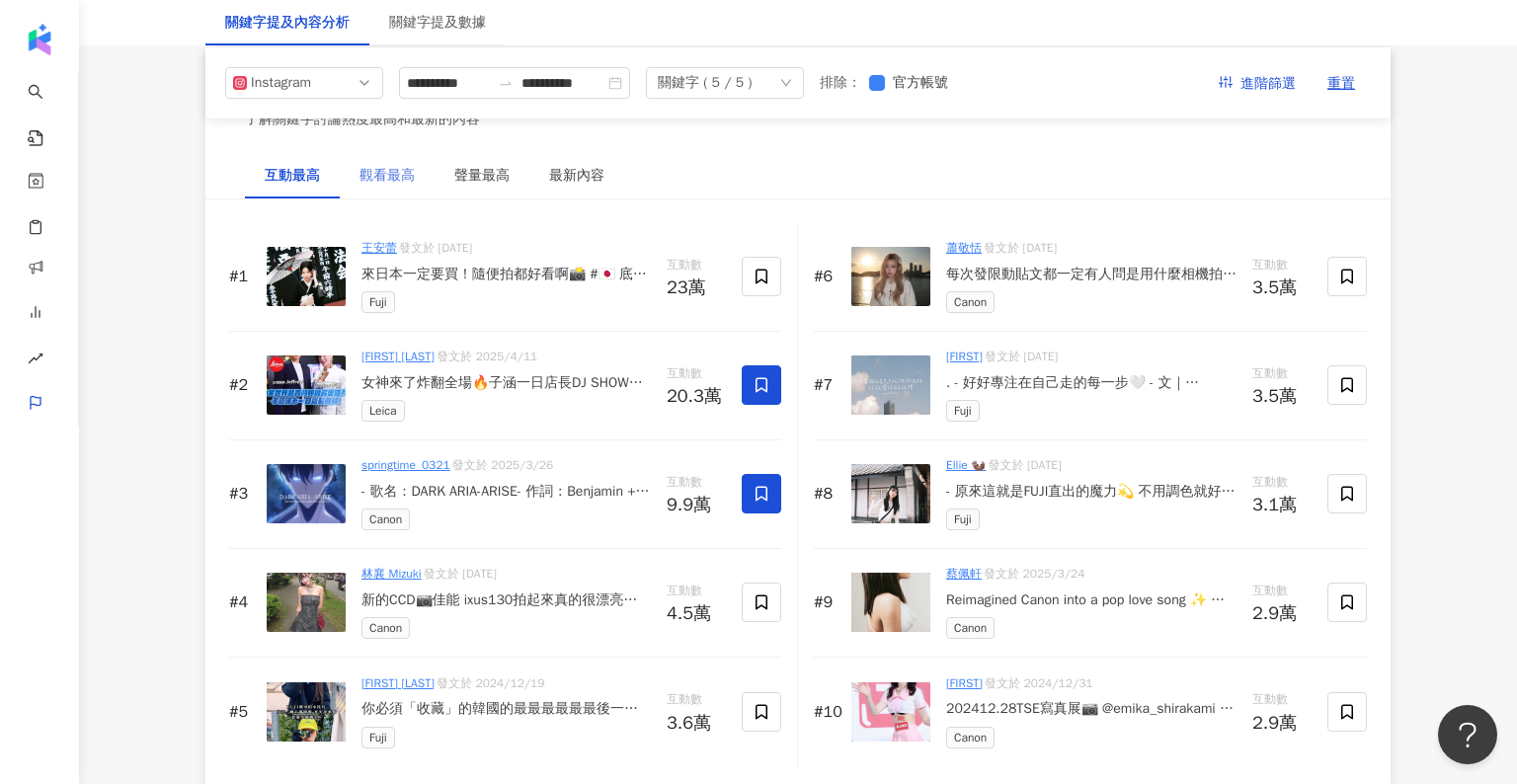 scroll, scrollTop: 3105, scrollLeft: 0, axis: vertical 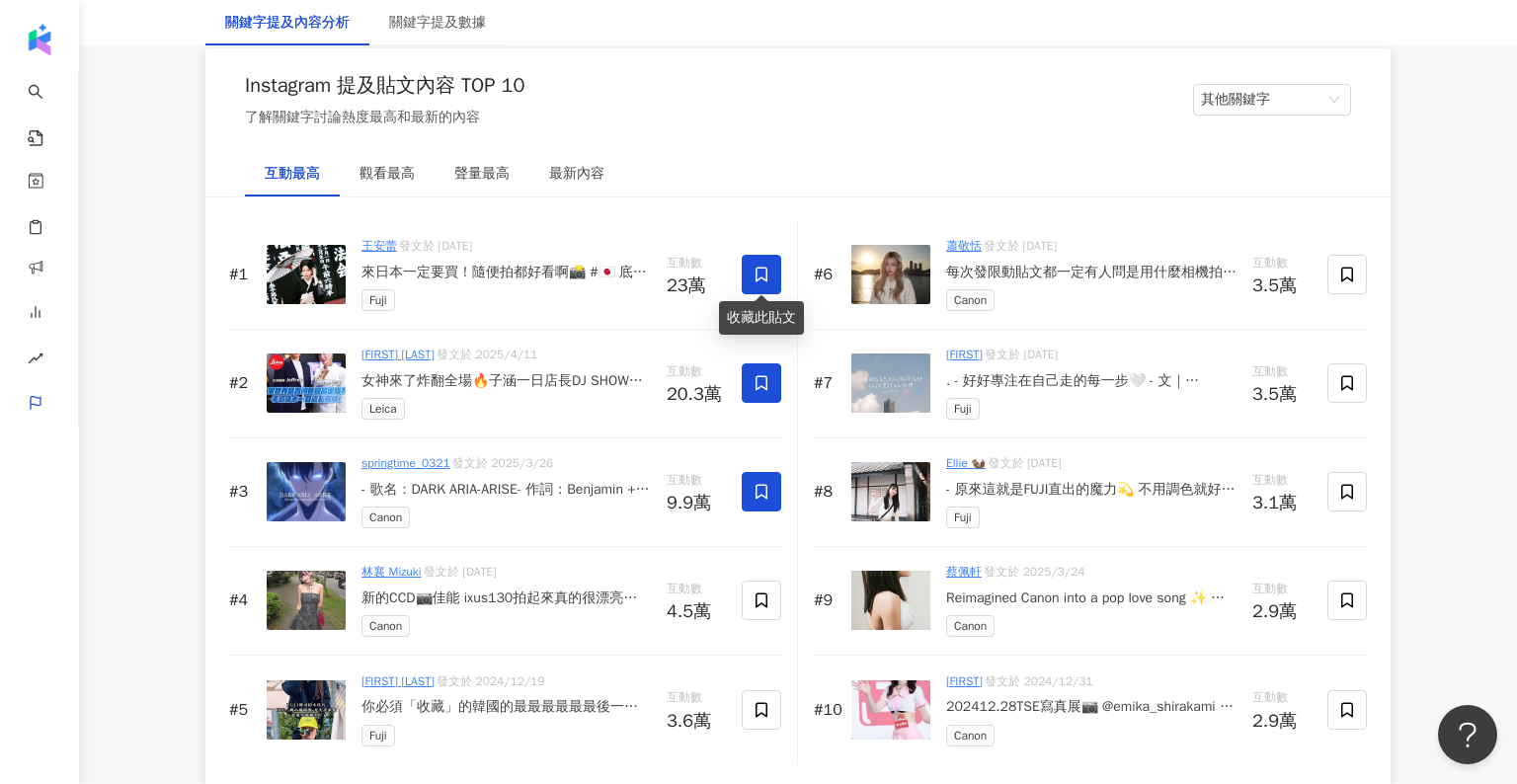 click 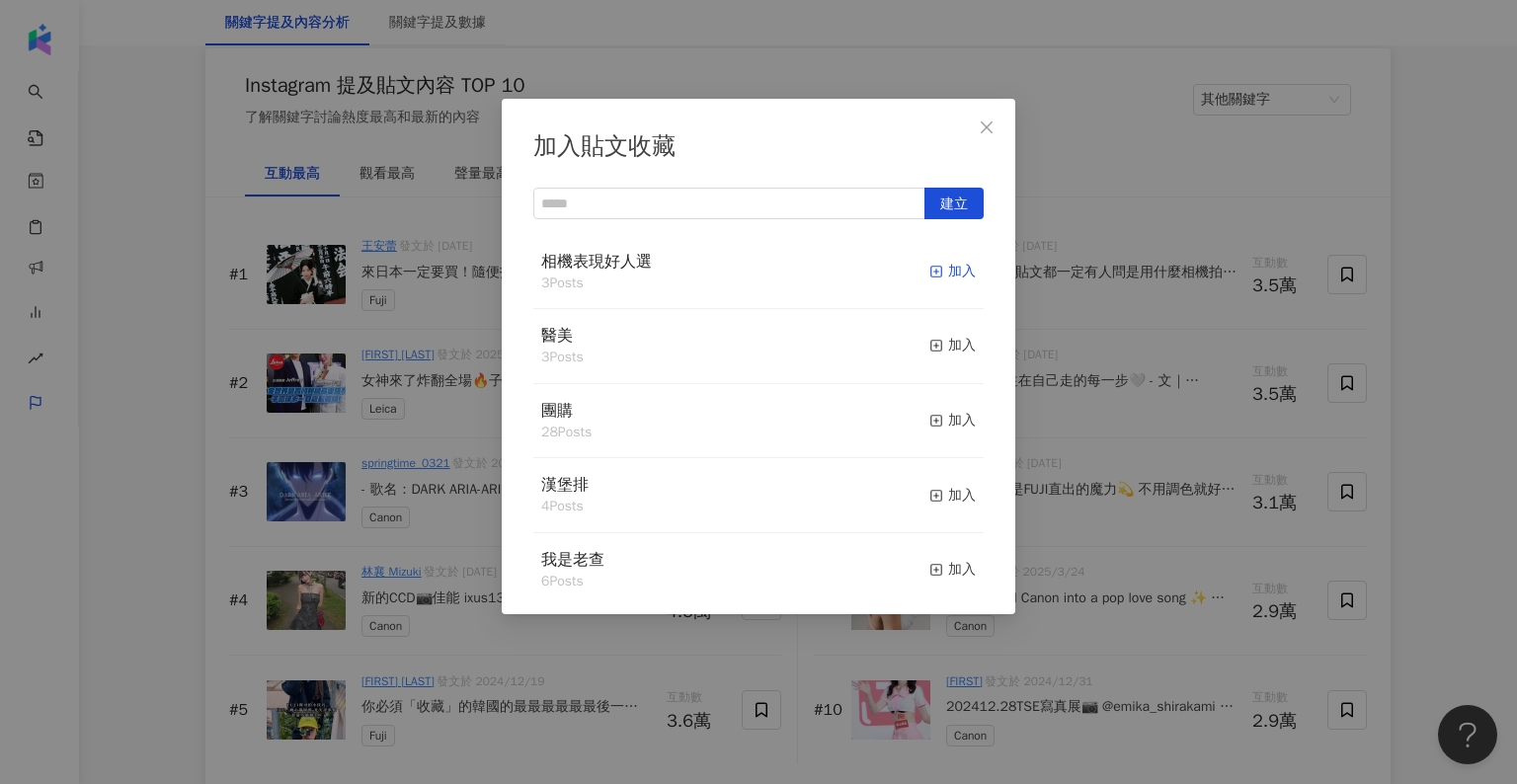click on "加入" at bounding box center [952, 272] 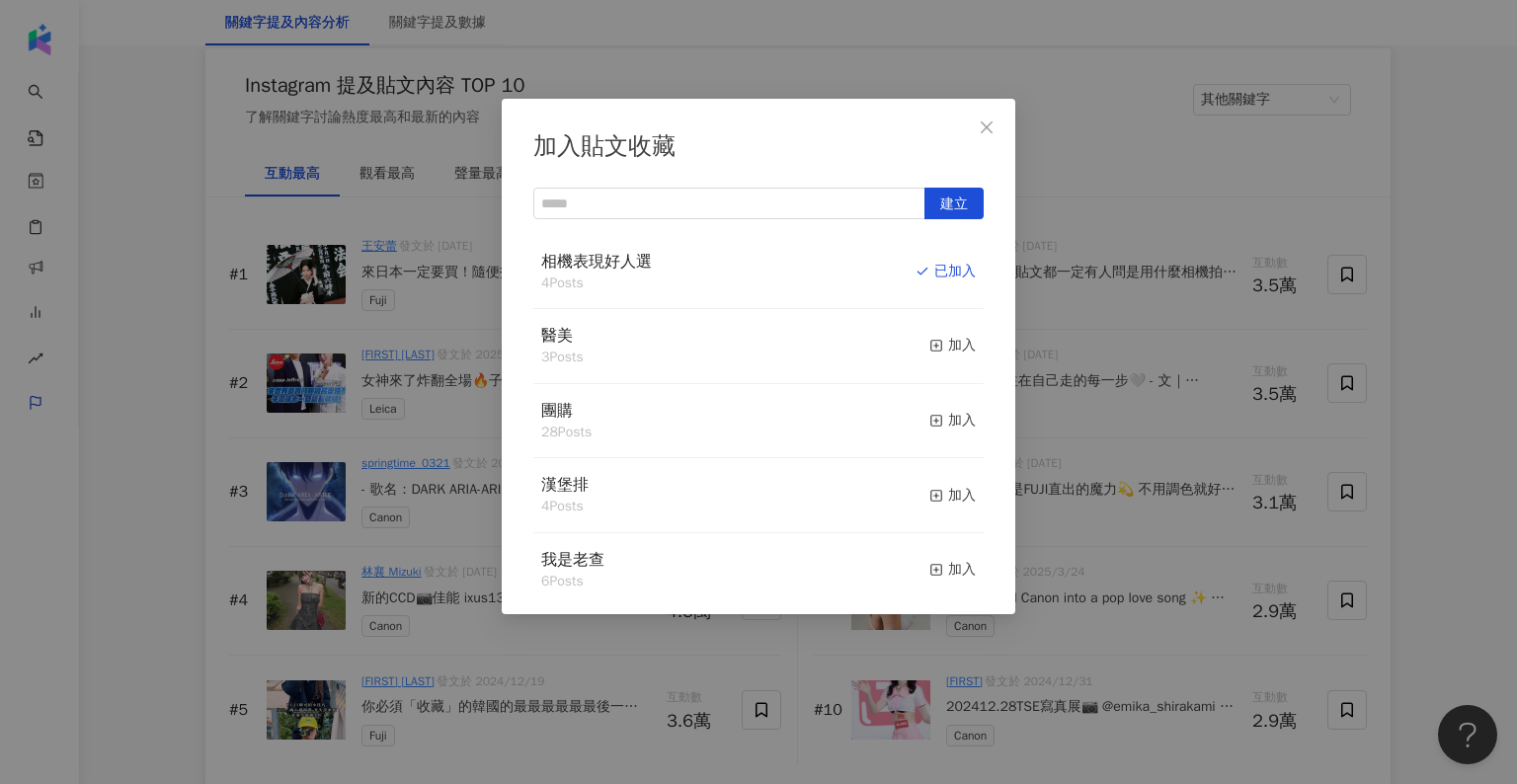 click on "加入貼文收藏 建立 相機表現好人選 4  Posts 已加入 醫美 3  Posts 加入 團購 28  Posts 加入 漢堡排 4  Posts 加入 我是老查 6  Posts 加入 WESH 3  Posts 加入 NBRUN運動體驗店 2  Posts 加入 醫療診所講座 13  Posts 加入 笛森諾 7  Posts 加入 德國Emma床墊 38  Posts 加入 皇朝 2  Posts 加入 曲易 1  Posts 加入 老協珍-酷的夢 4  Posts 加入 母嬰Demo 6  Posts 加入 dior 4  Posts 加入 乳液Demo 1  Posts 加入 科科生醫Demo 1  Posts 加入 Demo 1  Posts 加入 飛航模飾 x 哈利波特 24  Posts 加入 Demo0718 4  Posts 加入 保羅費樂國際 1  Posts 加入 雅德思 1  Posts 加入 kenebo 6  Posts 加入 BVG 1  Posts 加入 D+AF 4  Posts 加入 123 10  Posts 加入 Oneboy 2  Posts 加入 雲數位時代 4  Posts 加入 皮膚乾癢 9  Posts 加入 demo 2  Posts 加入 8591 7  Posts 加入 按摩椅 2  Posts 加入 SonicAAAAAAAAA 13  Posts 加入 Sonic Demo AAA 6  Posts 加入 博東客 4  Posts 加入 testttttt 1  Posts 加入 Demo 2" at bounding box center (758, 392) 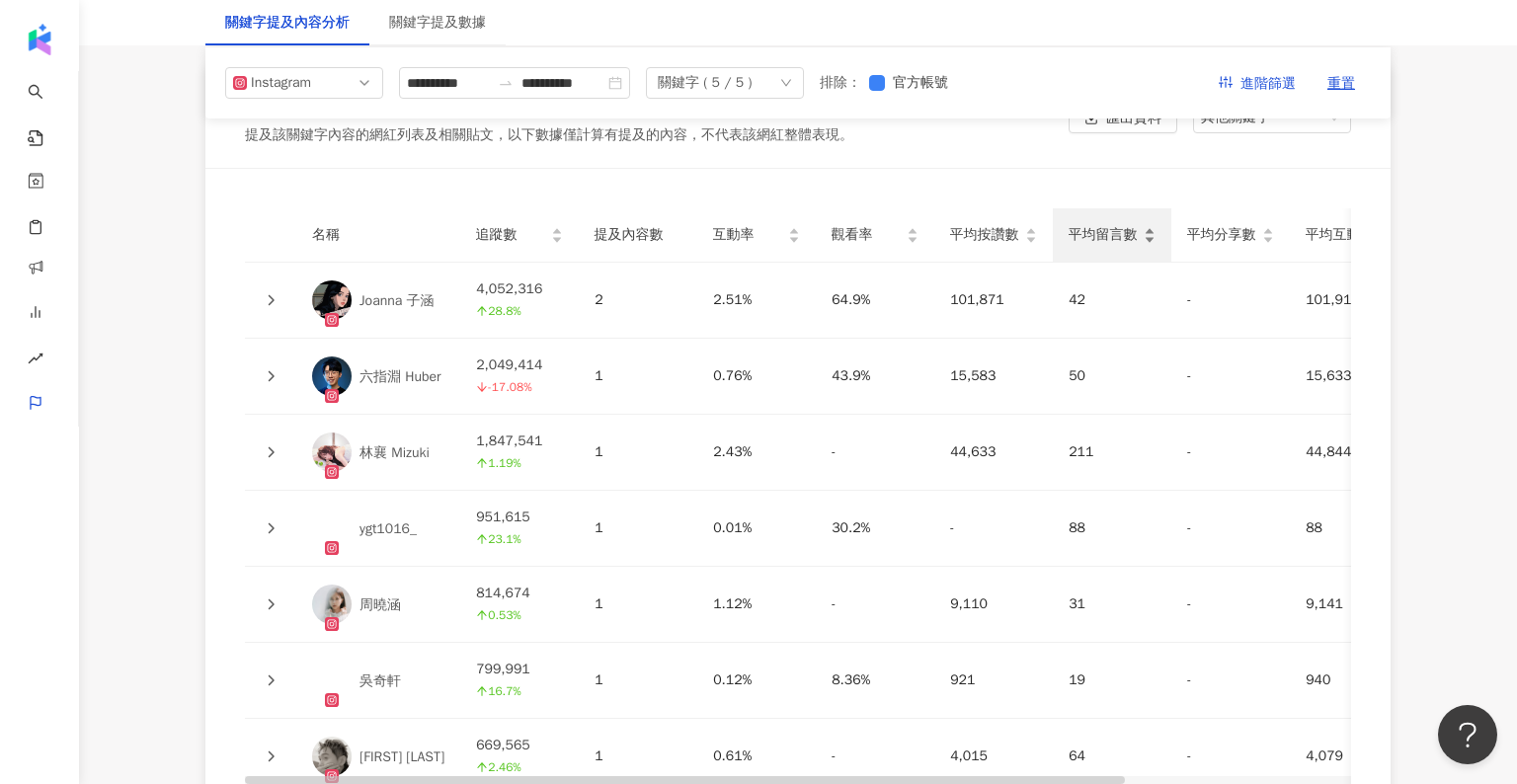 scroll, scrollTop: 4364, scrollLeft: 0, axis: vertical 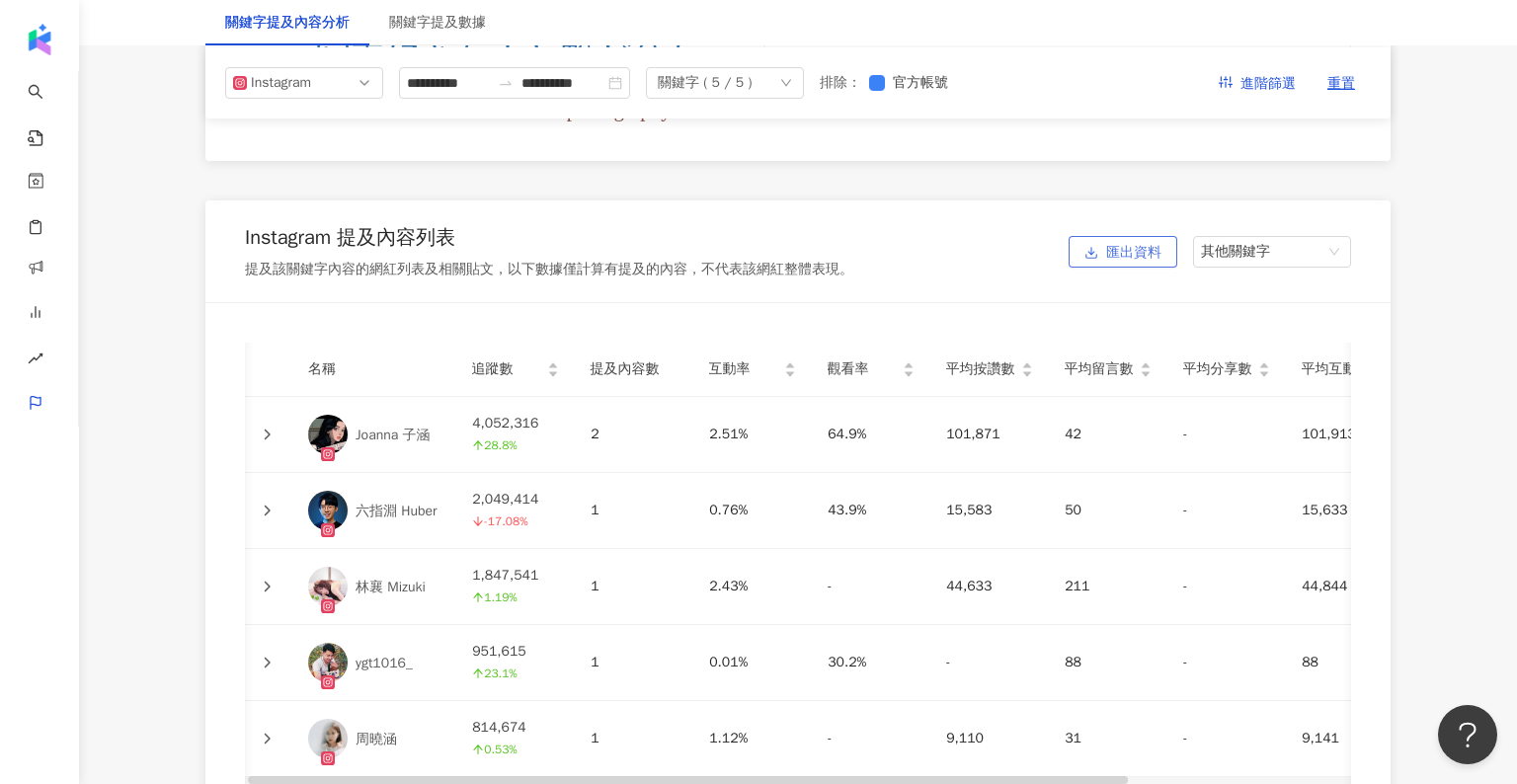 click on "匯出資料" at bounding box center (1134, 253) 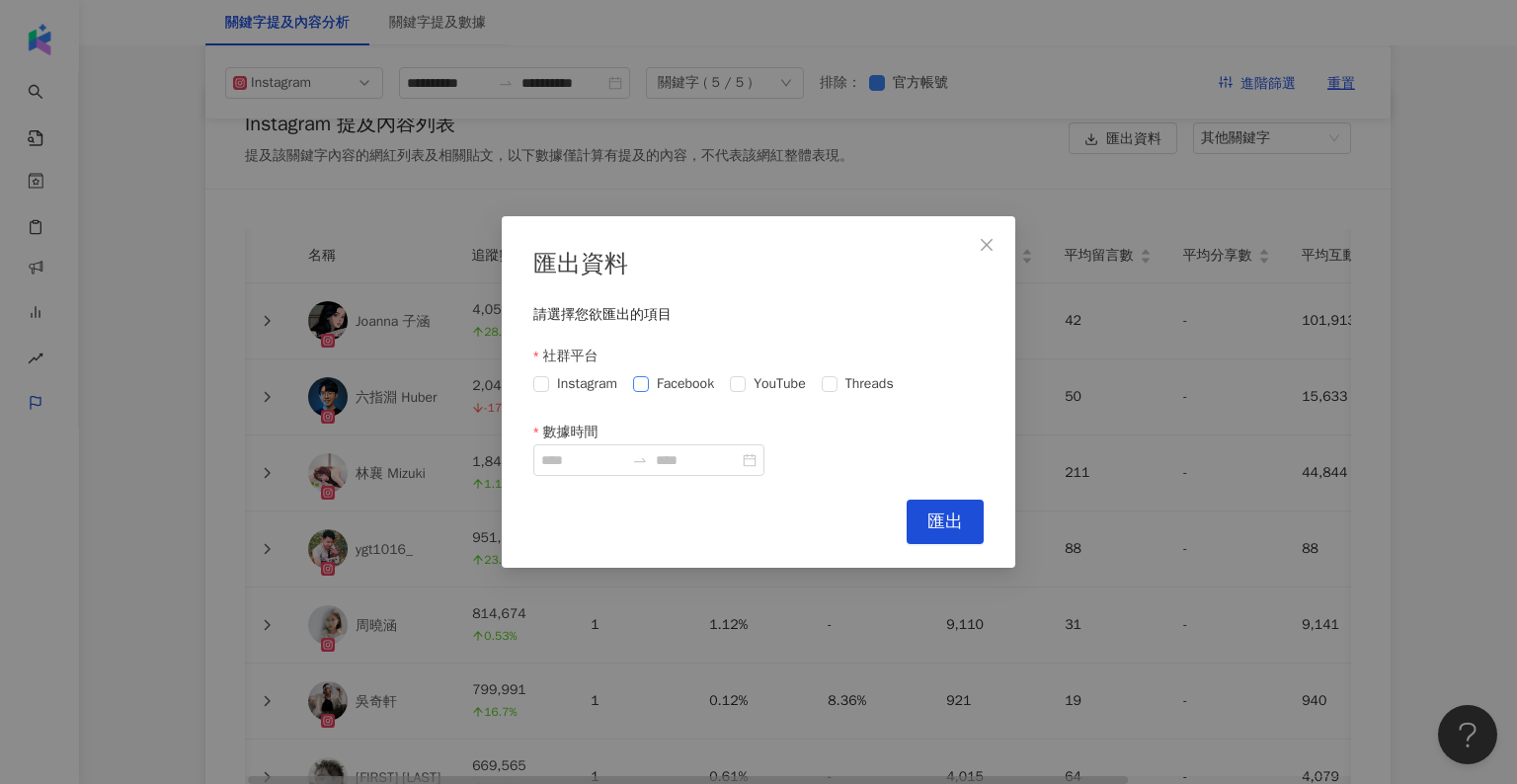 scroll, scrollTop: 4471, scrollLeft: 0, axis: vertical 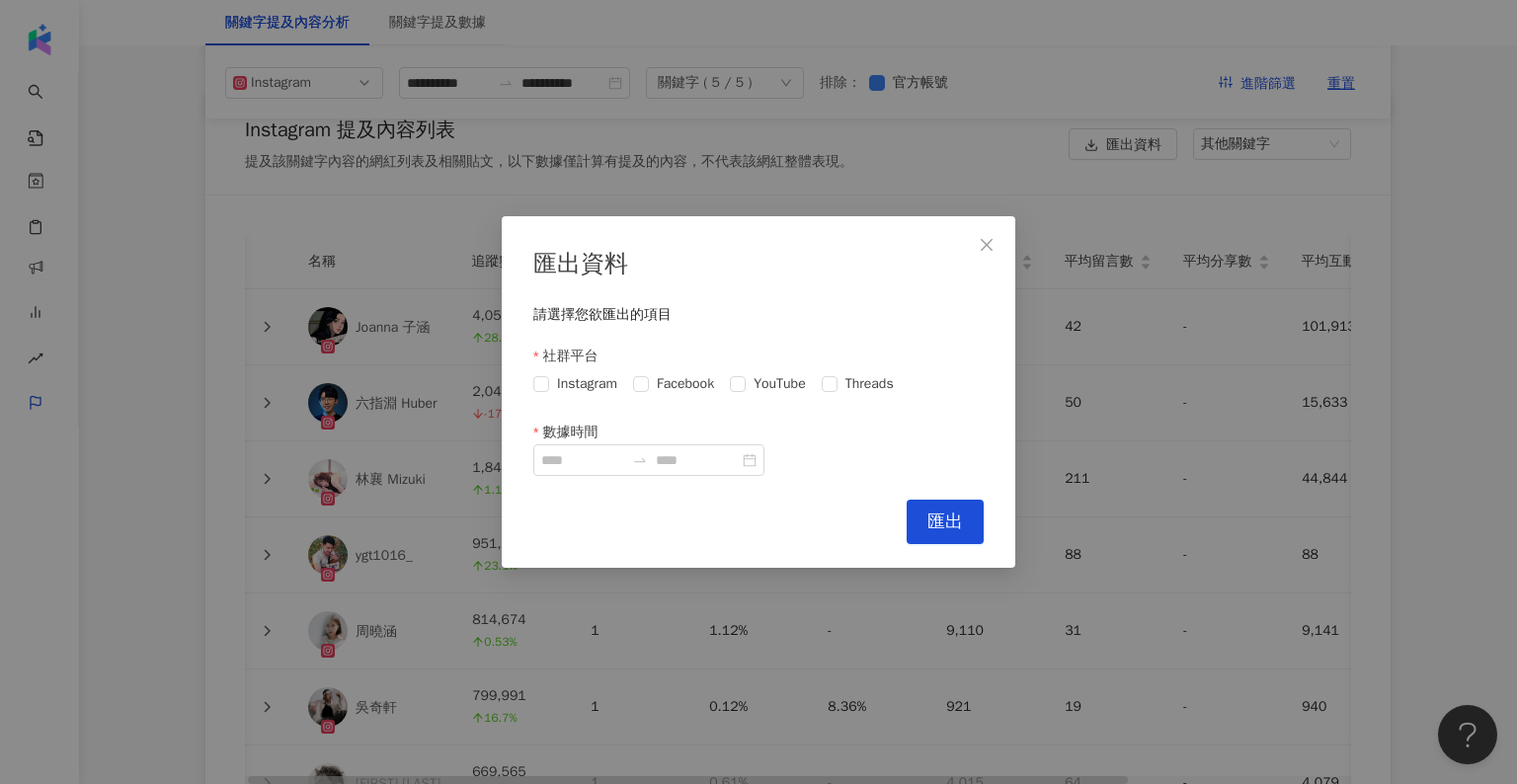 click on "匯出資料 請選擇您欲匯出的項目 社群平台 Instagram Facebook YouTube Threads 數據時間 Cancel 匯出" at bounding box center [758, 392] 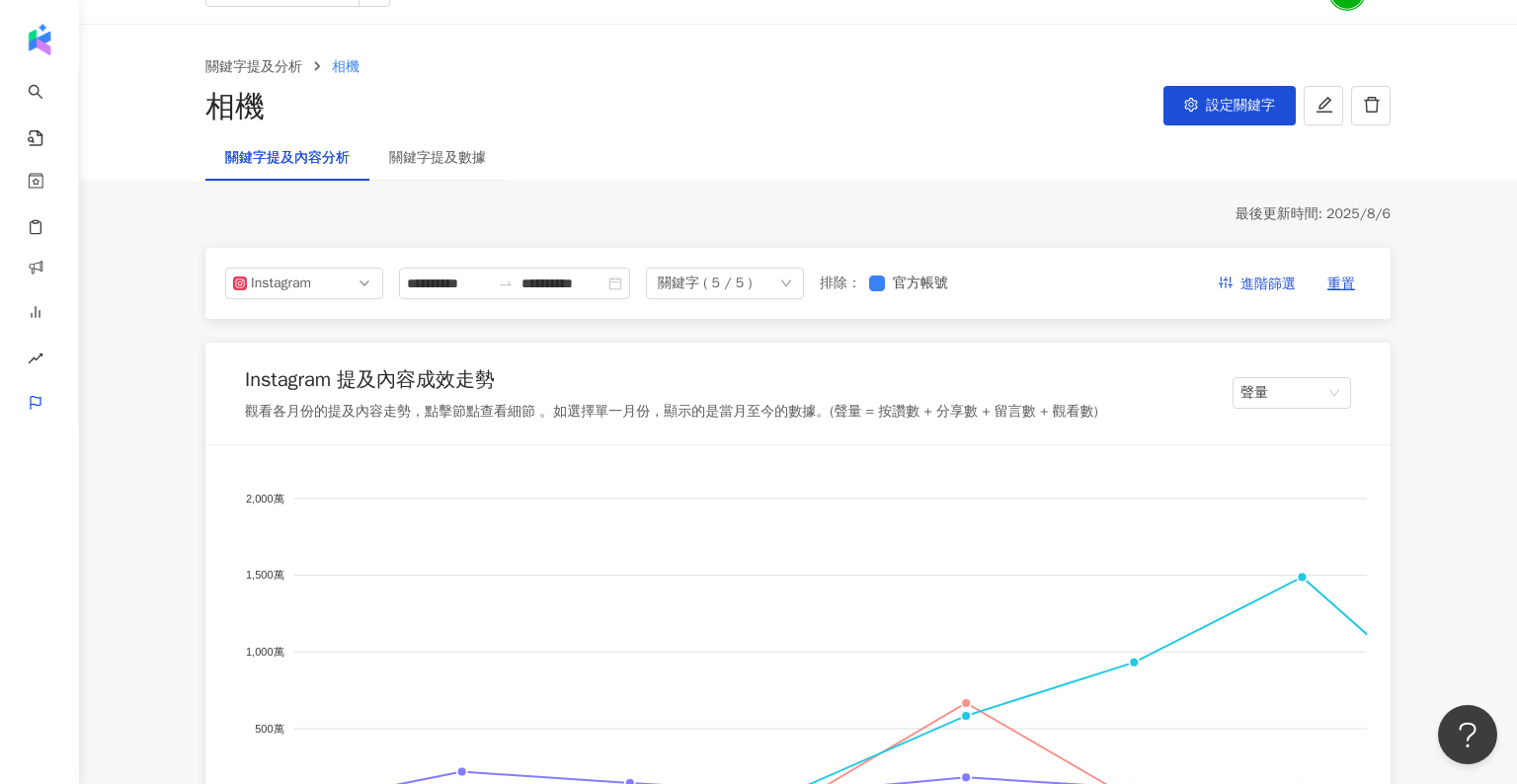 scroll, scrollTop: 0, scrollLeft: 0, axis: both 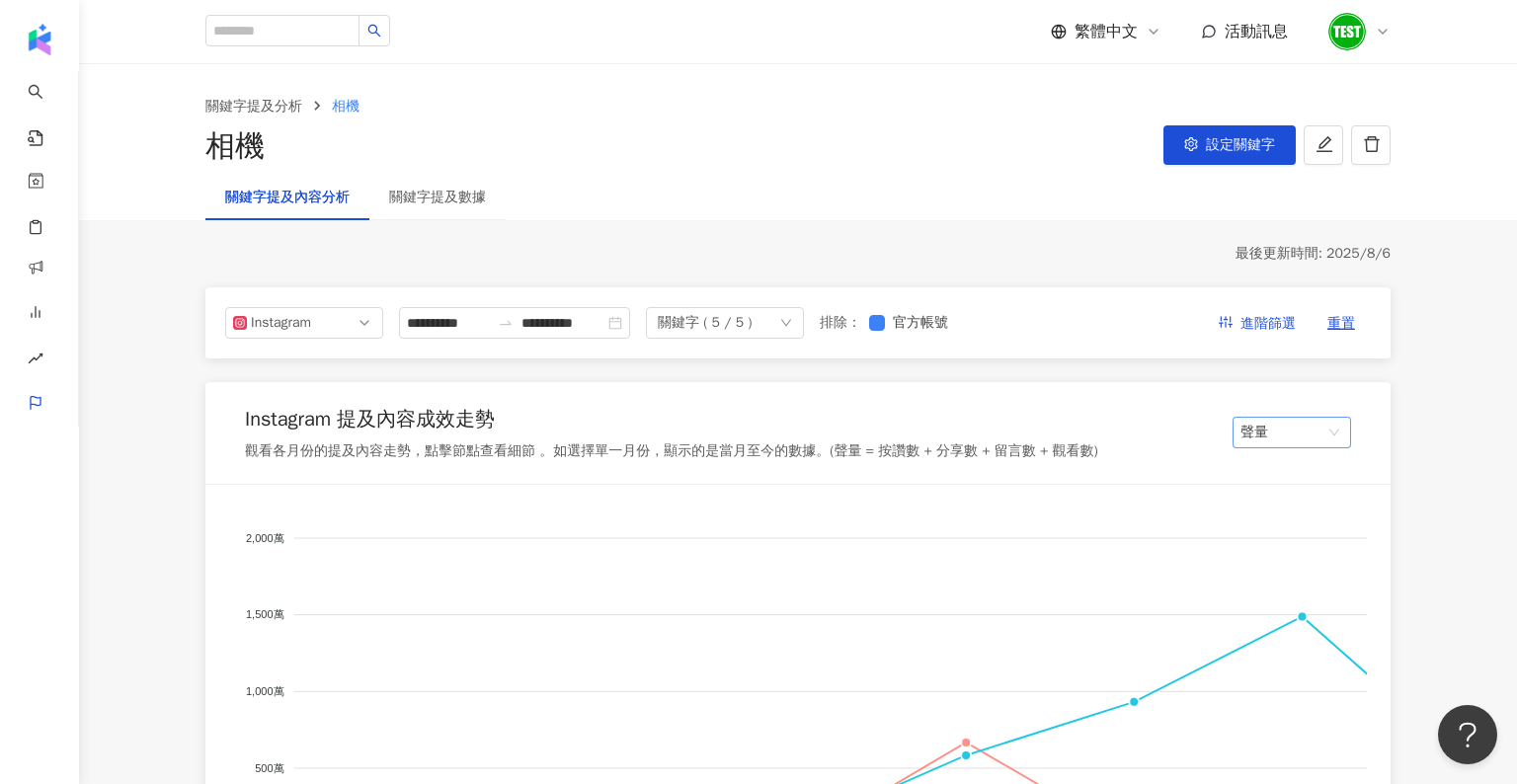 click at bounding box center (1281, 432) 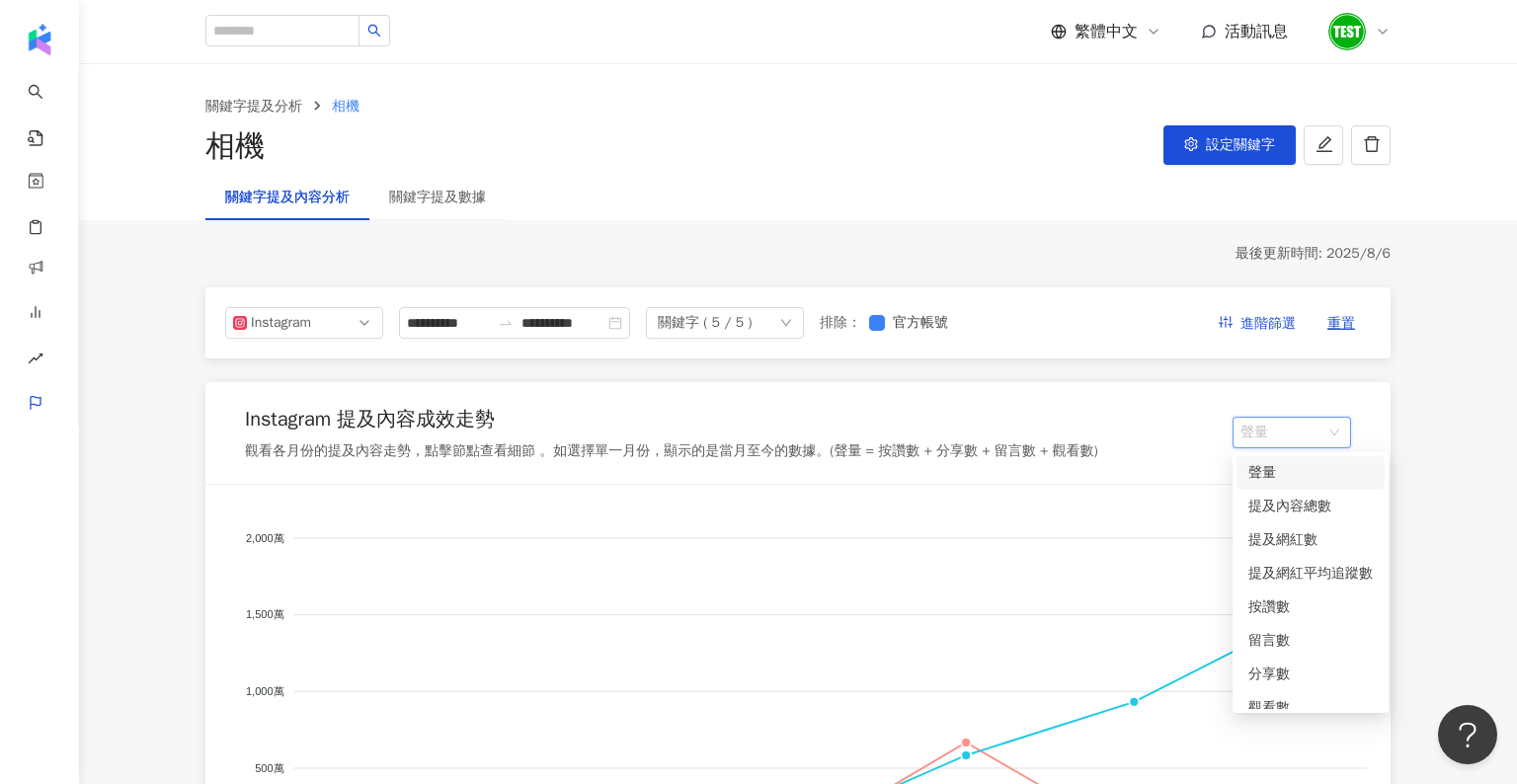 click on "Instagram 提及內容成效走勢 觀看各月份的提及內容走勢，點擊節點查看細節 。如選擇單一月份，顯示的是當月至今的數據。(聲量 = 按讚數 + 分享數 + 留言數 + 觀看數) 聲量" at bounding box center (798, 433) 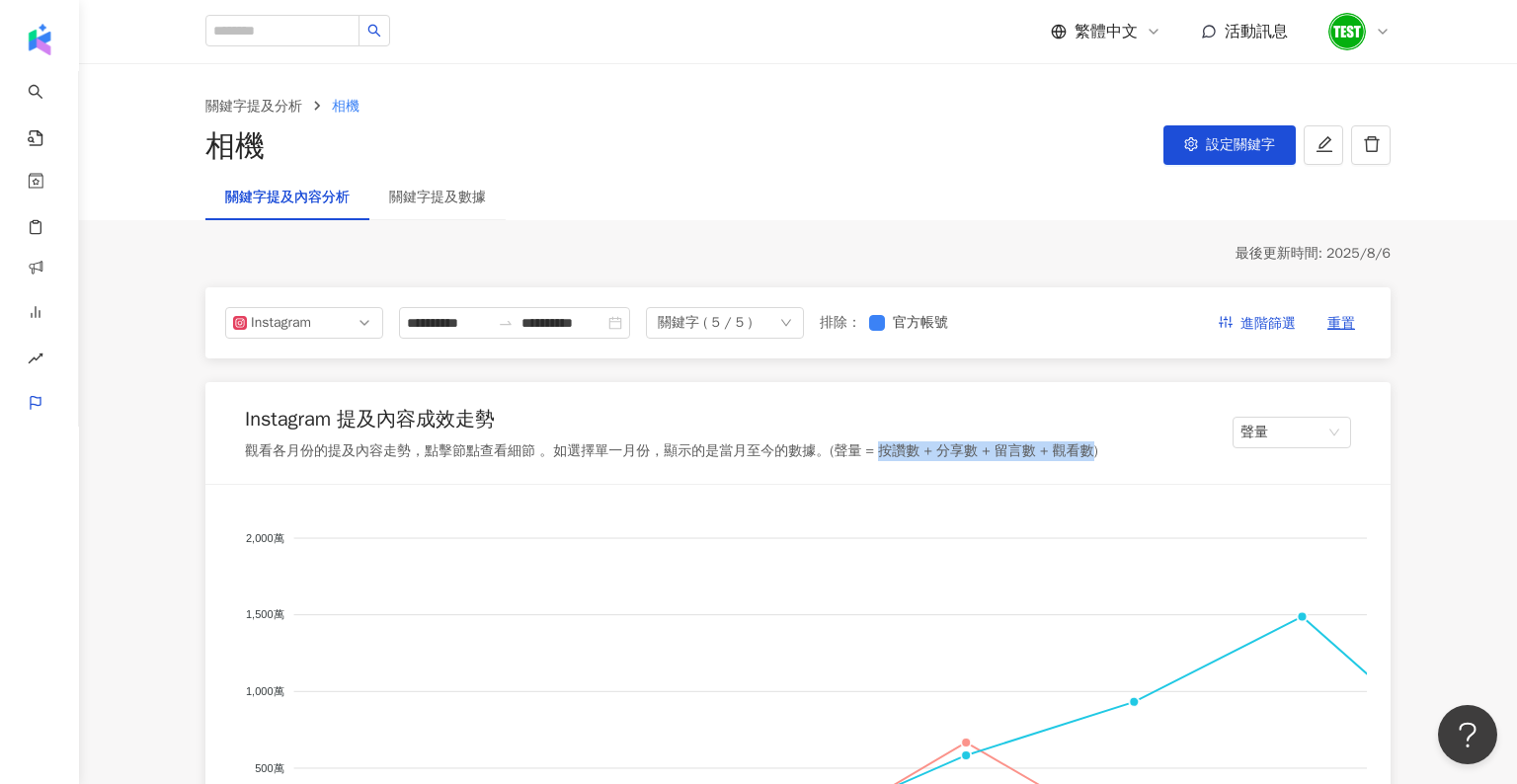 drag, startPoint x: 882, startPoint y: 445, endPoint x: 1094, endPoint y: 451, distance: 212.08489 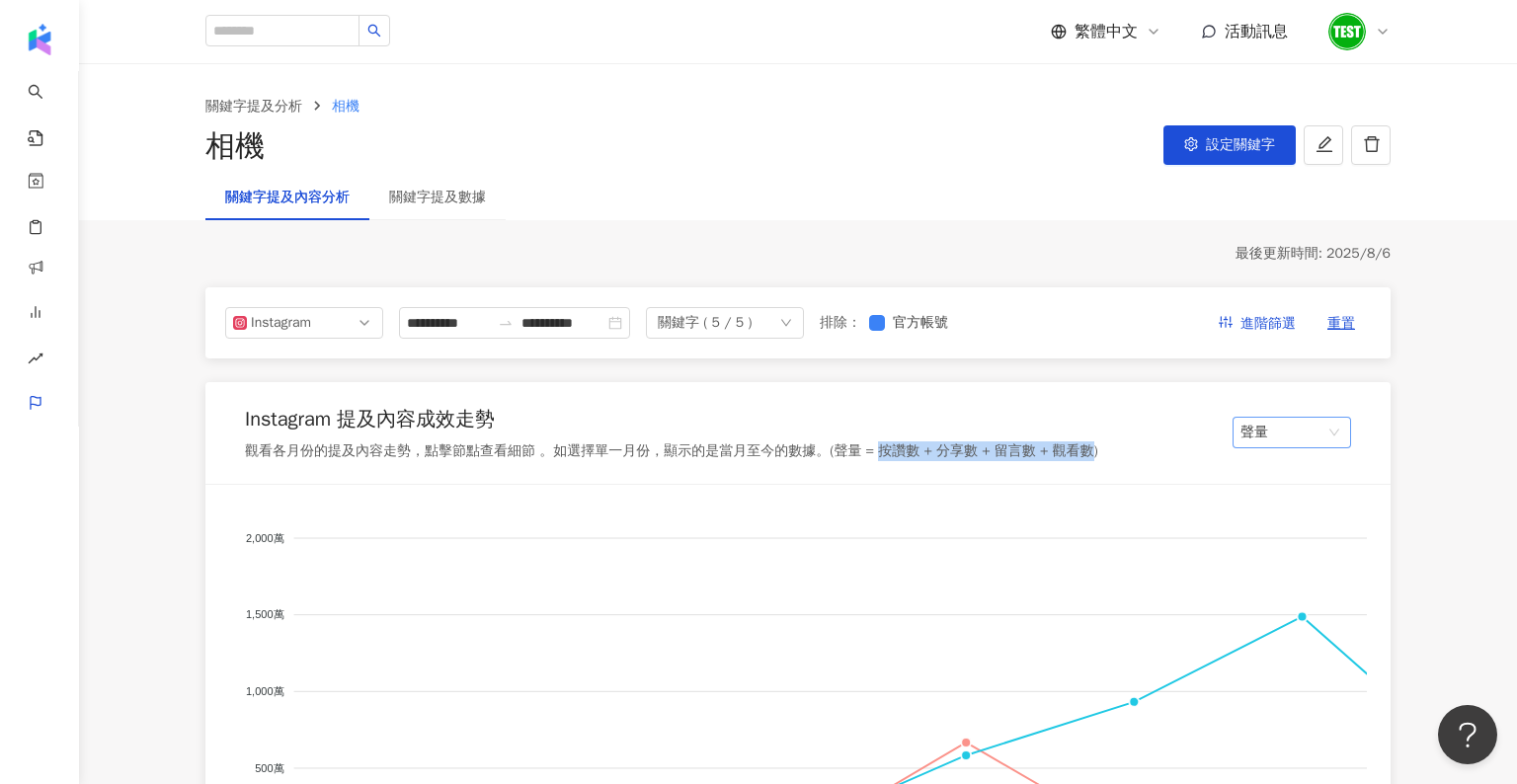 click on "聲量" at bounding box center (1292, 432) 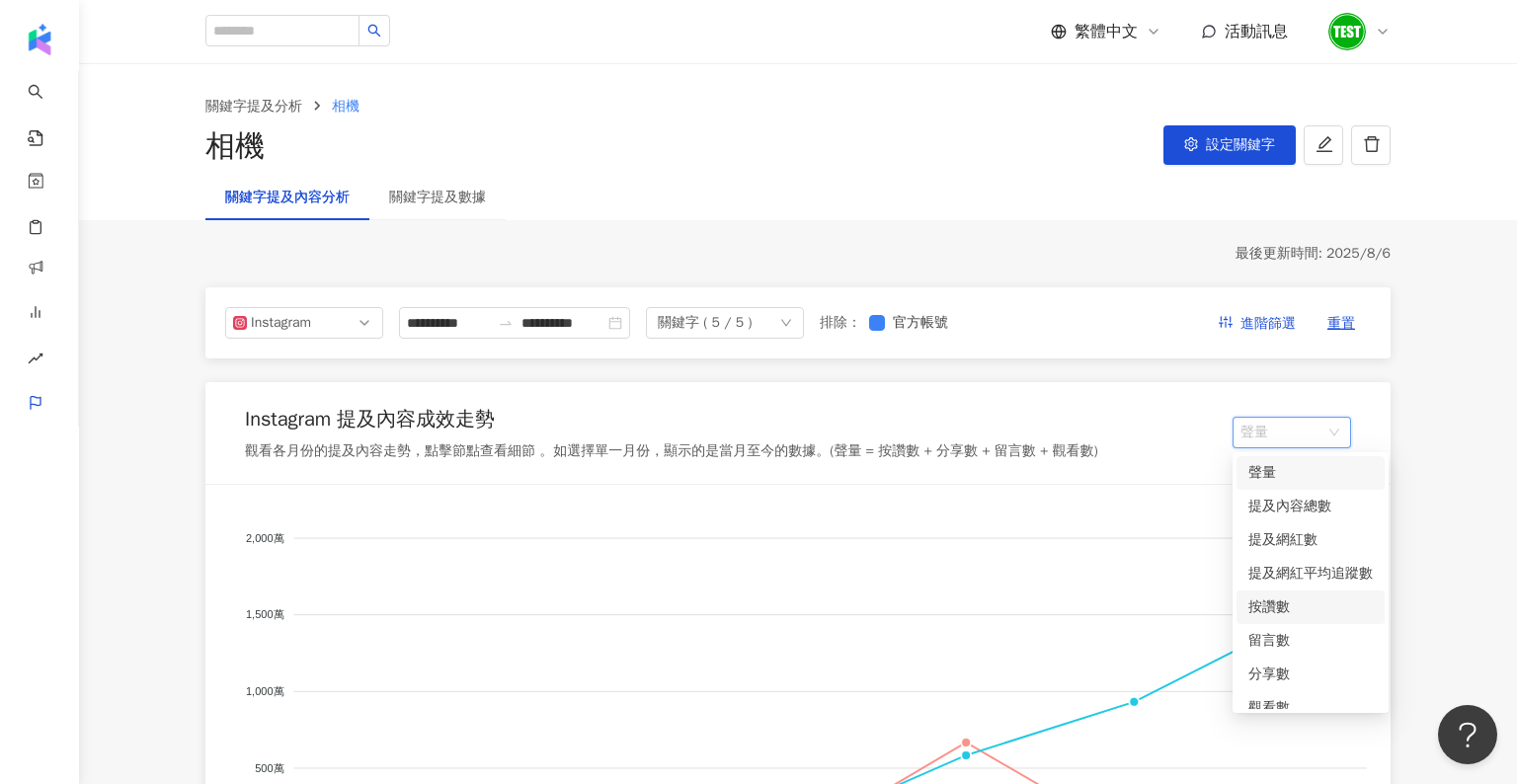 scroll, scrollTop: 48, scrollLeft: 0, axis: vertical 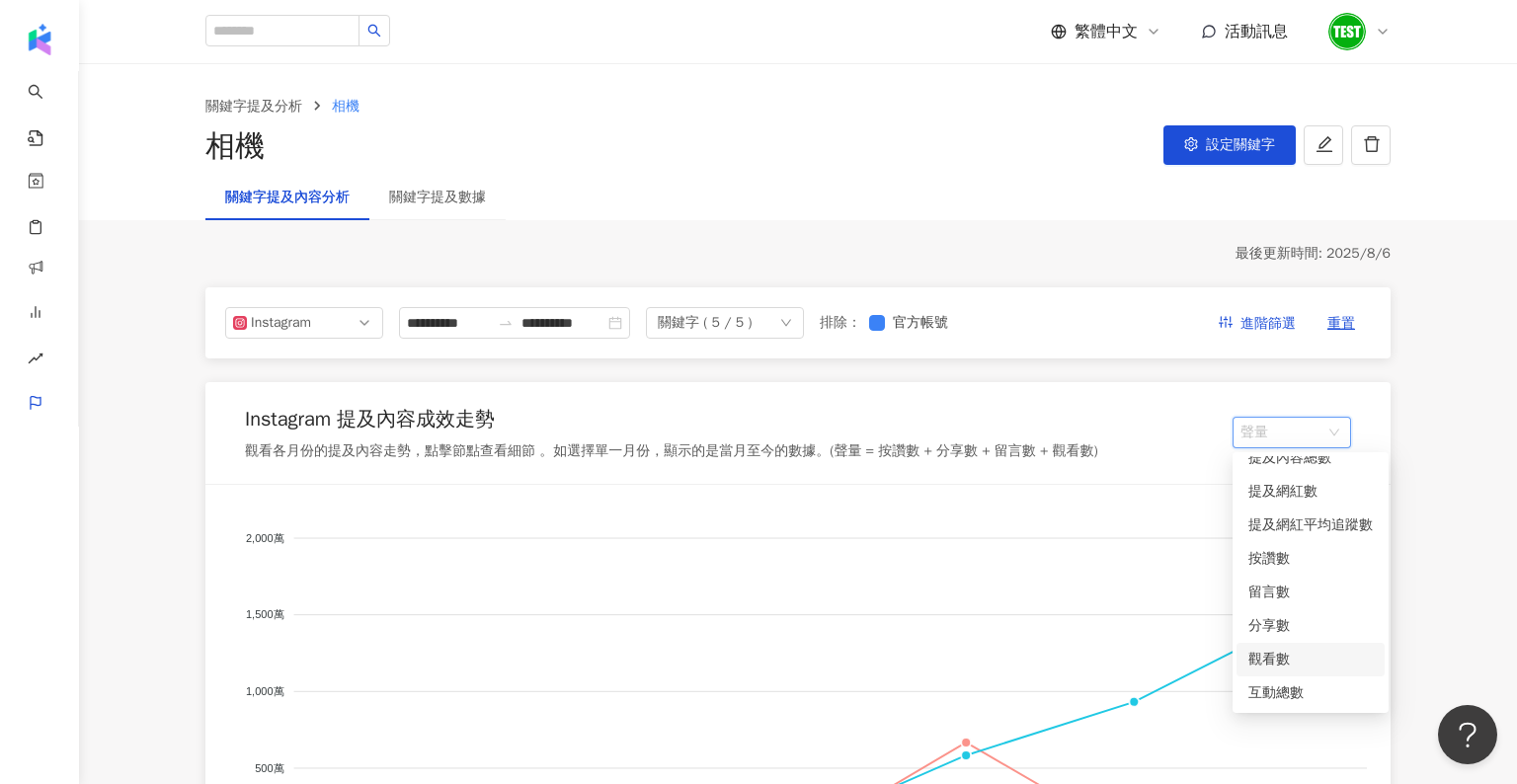click on "觀看數" at bounding box center [1311, 660] 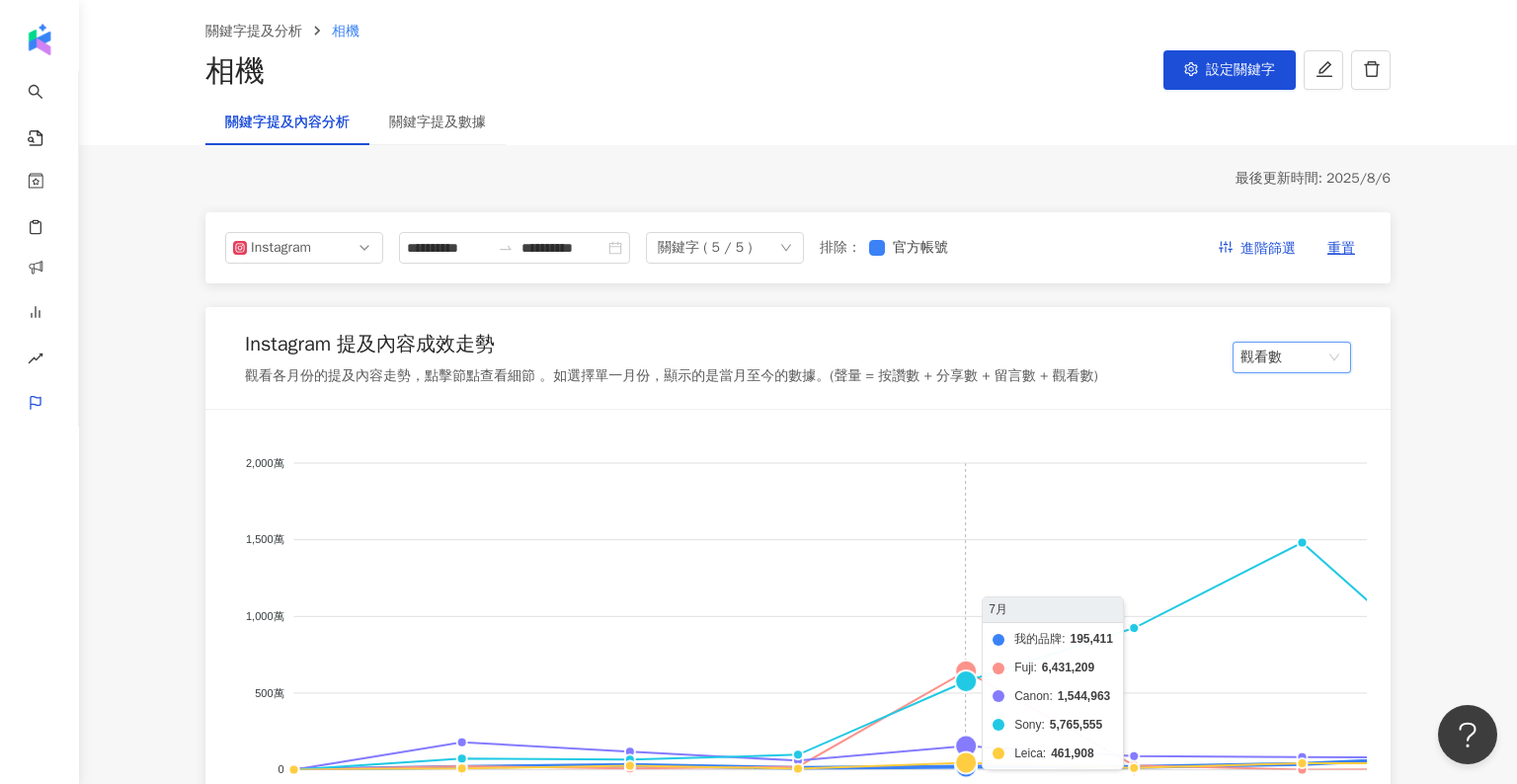 scroll, scrollTop: 0, scrollLeft: 0, axis: both 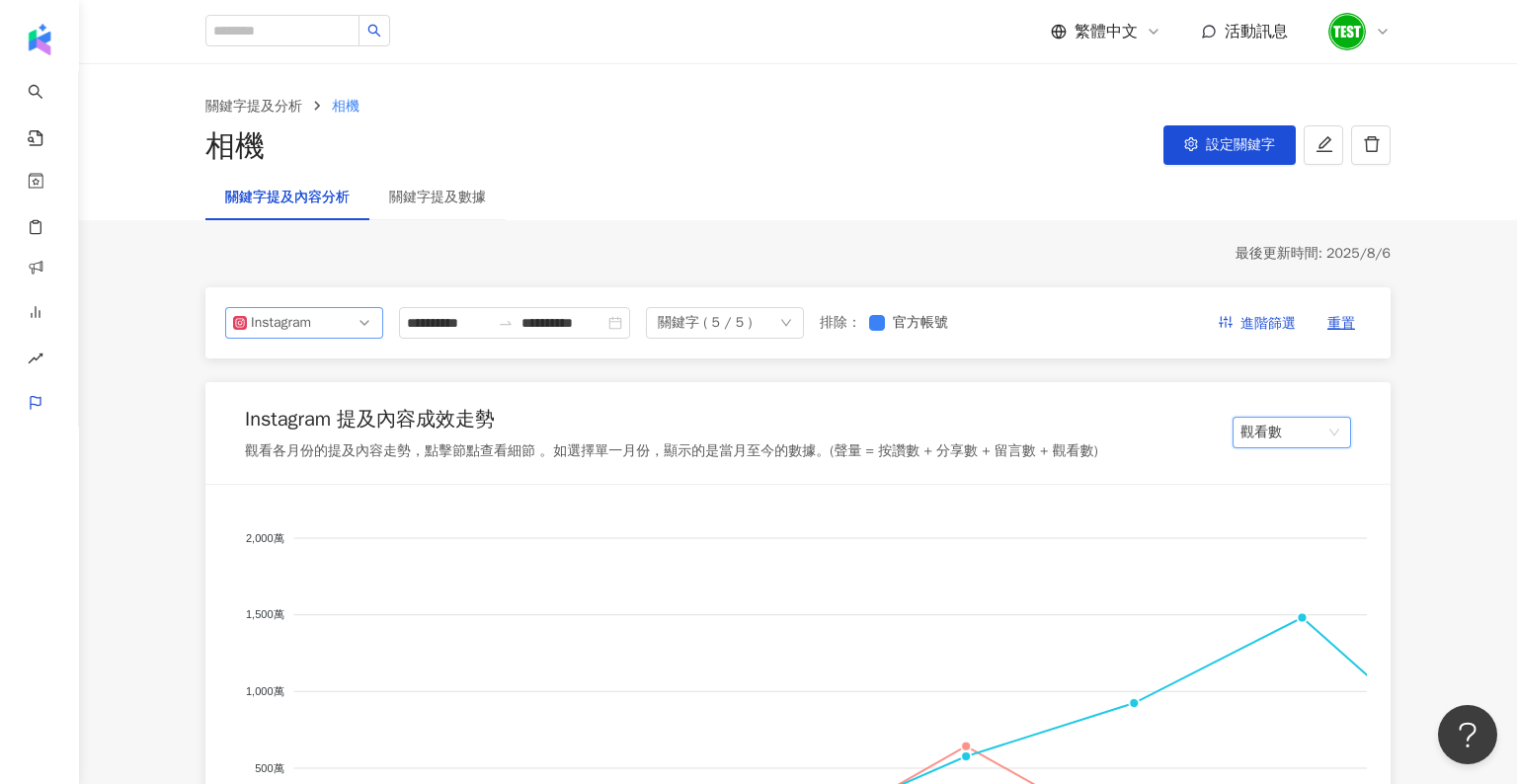 click on "Instagram" at bounding box center (304, 323) 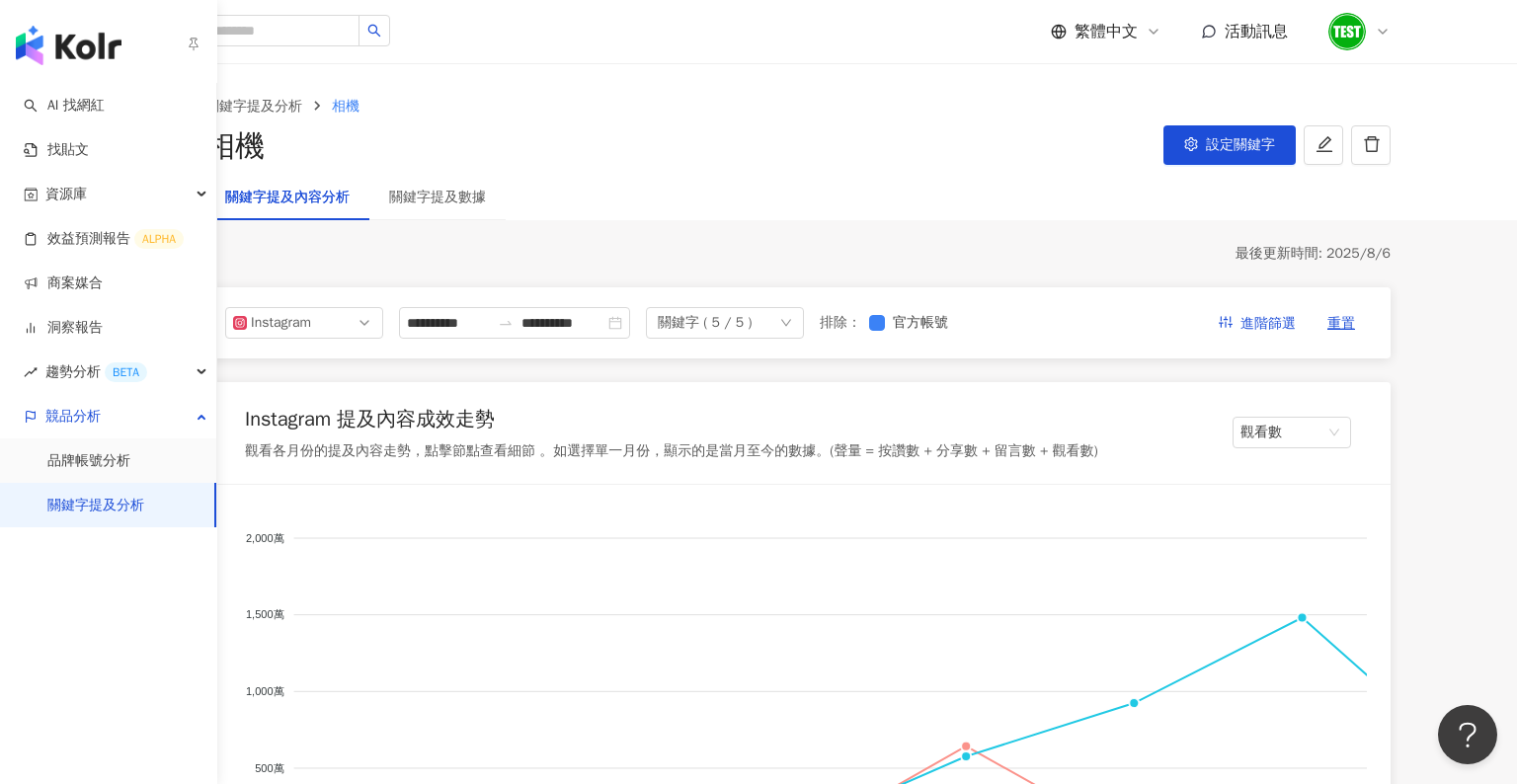 click on "品牌帳號分析" at bounding box center (89, 461) 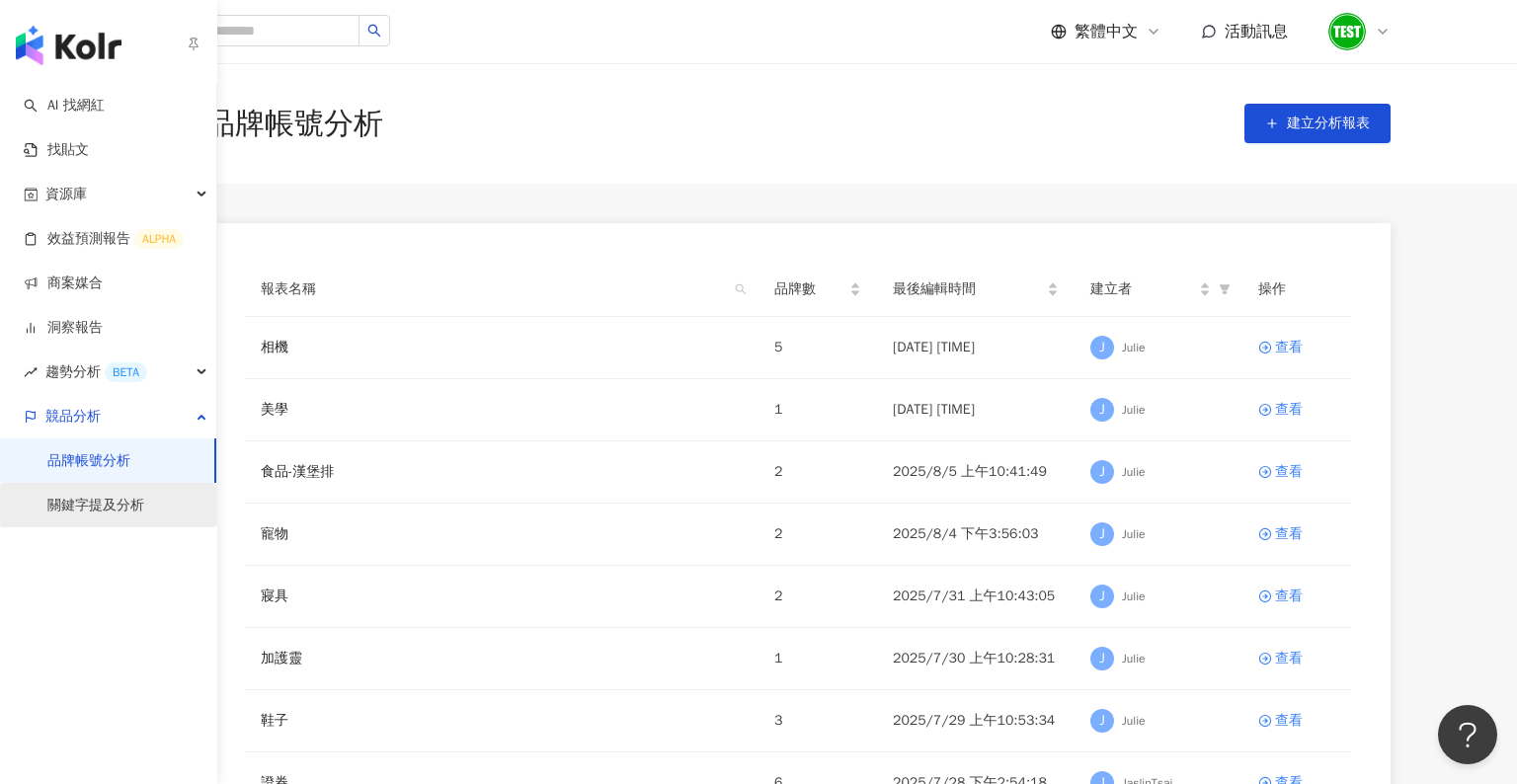 click on "關鍵字提及分析" at bounding box center [96, 506] 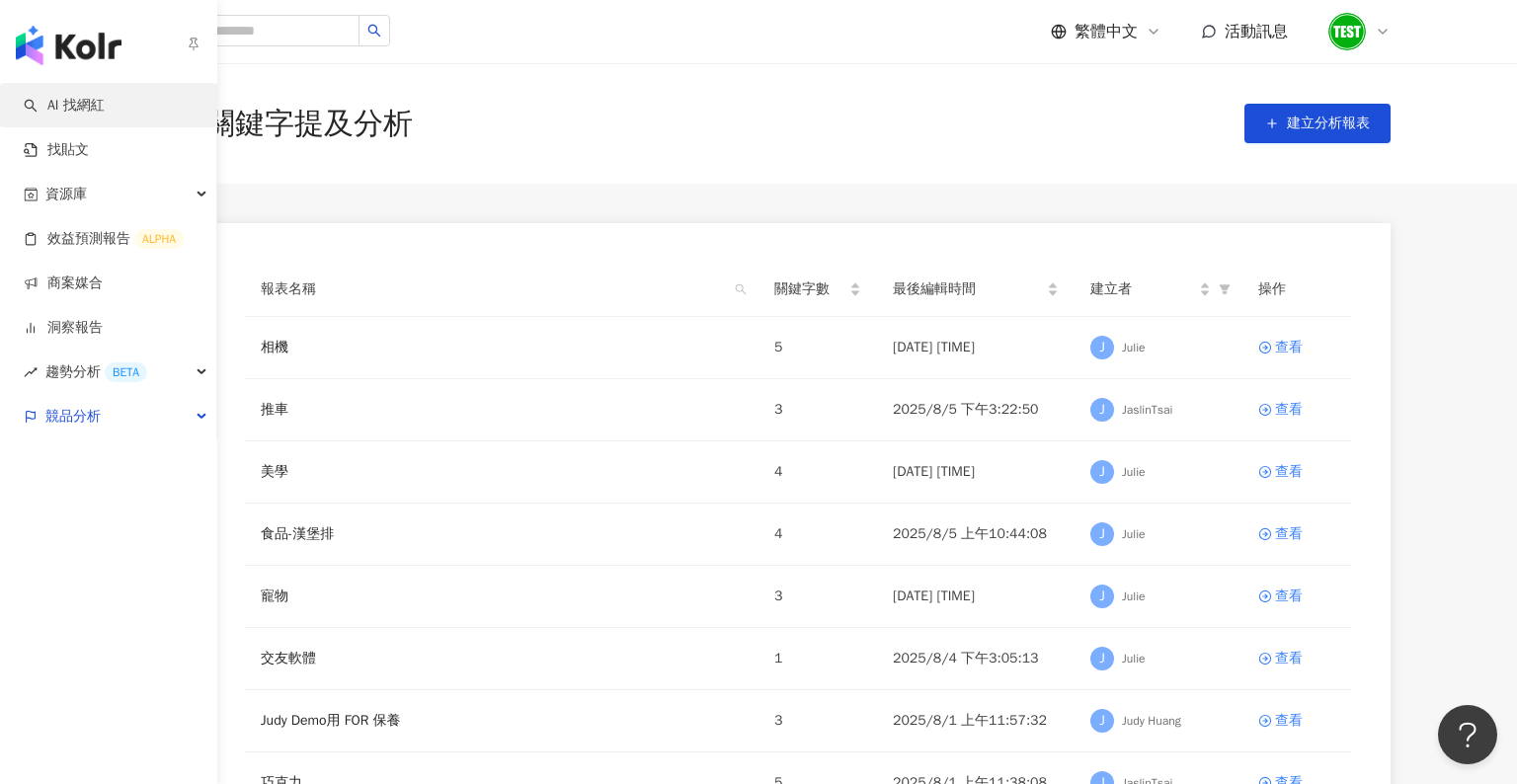click on "AI 找網紅" at bounding box center (64, 106) 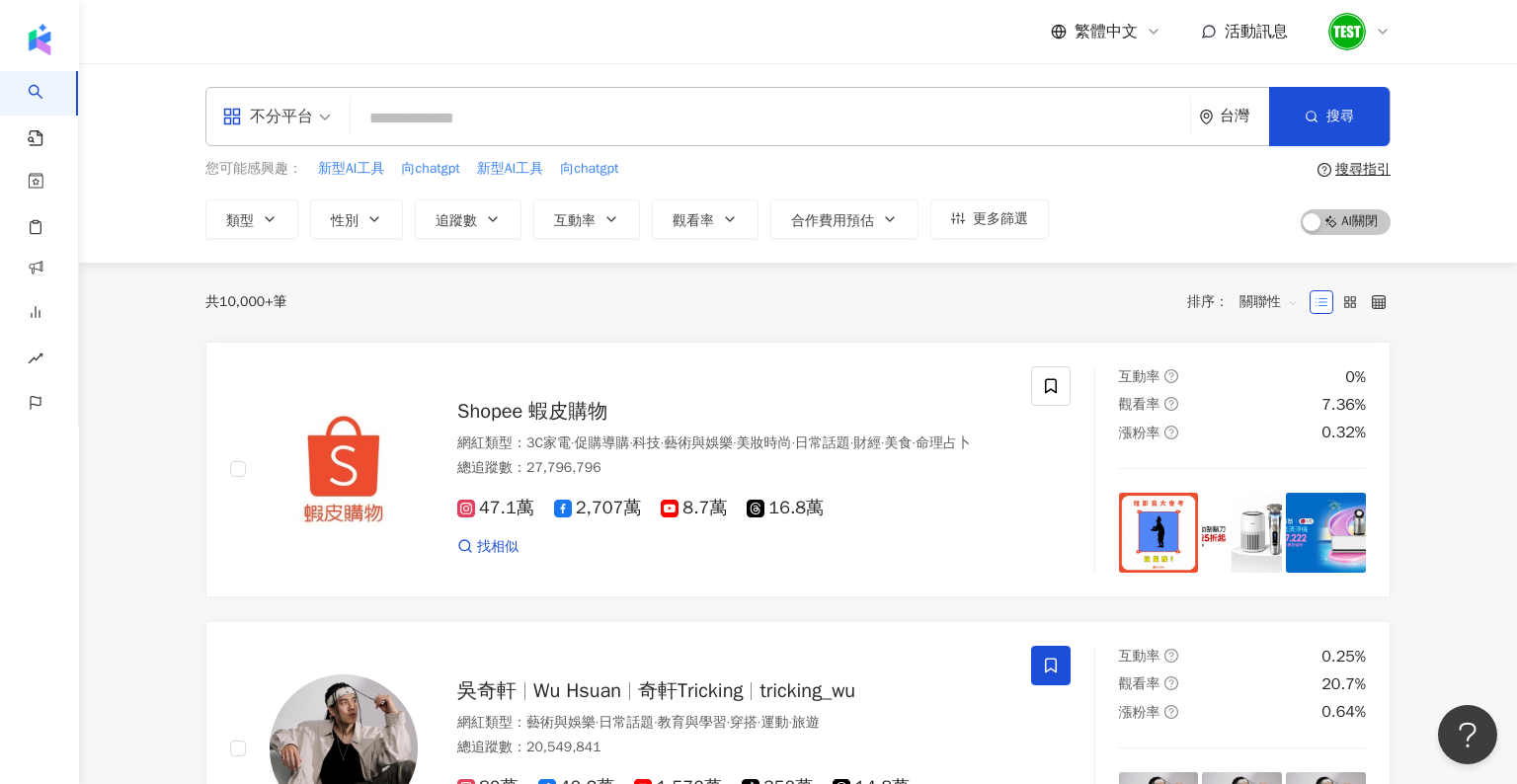 click on "不分平台" at bounding box center (268, 117) 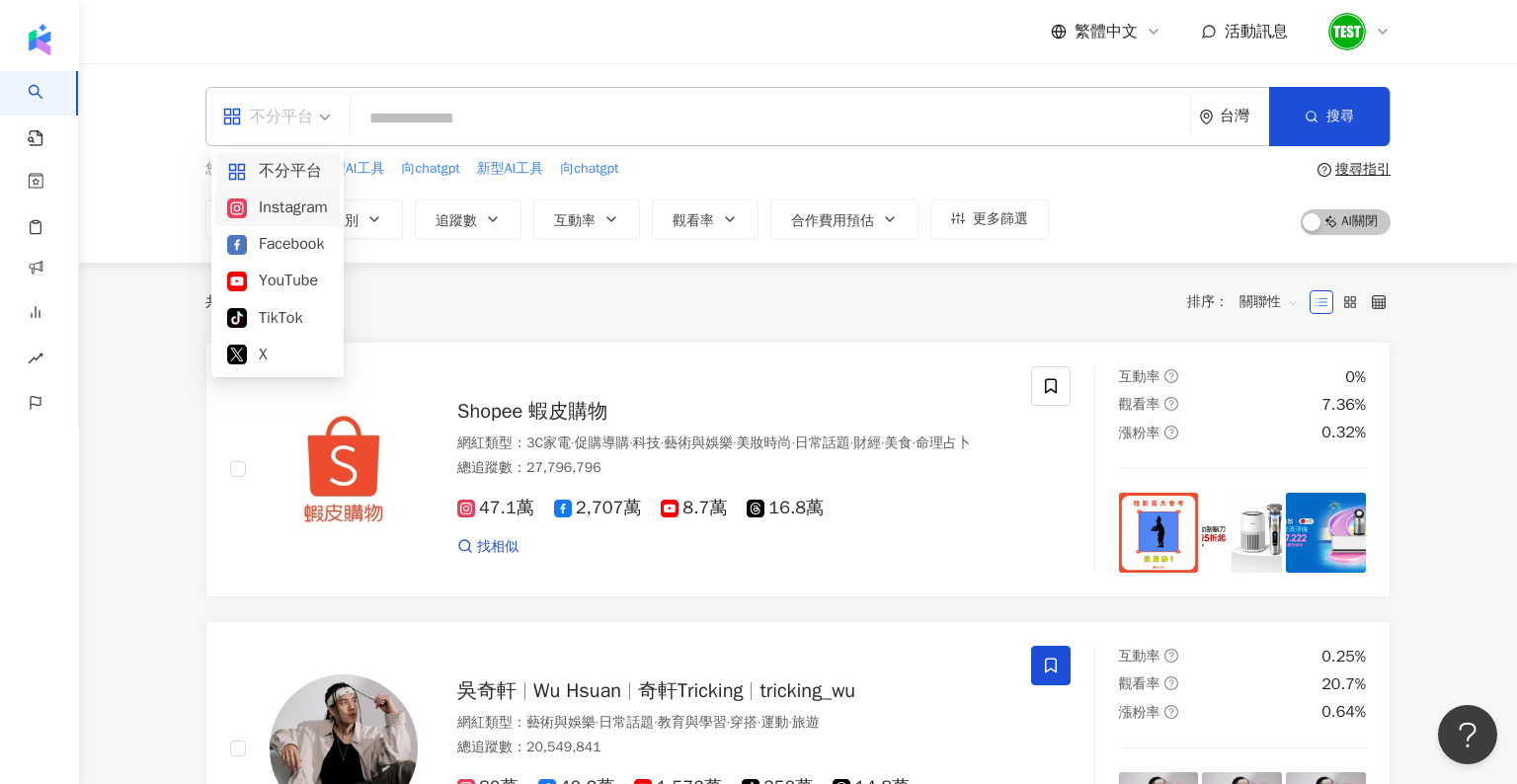 click on "Instagram" at bounding box center [278, 207] 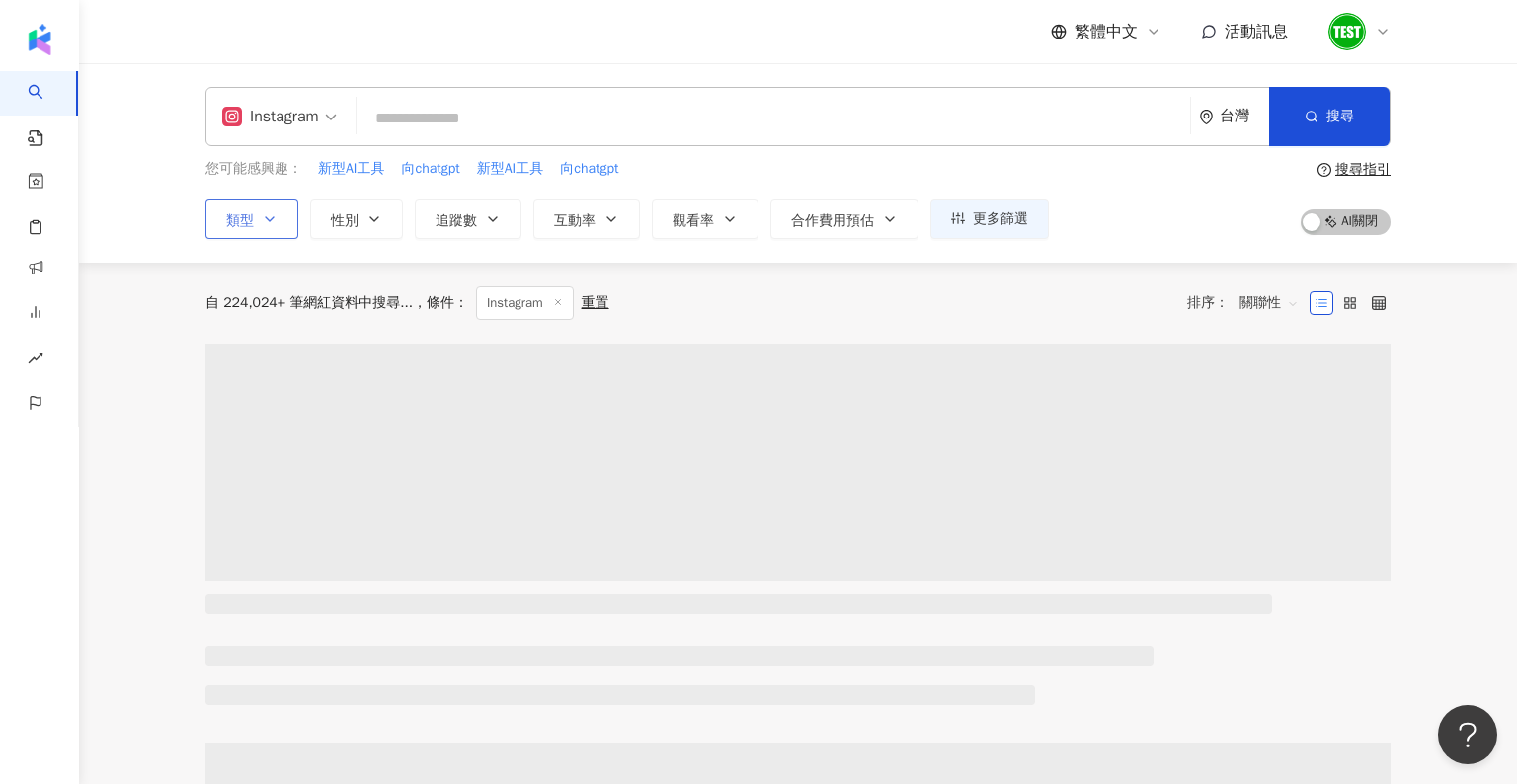 click 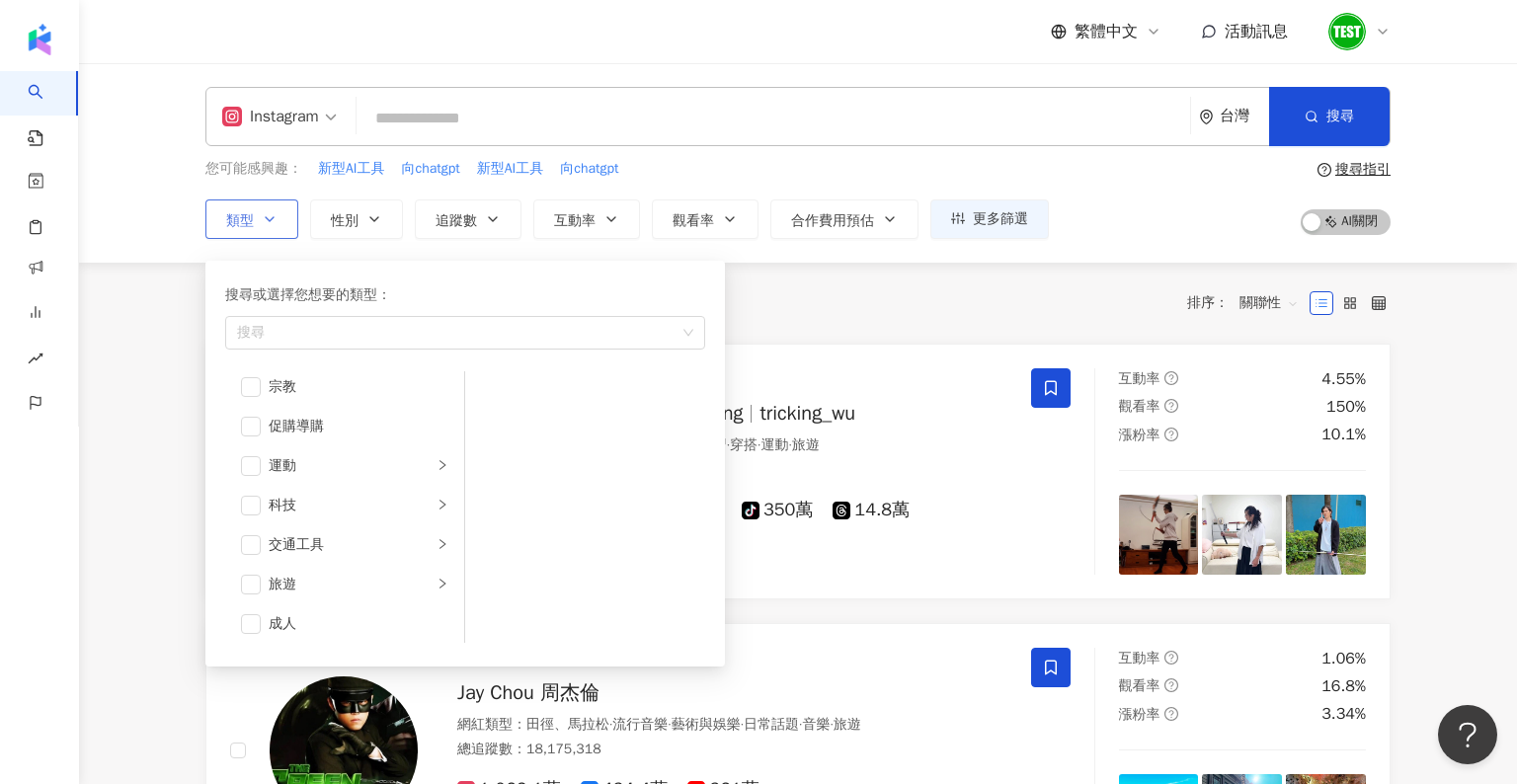 scroll, scrollTop: 681, scrollLeft: 0, axis: vertical 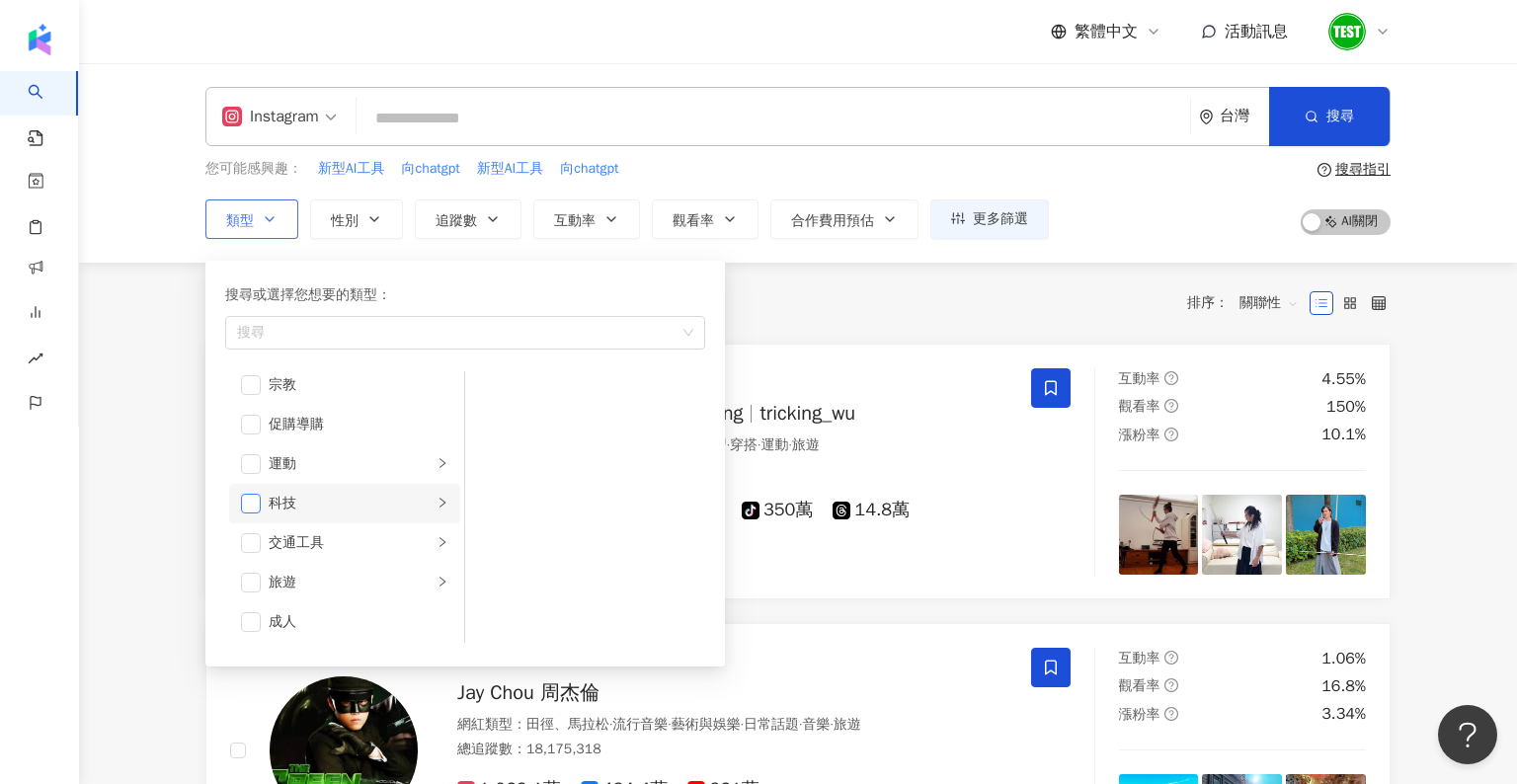 click at bounding box center [251, 504] 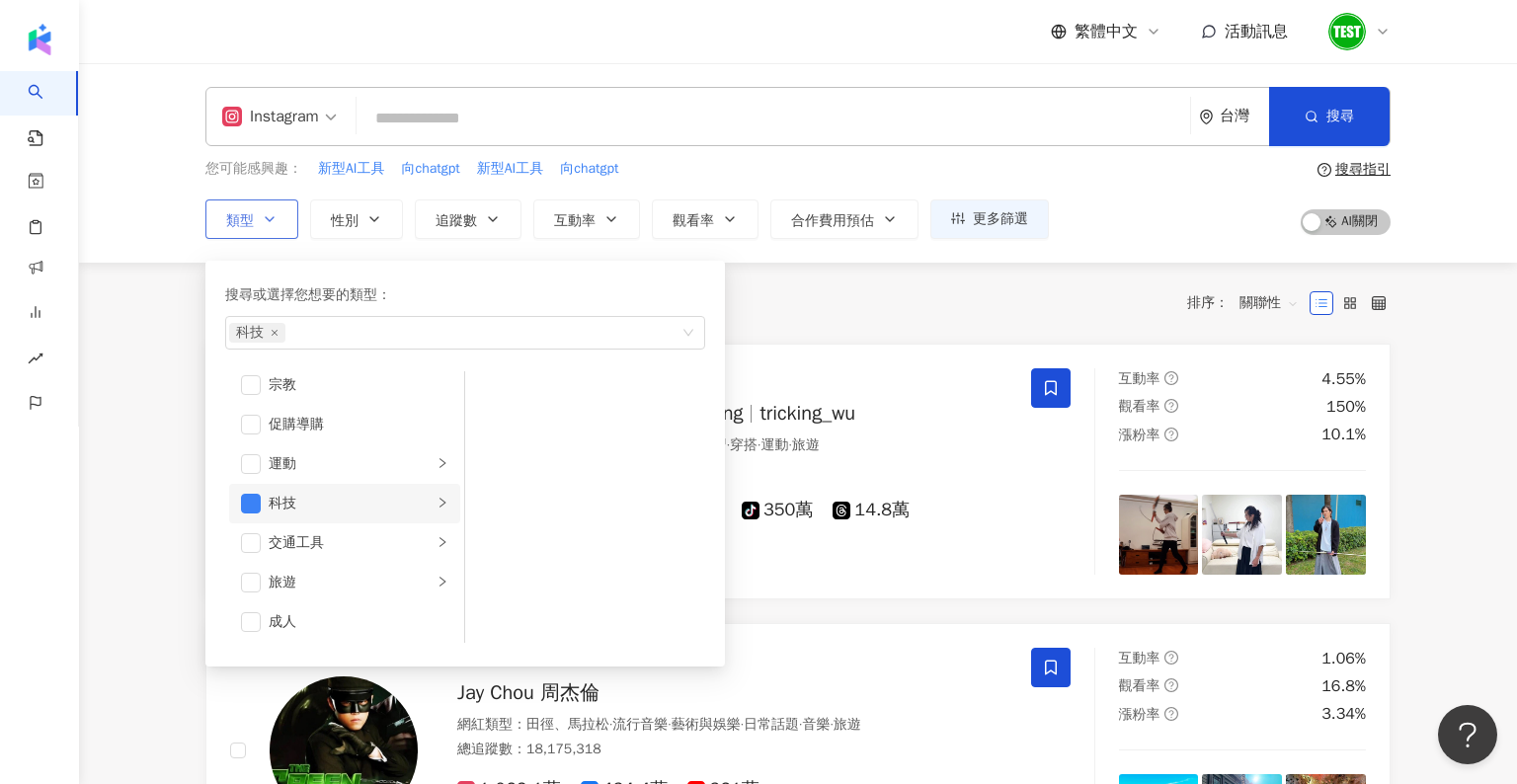 click 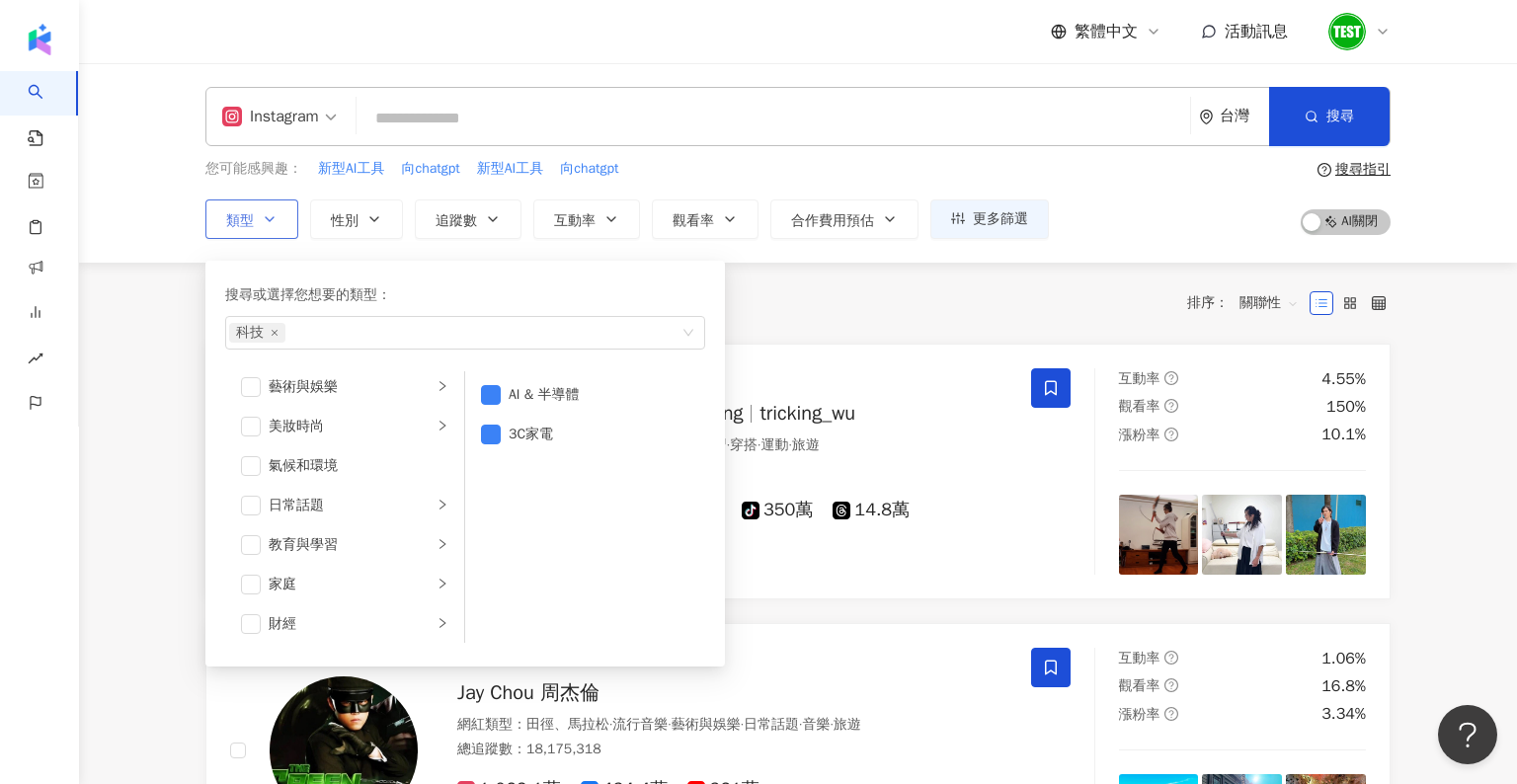 scroll, scrollTop: 0, scrollLeft: 0, axis: both 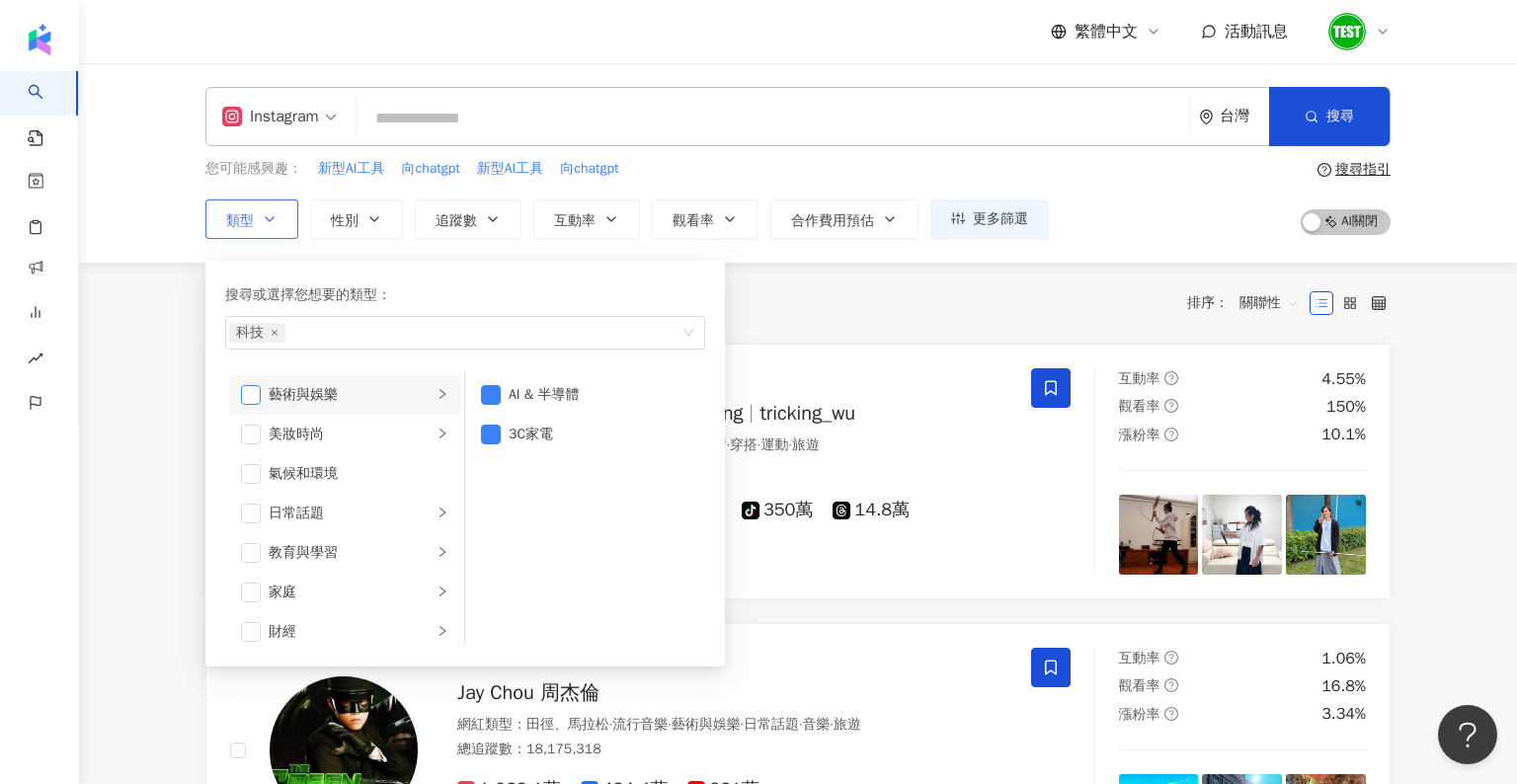 click at bounding box center (251, 395) 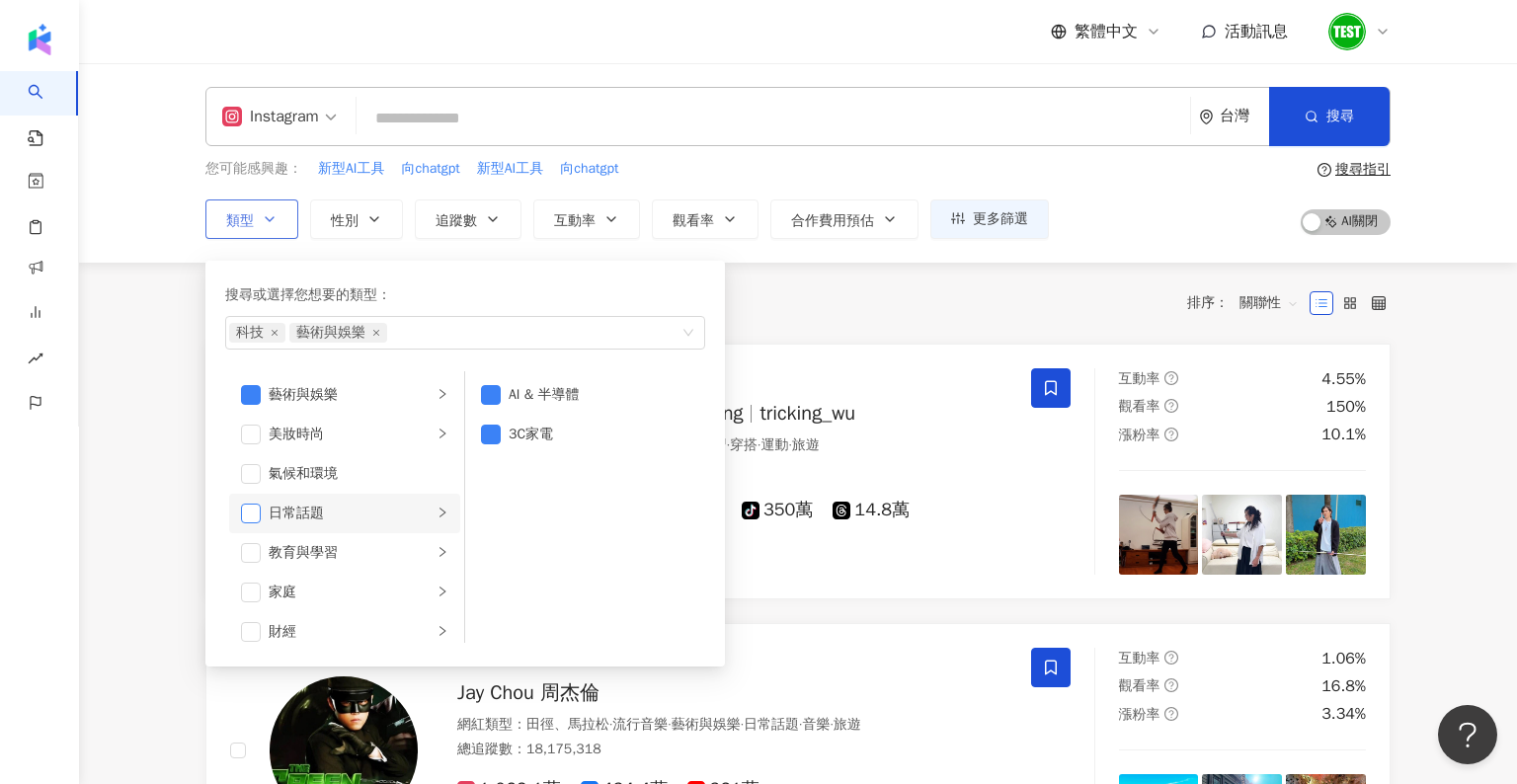 click at bounding box center [251, 513] 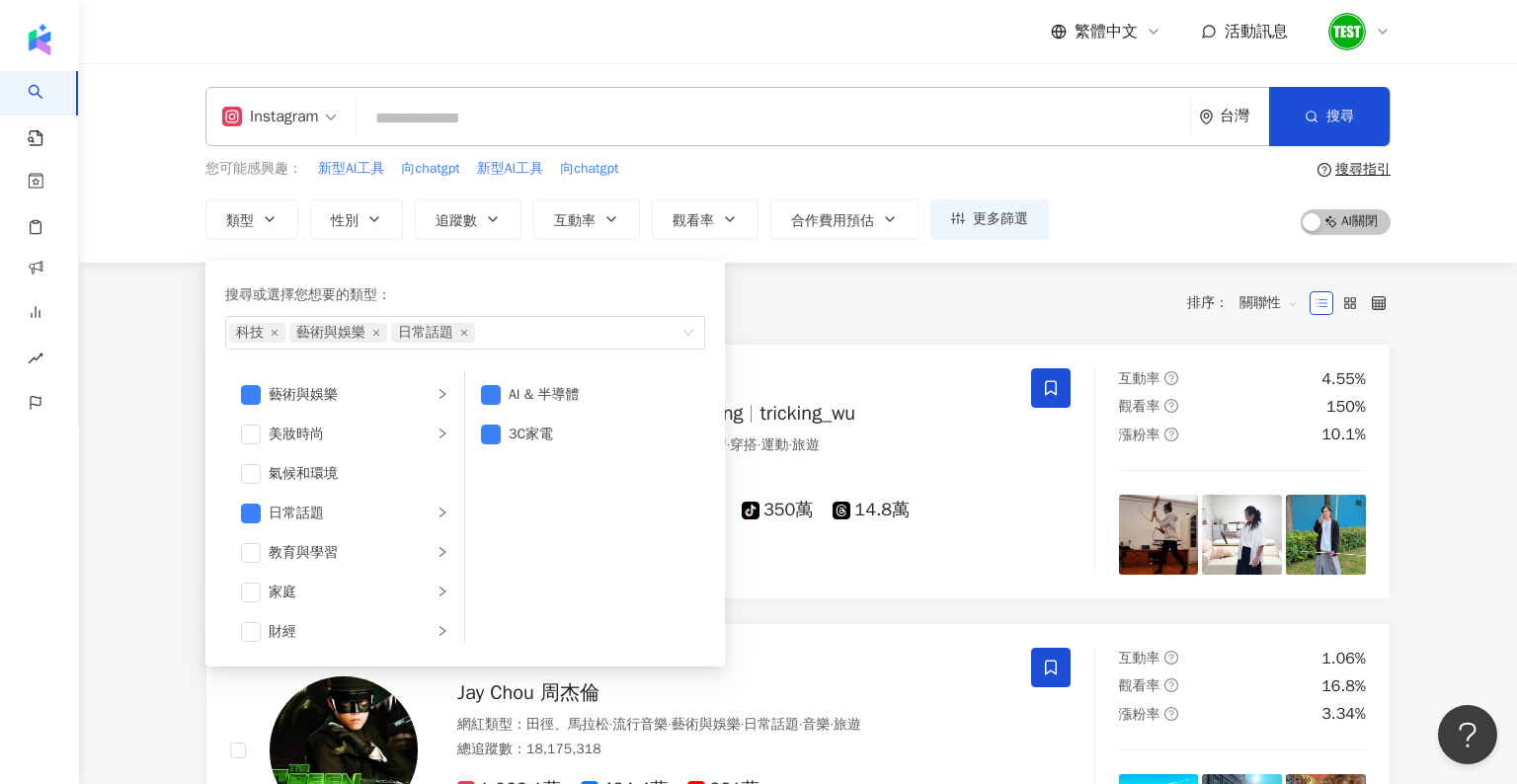 click on "共  10,000+  筆 條件 ： Instagram 重置 排序： 關聯性" at bounding box center [798, 303] 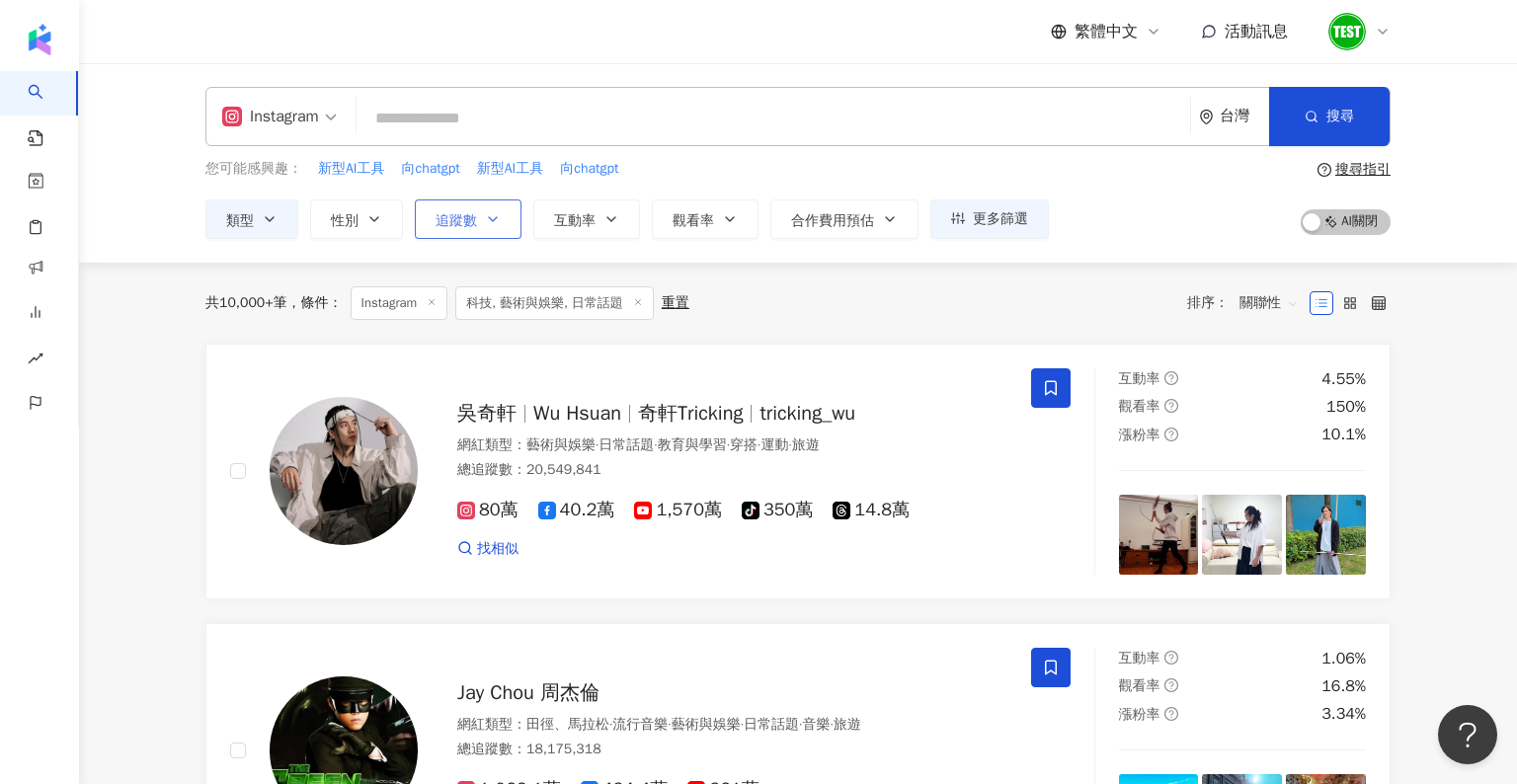 click on "追蹤數" at bounding box center [468, 219] 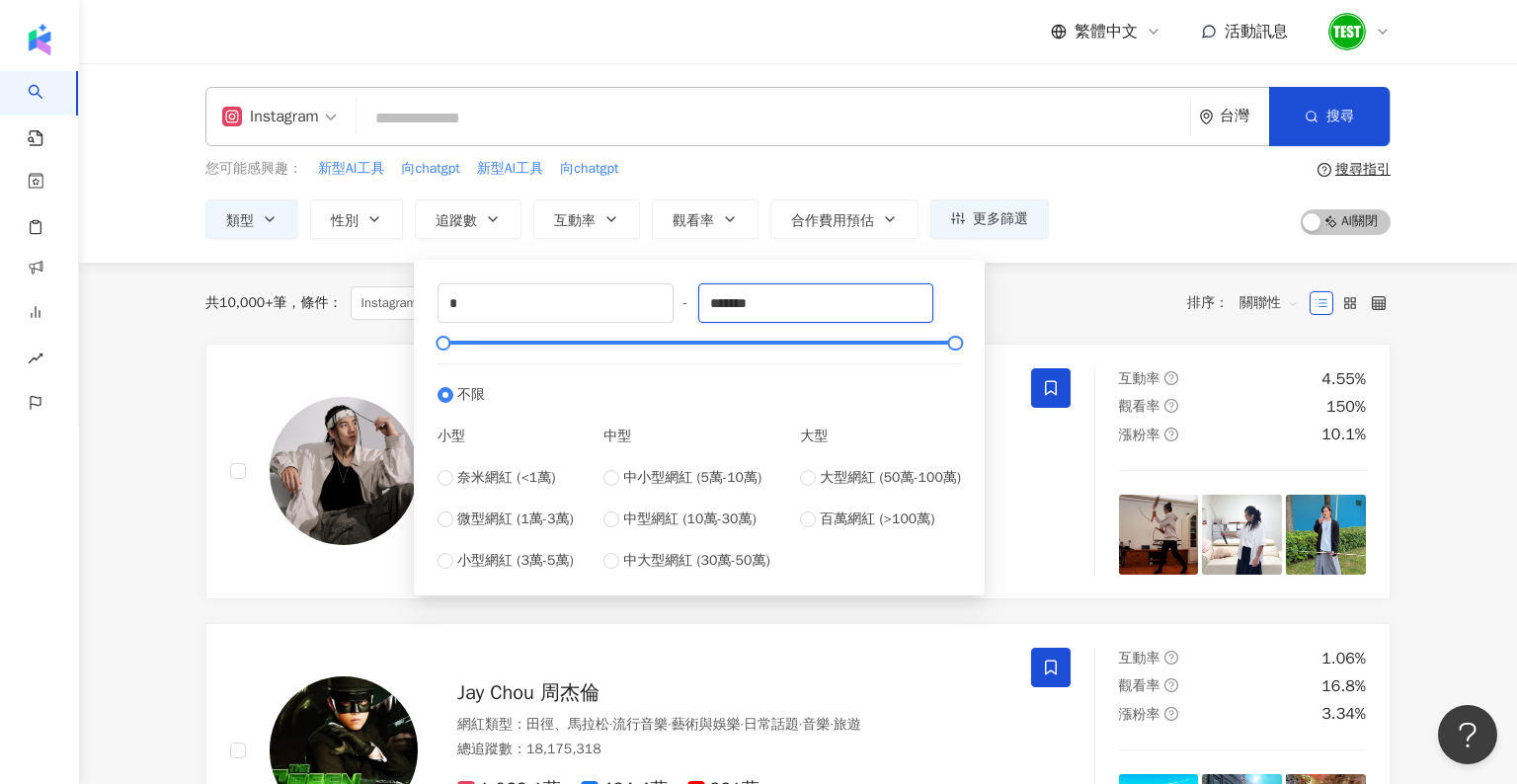 drag, startPoint x: 814, startPoint y: 308, endPoint x: 684, endPoint y: 293, distance: 130.86252 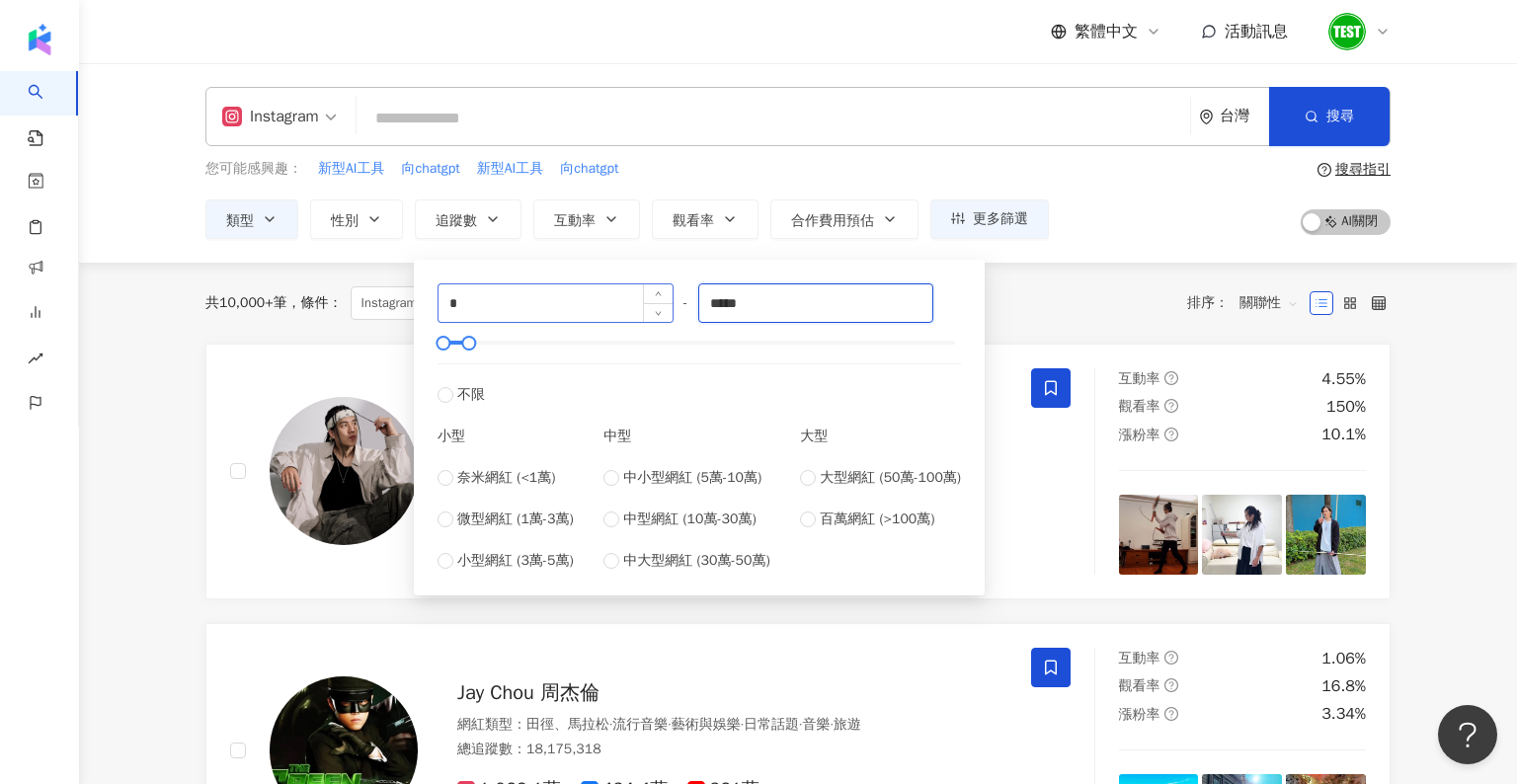 type on "*****" 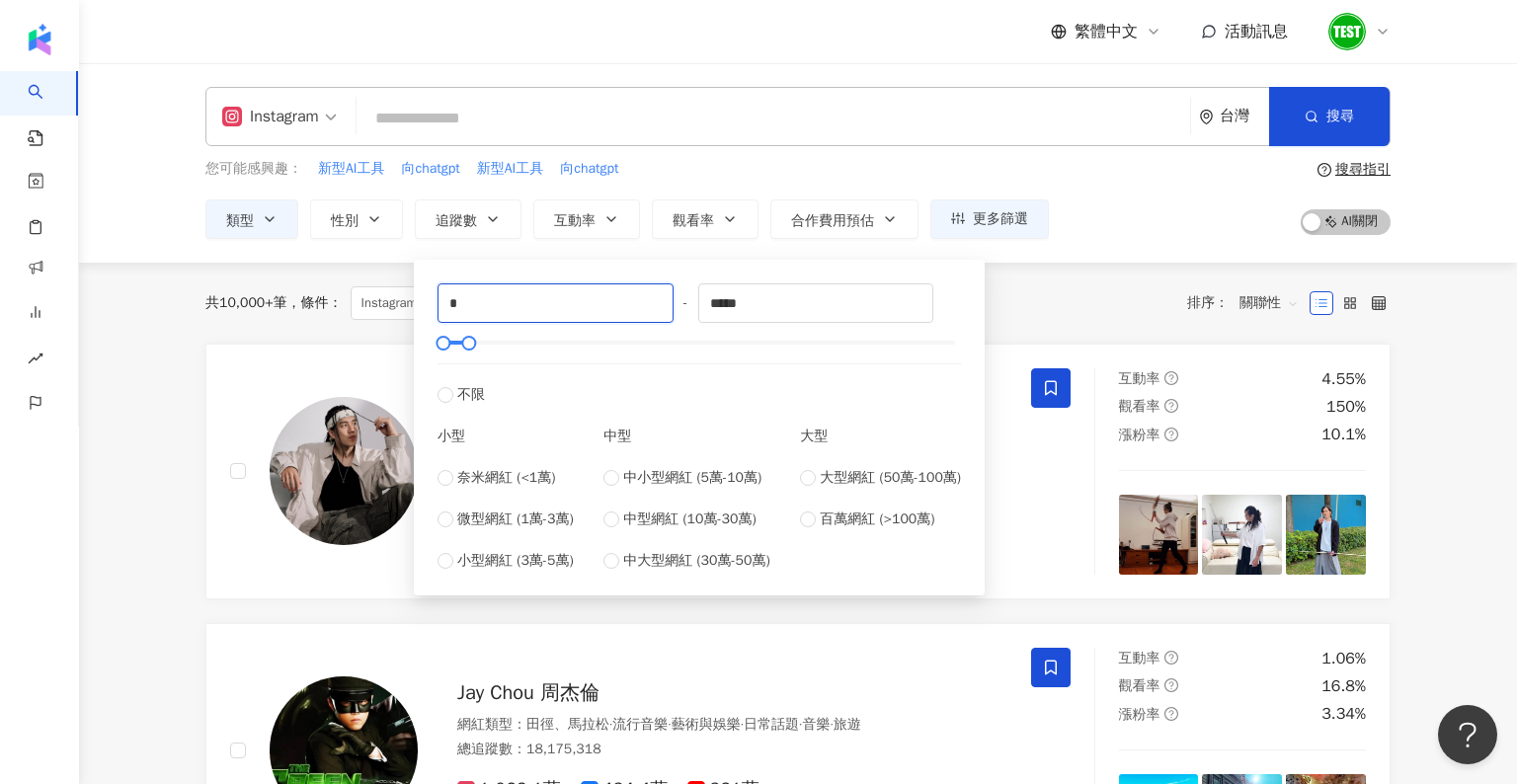 drag, startPoint x: 502, startPoint y: 309, endPoint x: 374, endPoint y: 309, distance: 128 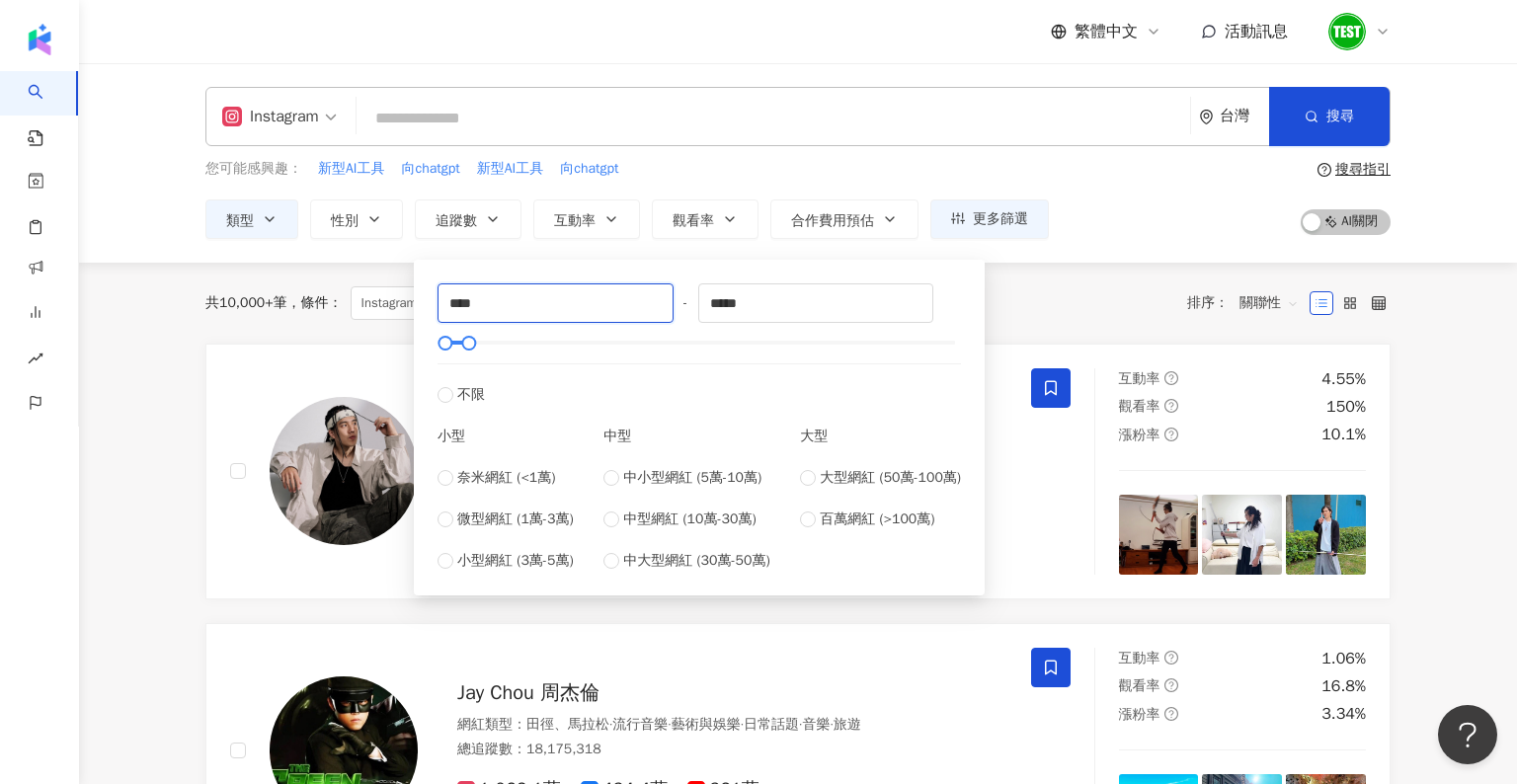 type on "****" 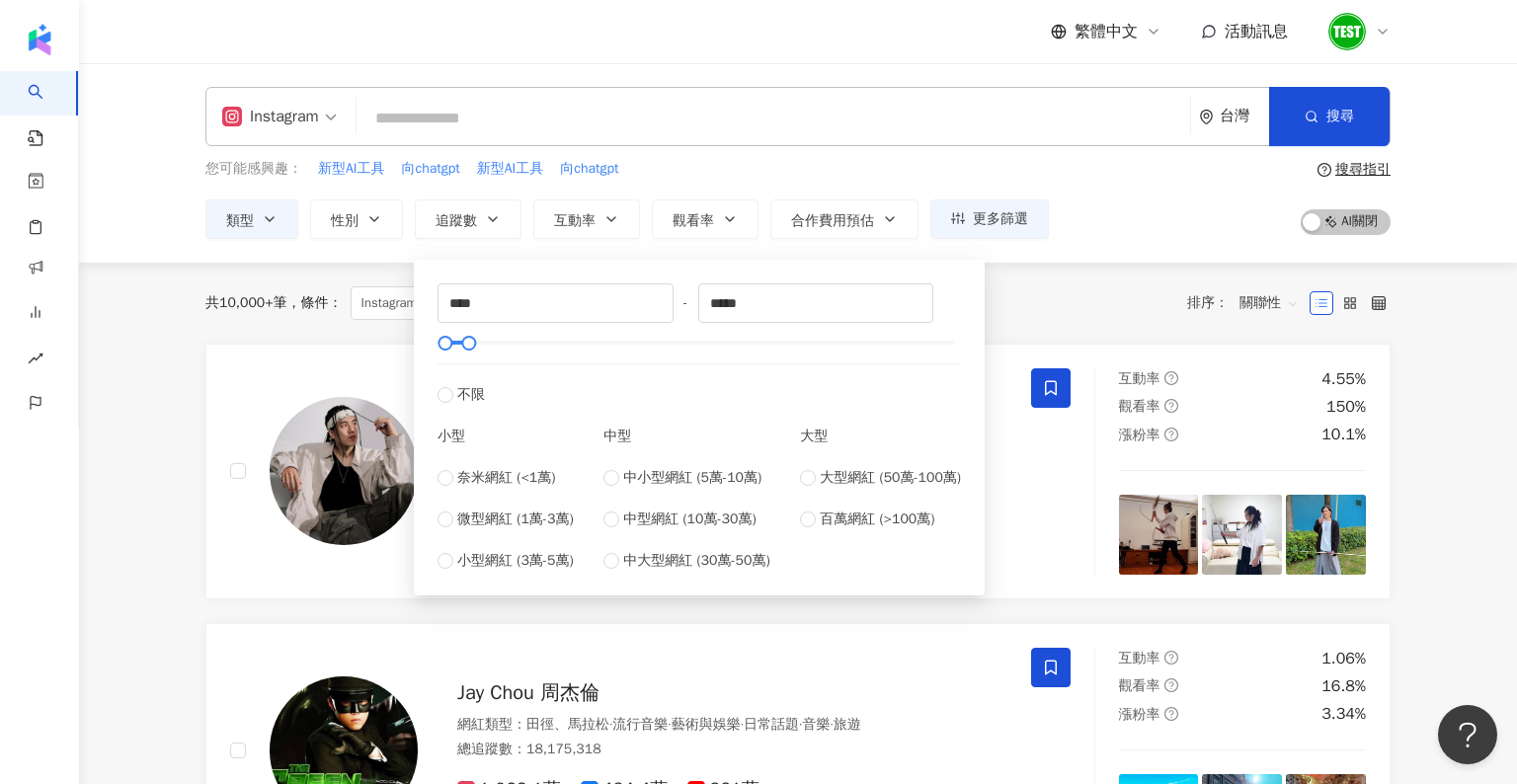 click on "共  10,000+  筆 條件 ： Instagram 科技, 藝術與娛樂, 日常話題 重置 排序： 關聯性" at bounding box center (798, 303) 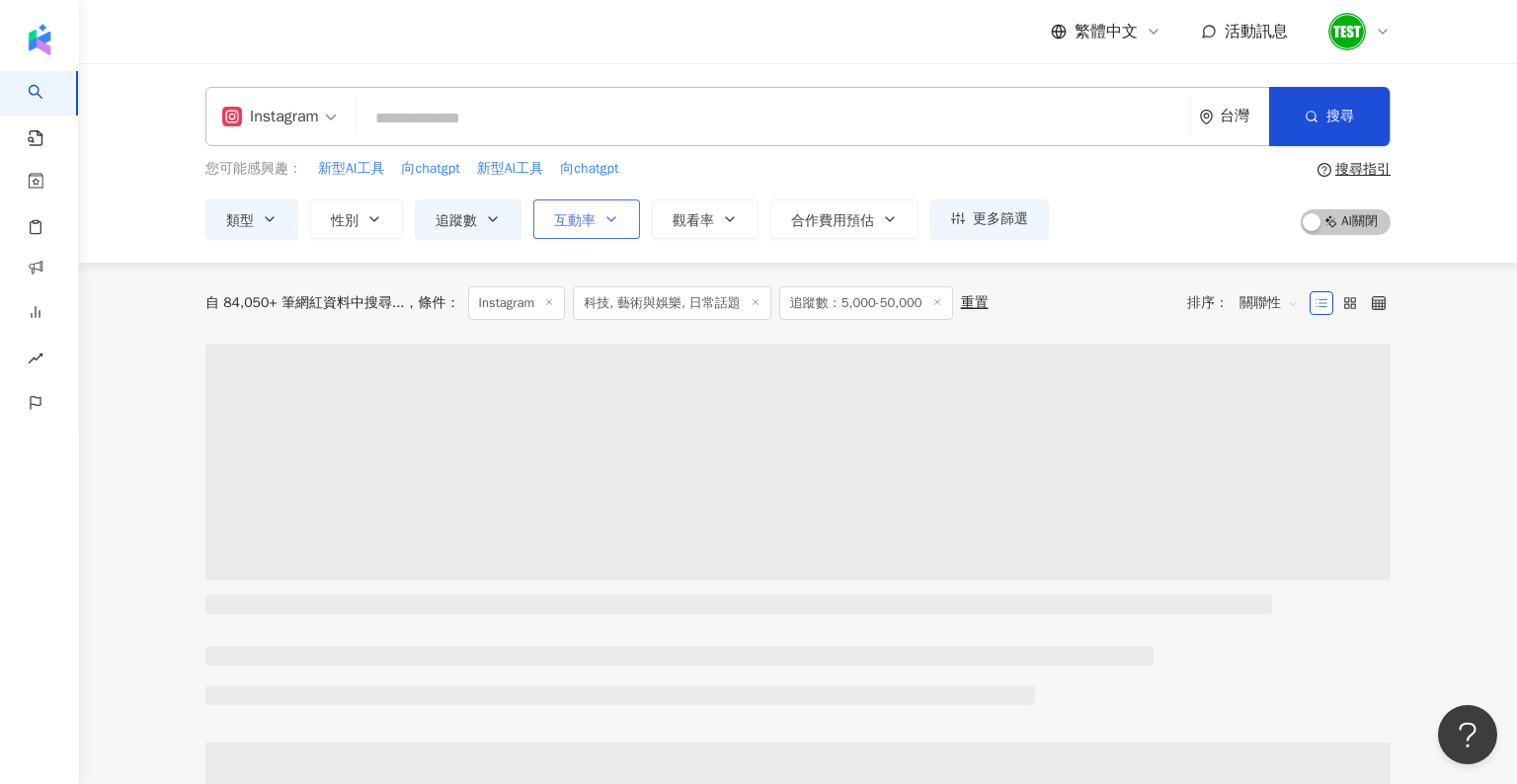 click on "互動率" at bounding box center (587, 219) 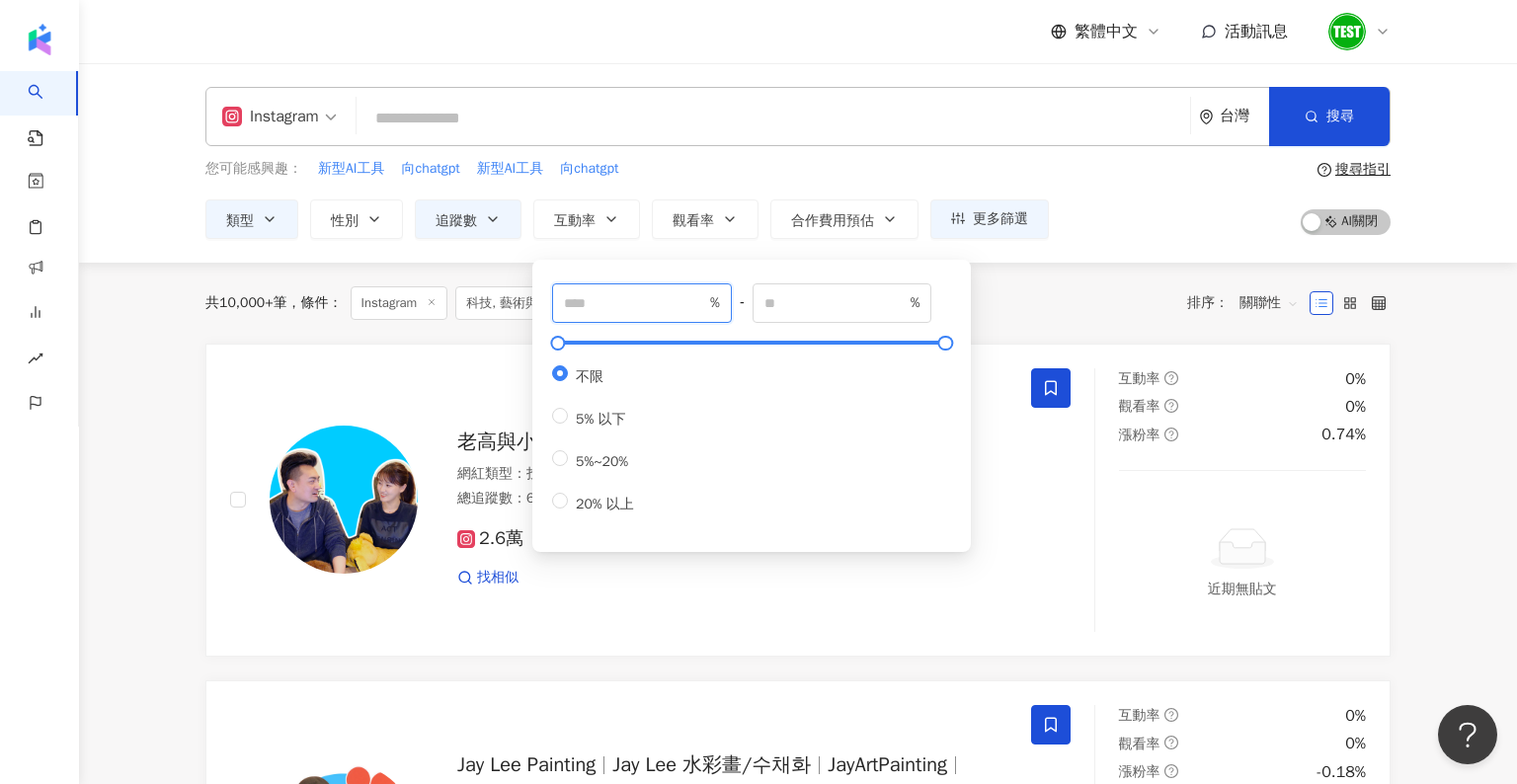 click at bounding box center (635, 303) 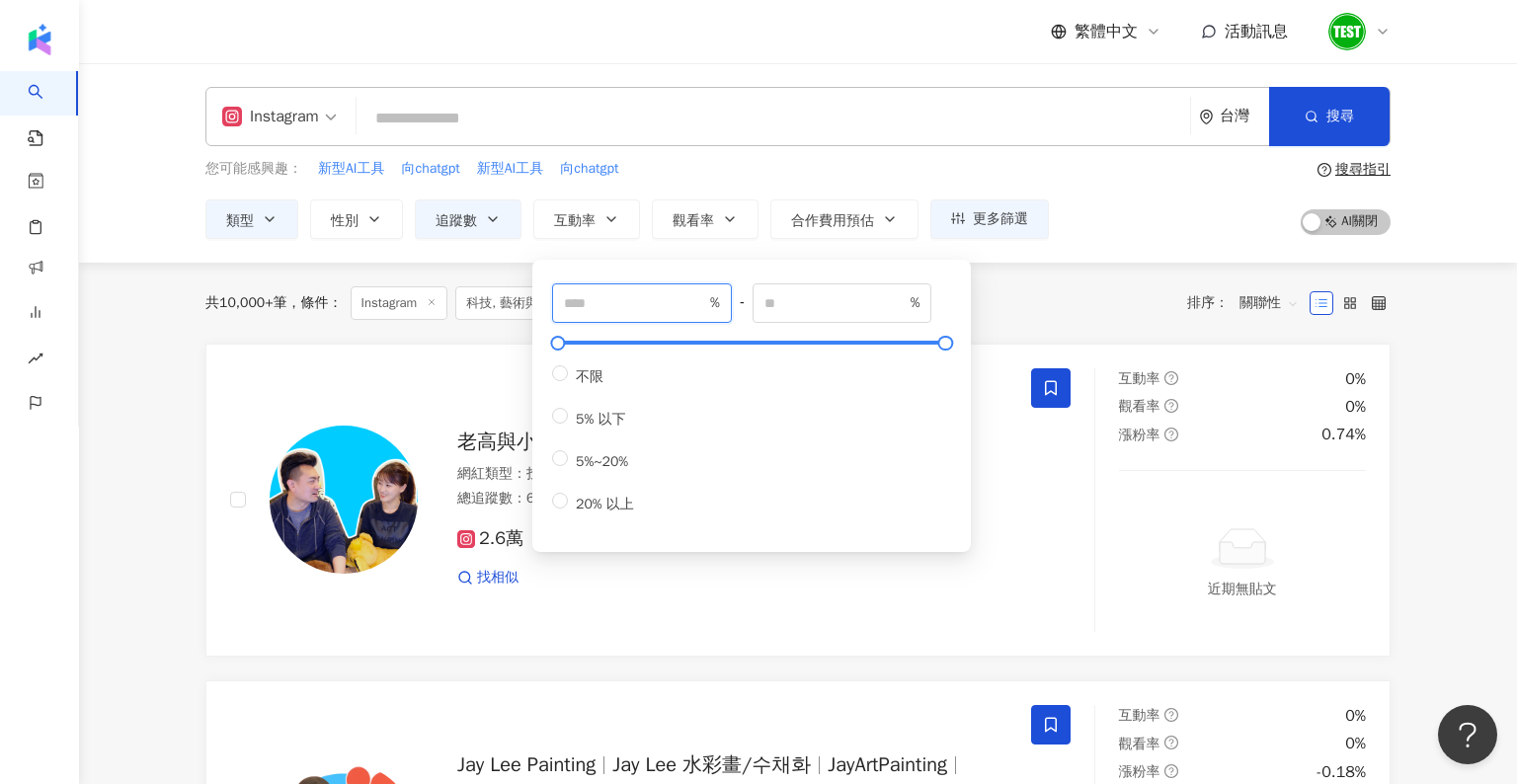 type on "*" 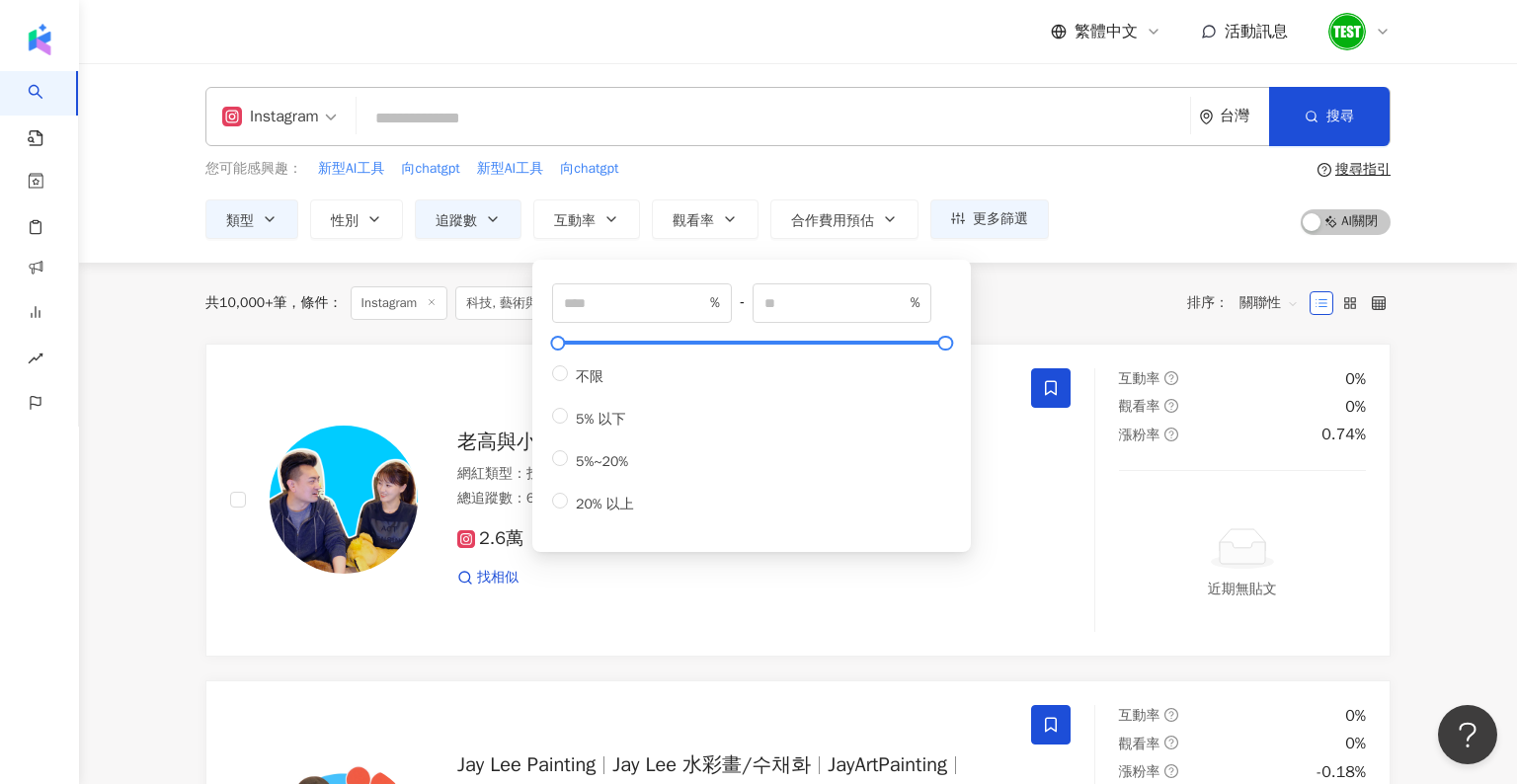 click on "共  10,000+  筆 條件 ： Instagram 科技, 藝術與娛樂, 日常話題 追蹤數：5,000-50,000 重置 排序： 關聯性" at bounding box center (798, 303) 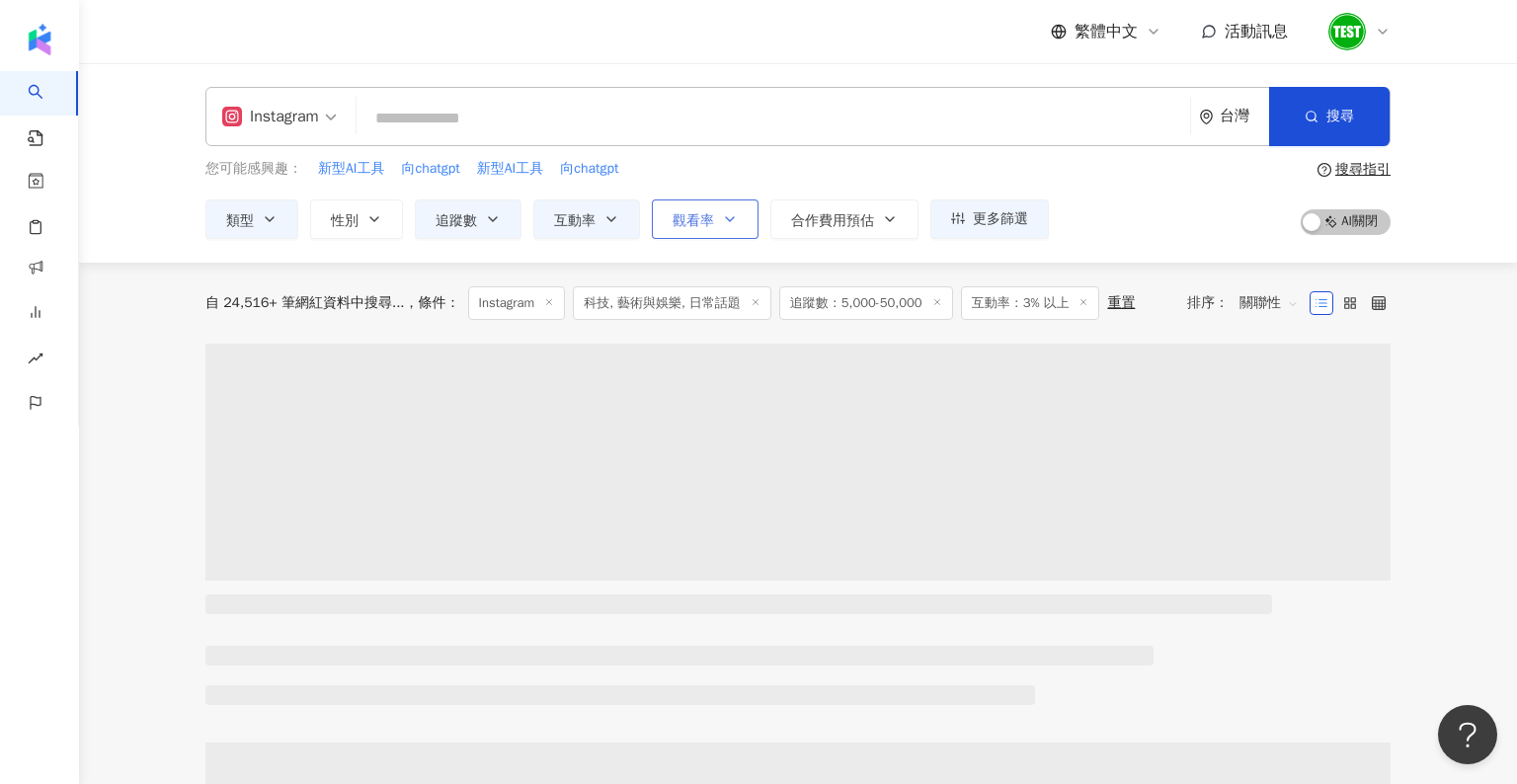 click on "觀看率" at bounding box center (705, 219) 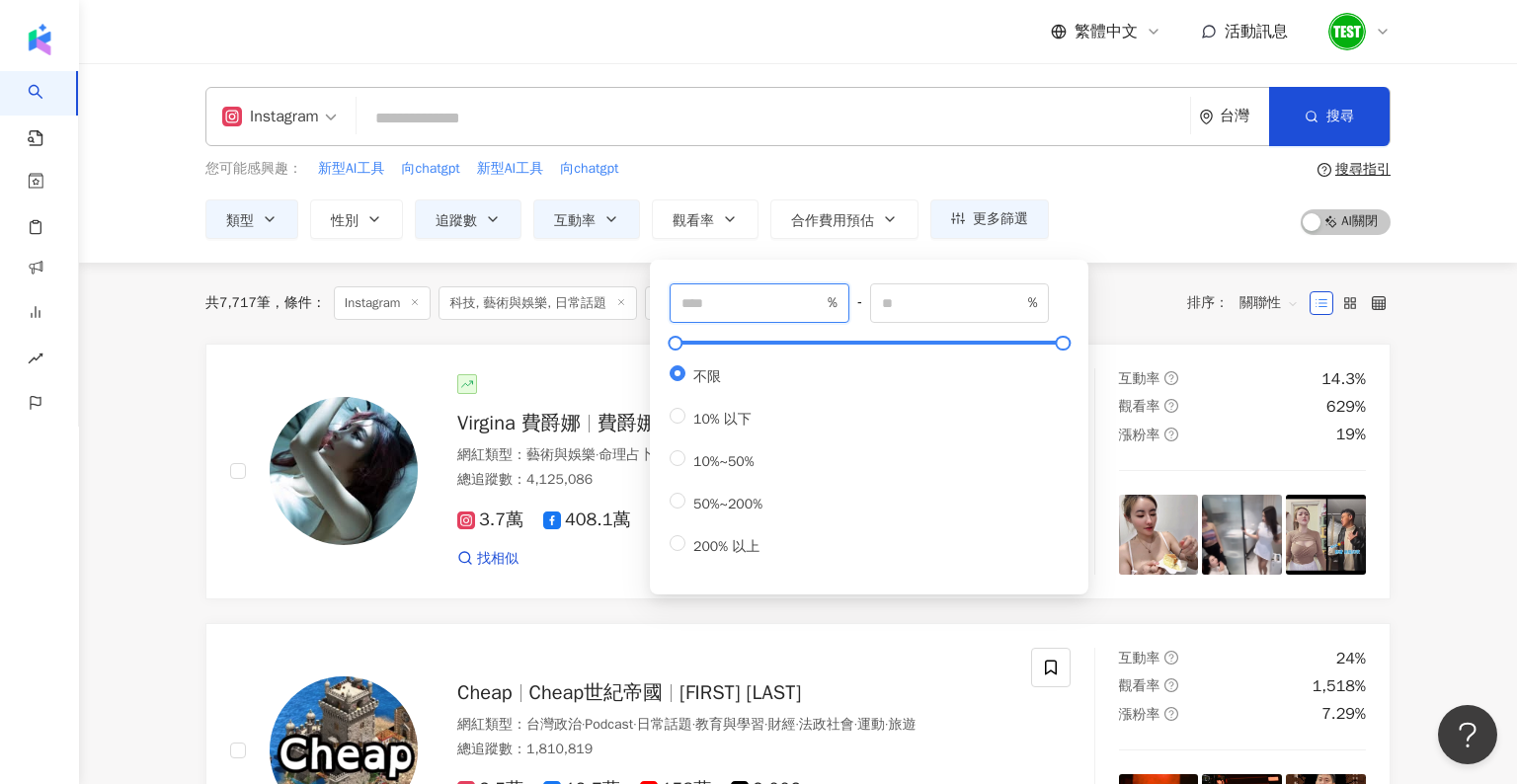 click at bounding box center (753, 303) 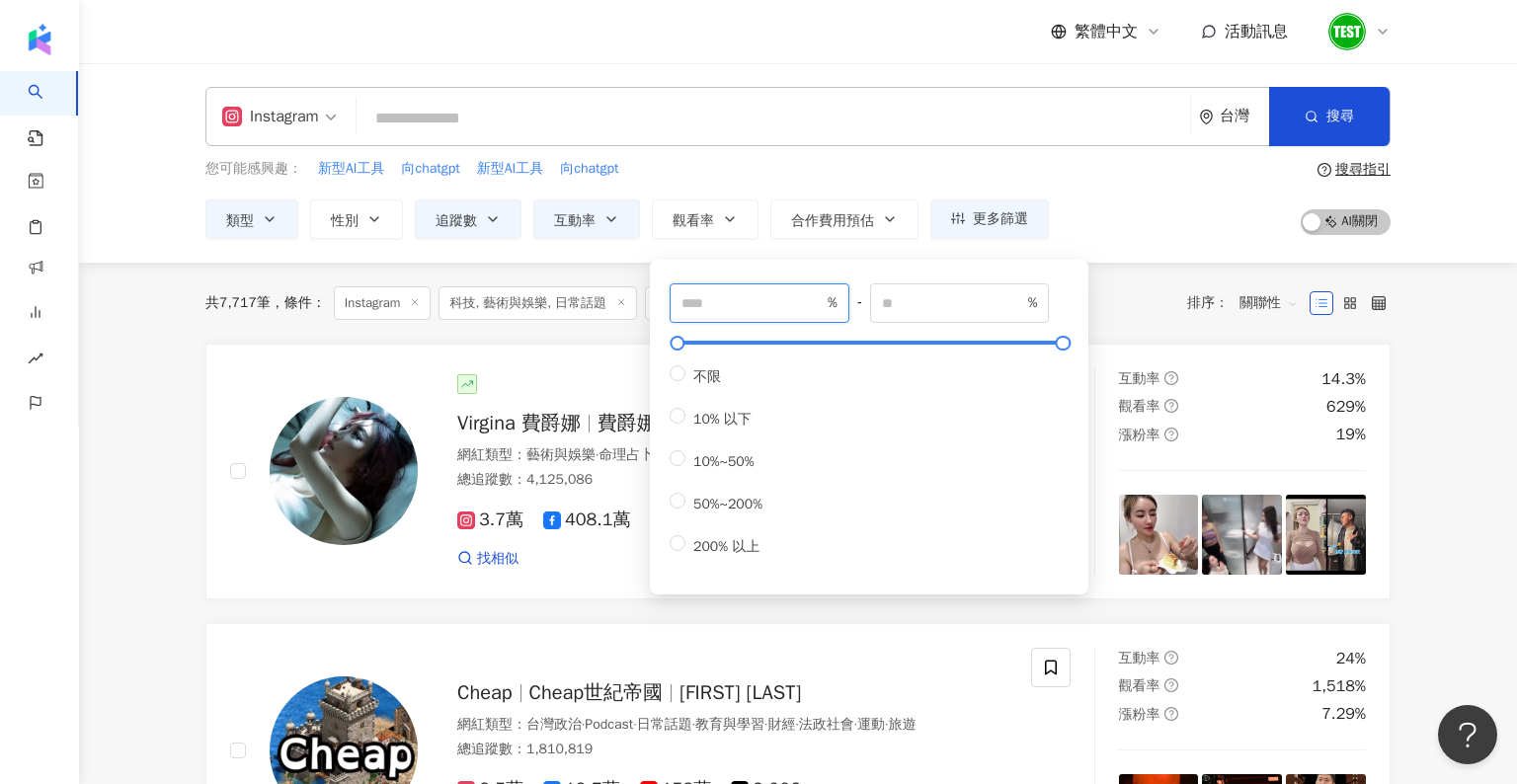 type on "**" 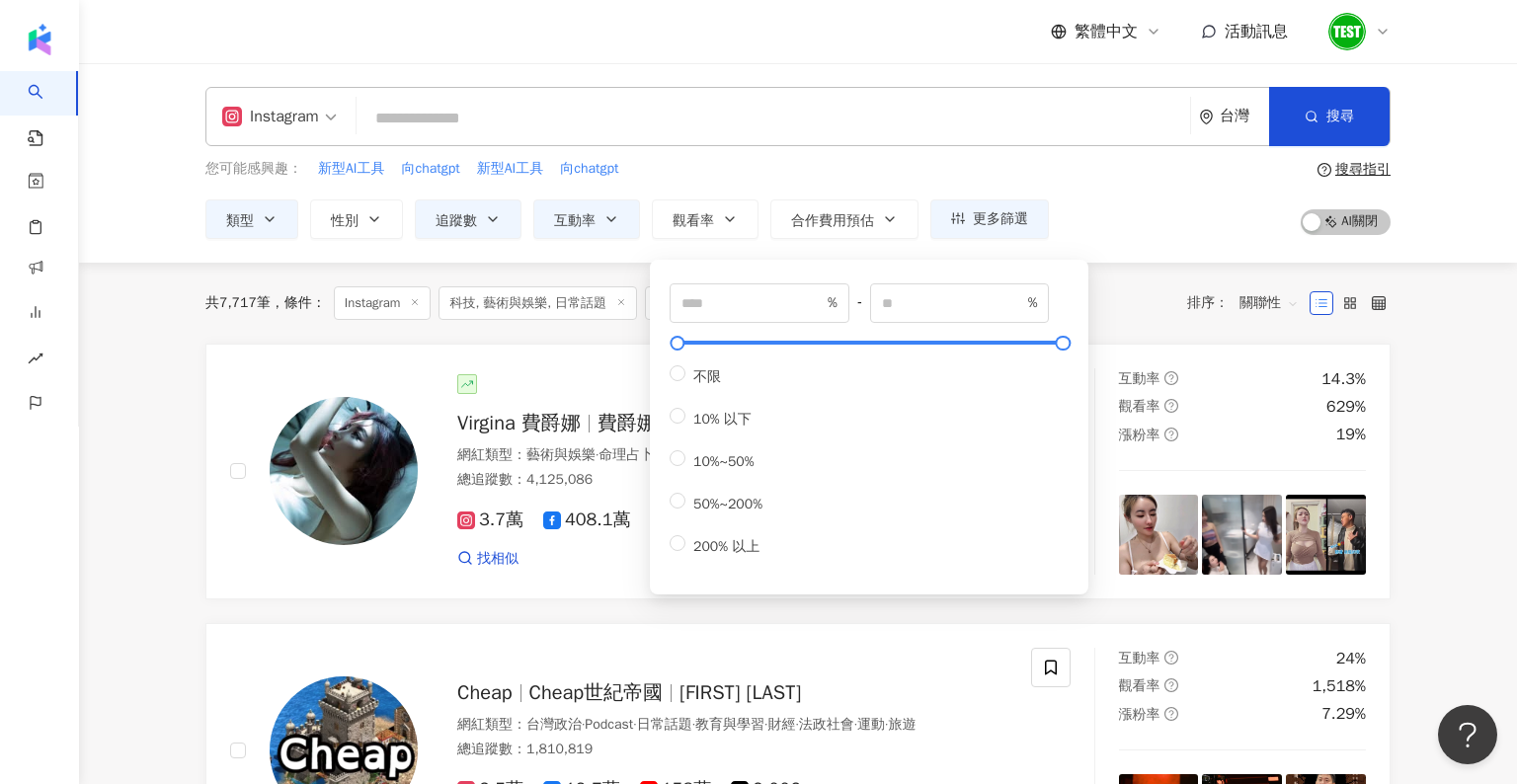 click on "您可能感興趣： 新型AI工具  向chatgpt  新型AI工具  向chatgpt  類型 性別 追蹤數 互動率 觀看率 合作費用預估  更多篩選 ****  -  ***** 不限 小型 奈米網紅 (1萬) 微型網紅 (1萬-3萬) 小型網紅 (3萬-5萬) 中型 中小型網紅 (5萬-10萬) 中型網紅 (10萬-30萬) 中大型網紅 (30萬-50萬) 大型 大型網紅 (50萬-100萬) 百萬網紅 (>100萬) * %  -  % 不限 5% 以下 5%~20% 20% 以上 ** %  -  % 不限 10% 以下 10%~50% 50%~200% 200% 以上 搜尋指引 AI  開啟 AI  關閉" at bounding box center (798, 198) 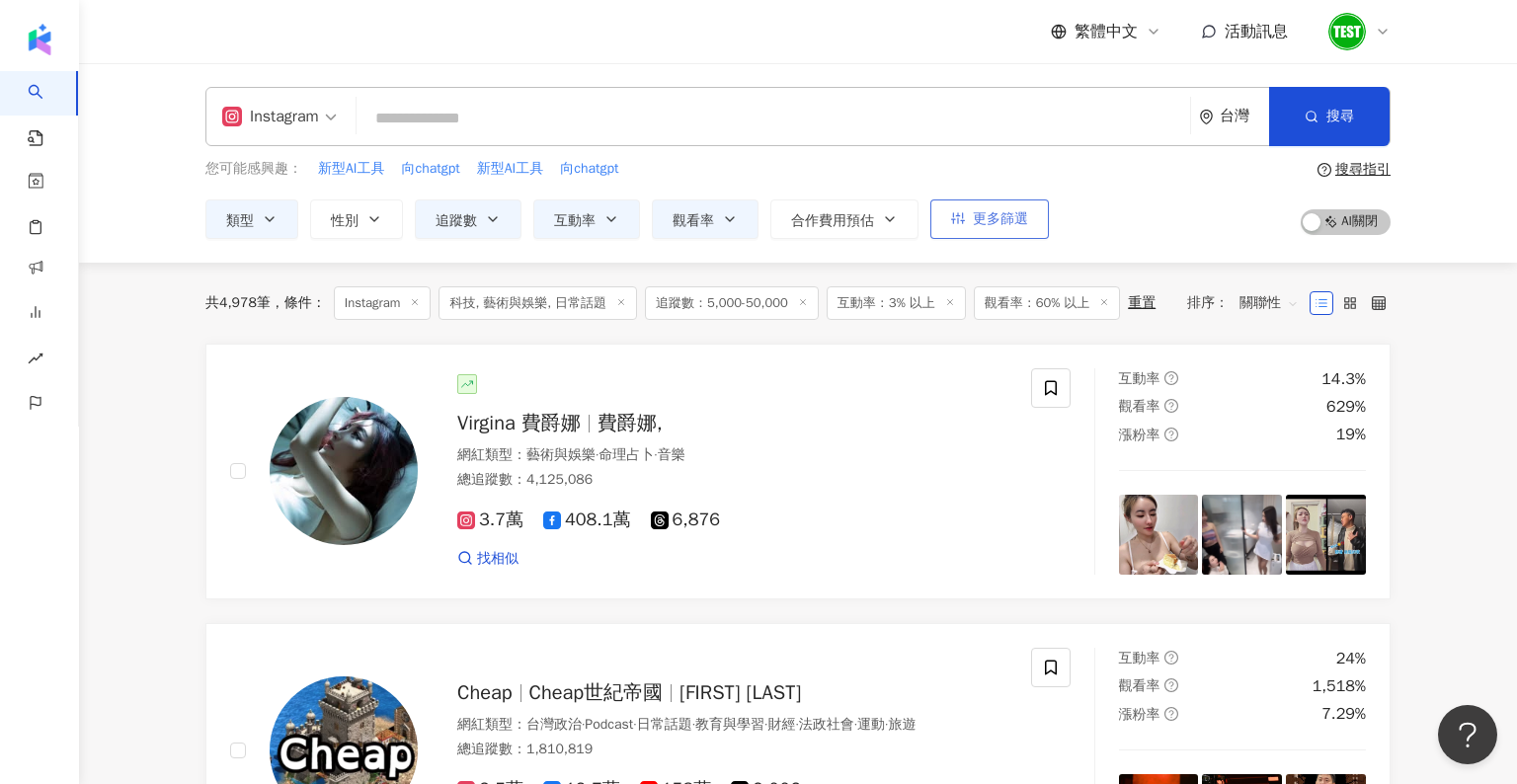 click on "更多篩選" at bounding box center (1000, 219) 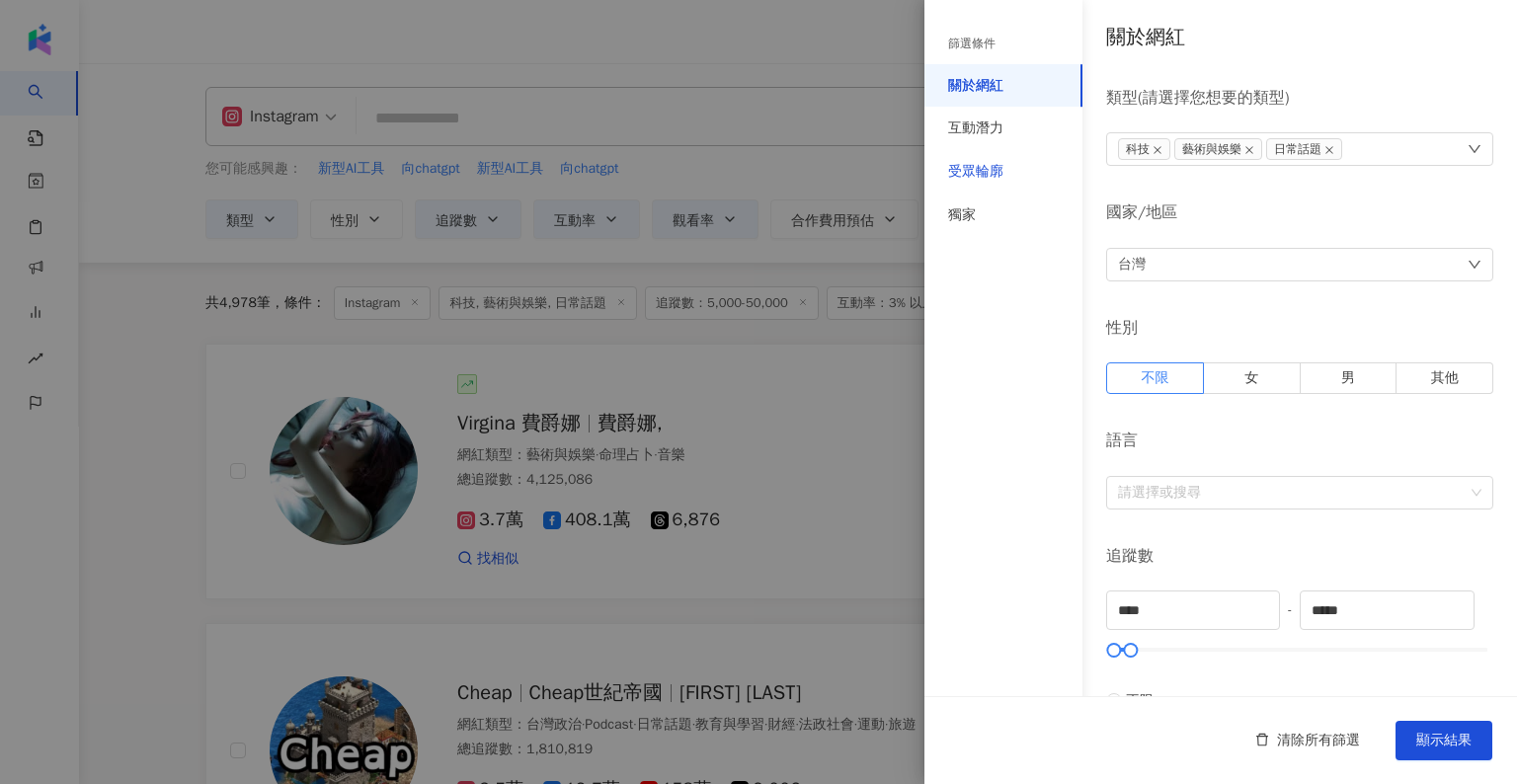 click on "受眾輪廓" at bounding box center [976, 172] 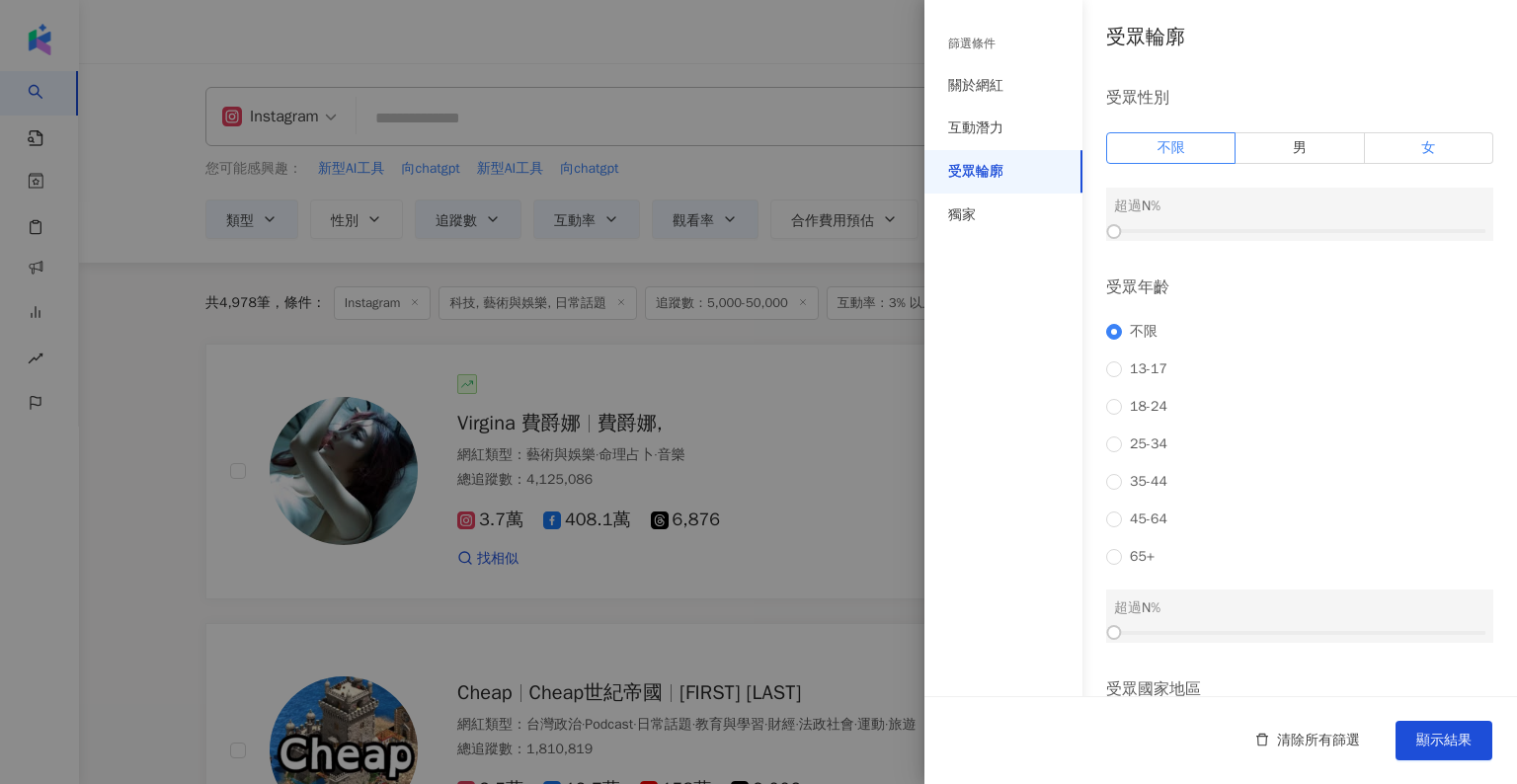 click on "女" at bounding box center [1428, 147] 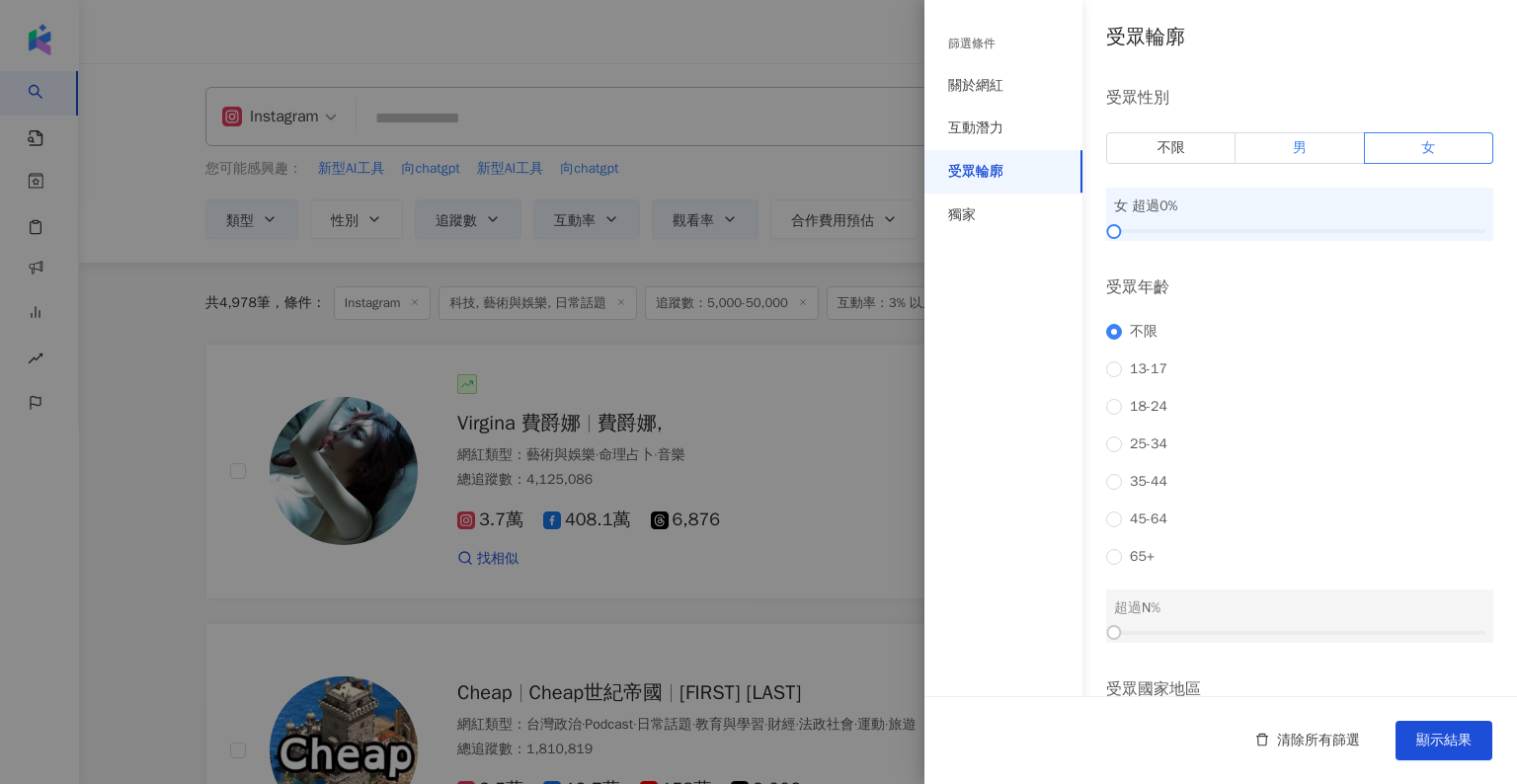 click on "男" at bounding box center [1300, 147] 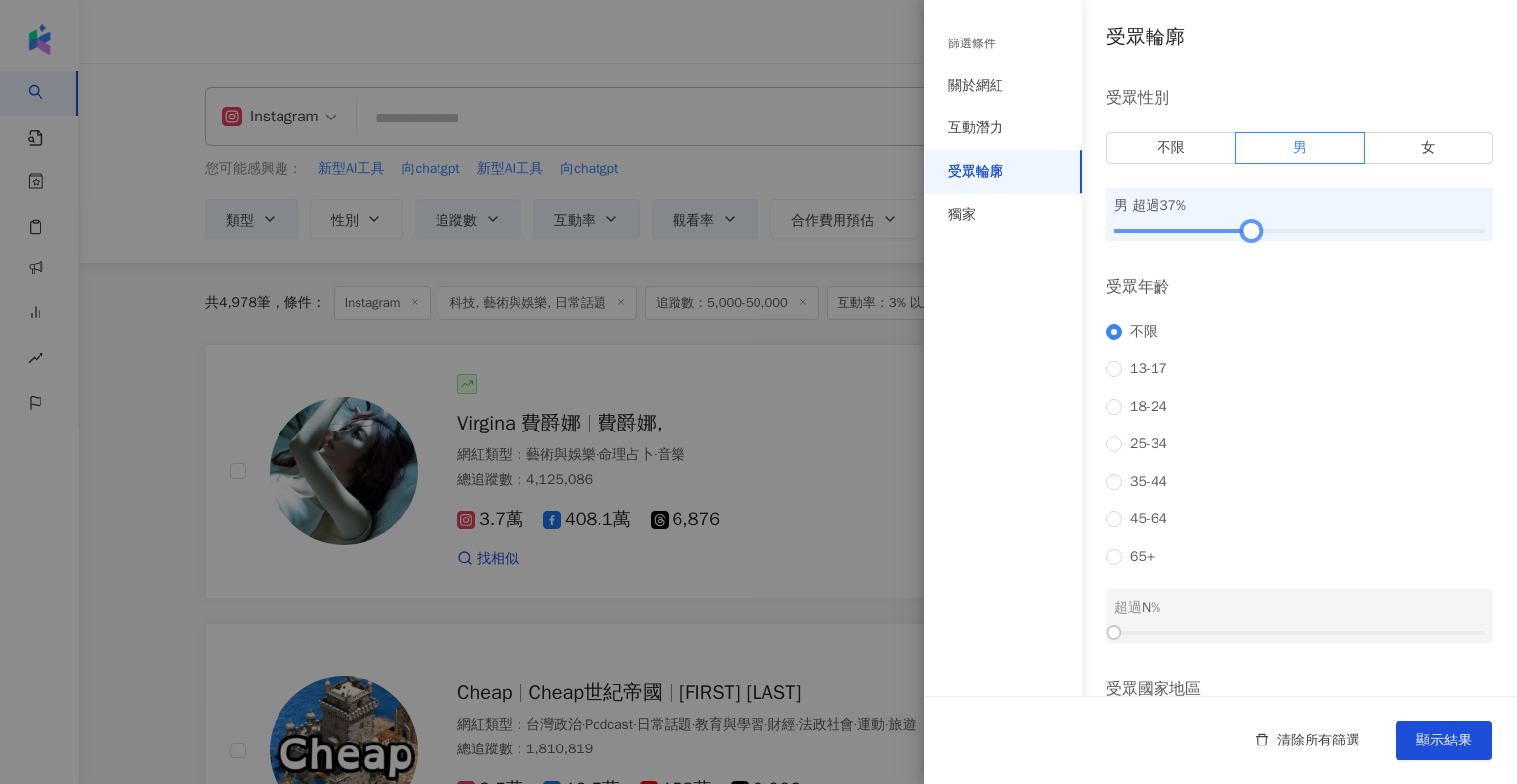 drag, startPoint x: 1113, startPoint y: 231, endPoint x: 1250, endPoint y: 229, distance: 137.0146 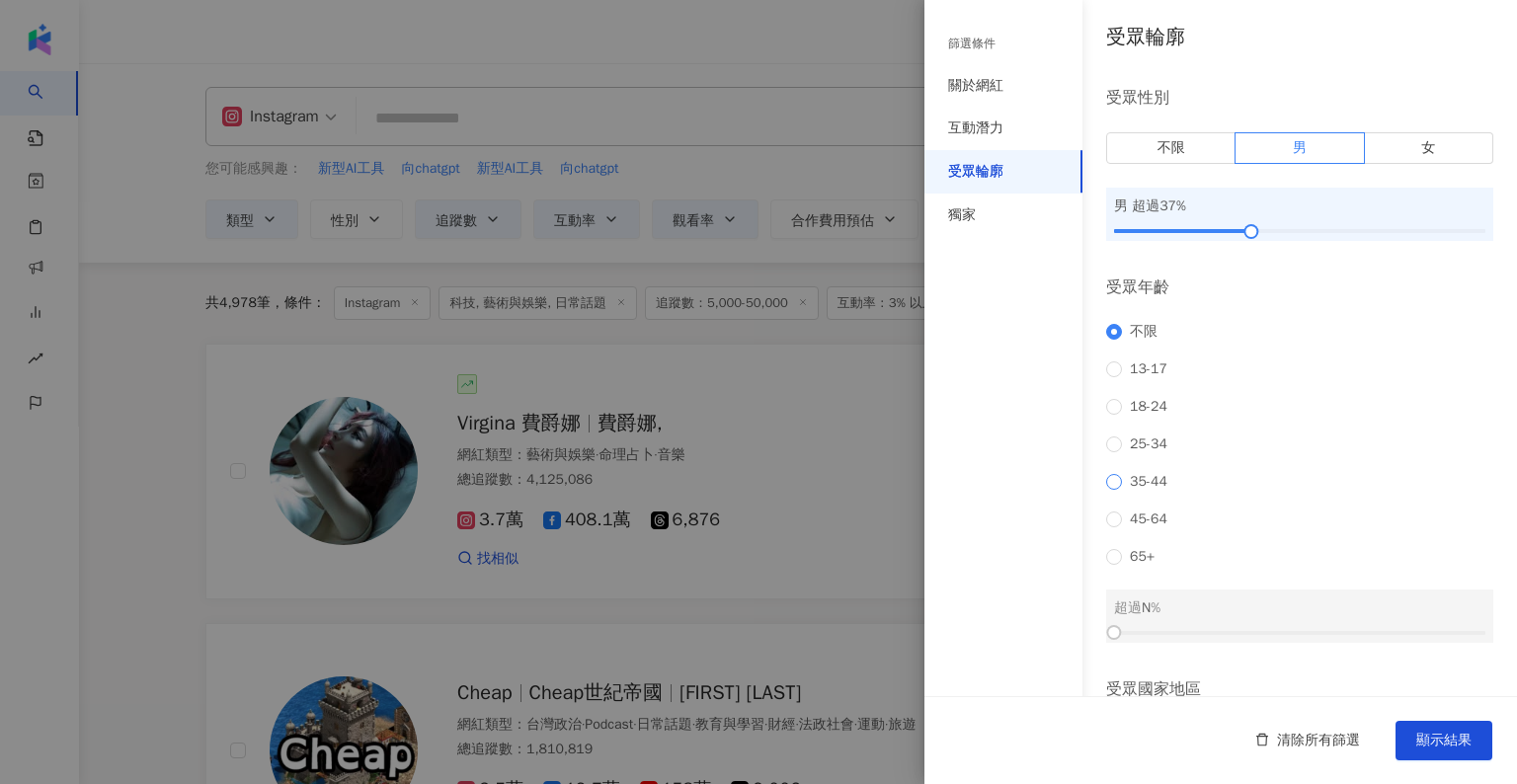 click on "35-44" at bounding box center (1149, 482) 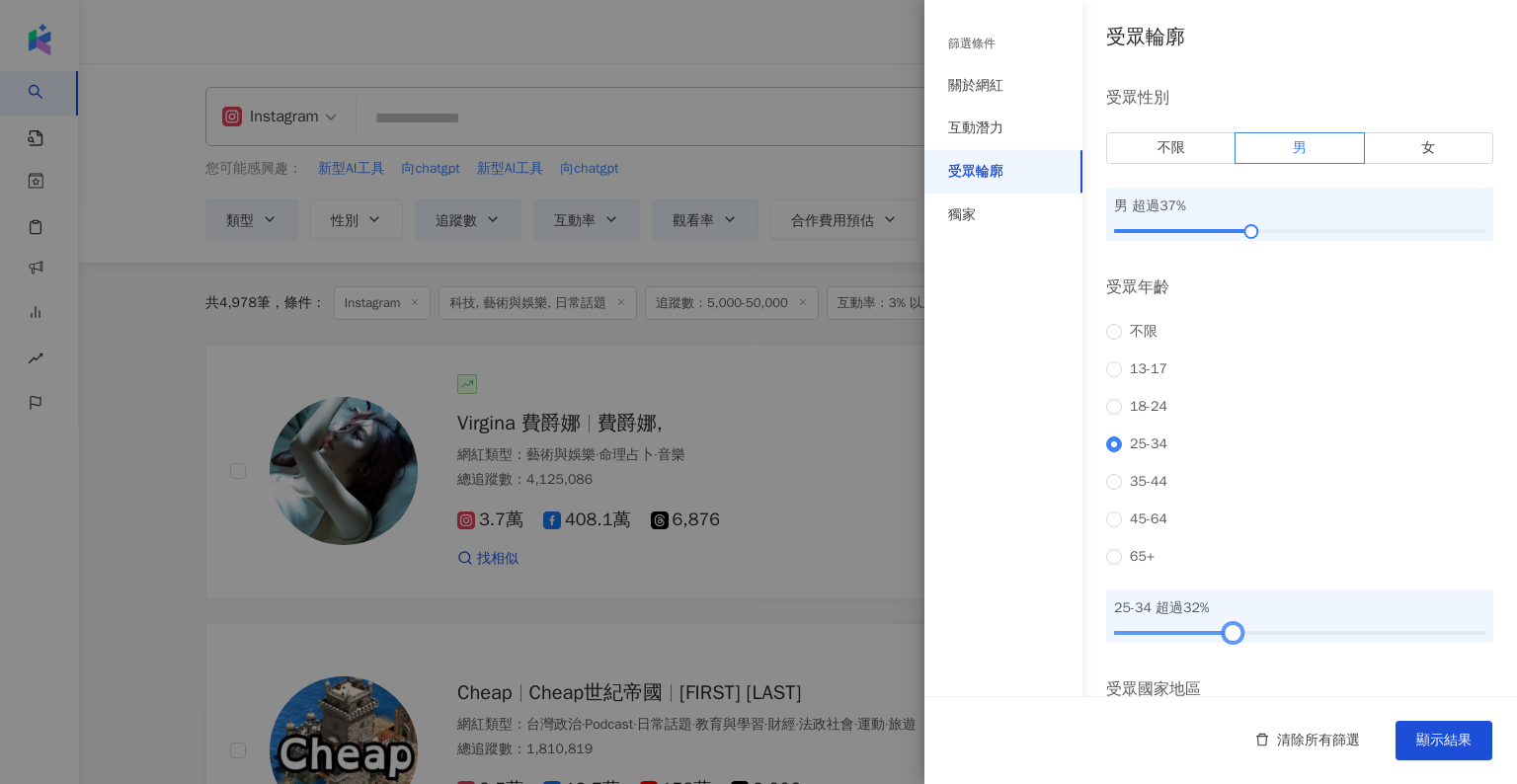 drag, startPoint x: 1116, startPoint y: 657, endPoint x: 1238, endPoint y: 654, distance: 122.03688 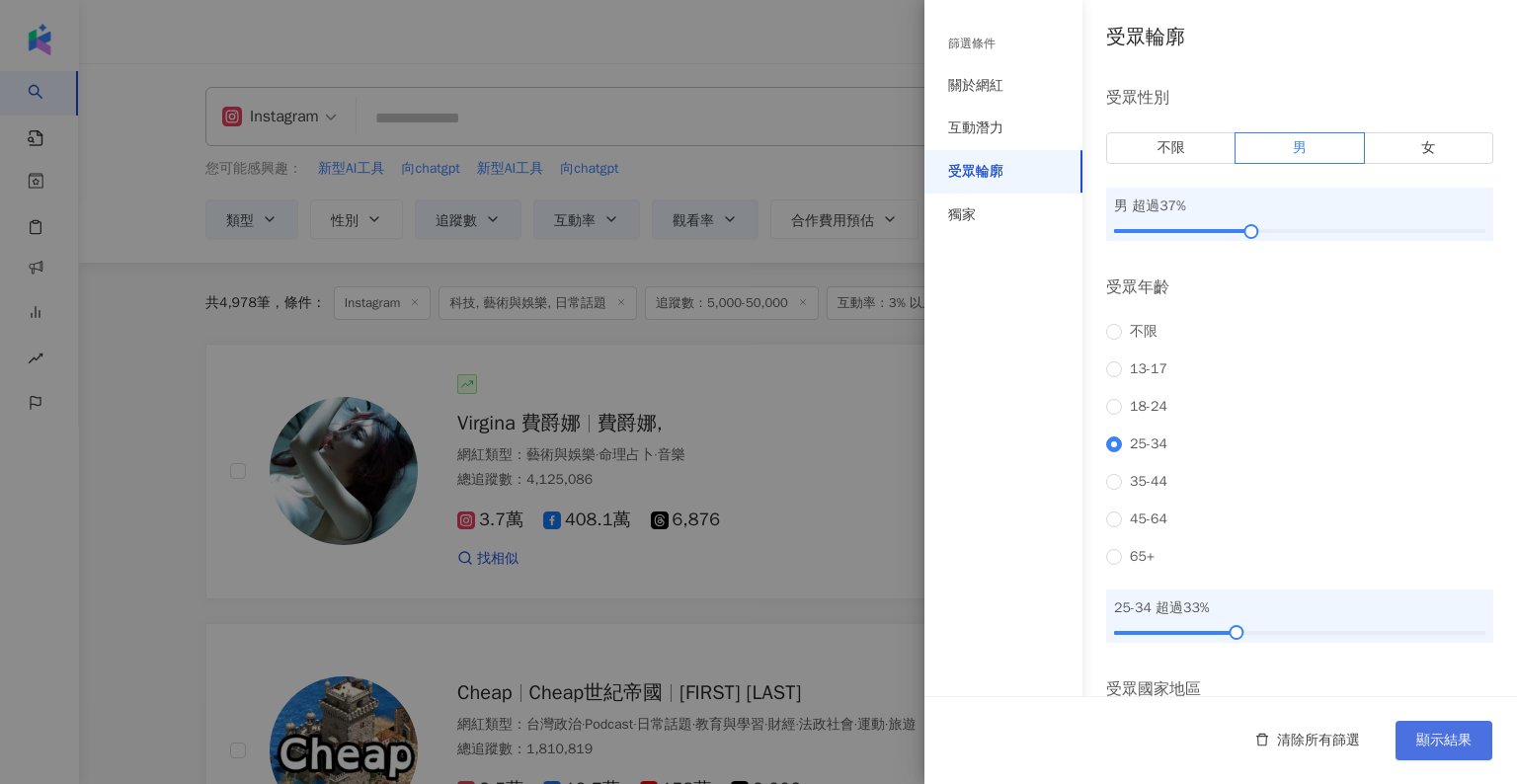 click on "顯示結果" at bounding box center (1444, 741) 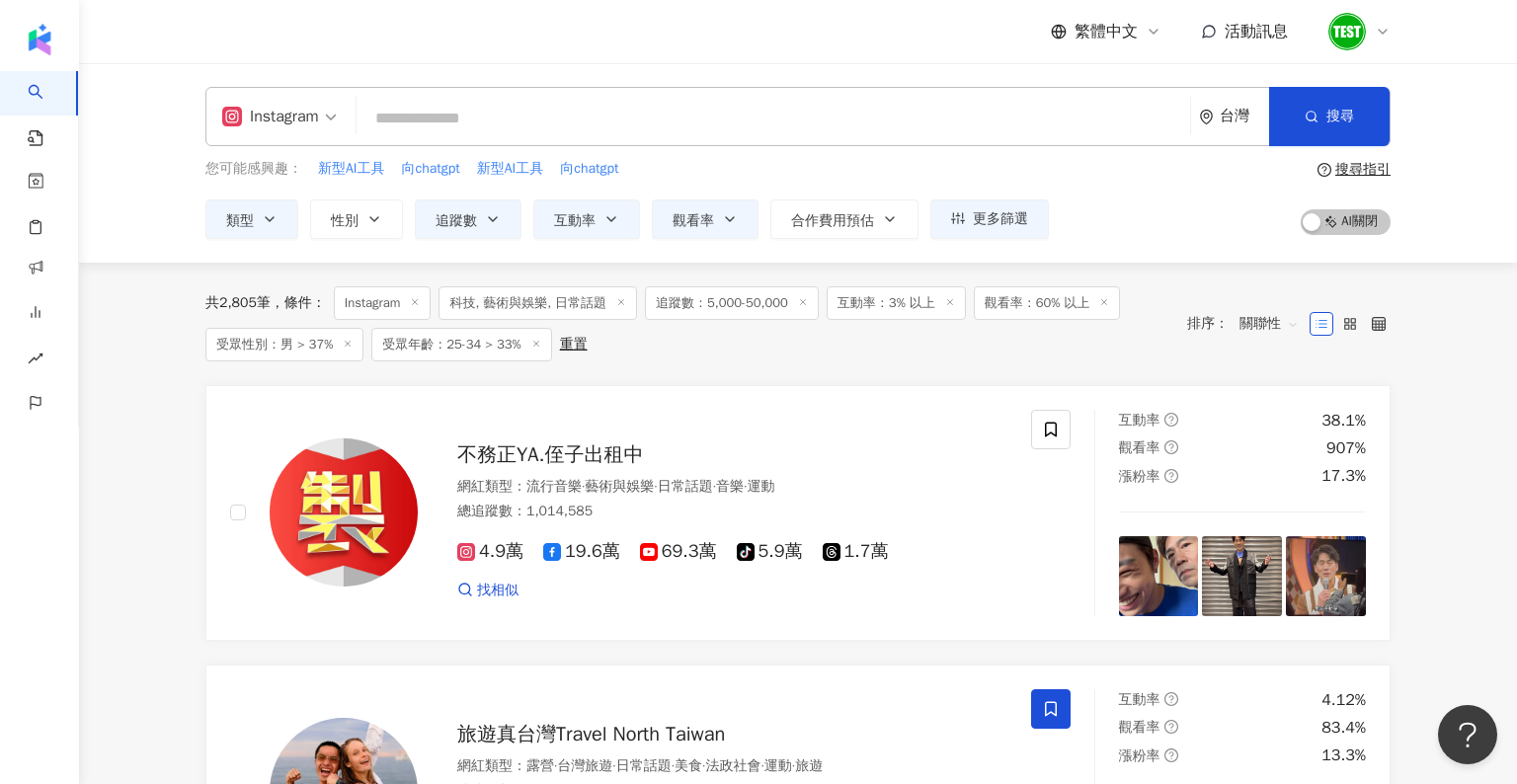 click at bounding box center (773, 118) 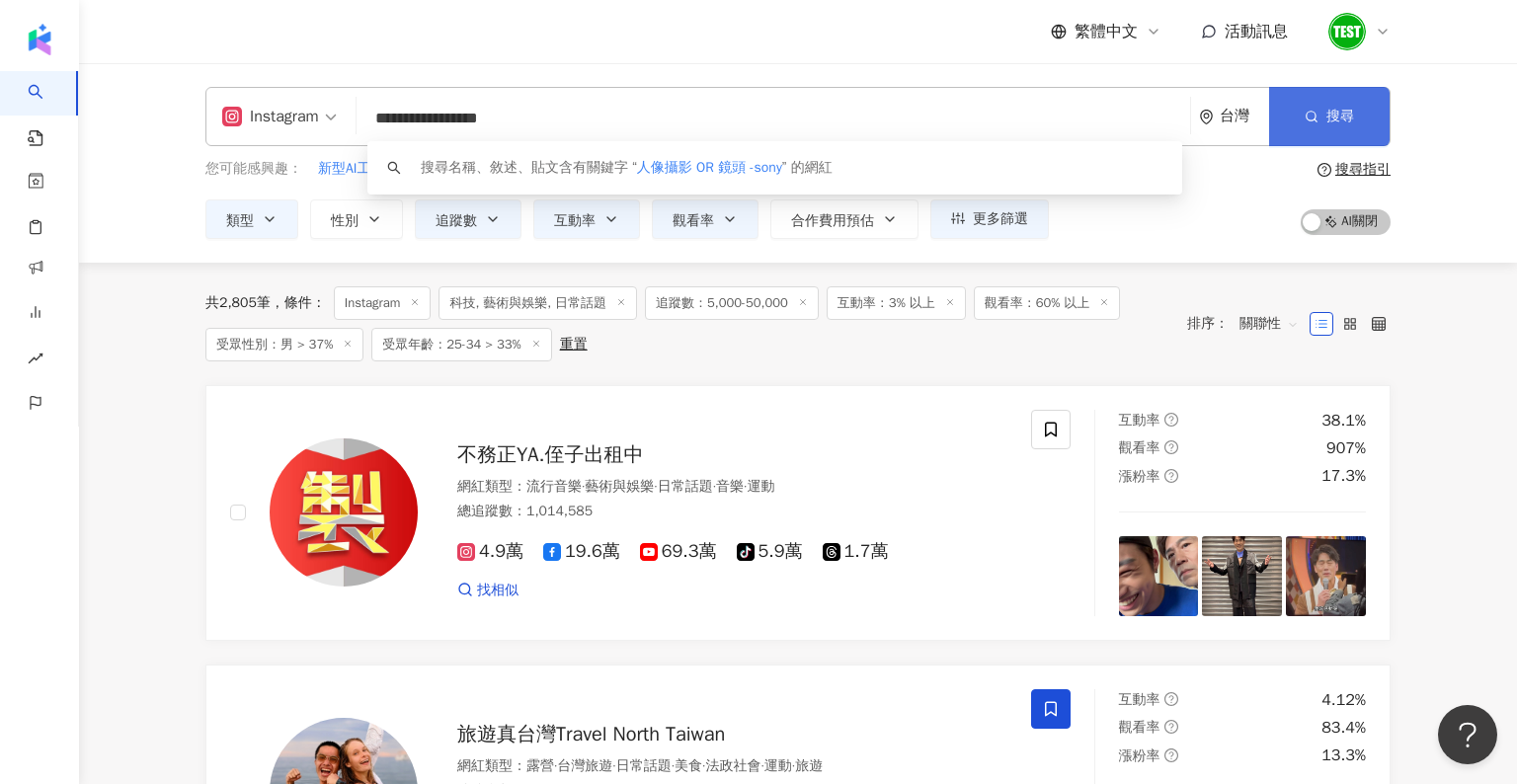 type on "**********" 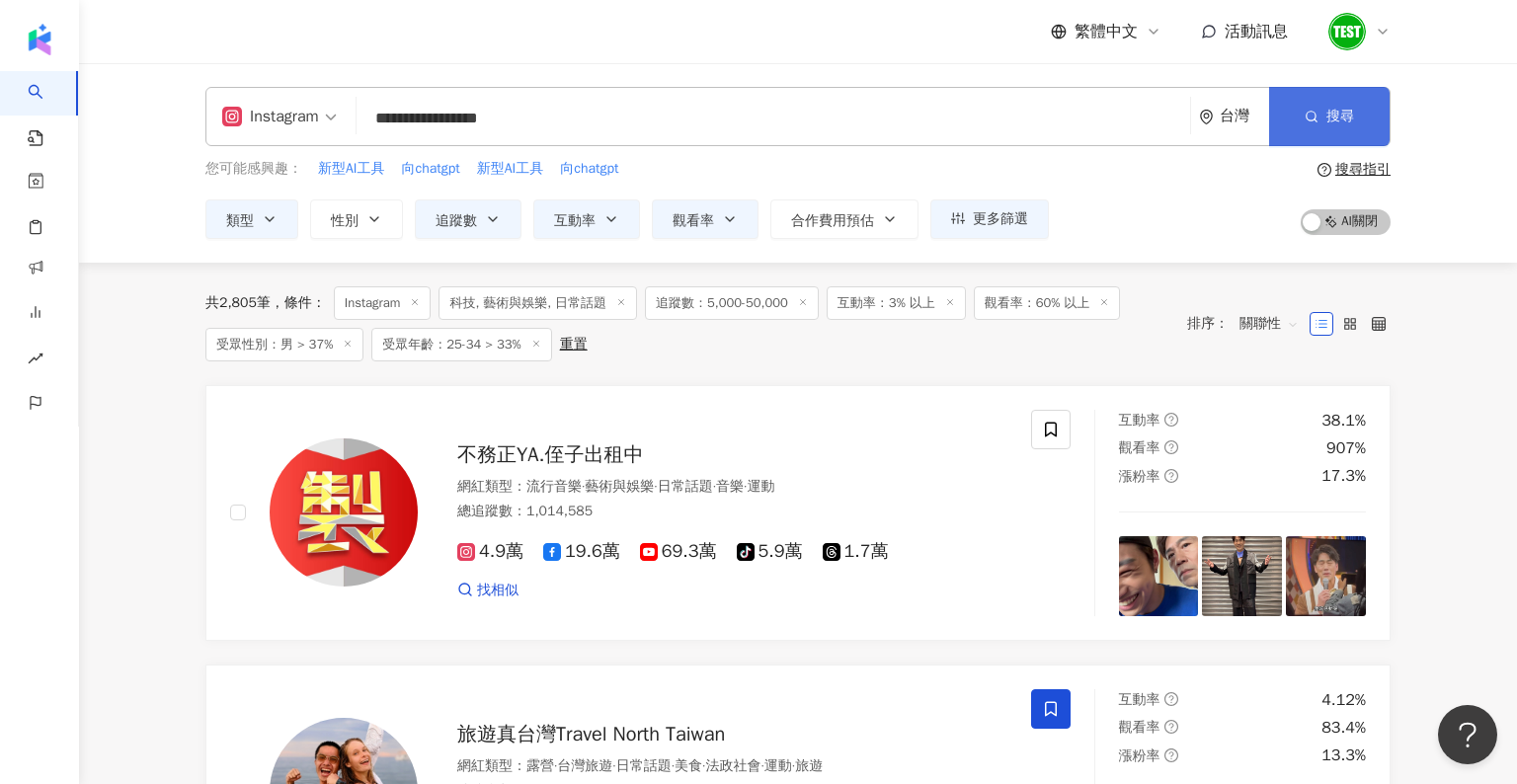 click on "搜尋" at bounding box center (1329, 117) 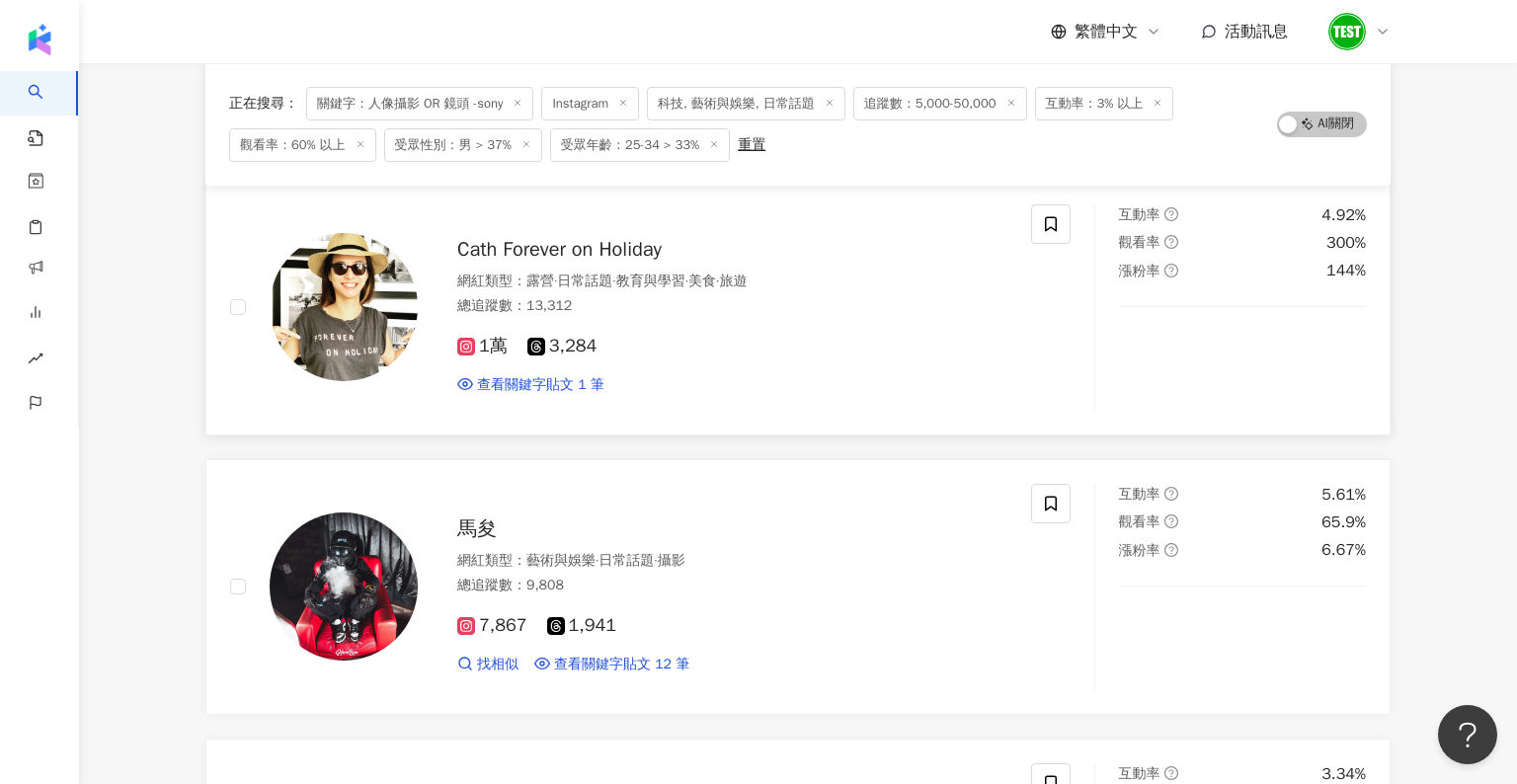 scroll, scrollTop: 0, scrollLeft: 0, axis: both 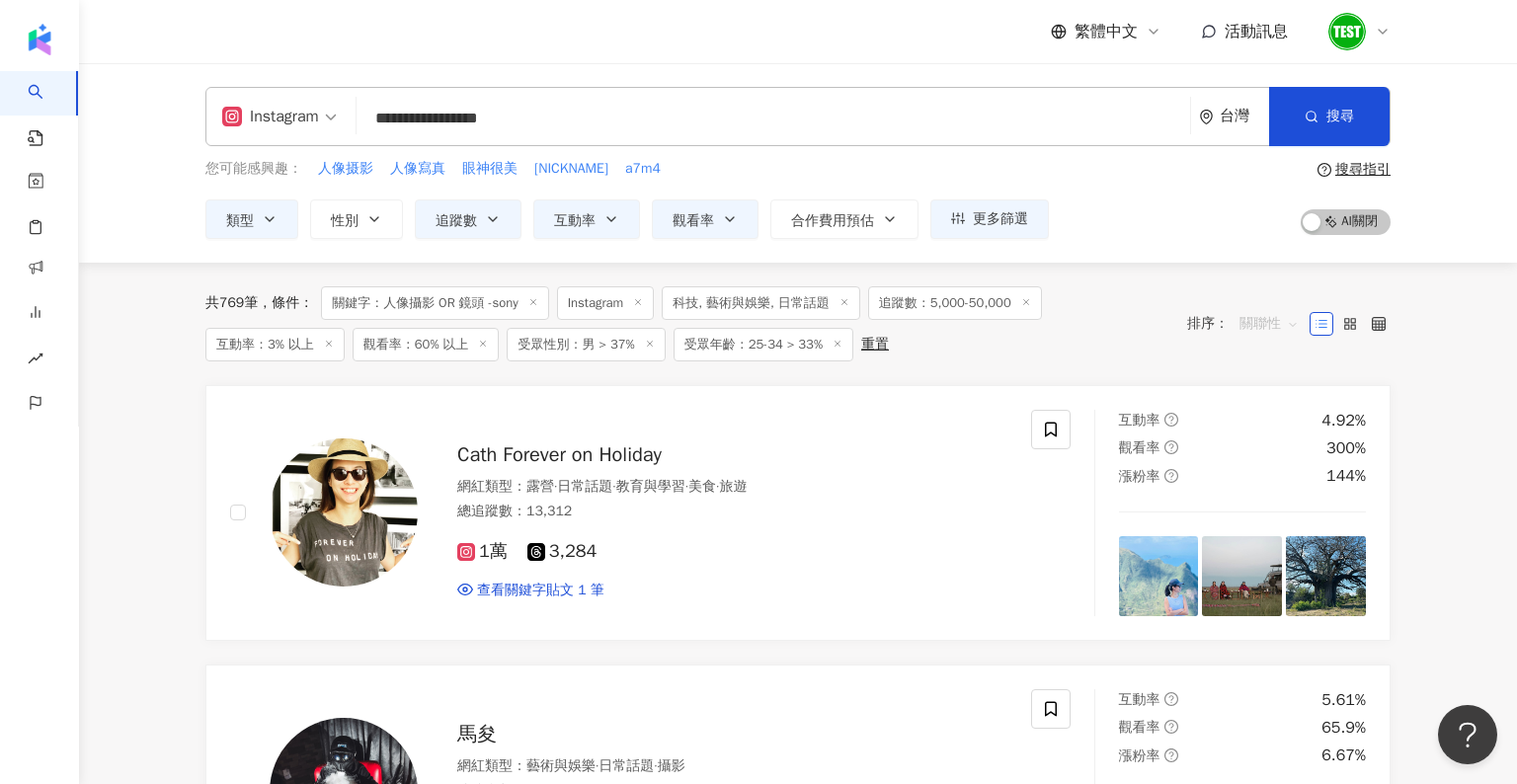 click on "關聯性" at bounding box center (1269, 324) 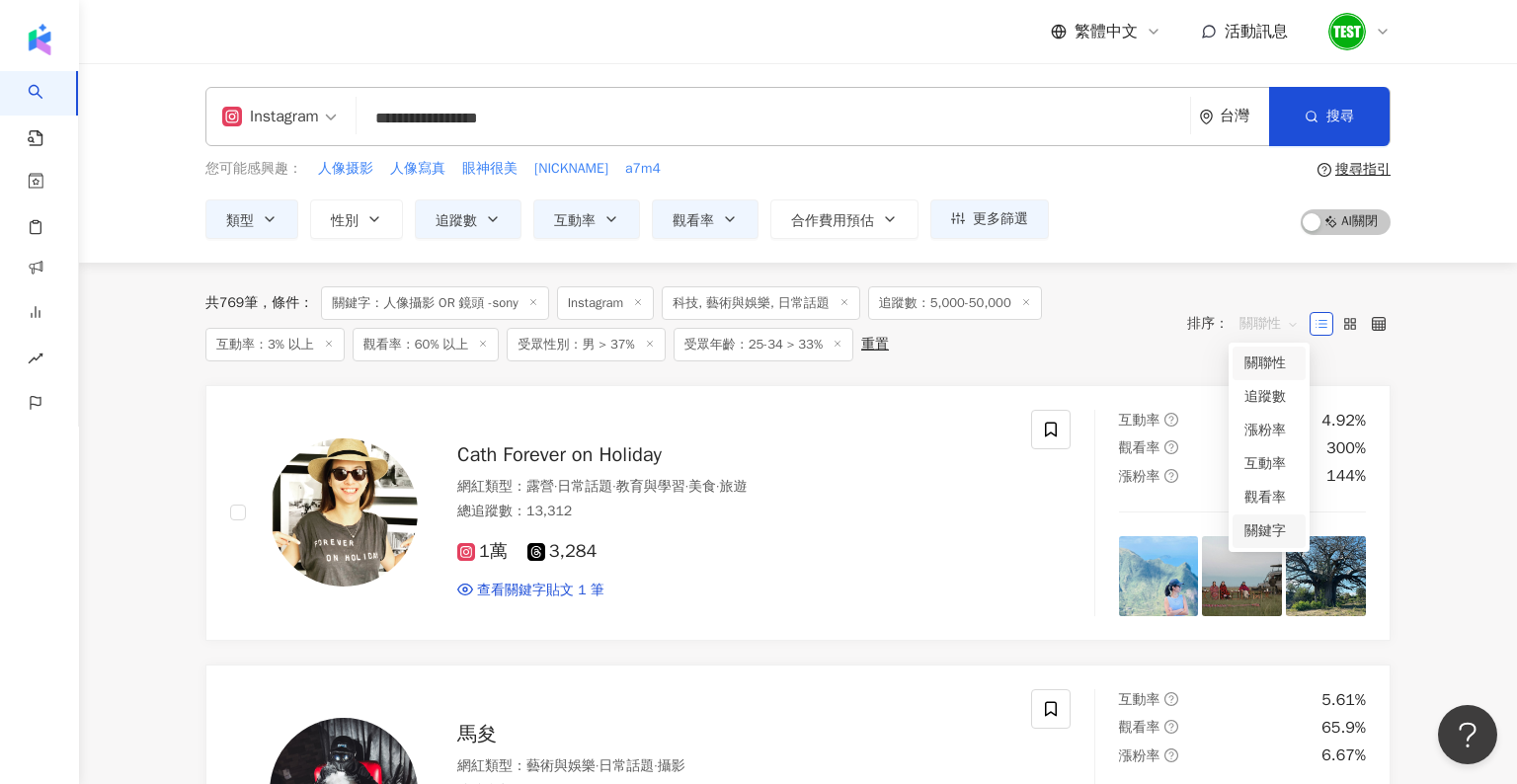 click on "關鍵字" at bounding box center [1269, 531] 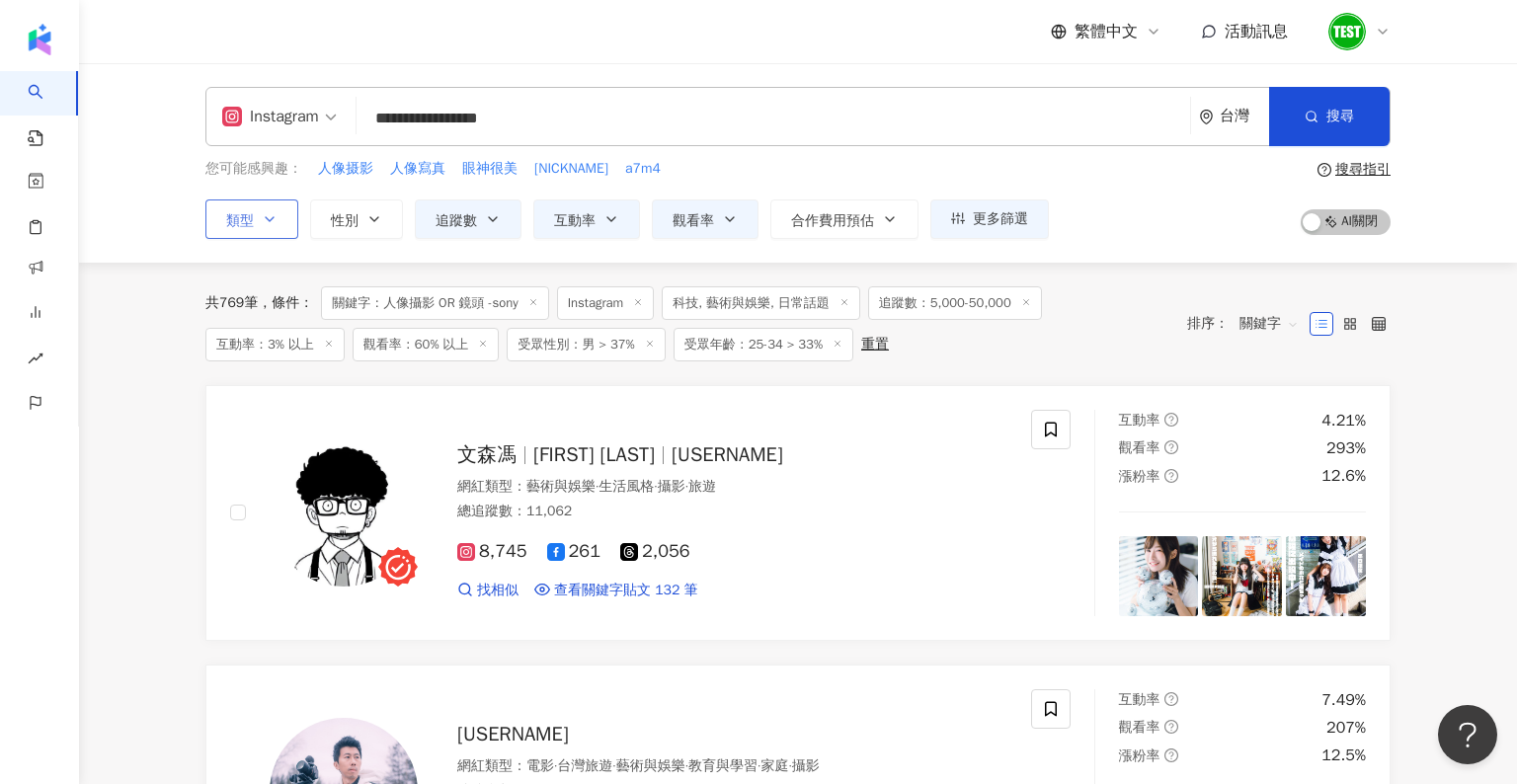 click on "類型" at bounding box center (252, 219) 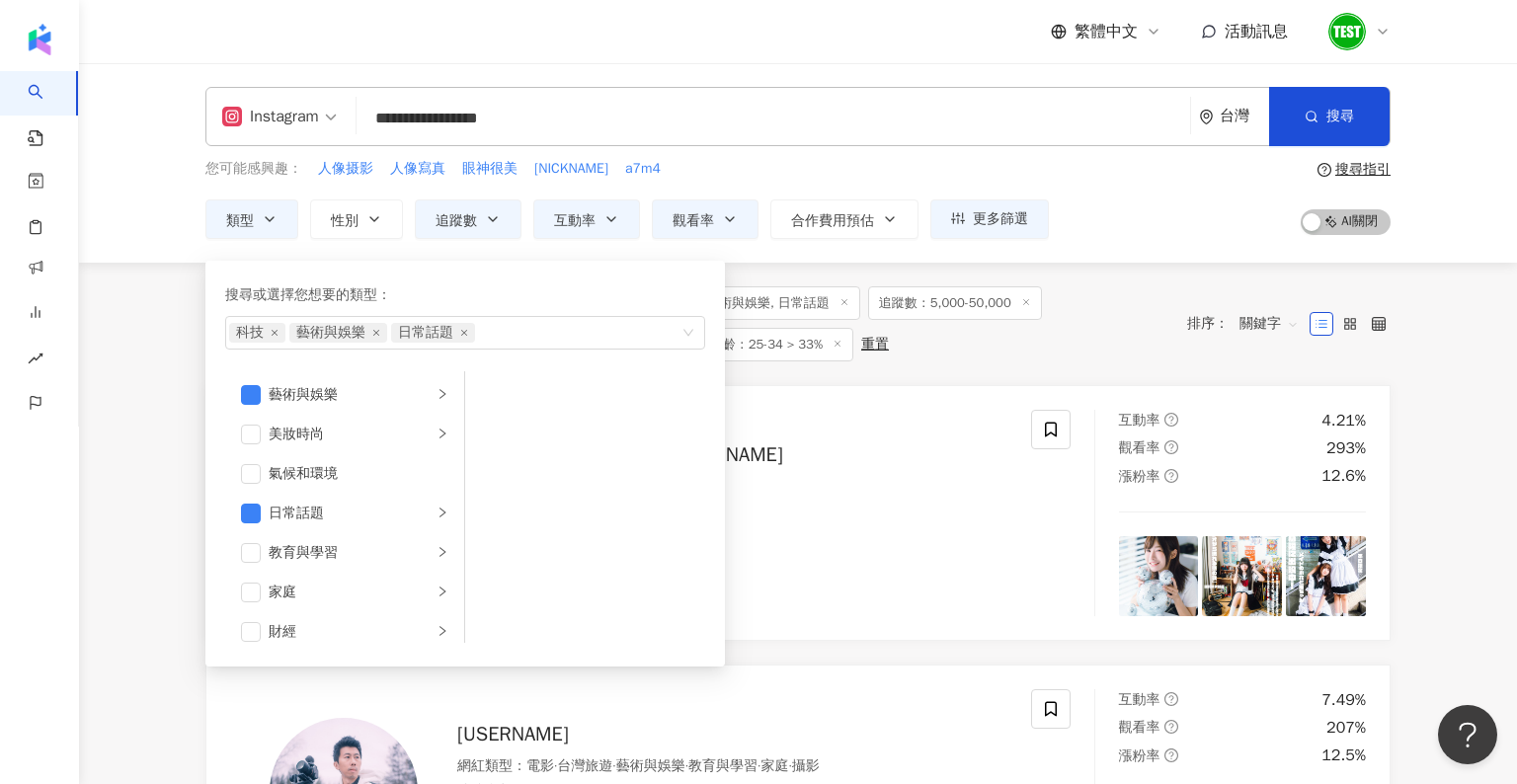 click on "共  769  筆 條件 ： 關鍵字：人像攝影 OR 鏡頭 - sony Instagram 科技, 藝術與娛樂, 日常話題 追蹤數：5,000-50,000 互動率：3% 以上 觀看率：60% 以上 受眾性別：男 > 37% 受眾年齡：25-34 > 33% 重置 排序： 關鍵字 文森馮 VINCENT FENG klfeng0101 網紅類型 ： 藝術與娛樂  ·  生活風格  ·  攝影  ·  旅遊 總追蹤數 ： 11,062 8,745 261 2,056 找相似 查看關鍵字貼文 132 筆 互動率 4.21% 觀看率 293% 漲粉率 12.6% vicm_2014 網紅類型 ： 電影  ·  台灣旅遊  ·  藝術與娛樂  ·  教育與學習  ·  家庭  ·  攝影 總追蹤數 ： 10,428 8,187 2,241 找相似 查看關鍵字貼文 84 筆 互動率 7.49% 觀看率 207% 漲粉率 12.5% Rønñie．VISION chronnyz 網紅類型 ： 藝術與娛樂  ·  攝影 總追蹤數 ： 45,544 3.7萬 8,617 找相似 查看關鍵字貼文 70 筆 互動率 7.85% 觀看率 283% 漲粉率 6.43% 💕林穎樂💕 網紅類型 ： 台灣旅遊  ·  棒球  ·  日常話題  ·  ：" at bounding box center (798, 2222) 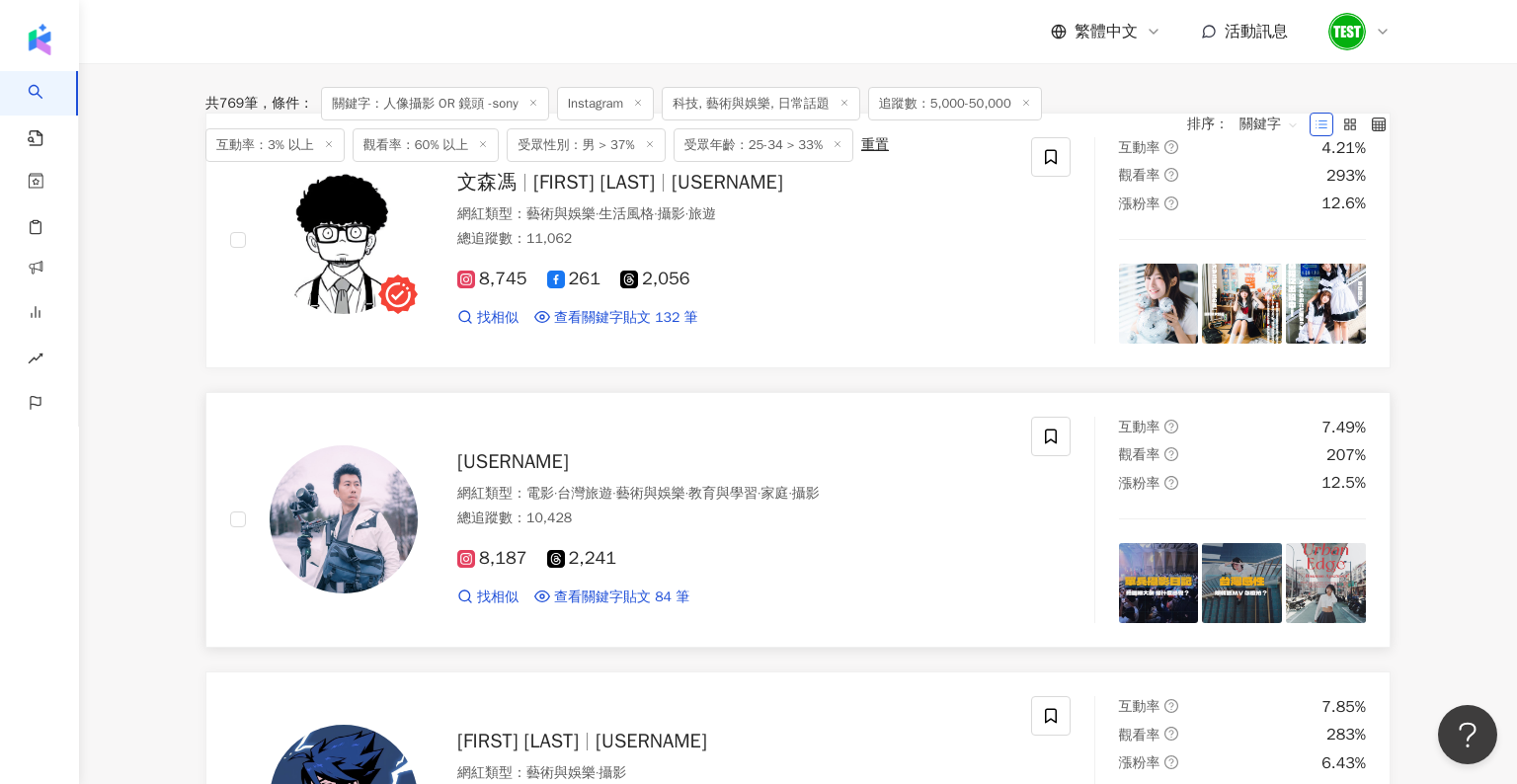 scroll, scrollTop: 0, scrollLeft: 0, axis: both 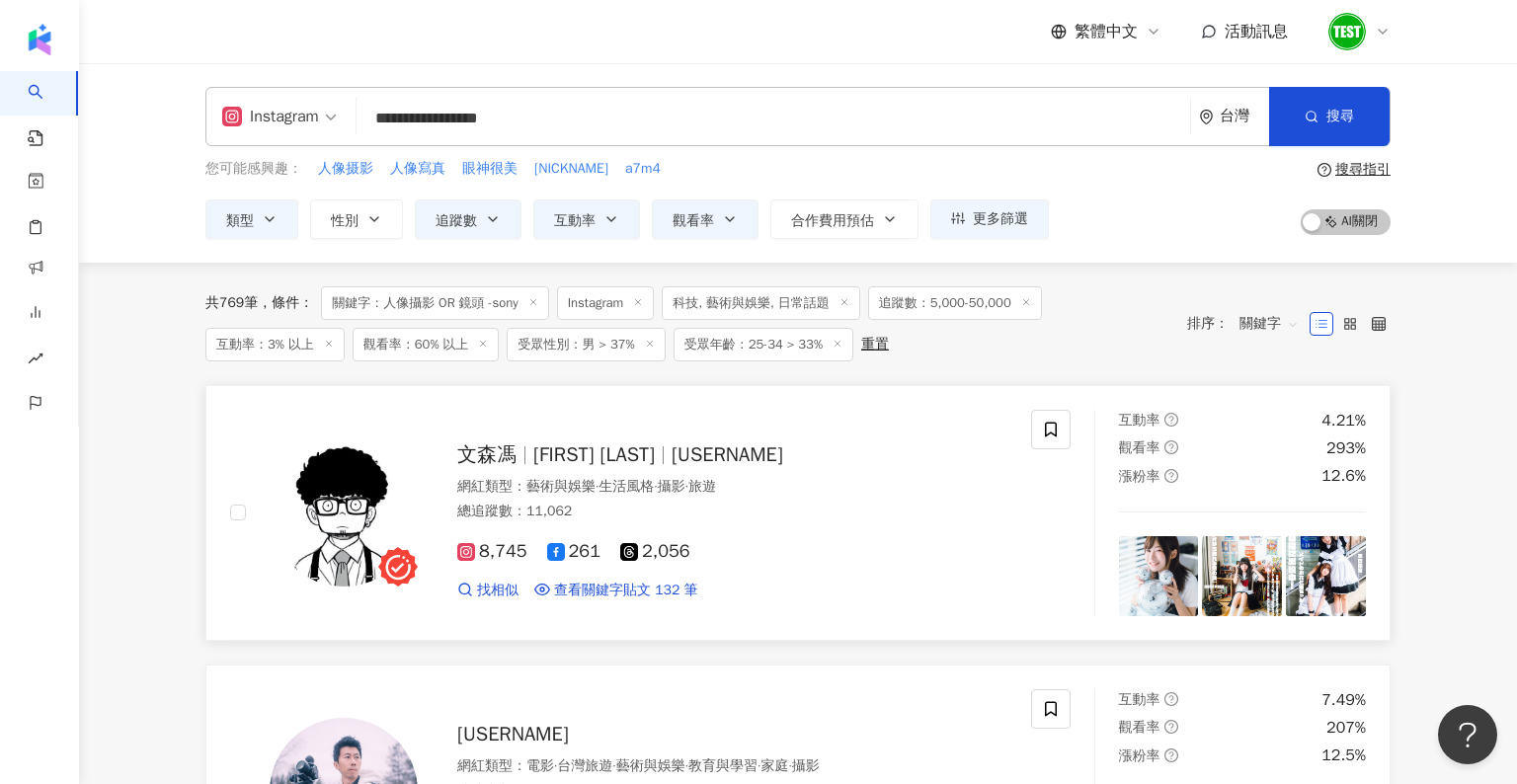 click at bounding box center (344, 512) 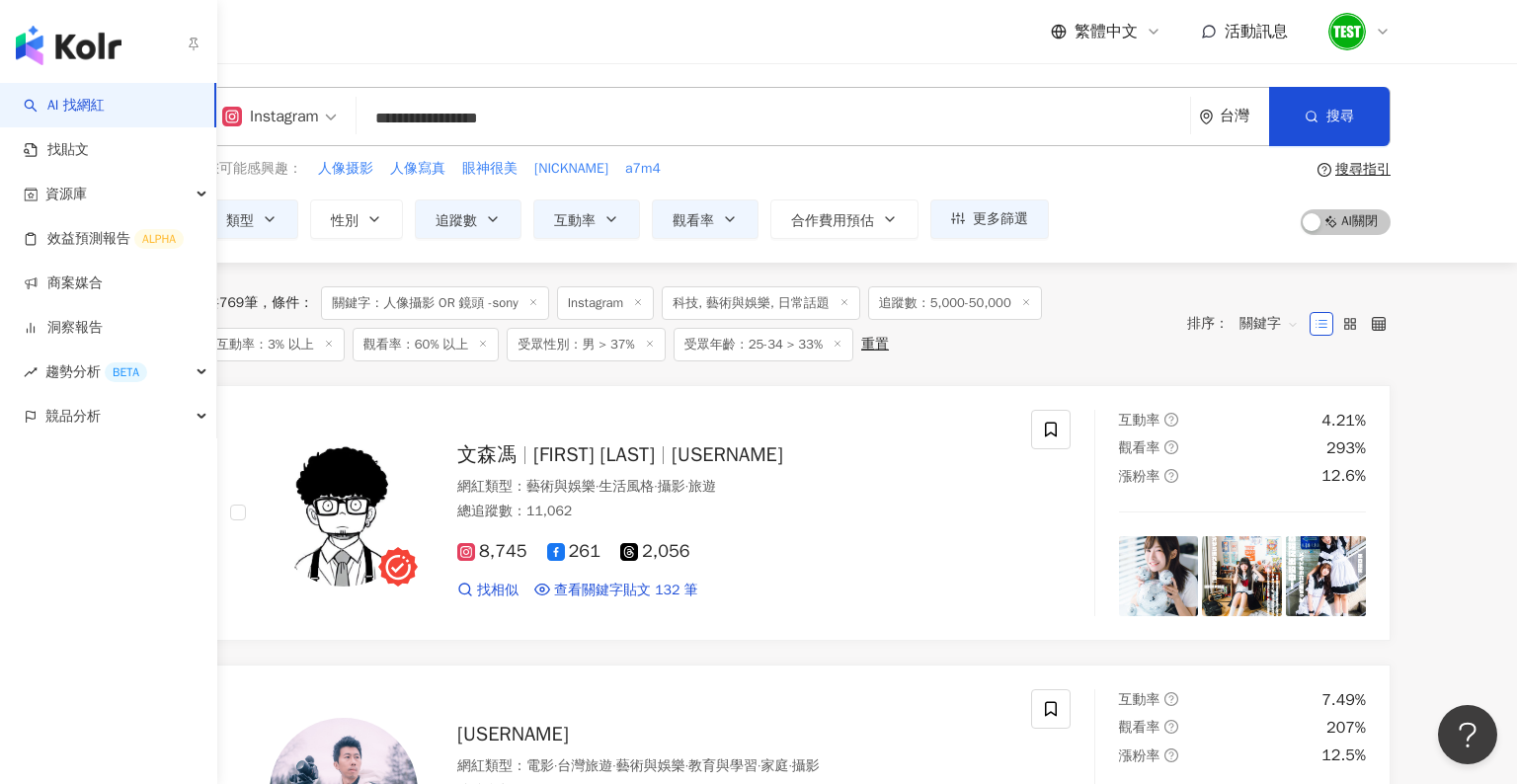 click at bounding box center [68, 45] 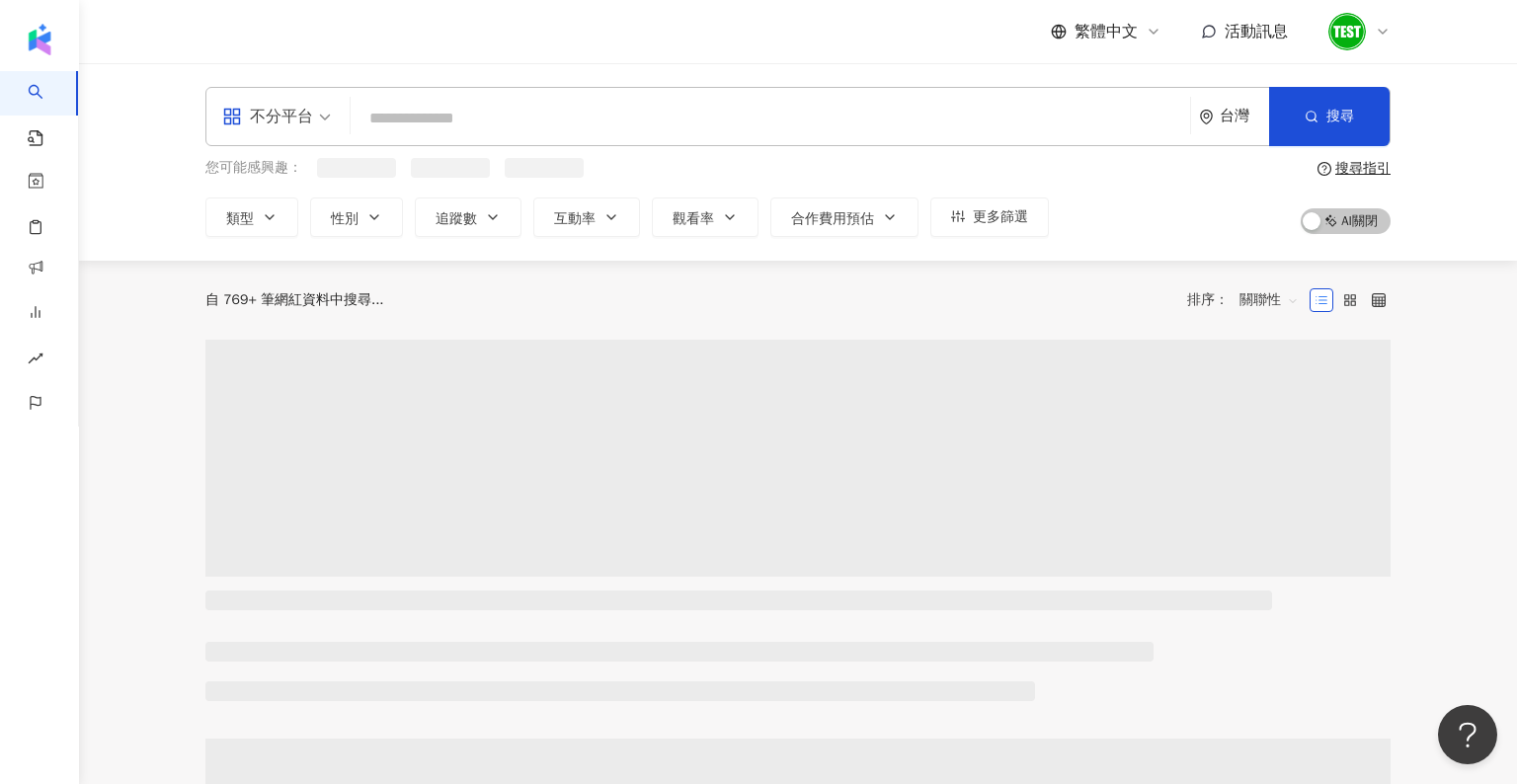 click at bounding box center [770, 118] 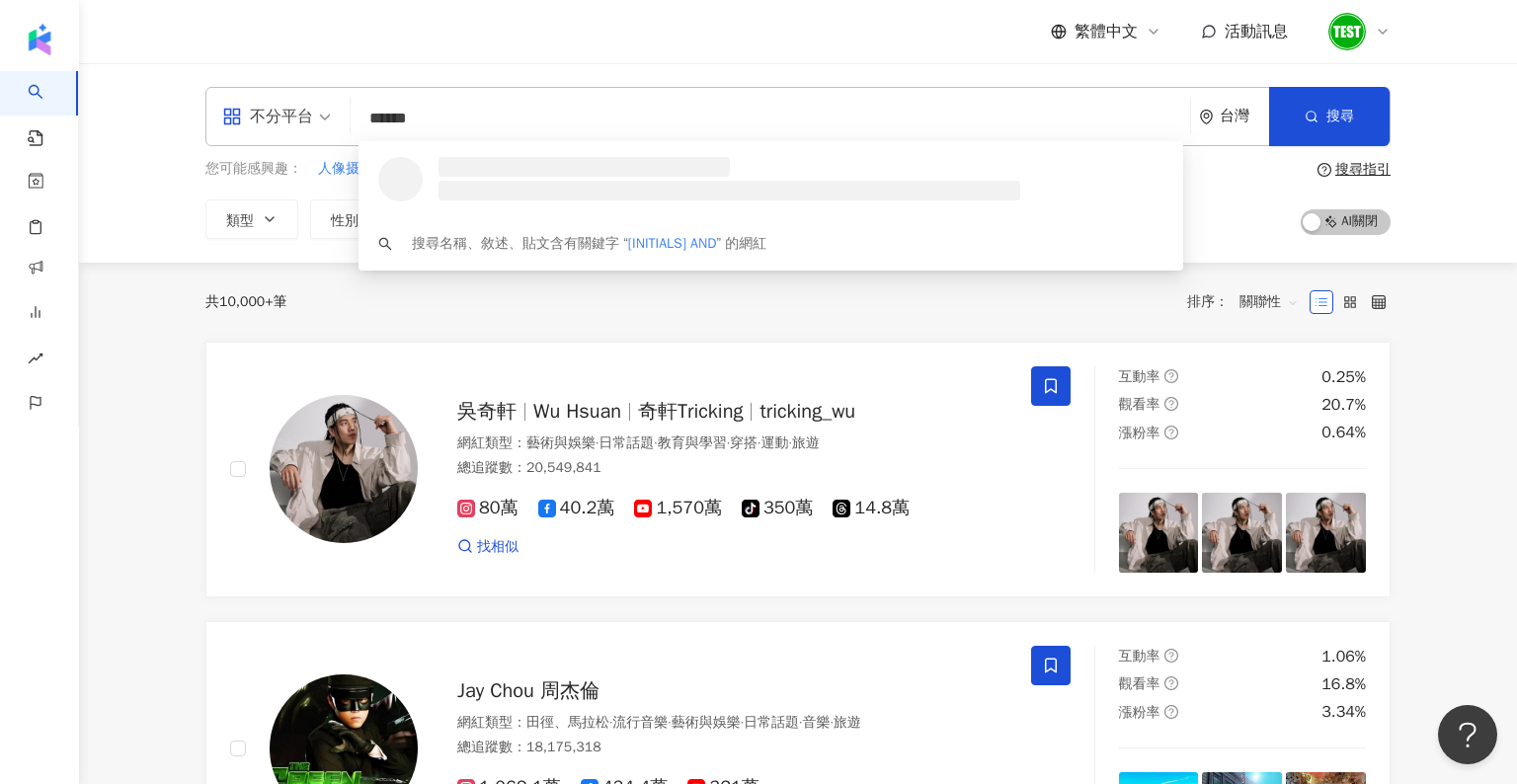 type on "******" 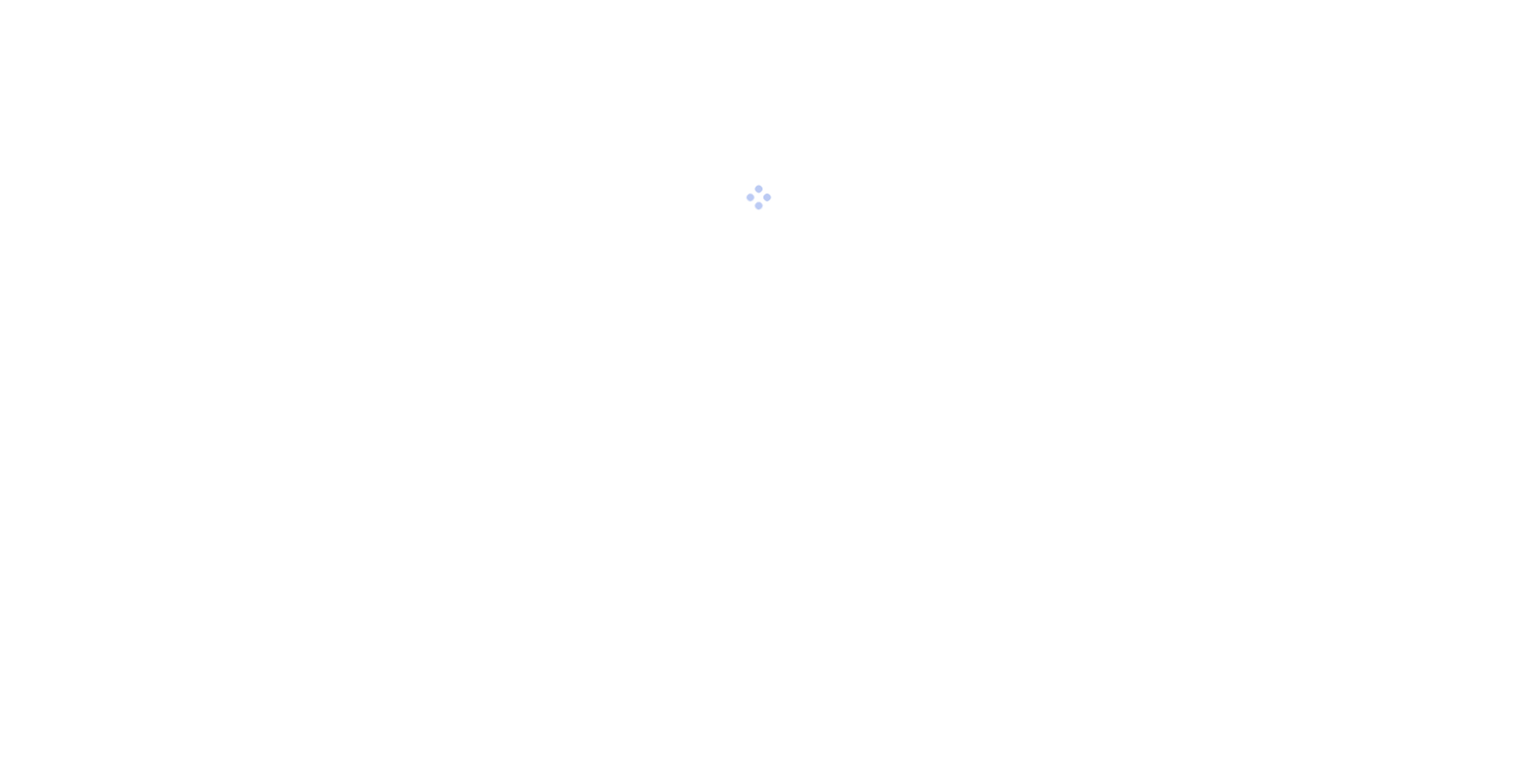 scroll, scrollTop: 0, scrollLeft: 0, axis: both 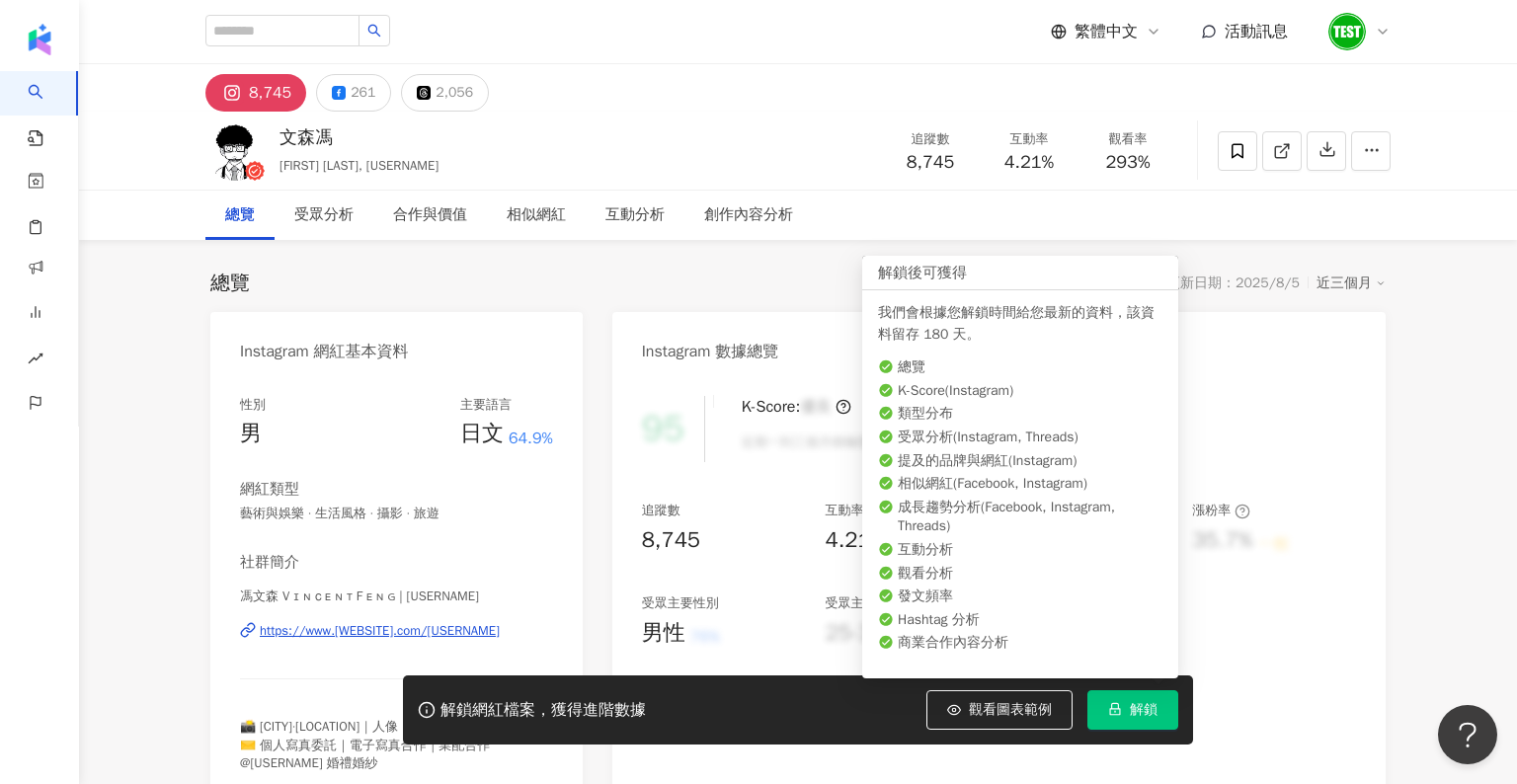 click on "解鎖" at bounding box center [1144, 710] 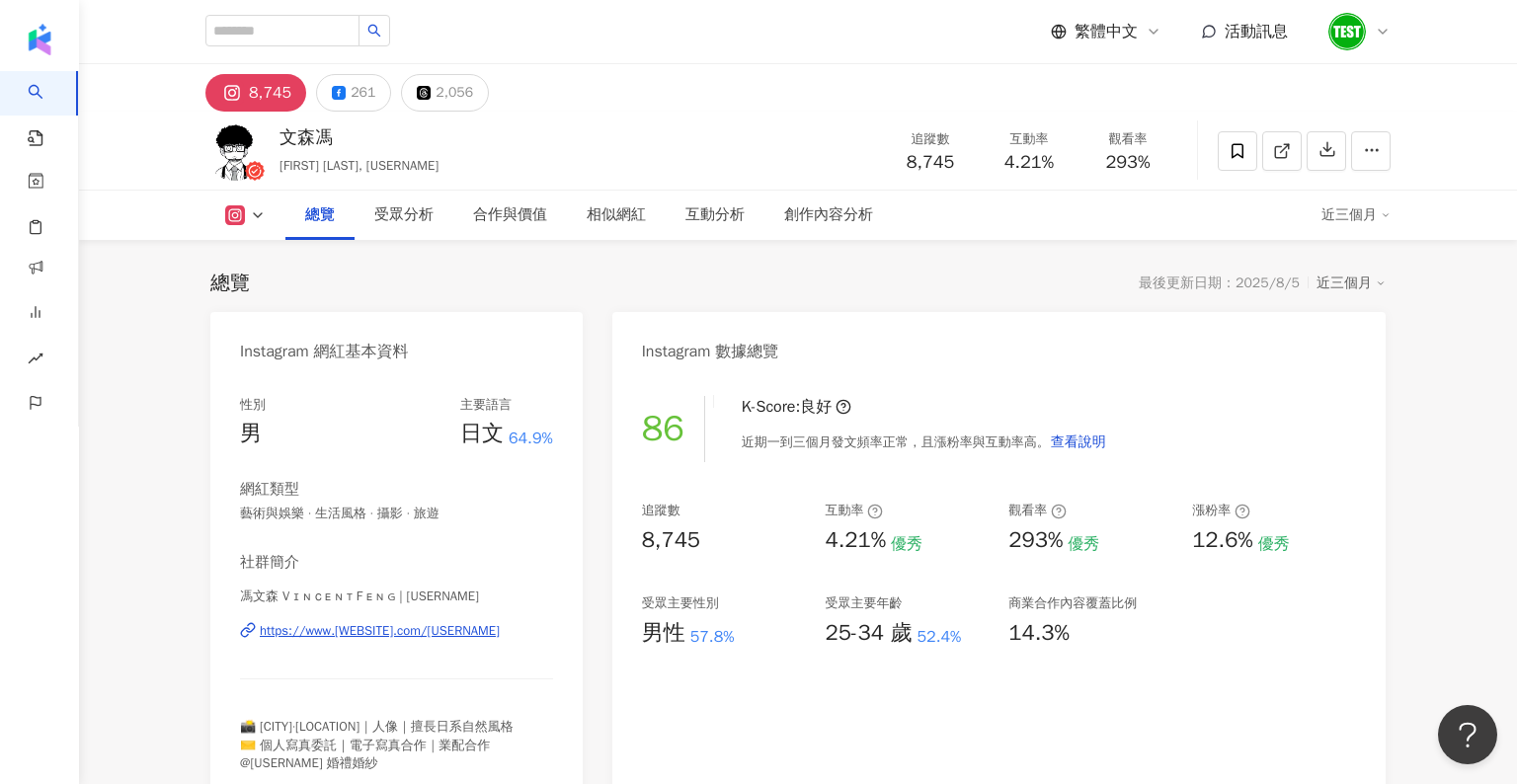 scroll, scrollTop: 146, scrollLeft: 0, axis: vertical 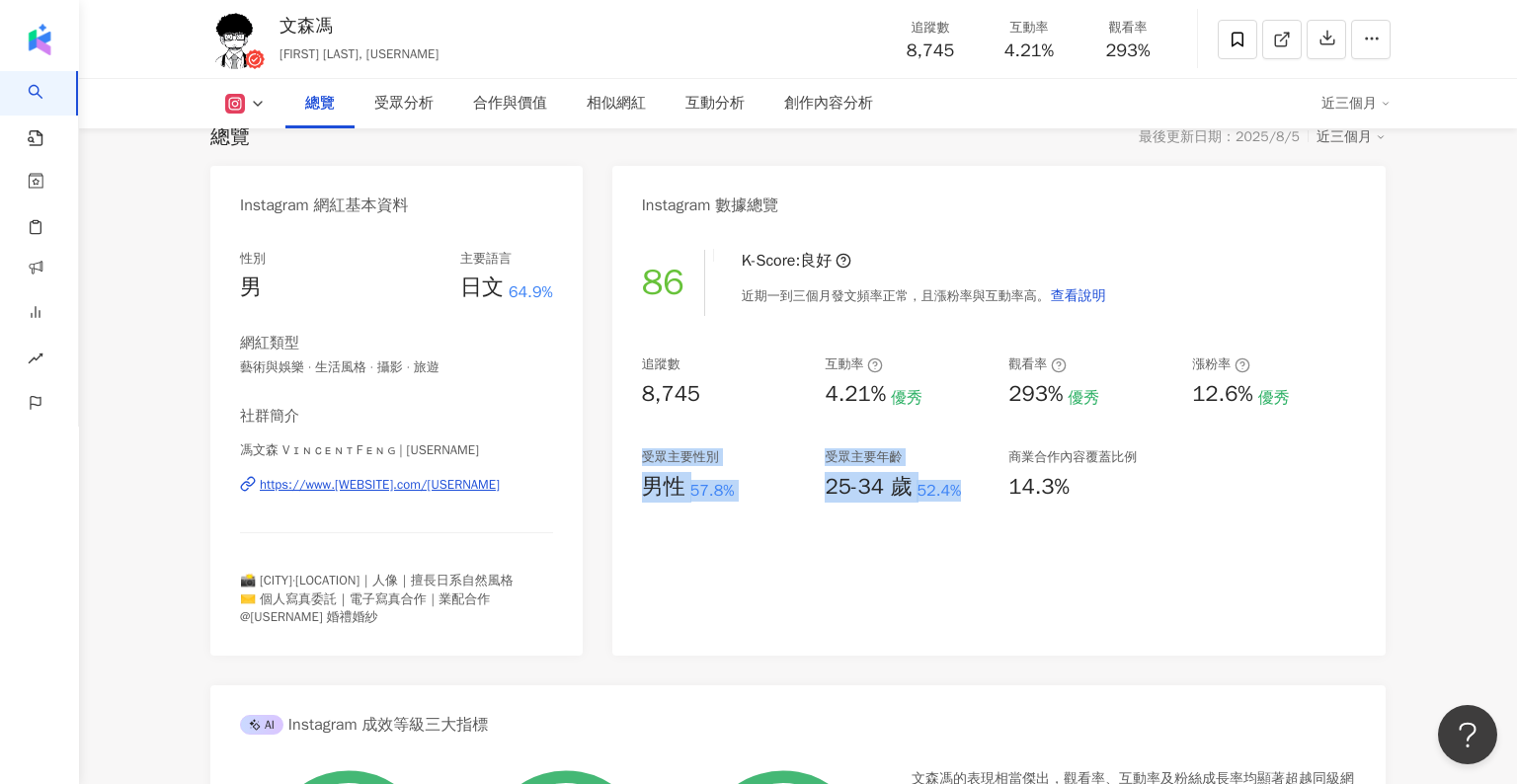 drag, startPoint x: 623, startPoint y: 457, endPoint x: 954, endPoint y: 496, distance: 333.2897 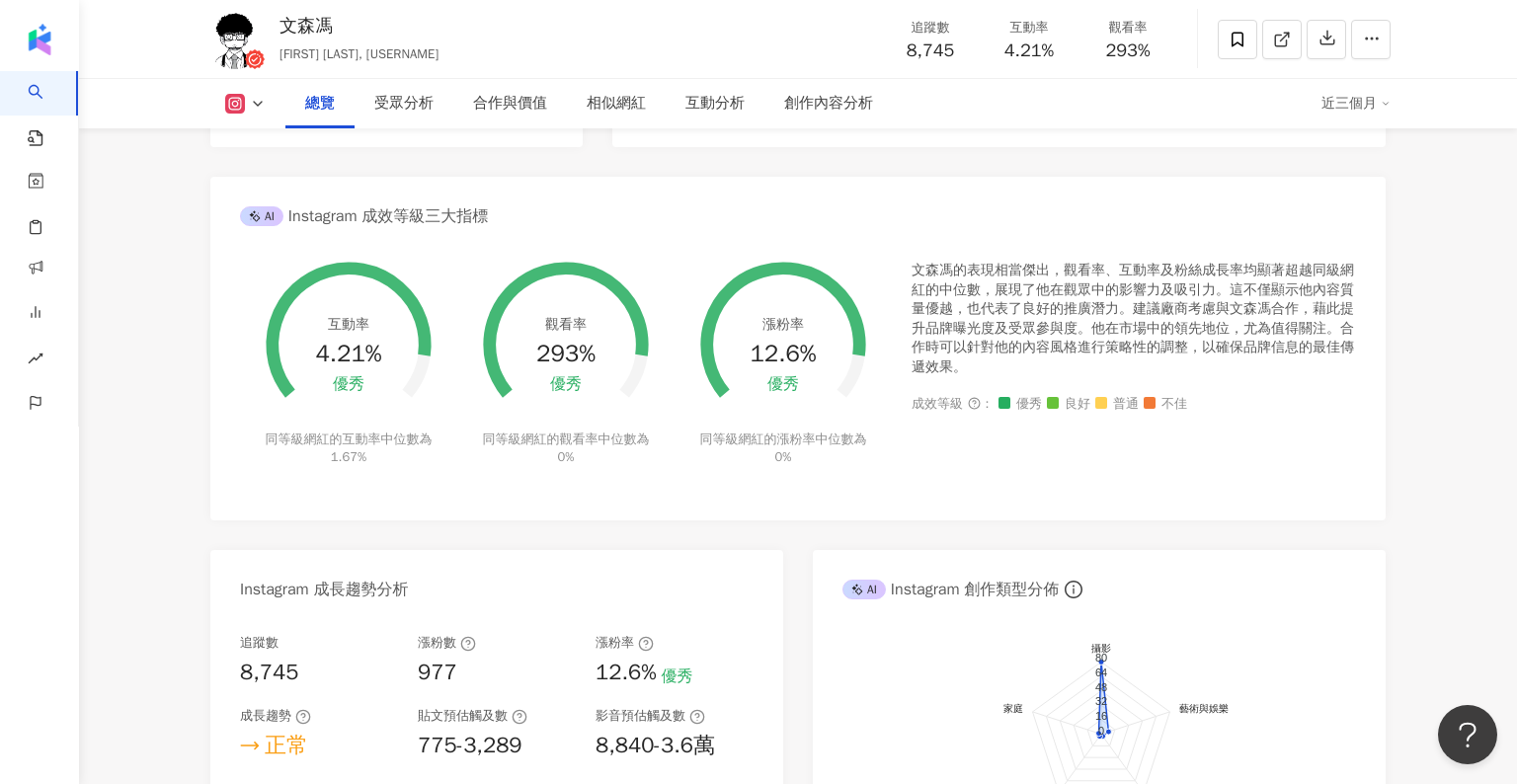 scroll, scrollTop: 0, scrollLeft: 0, axis: both 